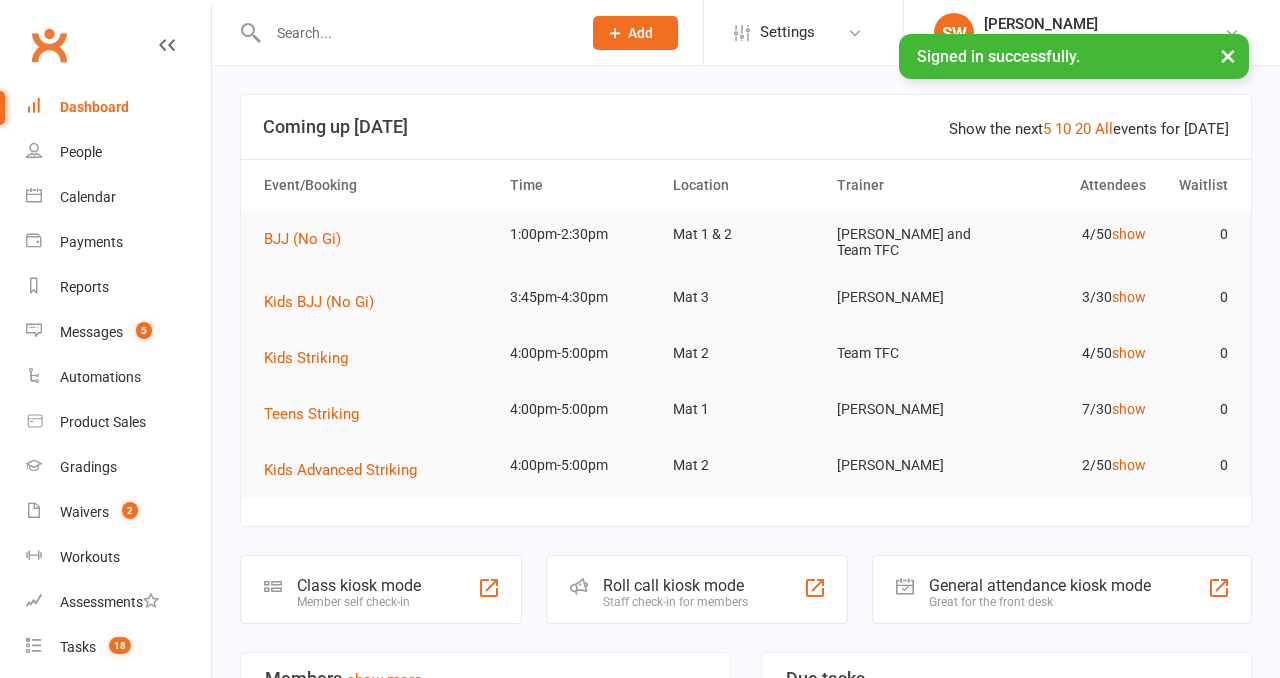 scroll, scrollTop: 41, scrollLeft: 0, axis: vertical 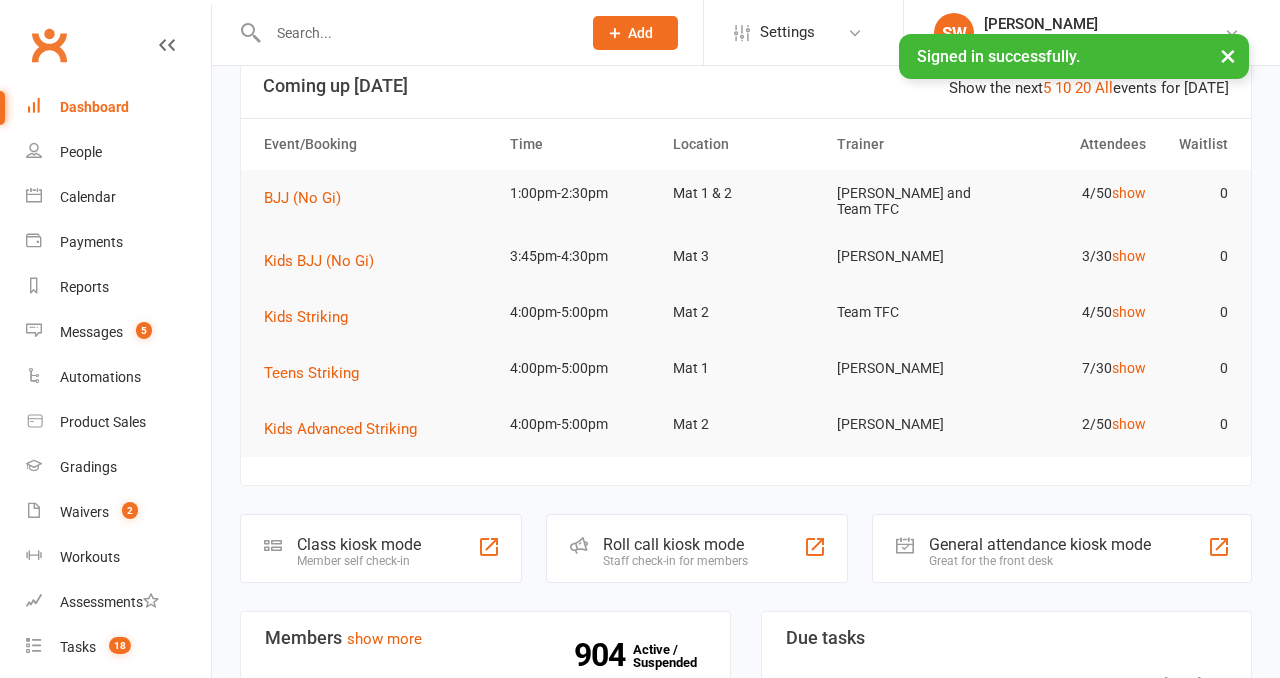 click at bounding box center (403, 32) 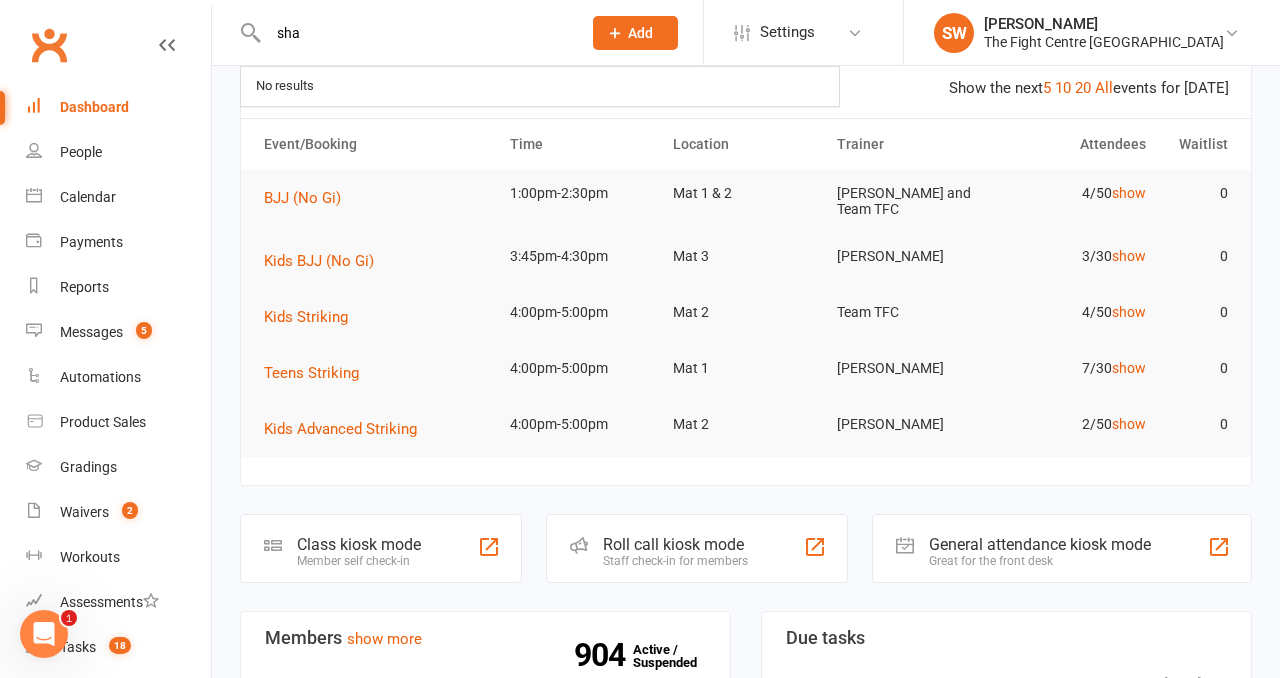 scroll, scrollTop: 0, scrollLeft: 0, axis: both 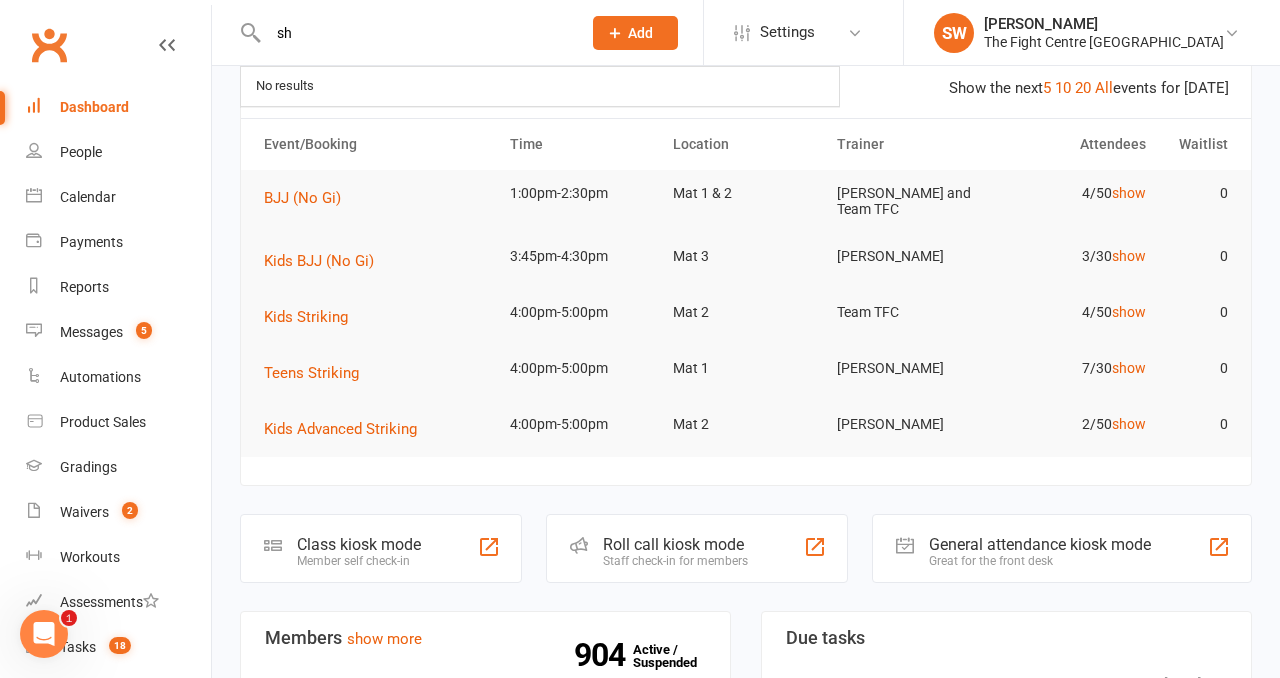 type on "s" 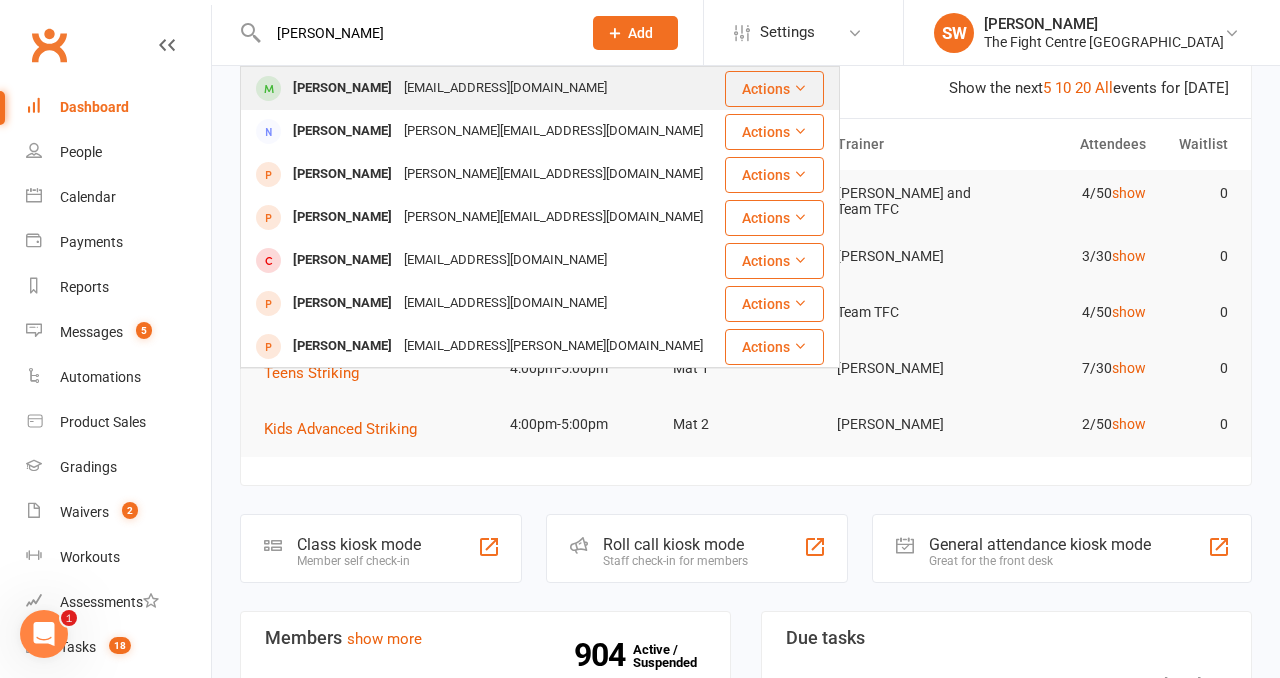 type on "musa khan" 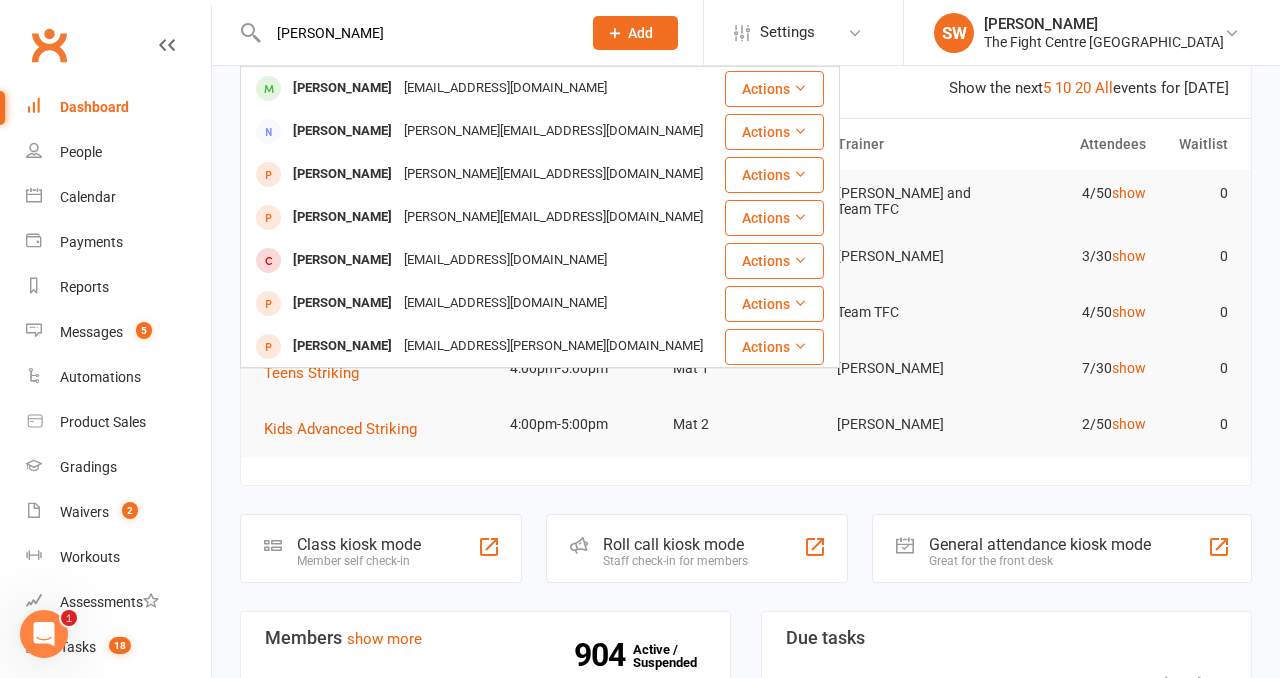 type 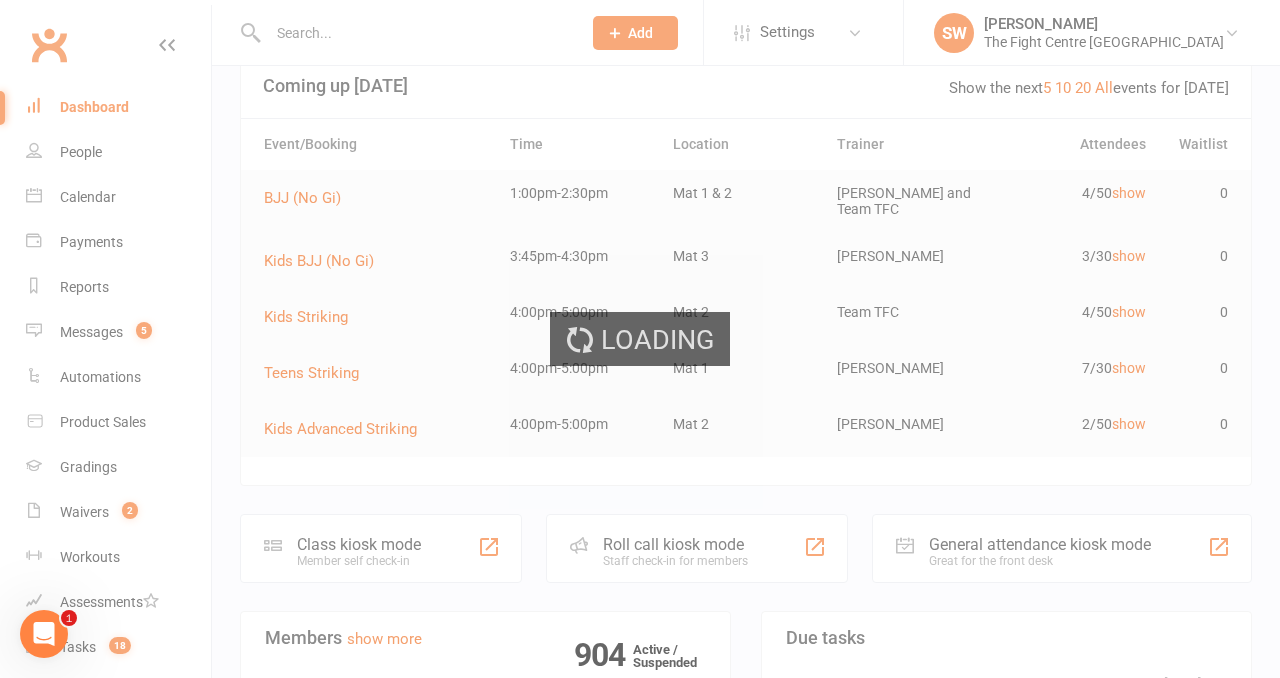 scroll, scrollTop: 0, scrollLeft: 0, axis: both 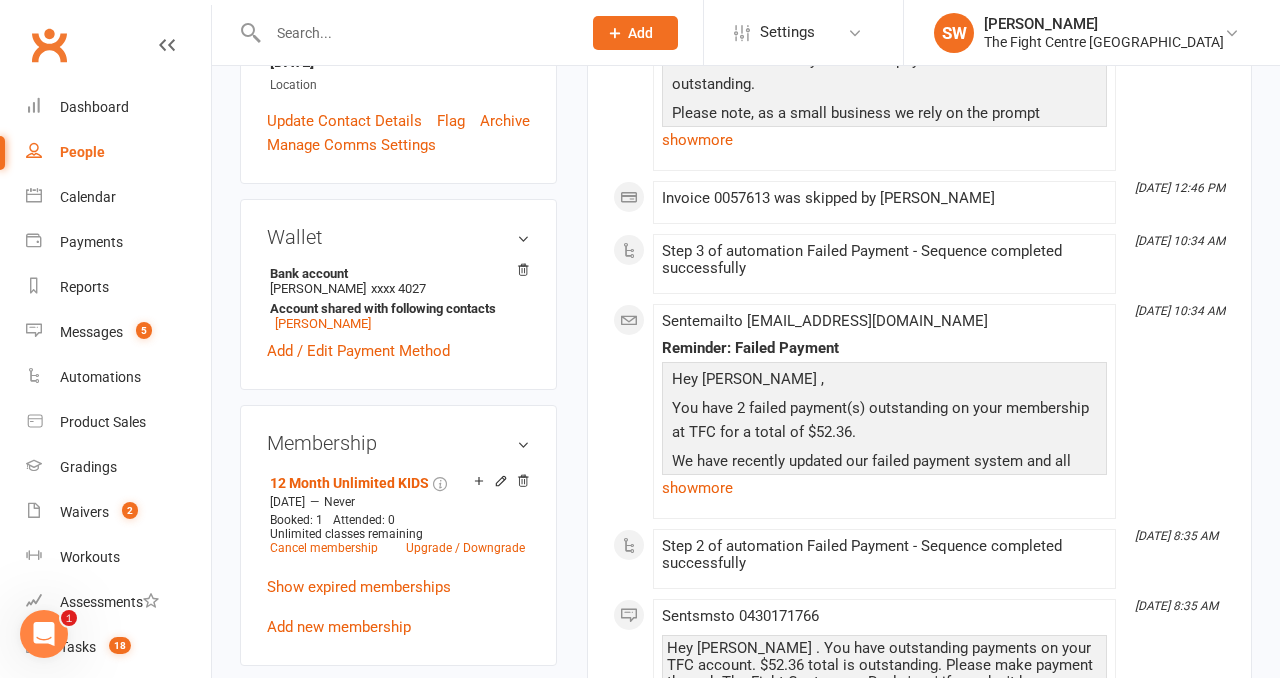 click on "upload photo change photo Musa Khan Activated 7 May, 2025 Added 6 May, 2025   Active member 6 years old  Contact information Owner   Email  Musa82786@outlook.com
Mobile Number  0430171766
Address  42 Maranoa Logan reserve Qld 4133
Member Number  -
Date of Birth  April 27, 2019
Location
Update Contact Details Flag Archive Manage Comms Settings
Wallet Bank account Shadia Khan  xxxx 4027  Account shared with following contacts Feroz Khan
Add / Edit Payment Method
Membership      12 Month Unlimited KIDS Jun 12 2025 — Never Booked: 1 Attended: 0 Unlimited classes remaining   Cancel membership Upgrade / Downgrade Show expired memberships Add new membership
Family Members   Feroz Khan - Parent / Guardian Add link to existing contact  Add link to new contact
Suspensions  No active suspensions found. Add new suspension
Promotions  edit Fighters -
Kids / Teens members -
No more check in calls -
Online training check in -
First week message -
Email / SMS Subscriptions  edit edit" at bounding box center (746, 1010) 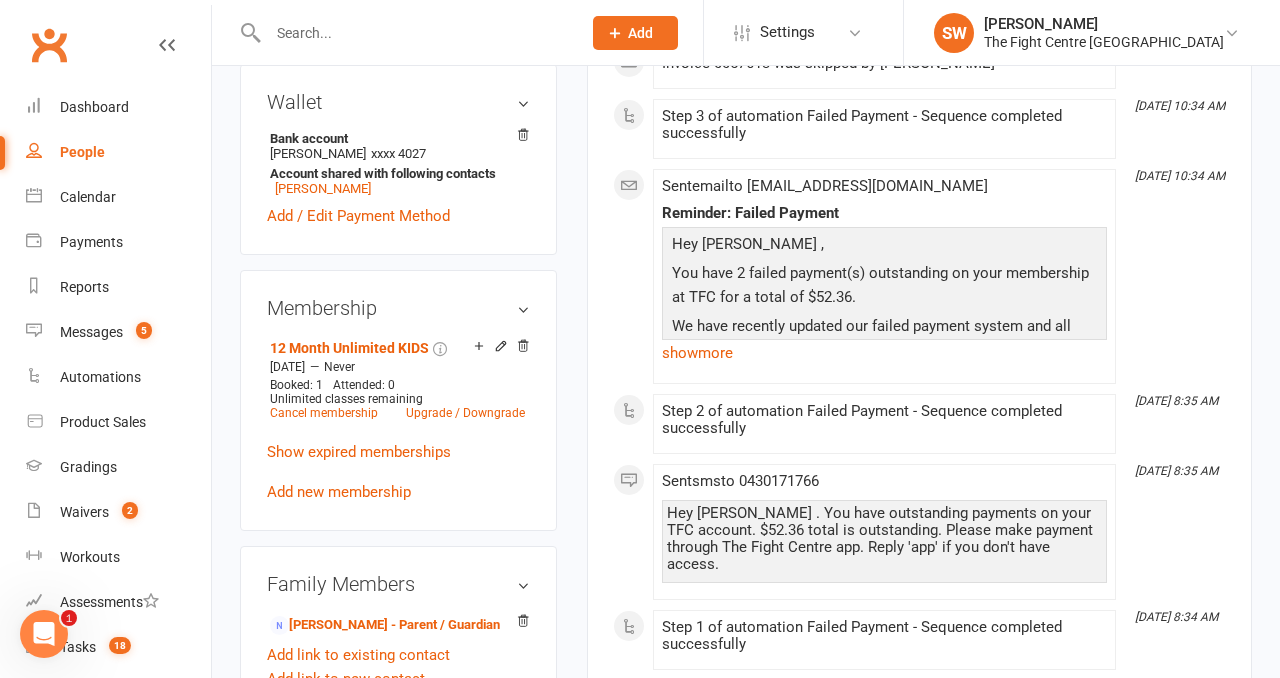 click on "upload photo change photo Musa Khan Activated 7 May, 2025 Added 6 May, 2025   Active member 6 years old  Contact information Owner   Email  Musa82786@outlook.com
Mobile Number  0430171766
Address  42 Maranoa Logan reserve Qld 4133
Member Number  -
Date of Birth  April 27, 2019
Location
Update Contact Details Flag Archive Manage Comms Settings
Wallet Bank account Shadia Khan  xxxx 4027  Account shared with following contacts Feroz Khan
Add / Edit Payment Method
Membership      12 Month Unlimited KIDS Jun 12 2025 — Never Booked: 1 Attended: 0 Unlimited classes remaining   Cancel membership Upgrade / Downgrade Show expired memberships Add new membership
Family Members   Feroz Khan - Parent / Guardian Add link to existing contact  Add link to new contact
Suspensions  No active suspensions found. Add new suspension
Promotions  edit Fighters -
Kids / Teens members -
No more check in calls -
Online training check in -
First week message -
Email / SMS Subscriptions  edit edit" at bounding box center [746, 875] 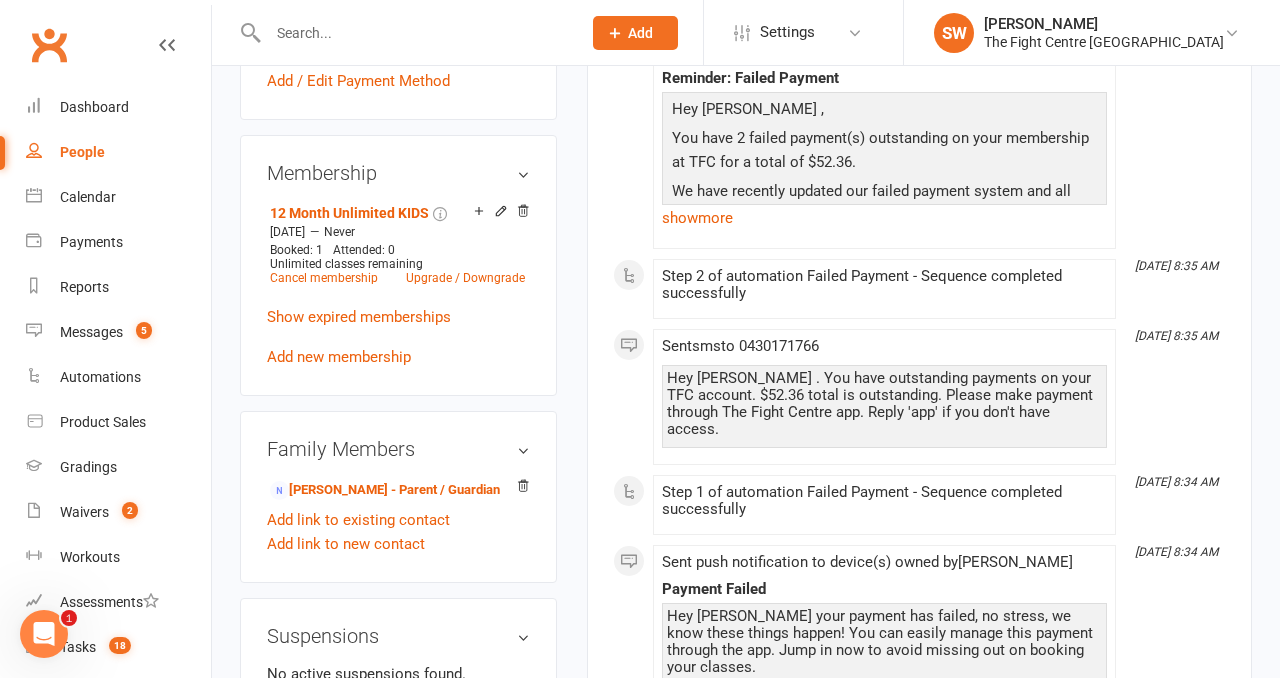 click on "upload photo change photo Musa Khan Activated 7 May, 2025 Added 6 May, 2025   Active member 6 years old  Contact information Owner   Email  Musa82786@outlook.com
Mobile Number  0430171766
Address  42 Maranoa Logan reserve Qld 4133
Member Number  -
Date of Birth  April 27, 2019
Location
Update Contact Details Flag Archive Manage Comms Settings
Wallet Bank account Shadia Khan  xxxx 4027  Account shared with following contacts Feroz Khan
Add / Edit Payment Method
Membership      12 Month Unlimited KIDS Jun 12 2025 — Never Booked: 1 Attended: 0 Unlimited classes remaining   Cancel membership Upgrade / Downgrade Show expired memberships Add new membership
Family Members   Feroz Khan - Parent / Guardian Add link to existing contact  Add link to new contact
Suspensions  No active suspensions found. Add new suspension
Promotions  edit Fighters -
Kids / Teens members -
No more check in calls -
Online training check in -
First week message -
Email / SMS Subscriptions  edit edit" at bounding box center (746, 740) 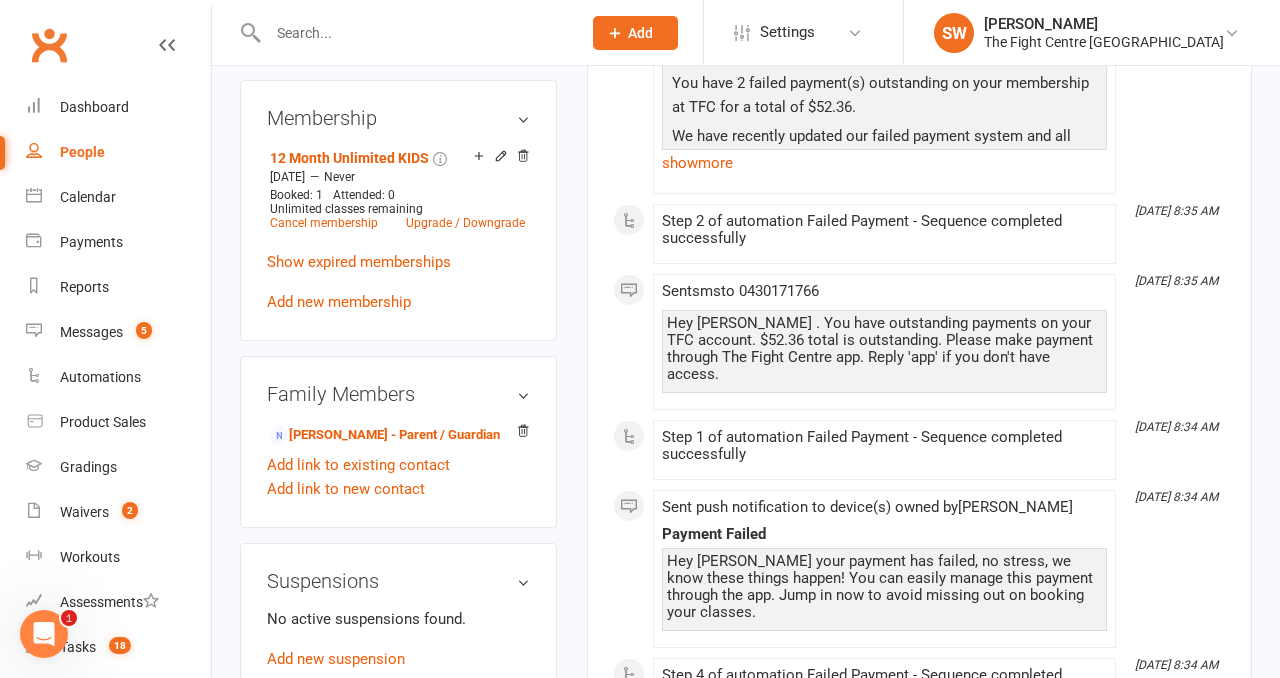 click on "upload photo change photo Musa Khan Activated 7 May, 2025 Added 6 May, 2025   Active member 6 years old  Contact information Owner   Email  Musa82786@outlook.com
Mobile Number  0430171766
Address  42 Maranoa Logan reserve Qld 4133
Member Number  -
Date of Birth  April 27, 2019
Location
Update Contact Details Flag Archive Manage Comms Settings
Wallet Bank account Shadia Khan  xxxx 4027  Account shared with following contacts Feroz Khan
Add / Edit Payment Method
Membership      12 Month Unlimited KIDS Jun 12 2025 — Never Booked: 1 Attended: 0 Unlimited classes remaining   Cancel membership Upgrade / Downgrade Show expired memberships Add new membership
Family Members   Feroz Khan - Parent / Guardian Add link to existing contact  Add link to new contact
Suspensions  No active suspensions found. Add new suspension
Promotions  edit Fighters -
Kids / Teens members -
No more check in calls -
Online training check in -
First week message -
Email / SMS Subscriptions  edit edit" at bounding box center (746, 685) 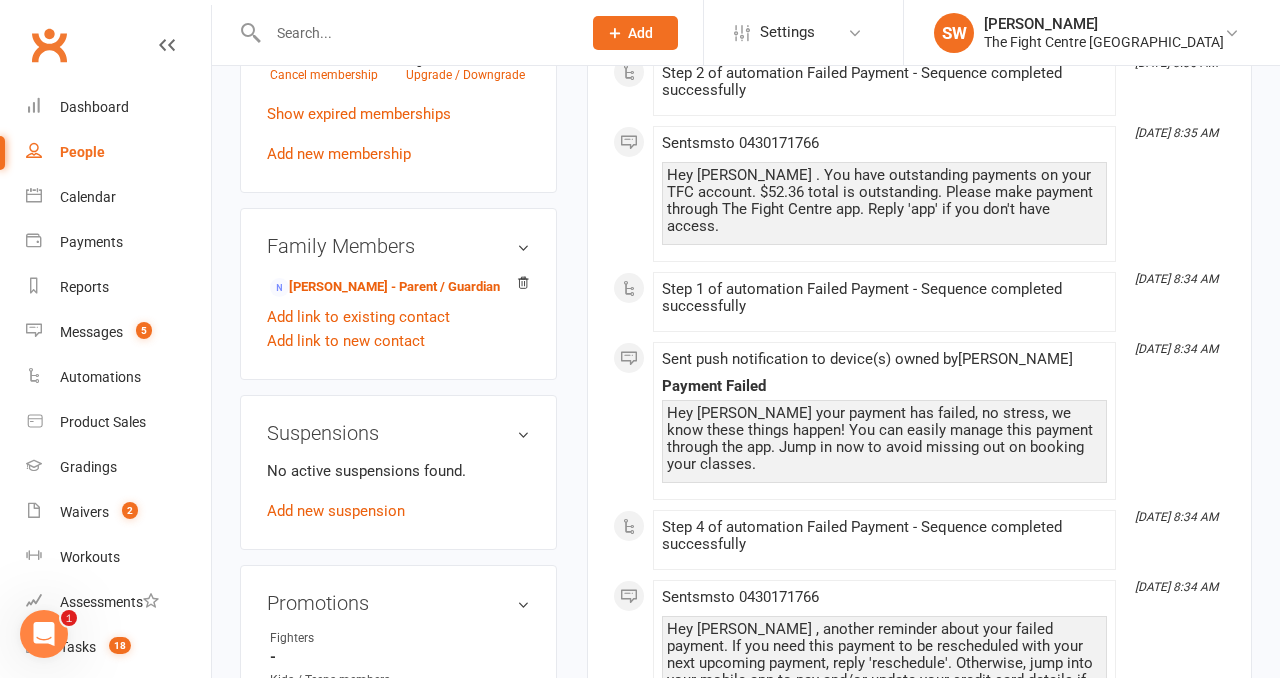 click on "upload photo change photo Musa Khan Activated 7 May, 2025 Added 6 May, 2025   Active member 6 years old  Contact information Owner   Email  Musa82786@outlook.com
Mobile Number  0430171766
Address  42 Maranoa Logan reserve Qld 4133
Member Number  -
Date of Birth  April 27, 2019
Location
Update Contact Details Flag Archive Manage Comms Settings
Wallet Bank account Shadia Khan  xxxx 4027  Account shared with following contacts Feroz Khan
Add / Edit Payment Method
Membership      12 Month Unlimited KIDS Jun 12 2025 — Never Booked: 1 Attended: 0 Unlimited classes remaining   Cancel membership Upgrade / Downgrade Show expired memberships Add new membership
Family Members   Feroz Khan - Parent / Guardian Add link to existing contact  Add link to new contact
Suspensions  No active suspensions found. Add new suspension
Promotions  edit Fighters -
Kids / Teens members -
No more check in calls -
Online training check in -
First week message -
Email / SMS Subscriptions  edit edit" at bounding box center [746, 537] 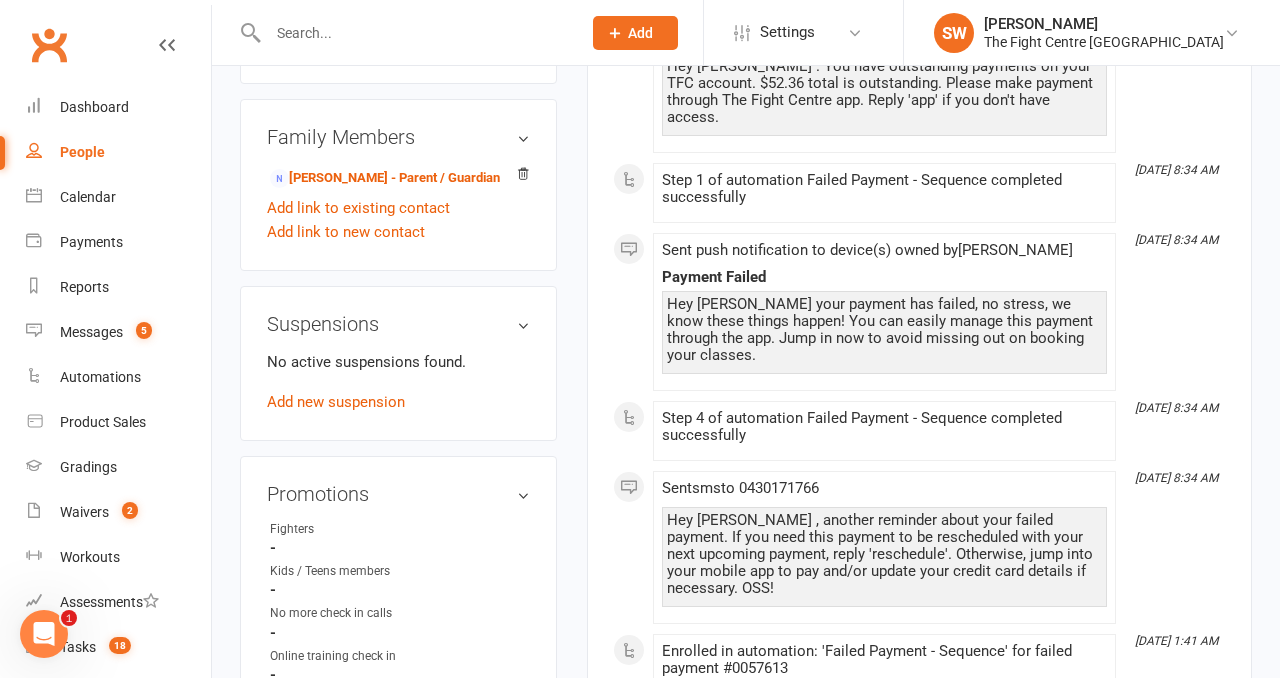 scroll, scrollTop: 1205, scrollLeft: 0, axis: vertical 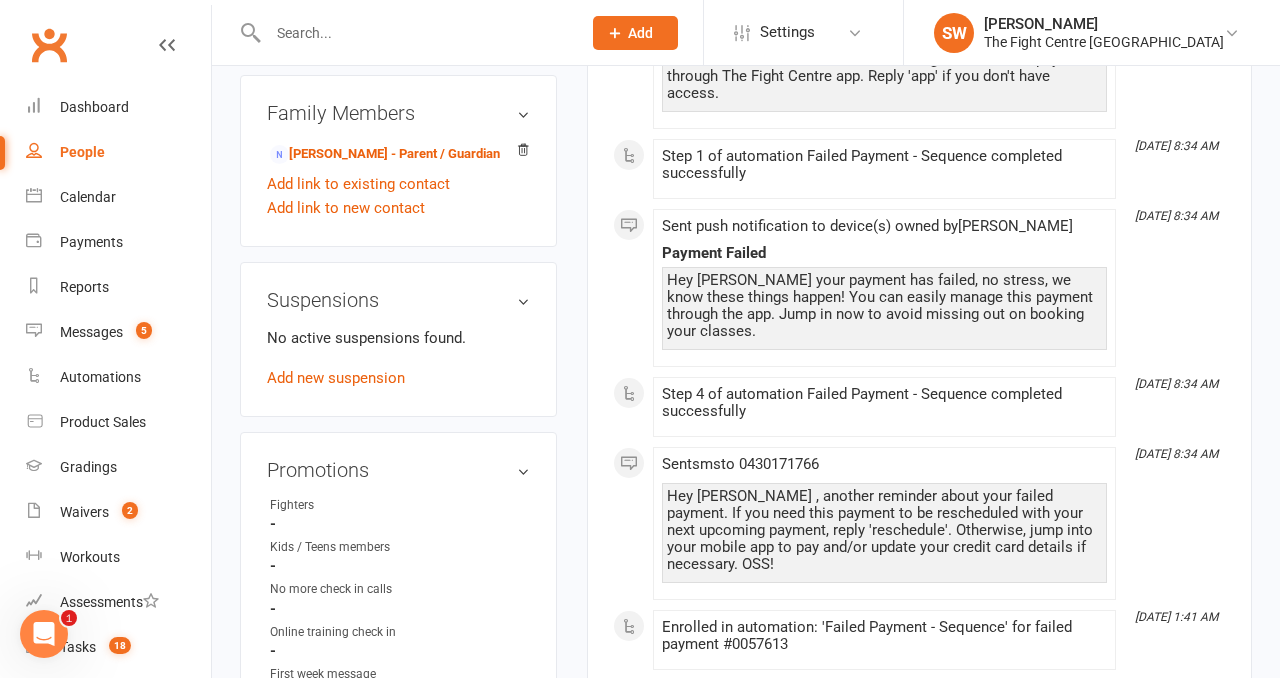 click on "upload photo change photo Musa Khan Activated 7 May, 2025 Added 6 May, 2025   Active member 6 years old  Contact information Owner   Email  Musa82786@outlook.com
Mobile Number  0430171766
Address  42 Maranoa Logan reserve Qld 4133
Member Number  -
Date of Birth  April 27, 2019
Location
Update Contact Details Flag Archive Manage Comms Settings
Wallet Bank account Shadia Khan  xxxx 4027  Account shared with following contacts Feroz Khan
Add / Edit Payment Method
Membership      12 Month Unlimited KIDS Jun 12 2025 — Never Booked: 1 Attended: 0 Unlimited classes remaining   Cancel membership Upgrade / Downgrade Show expired memberships Add new membership
Family Members   Feroz Khan - Parent / Guardian Add link to existing contact  Add link to new contact
Suspensions  No active suspensions found. Add new suspension
Promotions  edit Fighters -
Kids / Teens members -
No more check in calls -
Online training check in -
First week message -
Email / SMS Subscriptions  edit edit" at bounding box center (398, 303) 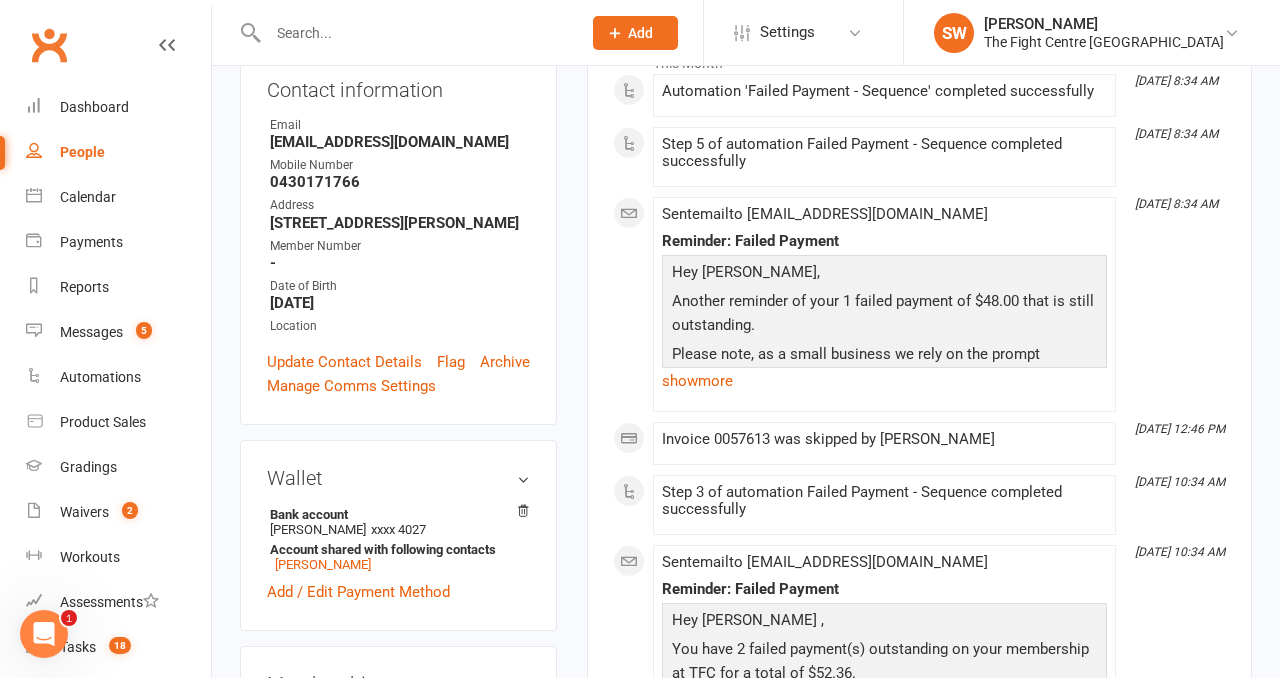 scroll, scrollTop: 0, scrollLeft: 0, axis: both 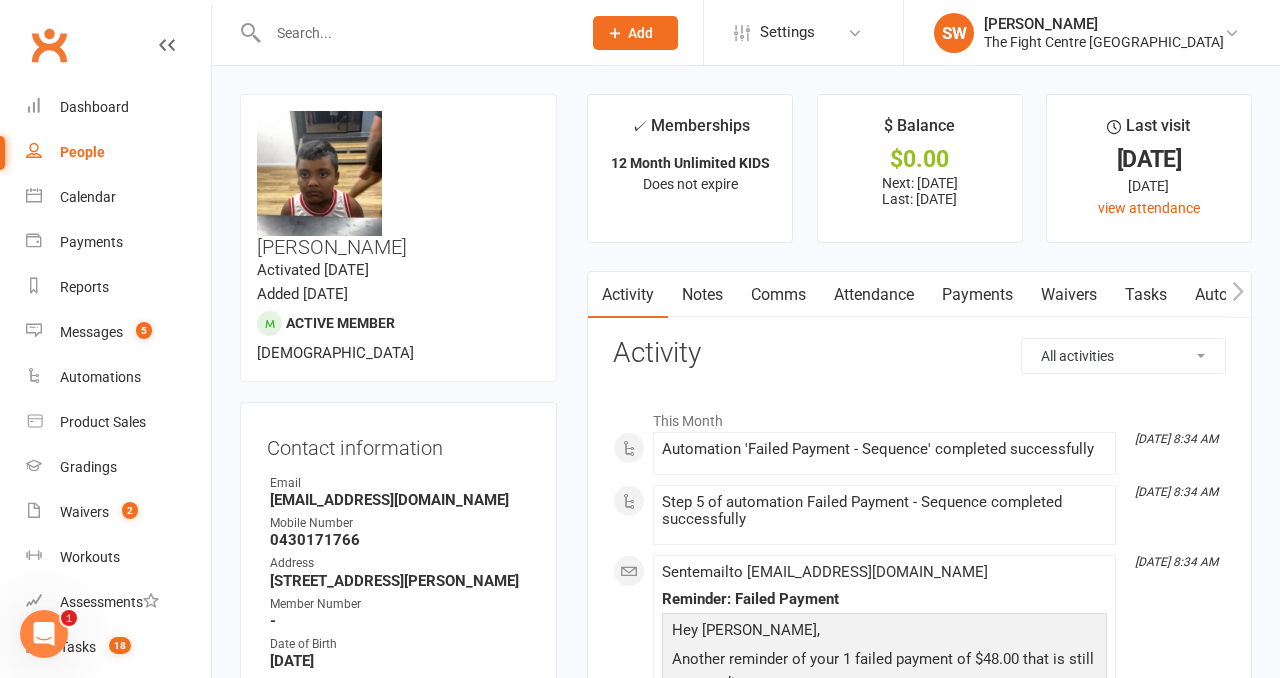 click on "Payments" at bounding box center (977, 295) 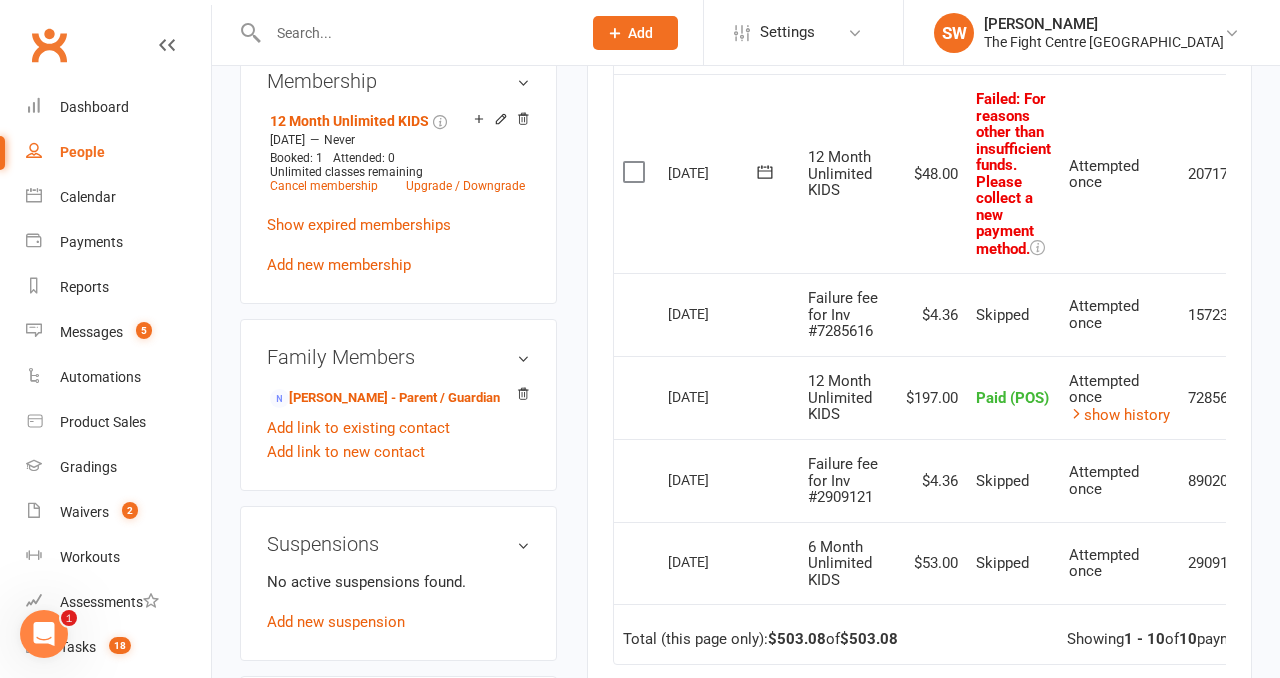 click on "$4.36" at bounding box center [932, 314] 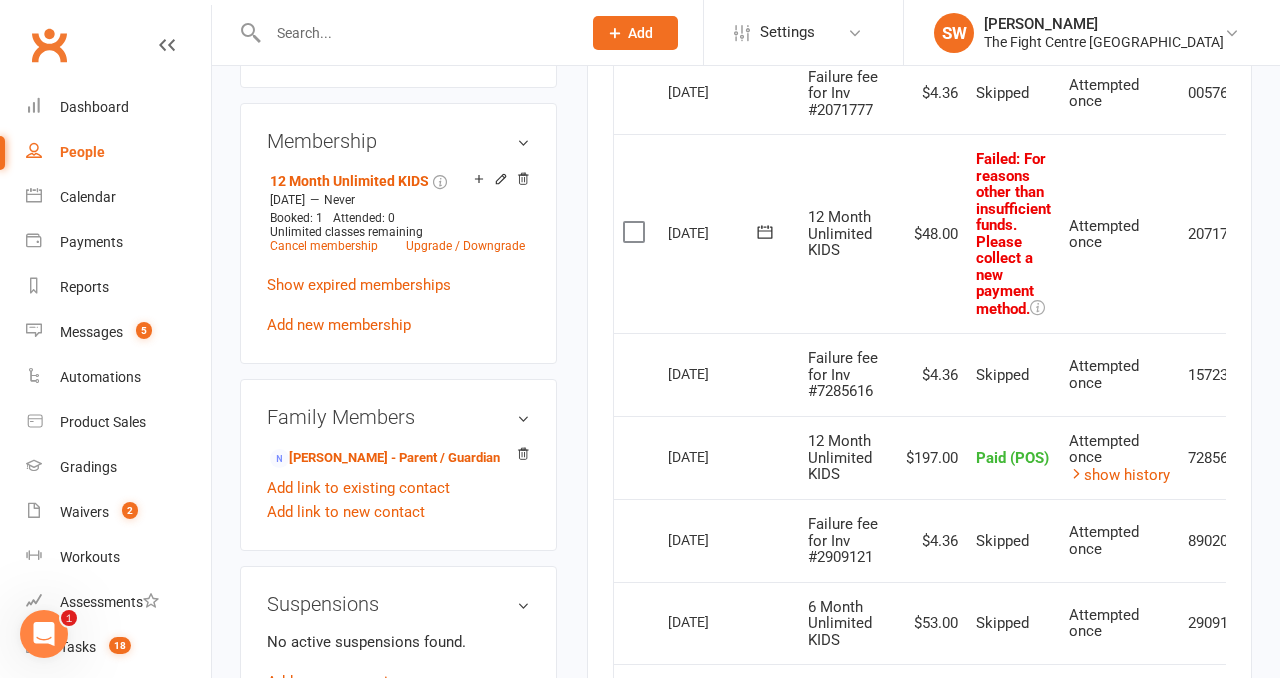 scroll, scrollTop: 894, scrollLeft: 0, axis: vertical 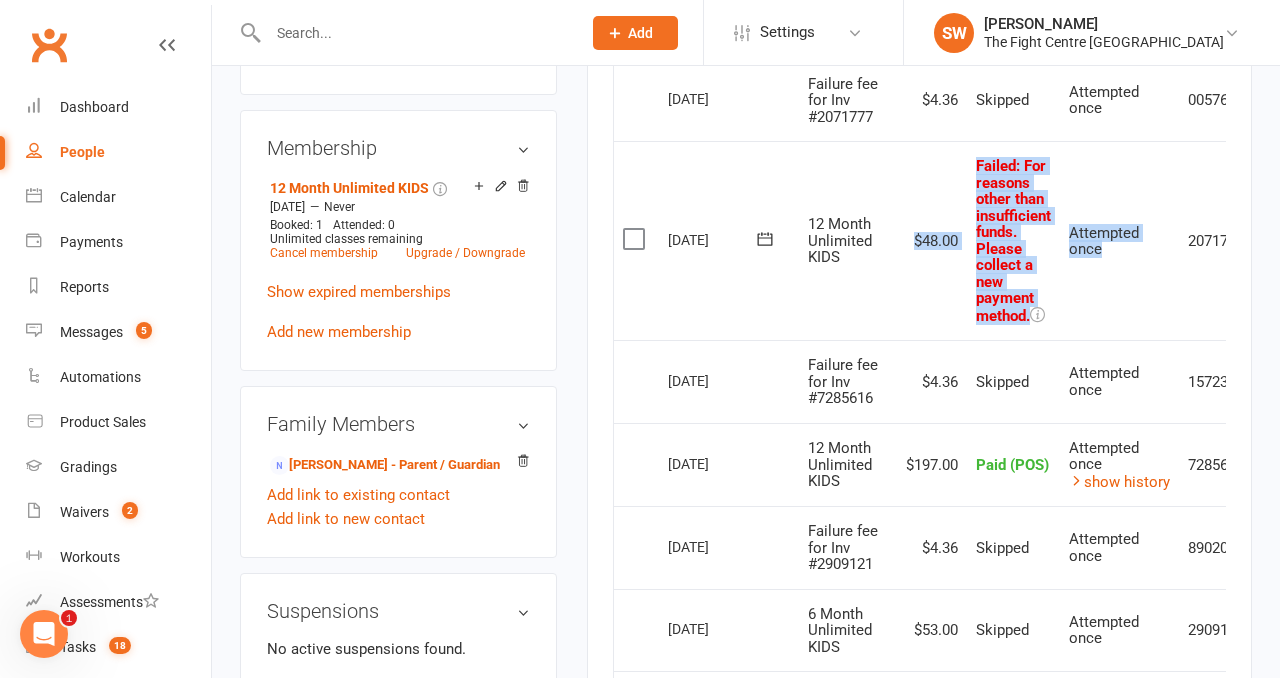 drag, startPoint x: 1084, startPoint y: 313, endPoint x: 921, endPoint y: 159, distance: 224.24316 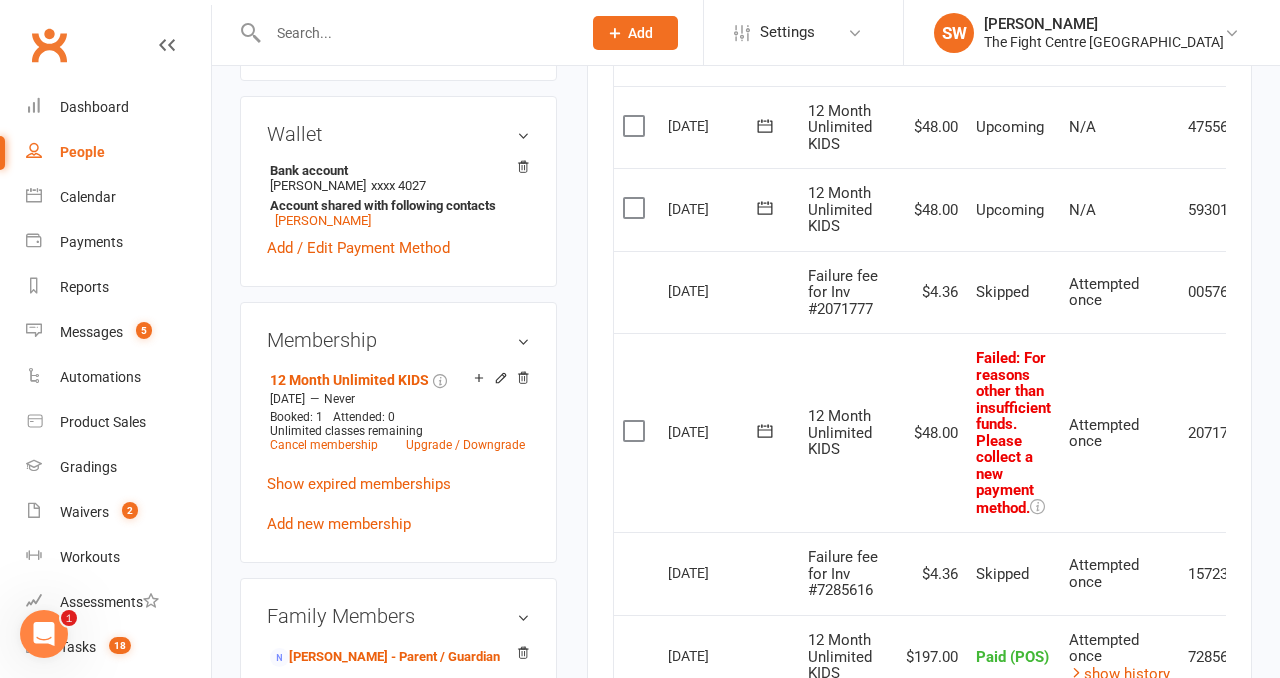 click on "Attempted once" at bounding box center (1119, 292) 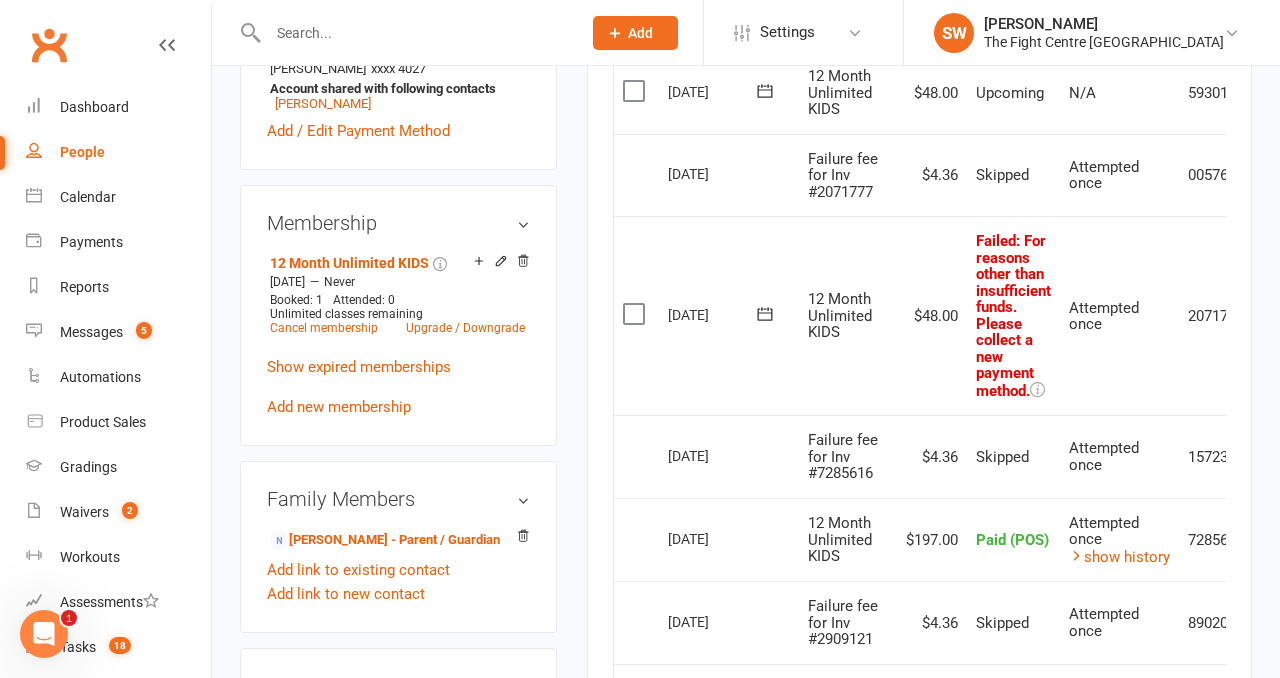 scroll, scrollTop: 842, scrollLeft: 0, axis: vertical 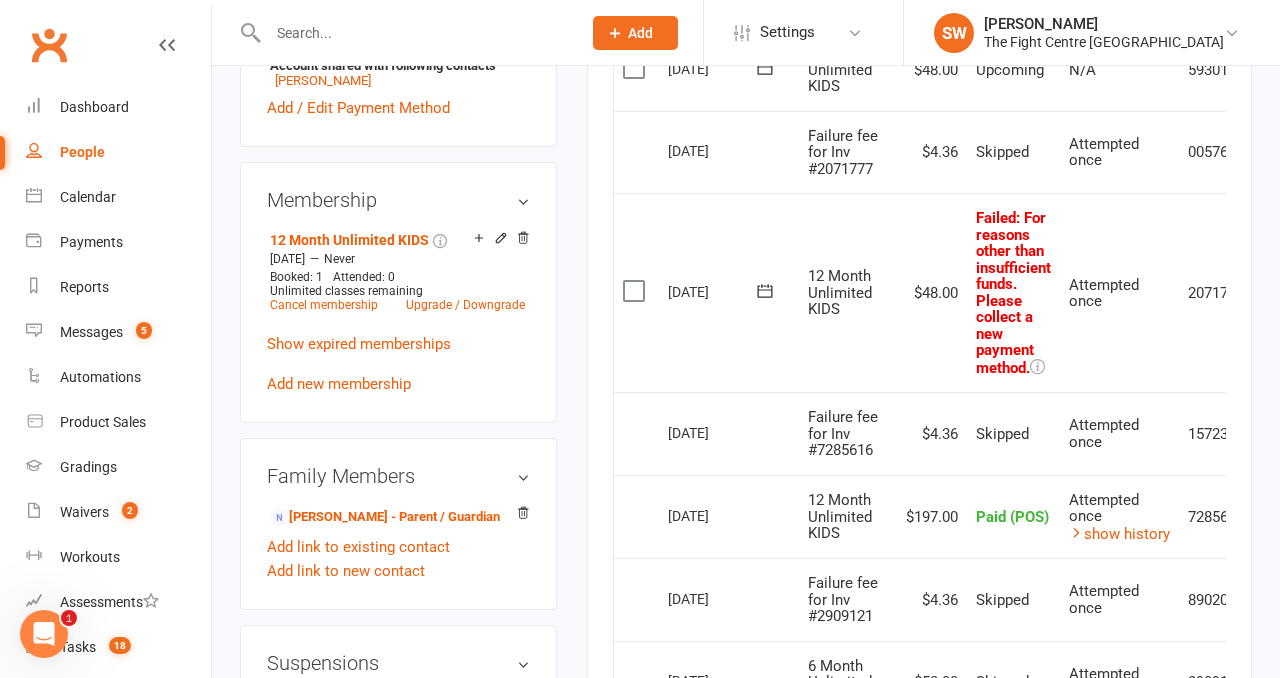 click on "Attempted once" at bounding box center [1119, 292] 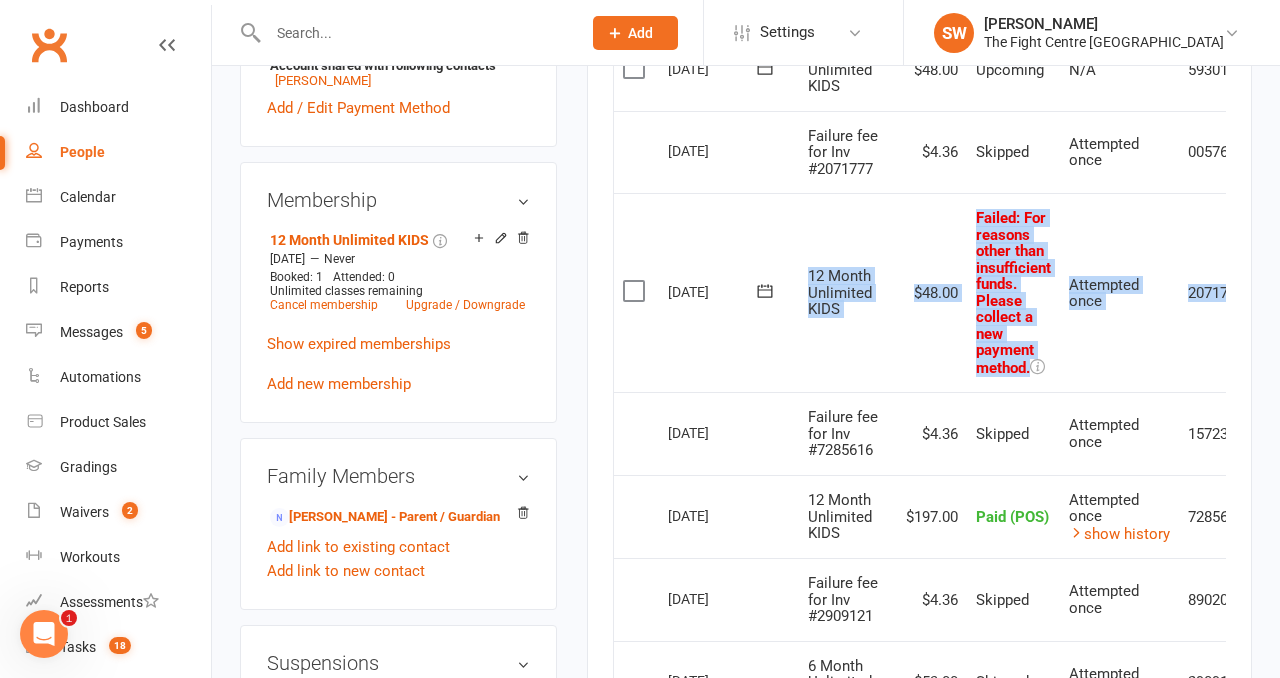 drag, startPoint x: 1213, startPoint y: 359, endPoint x: 874, endPoint y: 258, distance: 353.7259 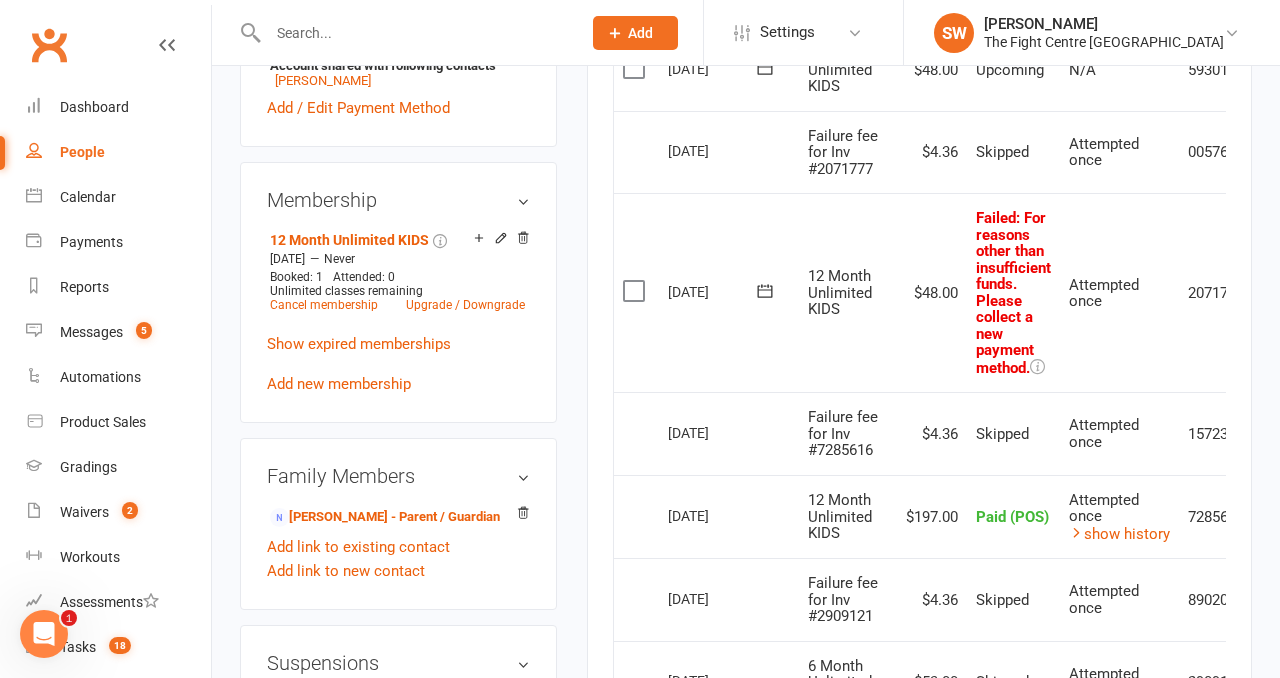 click on "12 Month Unlimited KIDS" at bounding box center (848, 292) 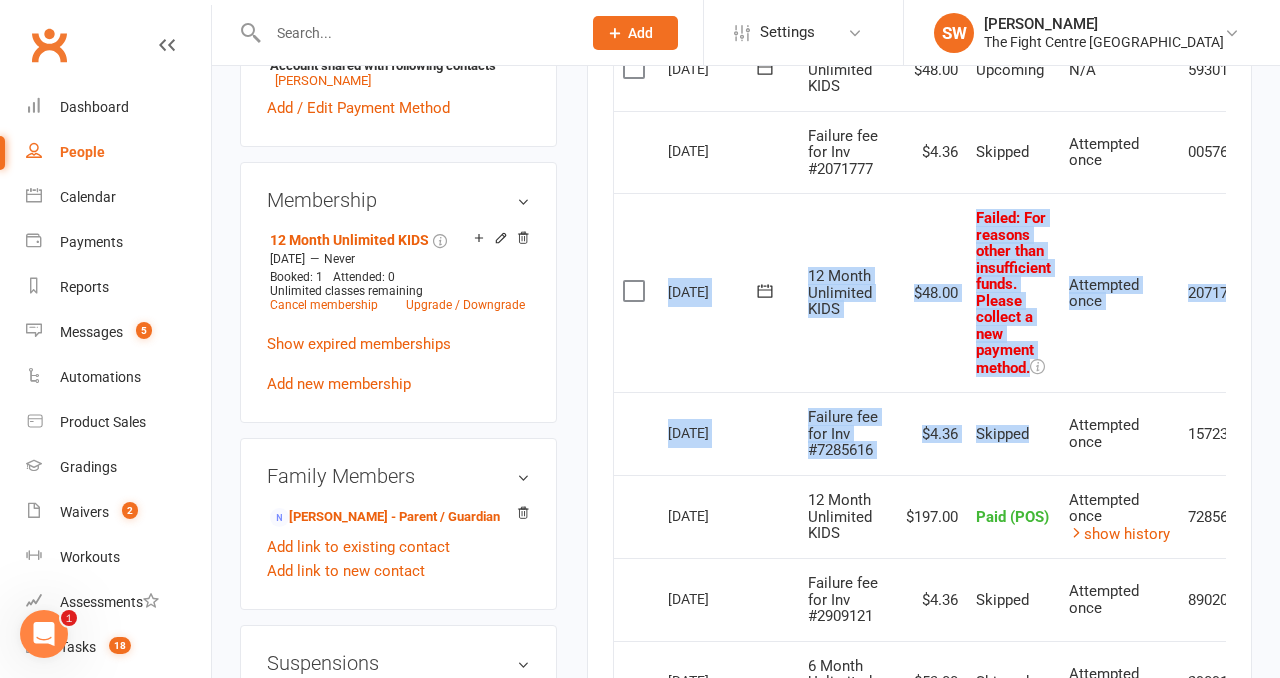 drag, startPoint x: 795, startPoint y: 212, endPoint x: 1179, endPoint y: 405, distance: 429.7732 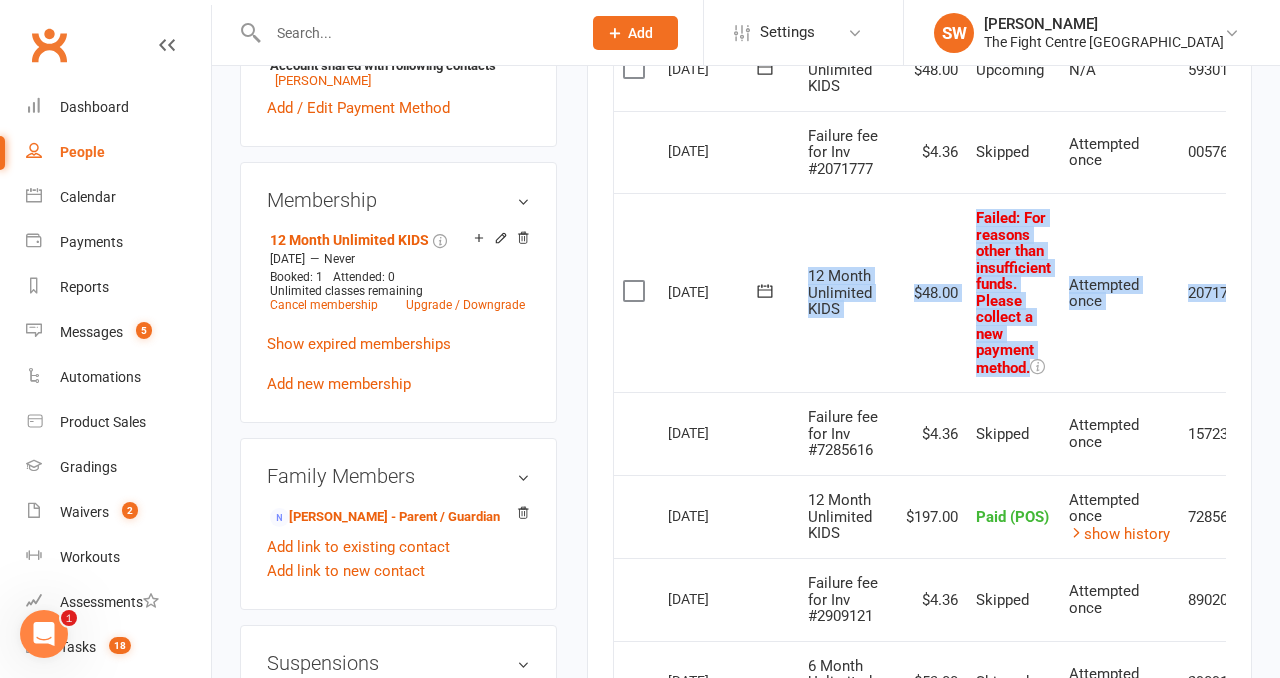 drag, startPoint x: 1202, startPoint y: 375, endPoint x: 813, endPoint y: 226, distance: 416.55972 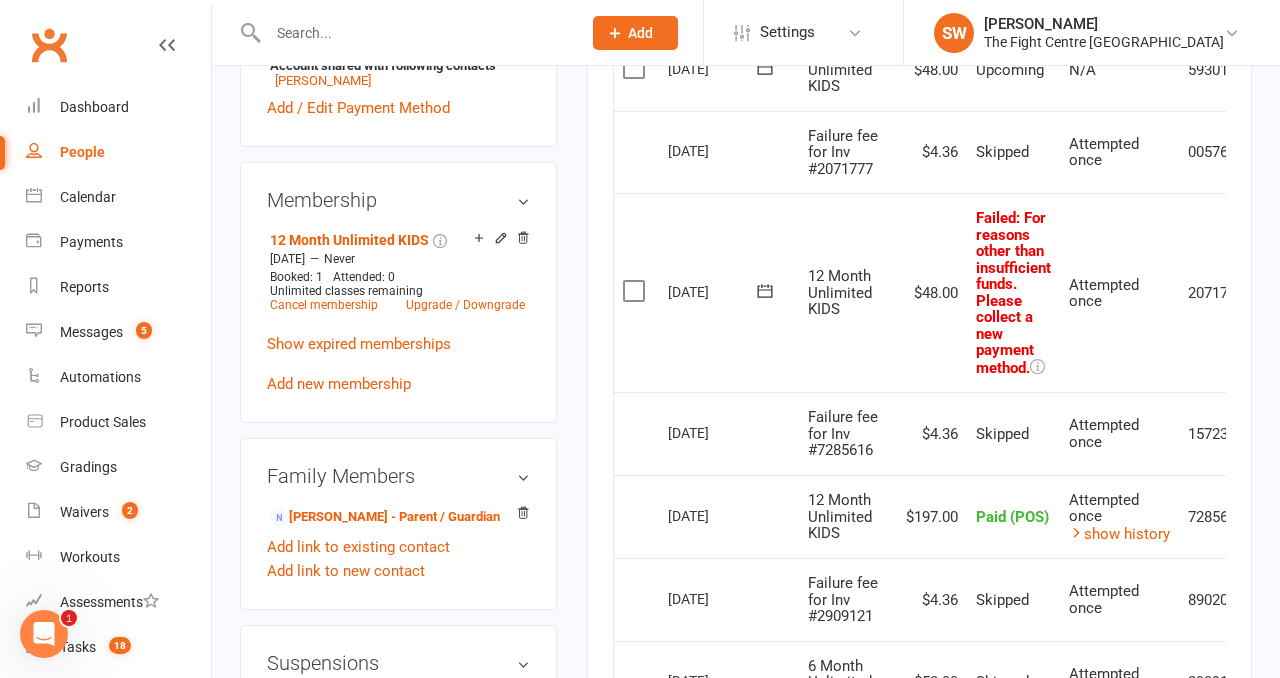 click on "09 Jul 2025" at bounding box center (729, 292) 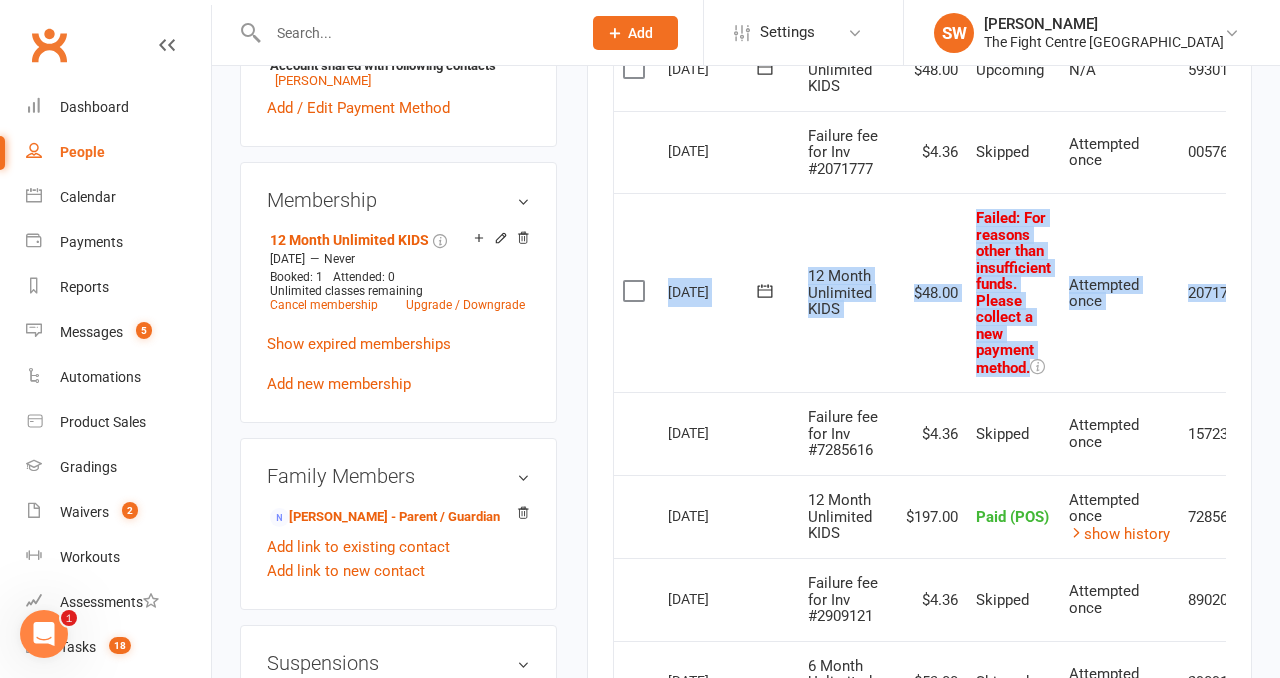 drag, startPoint x: 783, startPoint y: 204, endPoint x: 1195, endPoint y: 377, distance: 446.84784 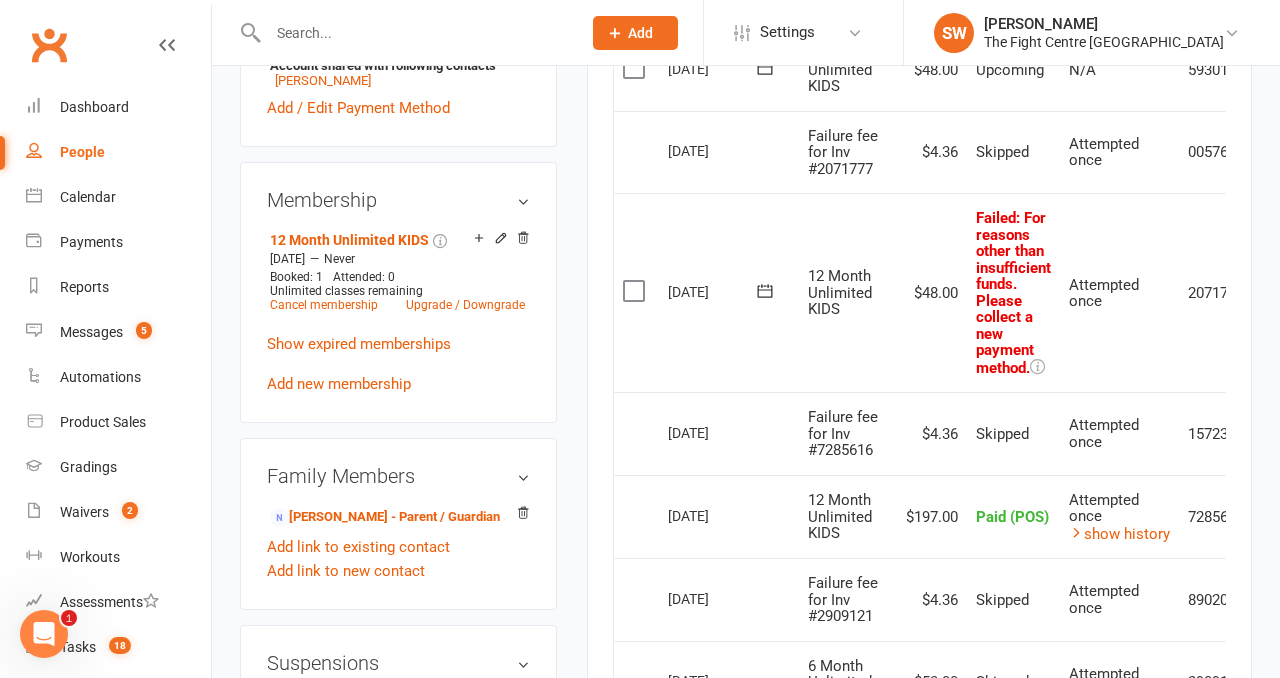 scroll, scrollTop: 0, scrollLeft: 78, axis: horizontal 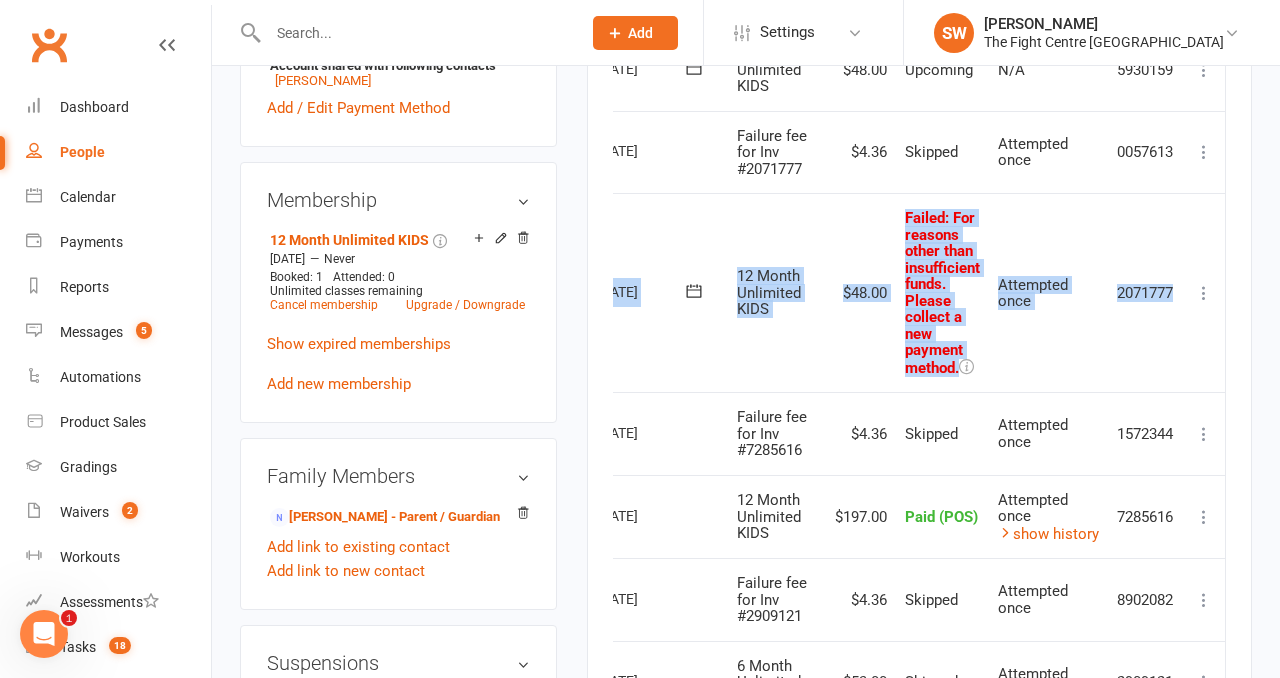 drag, startPoint x: 1197, startPoint y: 375, endPoint x: 711, endPoint y: 245, distance: 503.0865 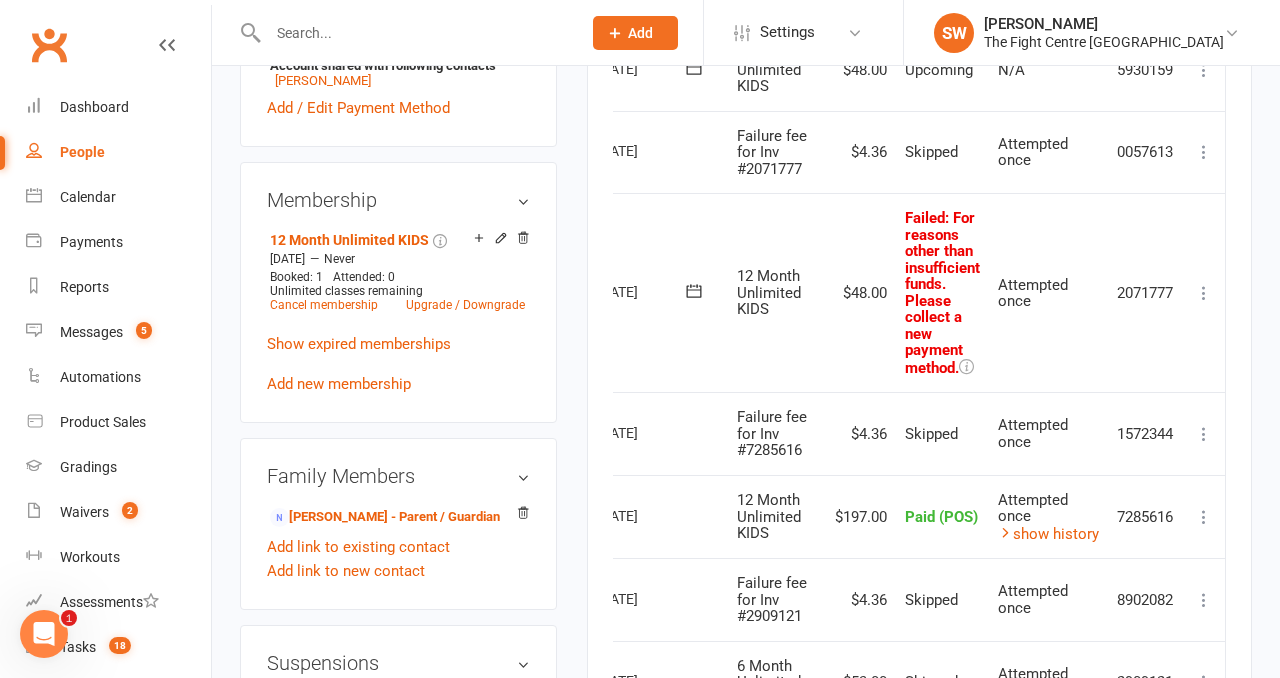 click on "09 Jul 2025" at bounding box center (658, 292) 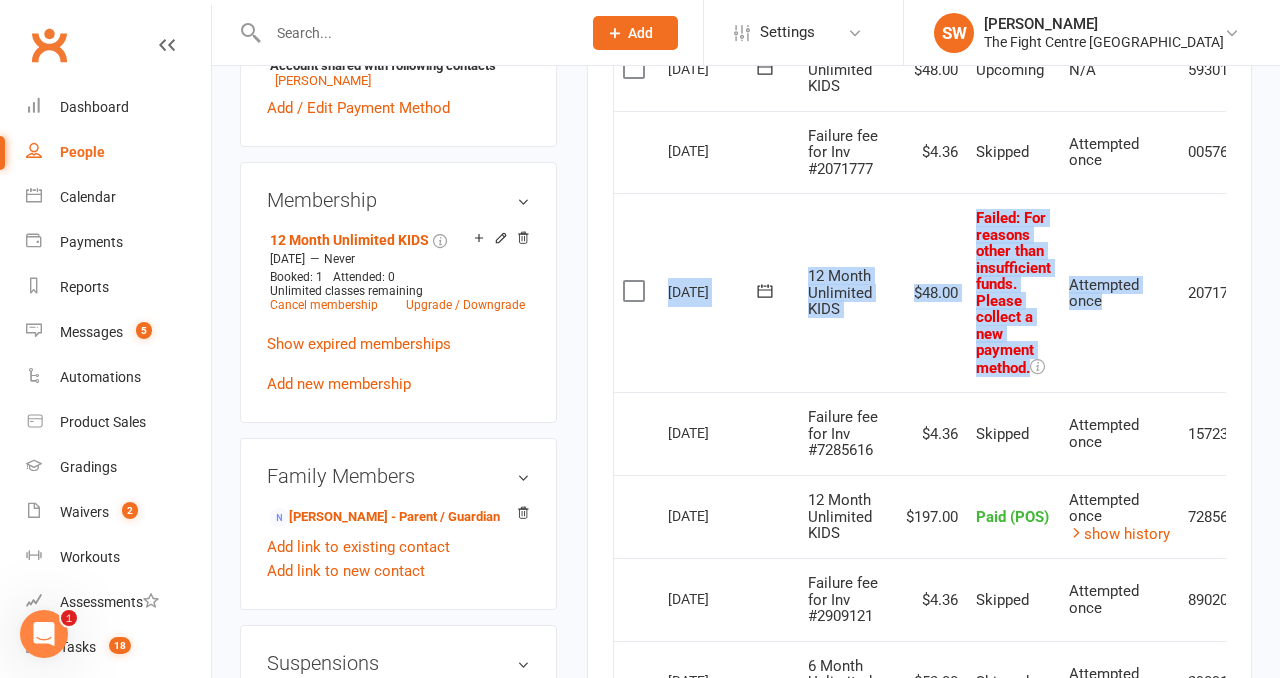 drag, startPoint x: 661, startPoint y: 194, endPoint x: 1137, endPoint y: 372, distance: 508.19287 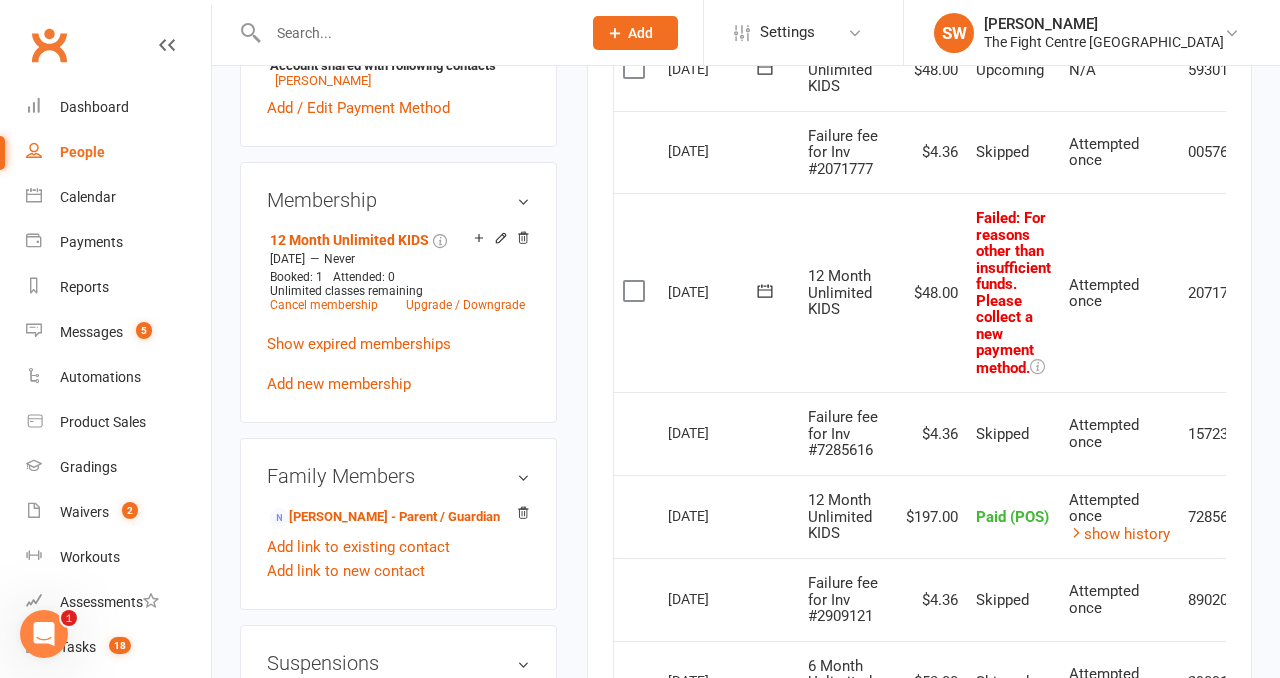 click on "09 Jul 2025" at bounding box center [729, 292] 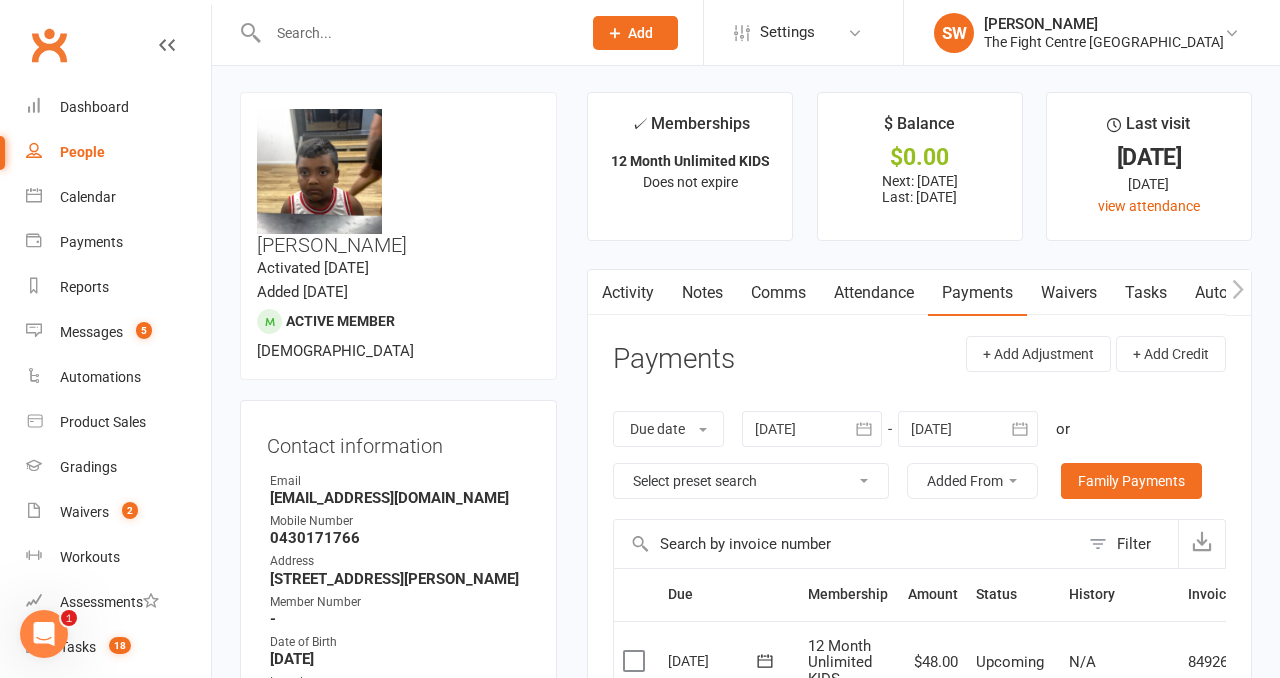scroll, scrollTop: 0, scrollLeft: 0, axis: both 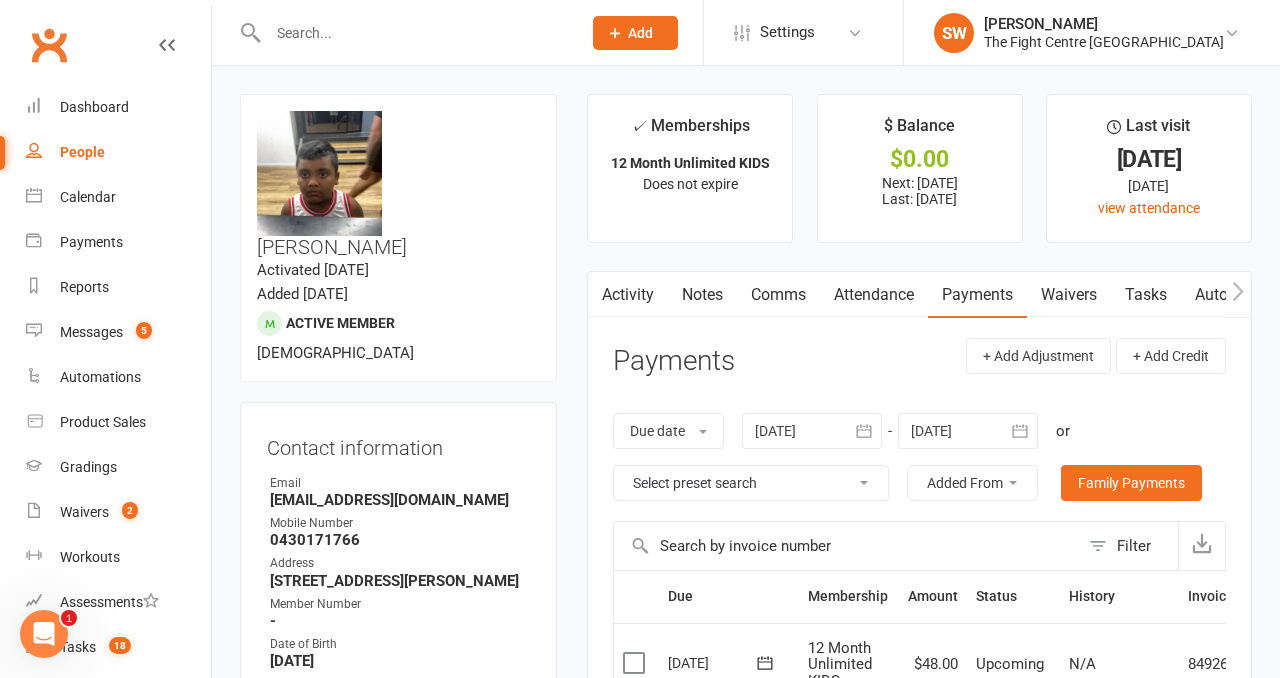 click on "✓ Memberships 12 Month Unlimited KIDS Does not expire $ Balance $0.00 Next: 16 Jul 2025 Last: 9 Jul 2025 Last visit 8 Jul 2025 3 days ago view attendance
Activity Notes Comms Attendance Payments Waivers Tasks Automations Workouts Gradings / Promotions Mobile App Credit balance
Payments + Add Adjustment + Add Credit Due date  Due date Date paid Date failed Date settled 10 Jun 2025
June 2025
Sun Mon Tue Wed Thu Fri Sat
23
01
02
03
04
05
06
07
24
08
09
10
11
12
13
14
25
15
16
17
18
19
20
21" at bounding box center [919, 1014] 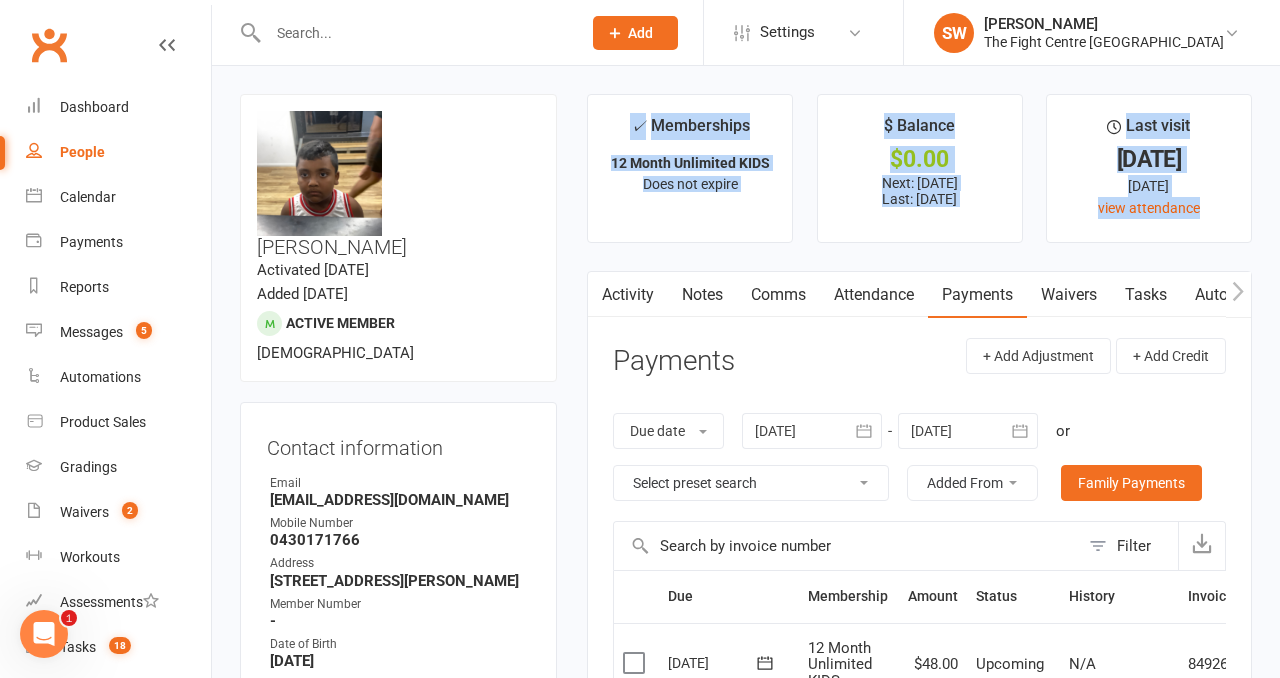 drag, startPoint x: 576, startPoint y: 95, endPoint x: 804, endPoint y: 245, distance: 272.91757 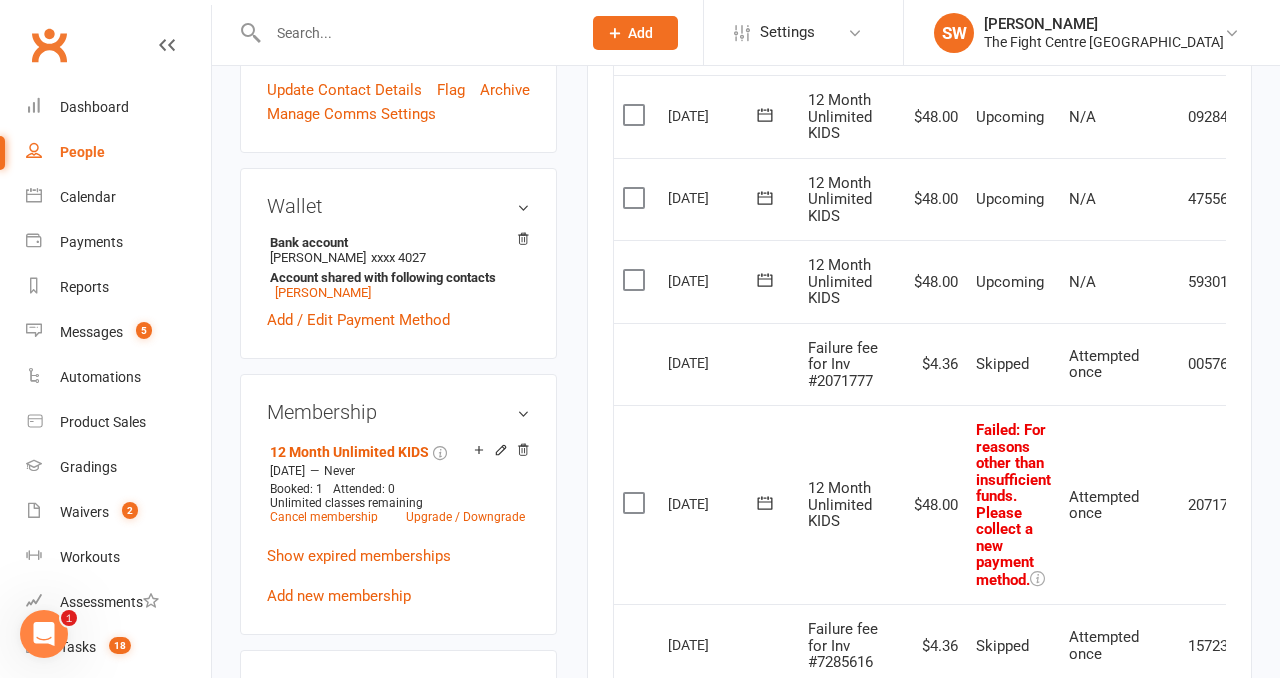 scroll, scrollTop: 788, scrollLeft: 0, axis: vertical 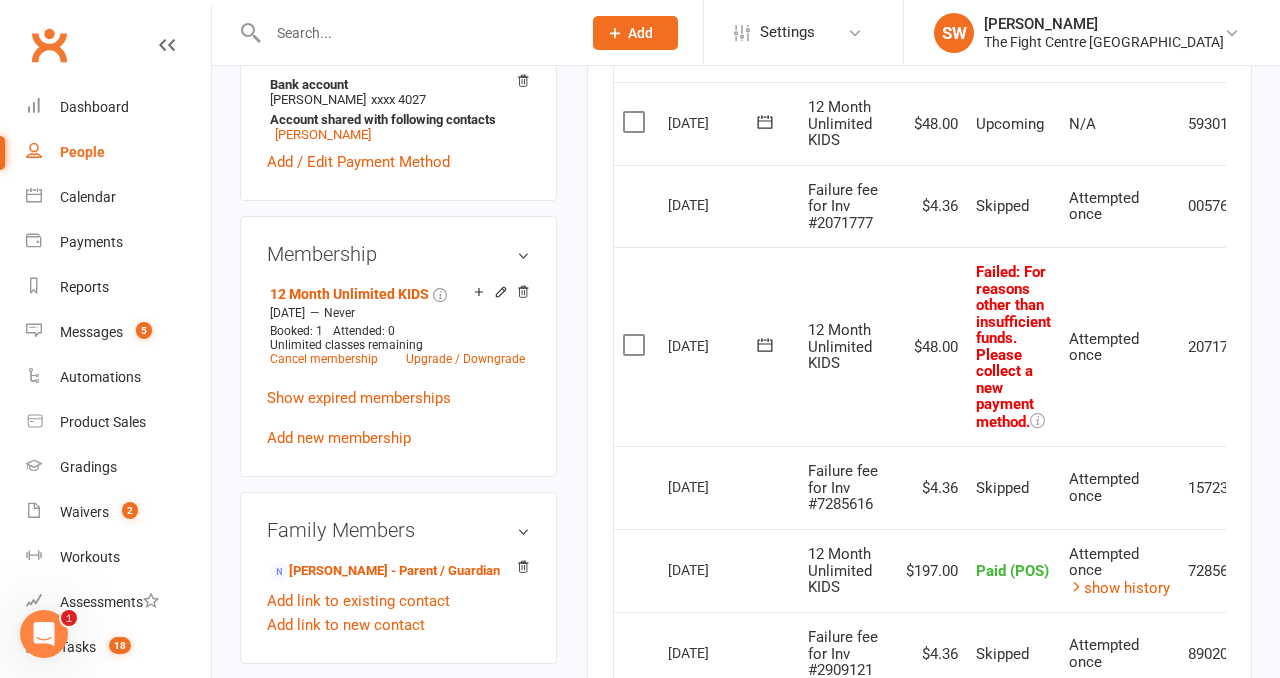 click on ": For reasons other than insufficient funds. Please collect a new payment method." at bounding box center (1013, 347) 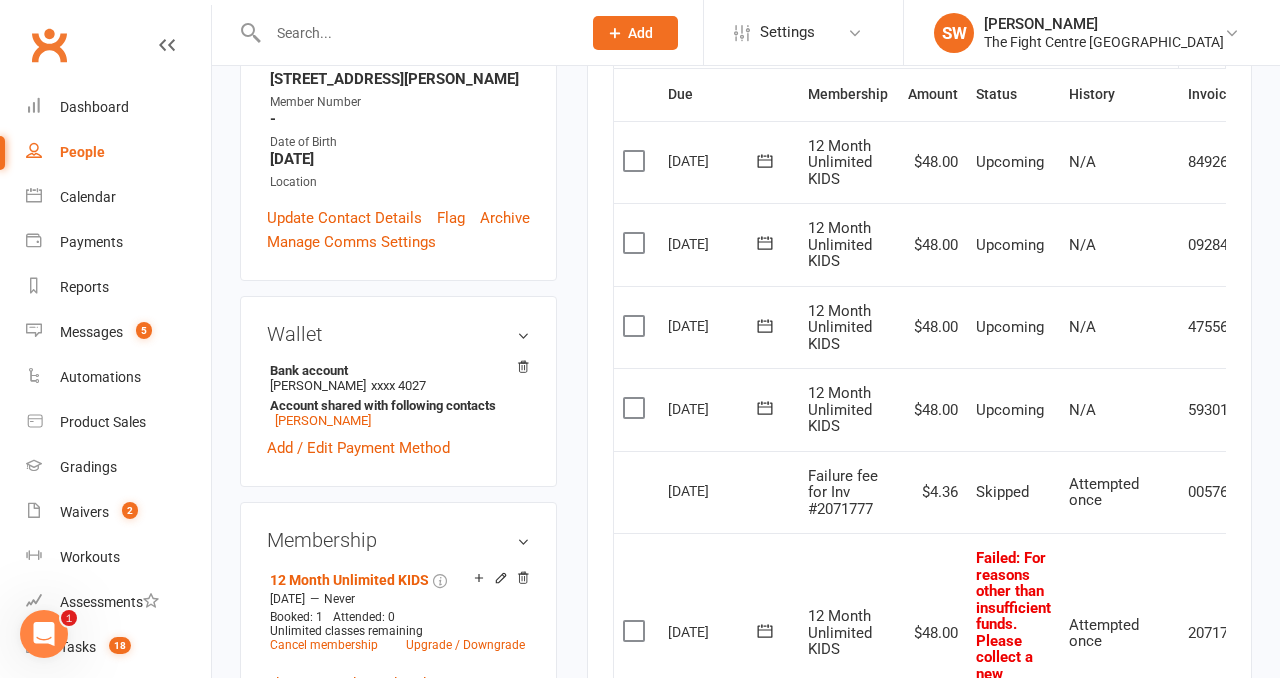 scroll, scrollTop: 503, scrollLeft: 0, axis: vertical 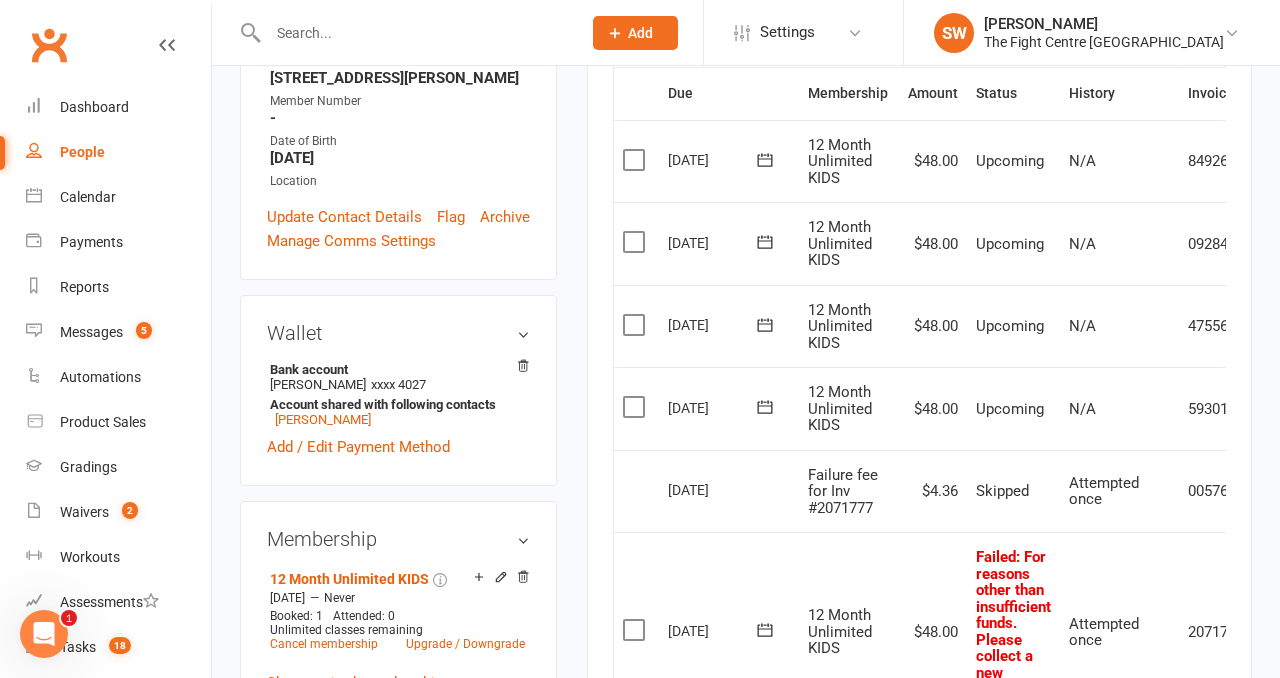 click on "✓ Memberships 12 Month Unlimited KIDS Does not expire $ Balance $0.00 Next: 16 Jul 2025 Last: 9 Jul 2025 Last visit 8 Jul 2025 3 days ago view attendance
Activity Notes Comms Attendance Payments Waivers Tasks Automations Workouts Gradings / Promotions Mobile App Credit balance
Payments + Add Adjustment + Add Credit Due date  Due date Date paid Date failed Date settled 10 Jun 2025
June 2025
Sun Mon Tue Wed Thu Fri Sat
23
01
02
03
04
05
06
07
24
08
09
10
11
12
13
14
25
15
16
17
18
19
20
21" at bounding box center [919, 511] 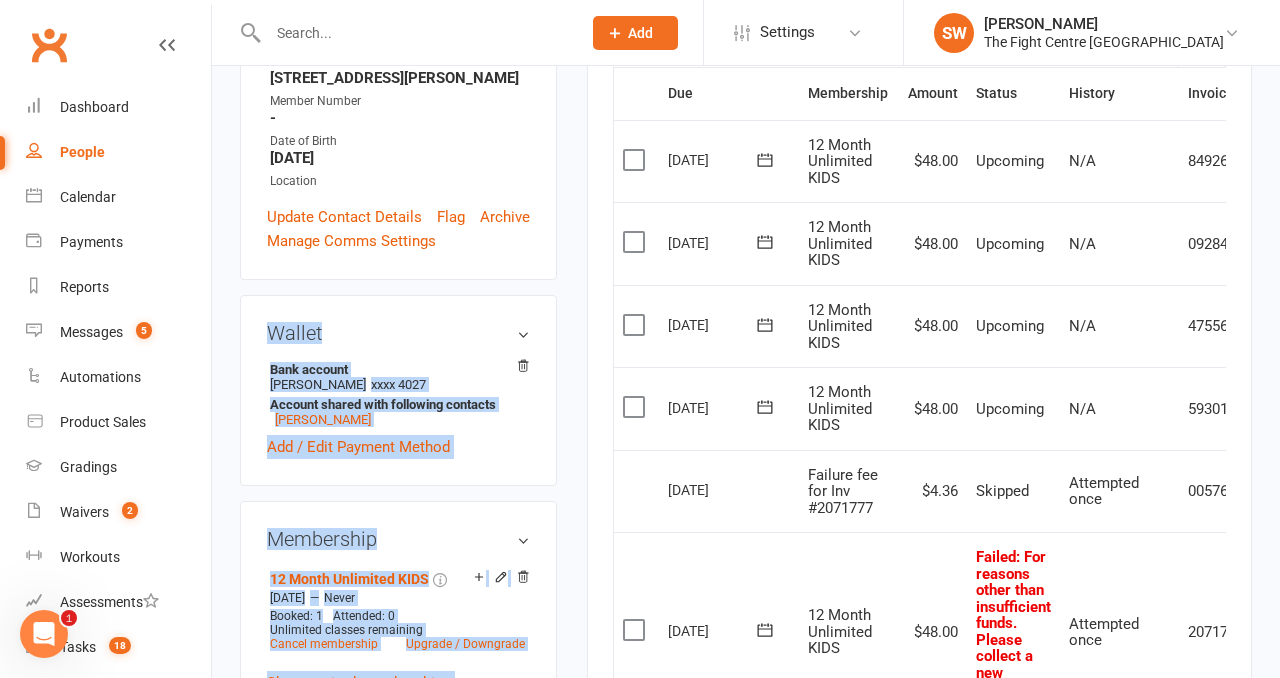 drag, startPoint x: 574, startPoint y: 363, endPoint x: 257, endPoint y: 184, distance: 364.0467 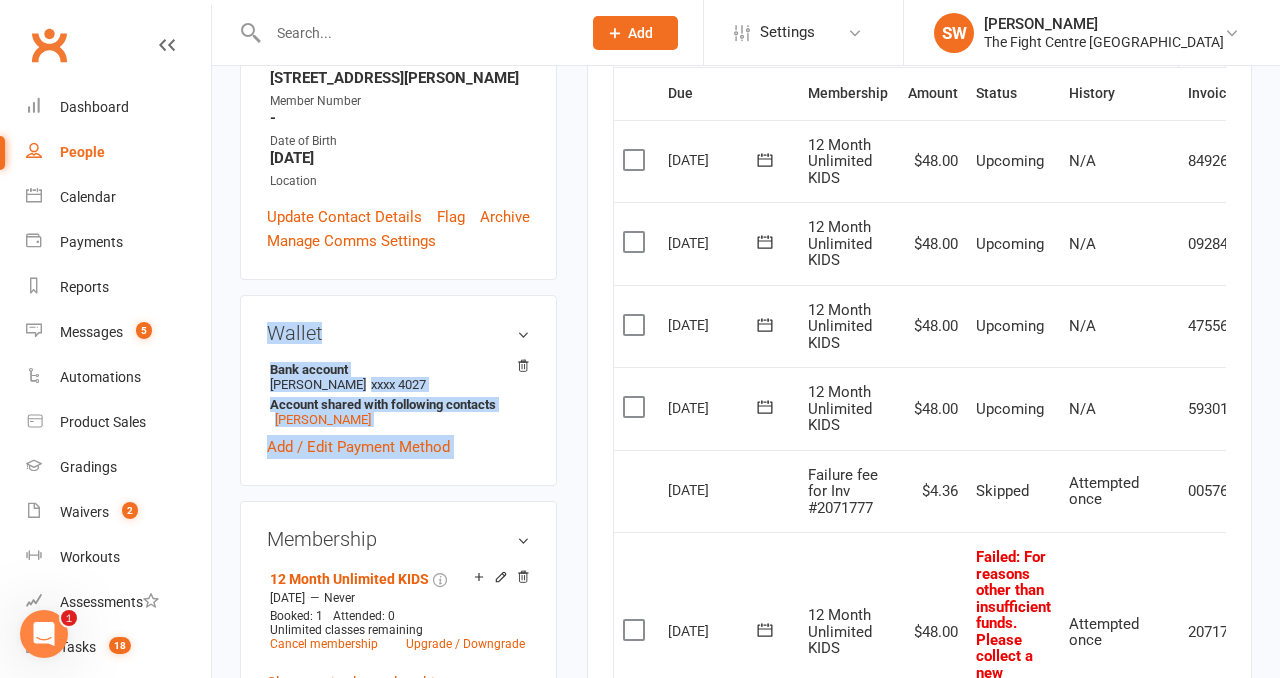 drag, startPoint x: 239, startPoint y: 173, endPoint x: 566, endPoint y: 385, distance: 389.70886 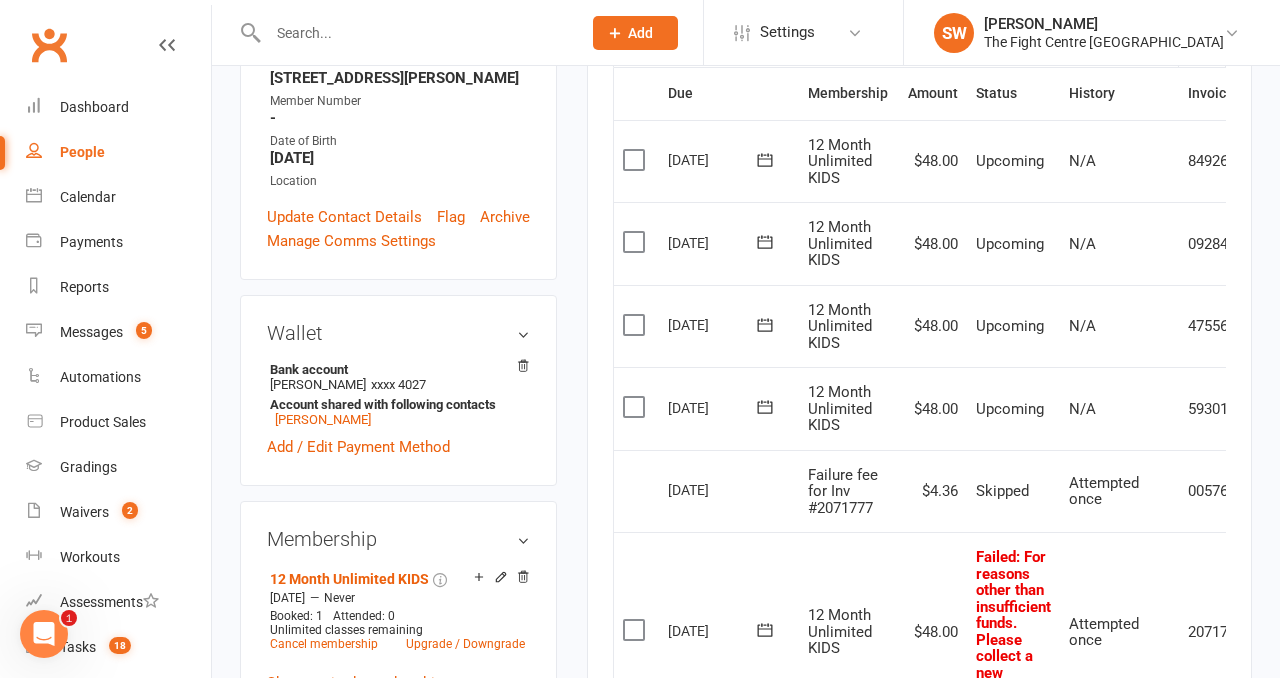 click on "✓ Memberships 12 Month Unlimited KIDS Does not expire $ Balance $0.00 Next: 16 Jul 2025 Last: 9 Jul 2025 Last visit 8 Jul 2025 3 days ago view attendance
Activity Notes Comms Attendance Payments Waivers Tasks Automations Workouts Gradings / Promotions Mobile App Credit balance
Payments + Add Adjustment + Add Credit Due date  Due date Date paid Date failed Date settled 10 Jun 2025
June 2025
Sun Mon Tue Wed Thu Fri Sat
23
01
02
03
04
05
06
07
24
08
09
10
11
12
13
14
25
15
16
17
18
19
20
21" at bounding box center (919, 511) 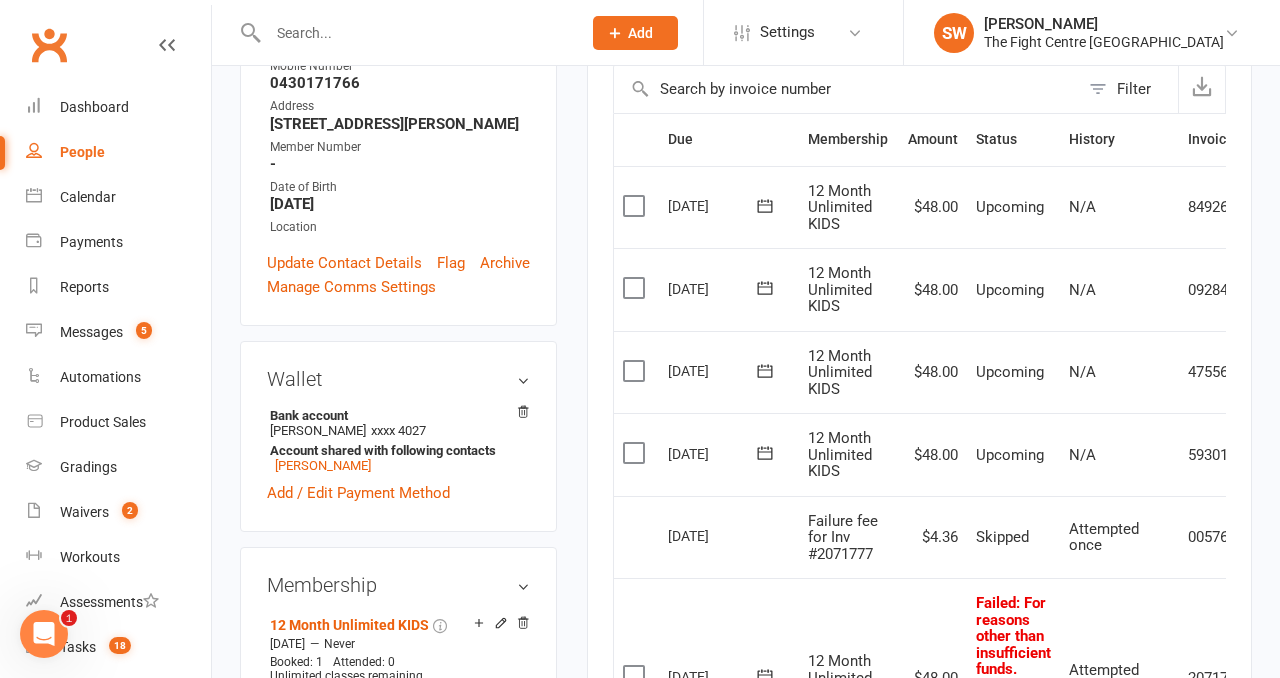 scroll, scrollTop: 458, scrollLeft: 0, axis: vertical 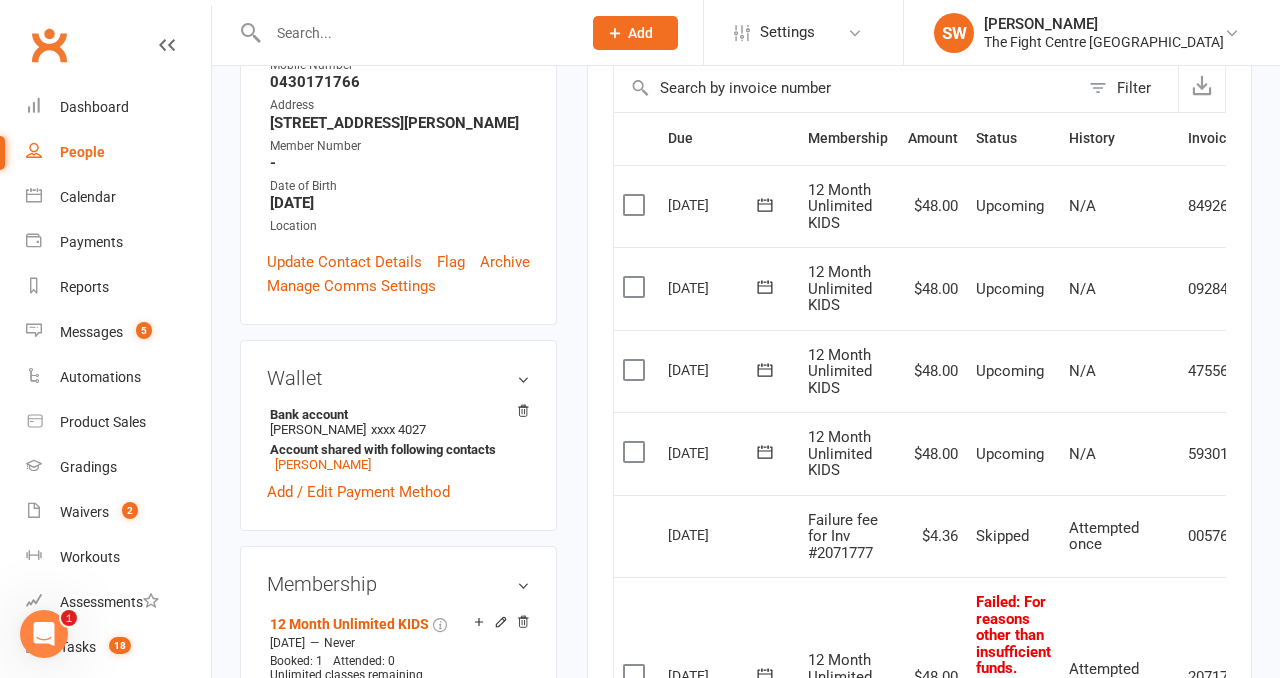 click on "upload photo change photo Musa Khan Activated 7 May, 2025 Added 6 May, 2025   Active member 6 years old  Contact information Owner   Email  Musa82786@outlook.com
Mobile Number  0430171766
Address  42 Maranoa Logan reserve Qld 4133
Member Number  -
Date of Birth  April 27, 2019
Location
Update Contact Details Flag Archive Manage Comms Settings
Wallet Bank account Shadia Khan  xxxx 4027  Account shared with following contacts Feroz Khan
Add / Edit Payment Method
Membership      12 Month Unlimited KIDS Jun 12 2025 — Never Booked: 1 Attended: 0 Unlimited classes remaining   Cancel membership Upgrade / Downgrade Show expired memberships Add new membership
Family Members   Feroz Khan - Parent / Guardian Add link to existing contact  Add link to new contact
Suspensions  No active suspensions found. Add new suspension
Promotions  edit Fighters -
Kids / Teens members -
No more check in calls -
Online training check in -
First week message -
Email / SMS Subscriptions  edit edit" at bounding box center (398, 1050) 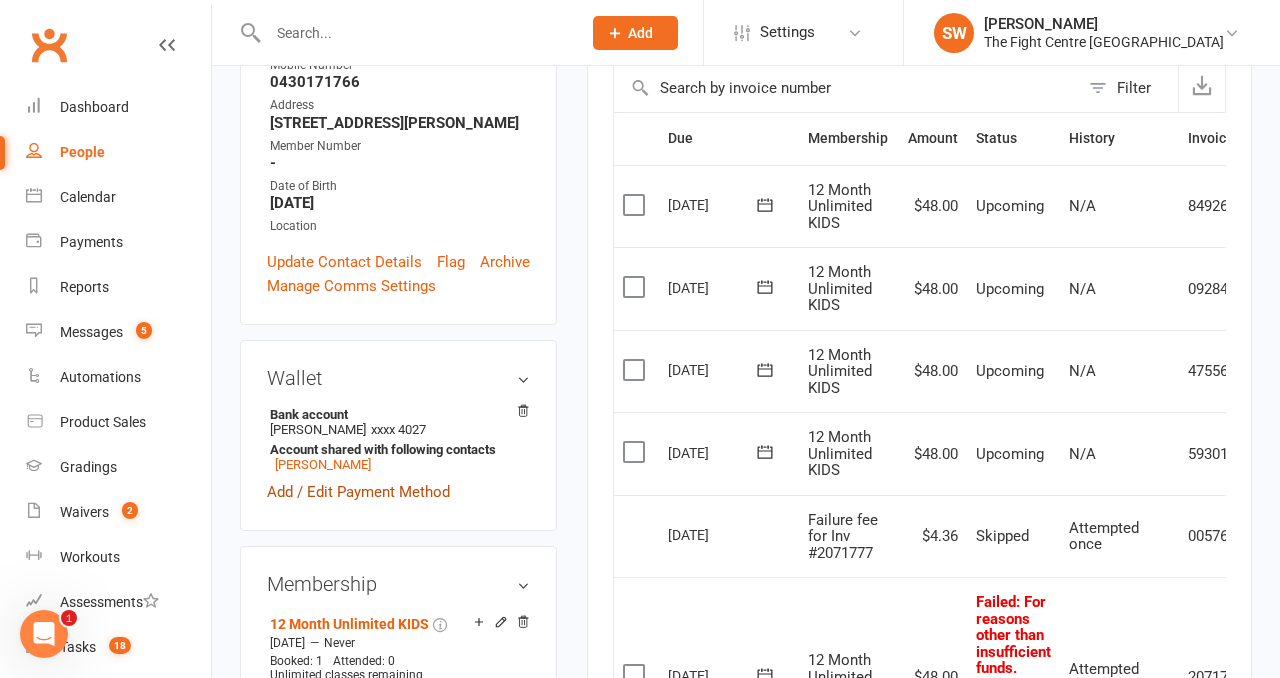 click on "Add / Edit Payment Method" at bounding box center (358, 492) 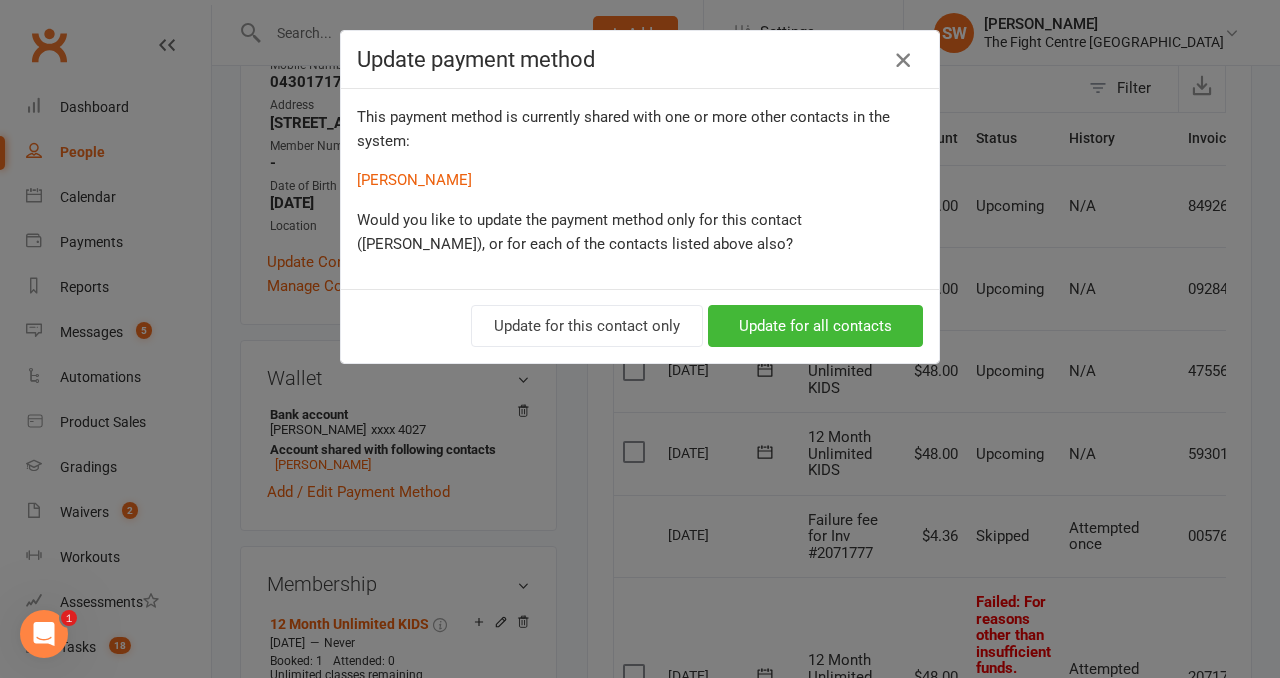 click at bounding box center [903, 60] 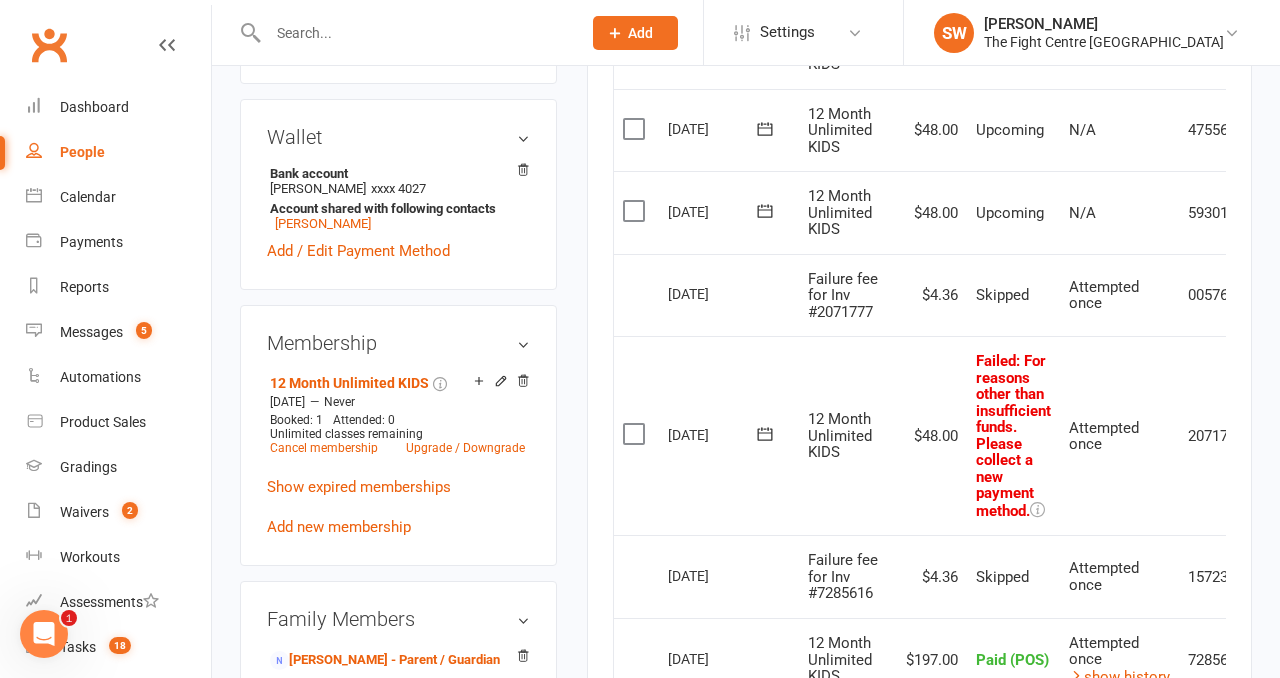 scroll, scrollTop: 697, scrollLeft: 0, axis: vertical 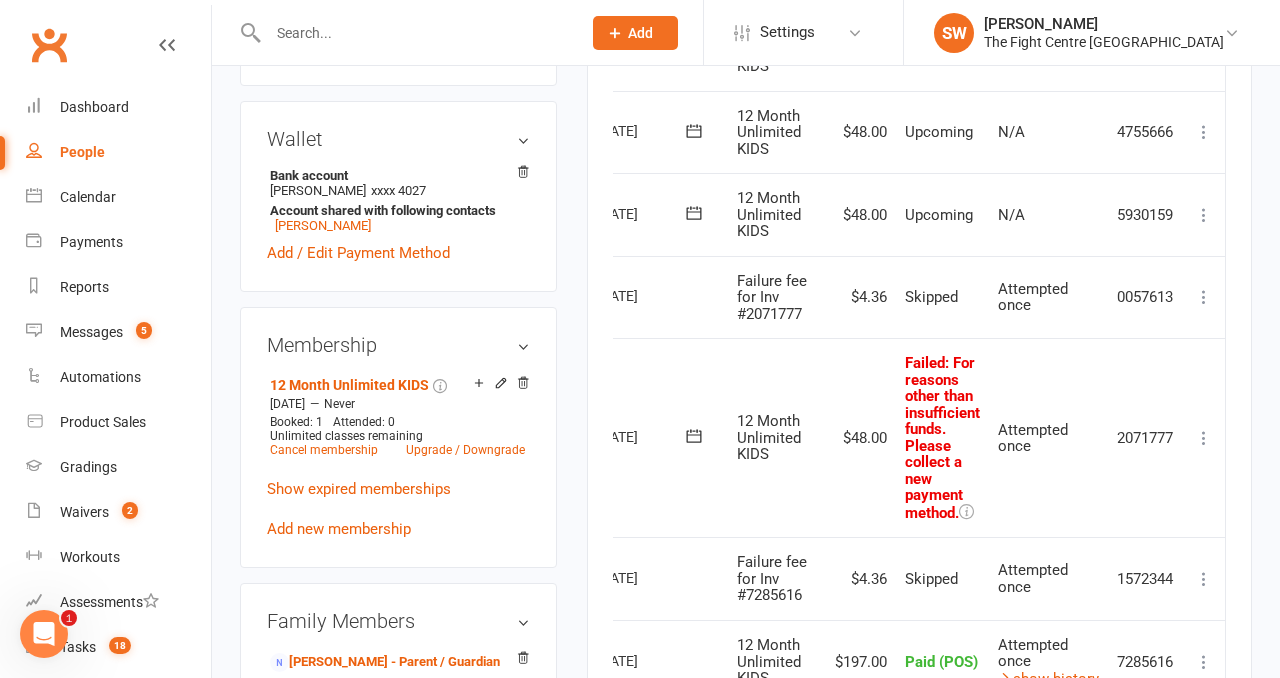 click at bounding box center (1204, 438) 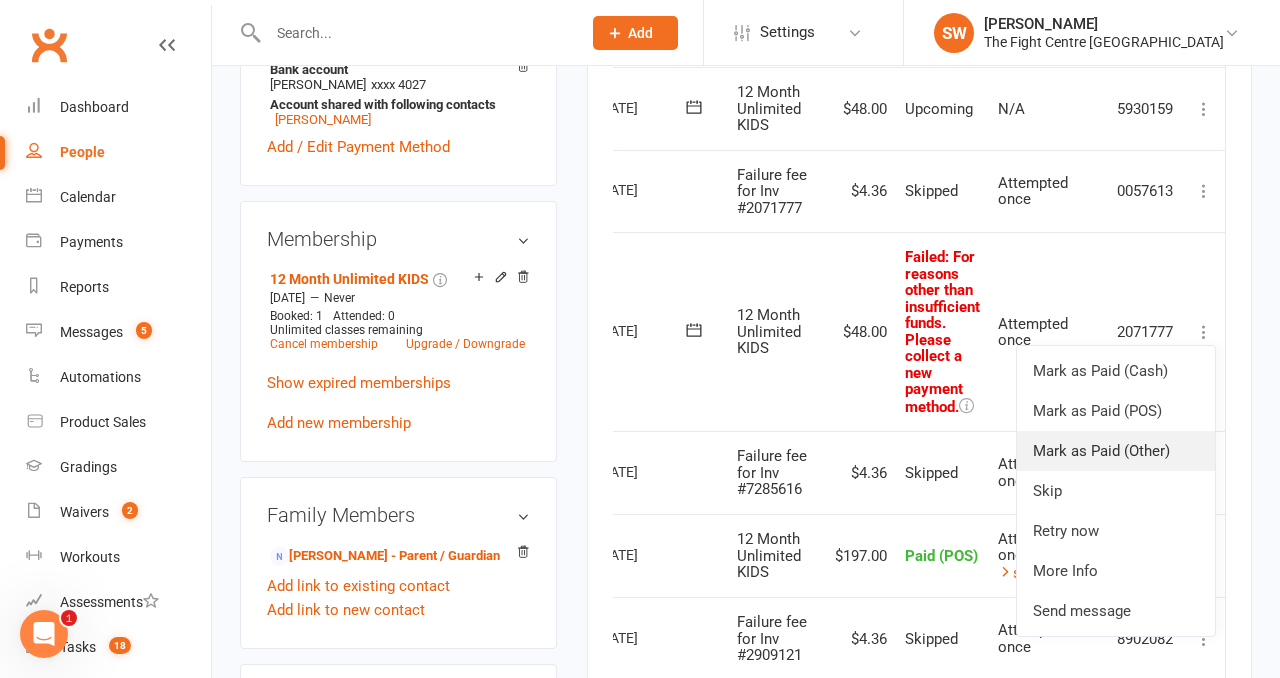 scroll, scrollTop: 810, scrollLeft: 0, axis: vertical 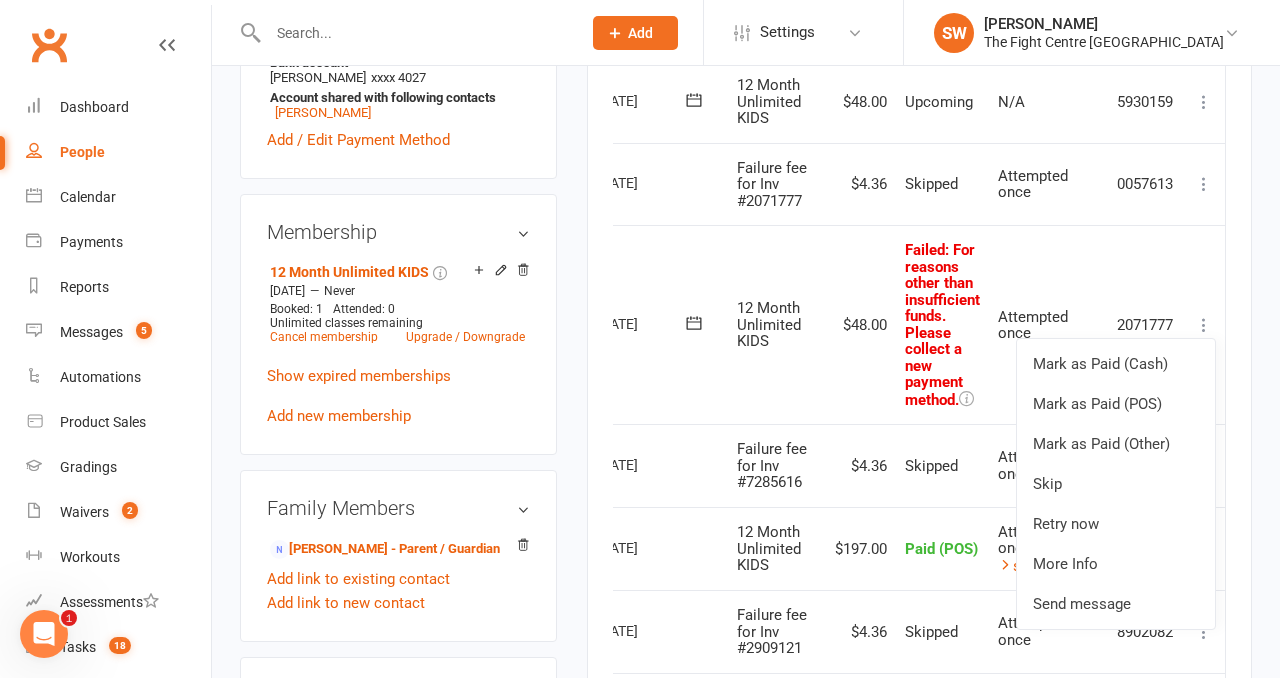click on ": For reasons other than insufficient funds. Please collect a new payment method." at bounding box center [942, 325] 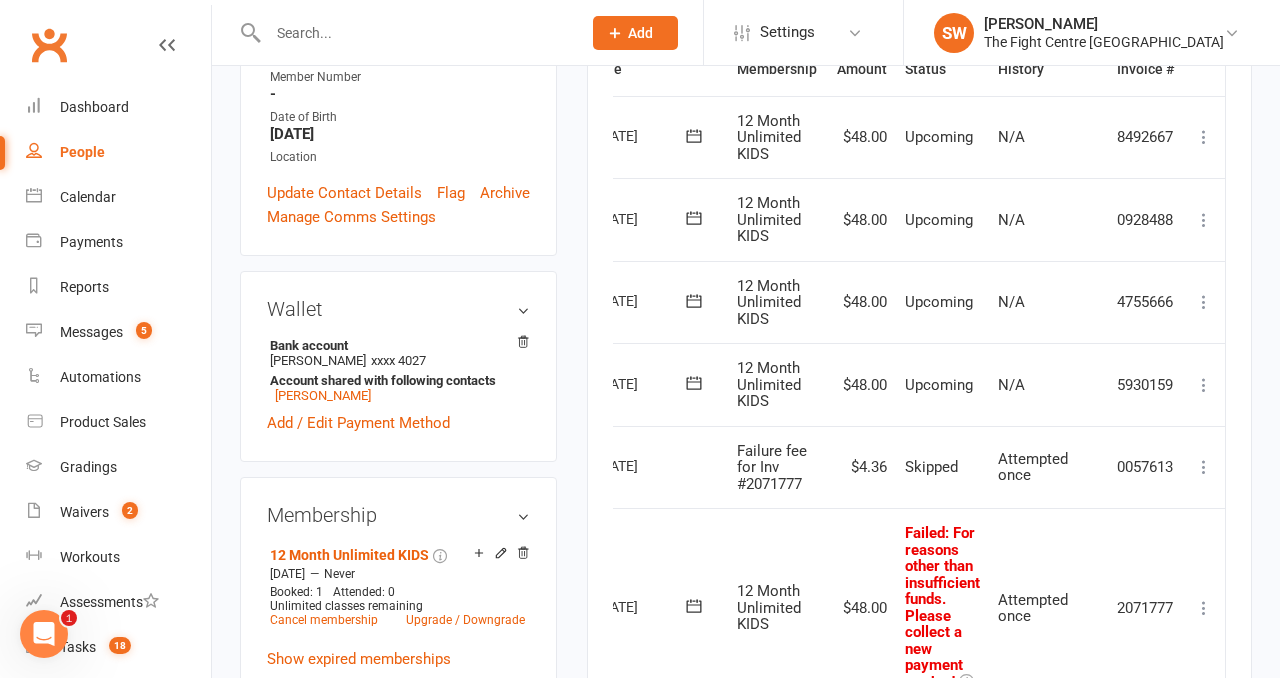 scroll, scrollTop: 519, scrollLeft: 0, axis: vertical 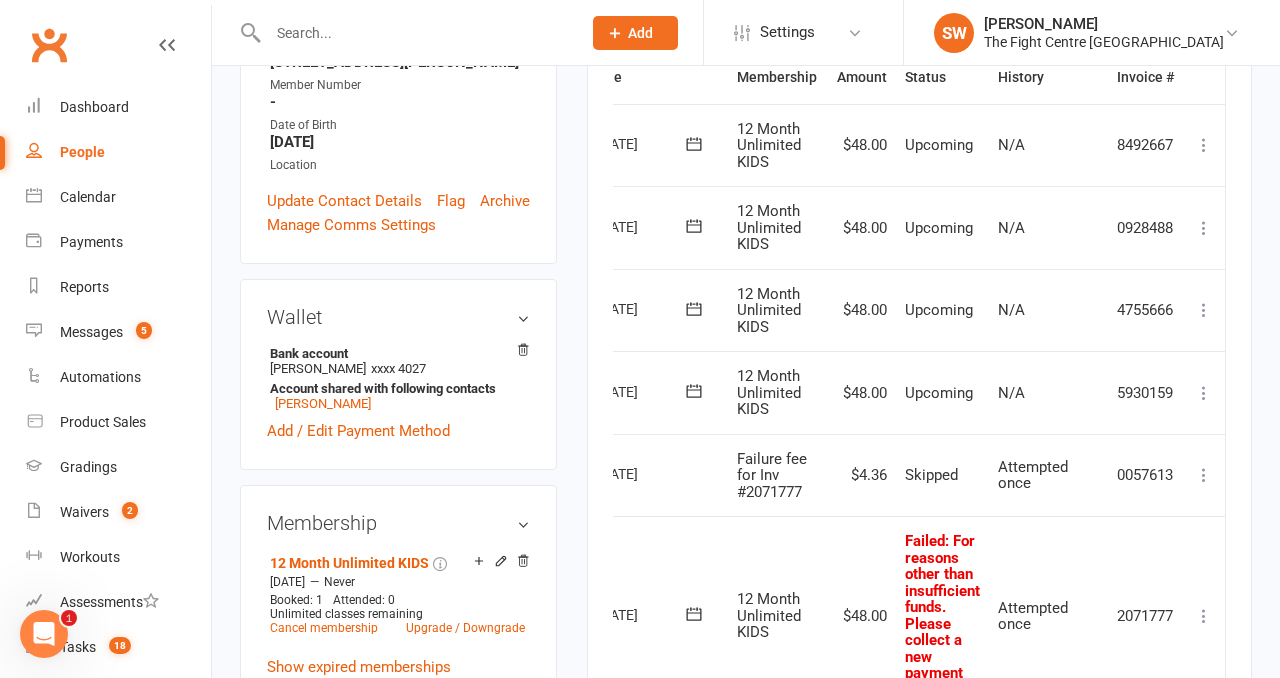 click on "upload photo change photo Musa Khan Activated 7 May, 2025 Added 6 May, 2025   Active member 6 years old  Contact information Owner   Email  Musa82786@outlook.com
Mobile Number  0430171766
Address  42 Maranoa Logan reserve Qld 4133
Member Number  -
Date of Birth  April 27, 2019
Location
Update Contact Details Flag Archive Manage Comms Settings
Wallet Bank account Shadia Khan  xxxx 4027  Account shared with following contacts Feroz Khan
Add / Edit Payment Method
Membership      12 Month Unlimited KIDS Jun 12 2025 — Never Booked: 1 Attended: 0 Unlimited classes remaining   Cancel membership Upgrade / Downgrade Show expired memberships Add new membership
Family Members   Feroz Khan - Parent / Guardian Add link to existing contact  Add link to new contact
Suspensions  No active suspensions found. Add new suspension
Promotions  edit Fighters -
Kids / Teens members -
No more check in calls -
Online training check in -
First week message -
Email / SMS Subscriptions  edit edit" at bounding box center (398, 989) 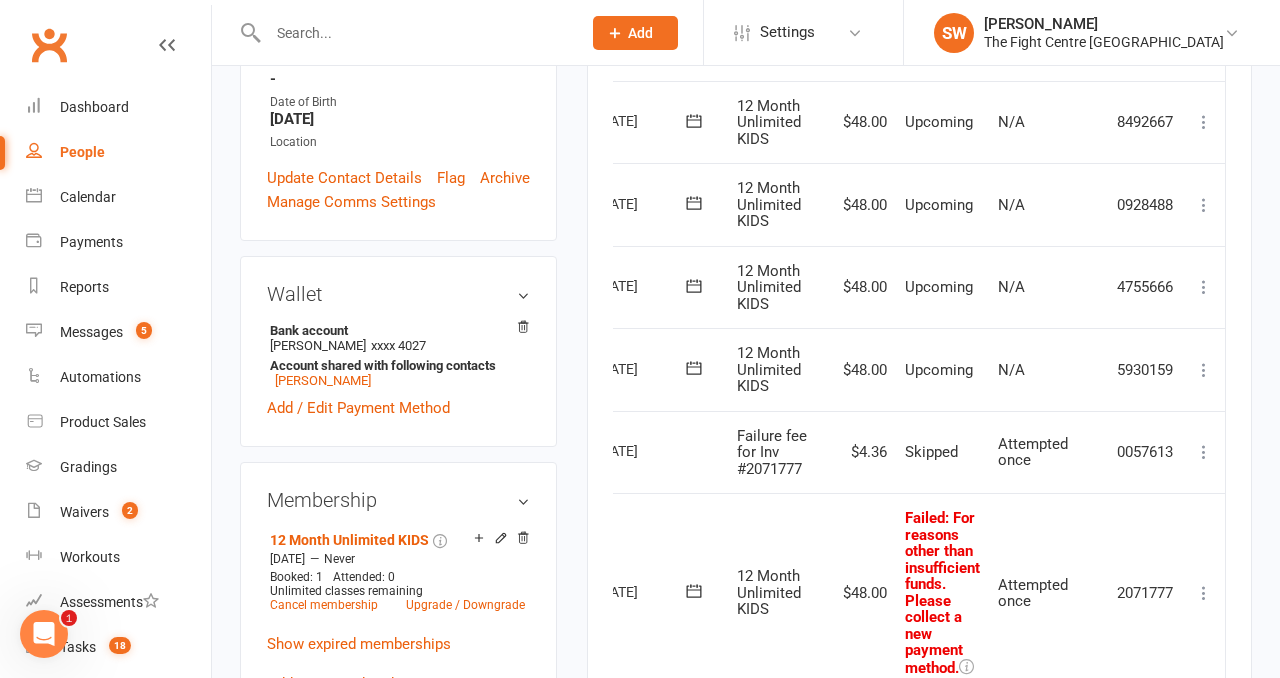 click on "✓ Memberships 12 Month Unlimited KIDS Does not expire $ Balance $0.00 Next: 16 Jul 2025 Last: 9 Jul 2025 Last visit 8 Jul 2025 3 days ago view attendance
Activity Notes Comms Attendance Payments Waivers Tasks Automations Workouts Gradings / Promotions Mobile App Credit balance
Payments + Add Adjustment + Add Credit Due date  Due date Date paid Date failed Date settled 10 Jun 2025
June 2025
Sun Mon Tue Wed Thu Fri Sat
23
01
02
03
04
05
06
07
24
08
09
10
11
12
13
14
25
15
16
17
18
19
20
21" at bounding box center [919, 472] 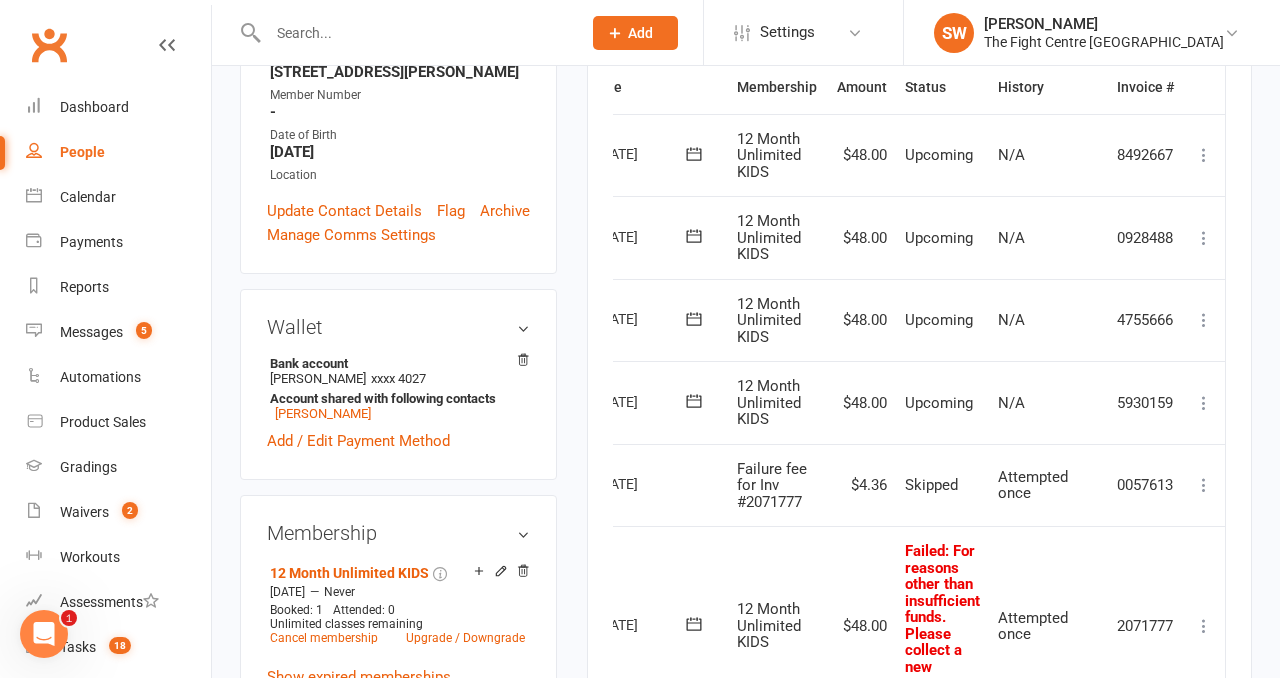 click on "upload photo change photo Musa Khan Activated 7 May, 2025 Added 6 May, 2025   Active member 6 years old  Contact information Owner   Email  Musa82786@outlook.com
Mobile Number  0430171766
Address  42 Maranoa Logan reserve Qld 4133
Member Number  -
Date of Birth  April 27, 2019
Location
Update Contact Details Flag Archive Manage Comms Settings
Wallet Bank account Shadia Khan  xxxx 4027  Account shared with following contacts Feroz Khan
Add / Edit Payment Method
Membership      12 Month Unlimited KIDS Jun 12 2025 — Never Booked: 1 Attended: 0 Unlimited classes remaining   Cancel membership Upgrade / Downgrade Show expired memberships Add new membership
Family Members   Feroz Khan - Parent / Guardian Add link to existing contact  Add link to new contact
Suspensions  No active suspensions found. Add new suspension
Promotions  edit Fighters -
Kids / Teens members -
No more check in calls -
Online training check in -
First week message -
Email / SMS Subscriptions  edit edit" at bounding box center [398, 999] 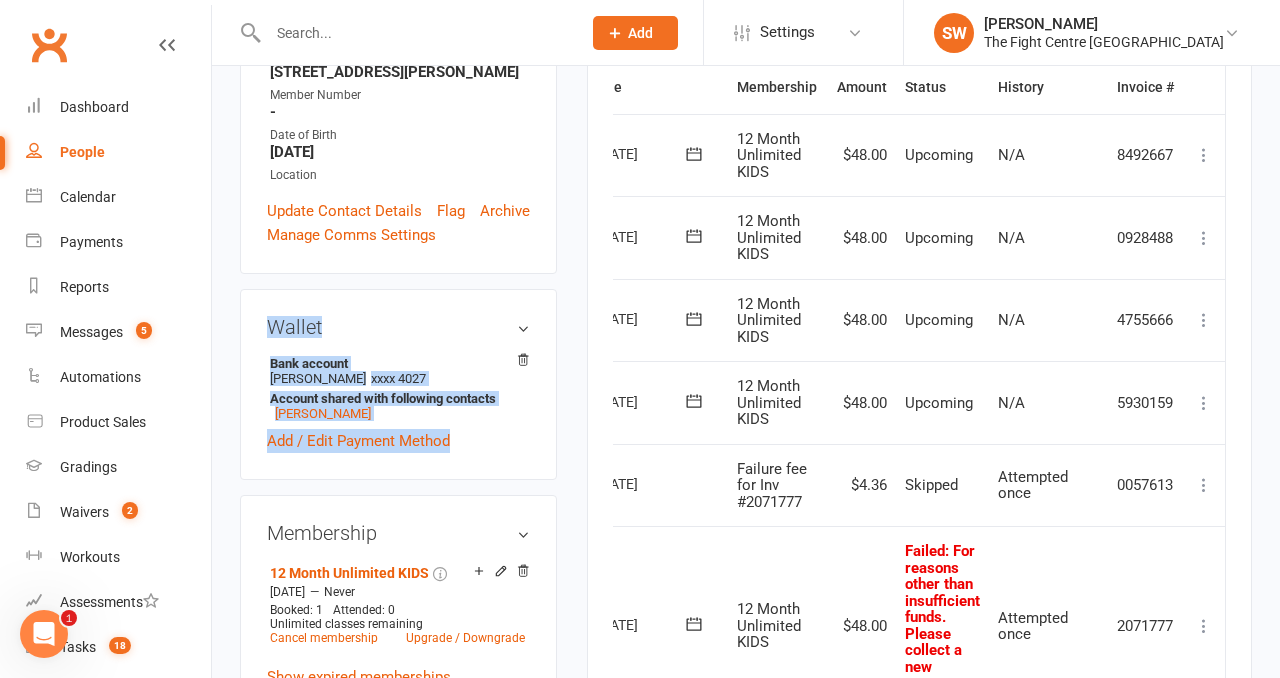 drag, startPoint x: 547, startPoint y: 346, endPoint x: 267, endPoint y: 220, distance: 307.04398 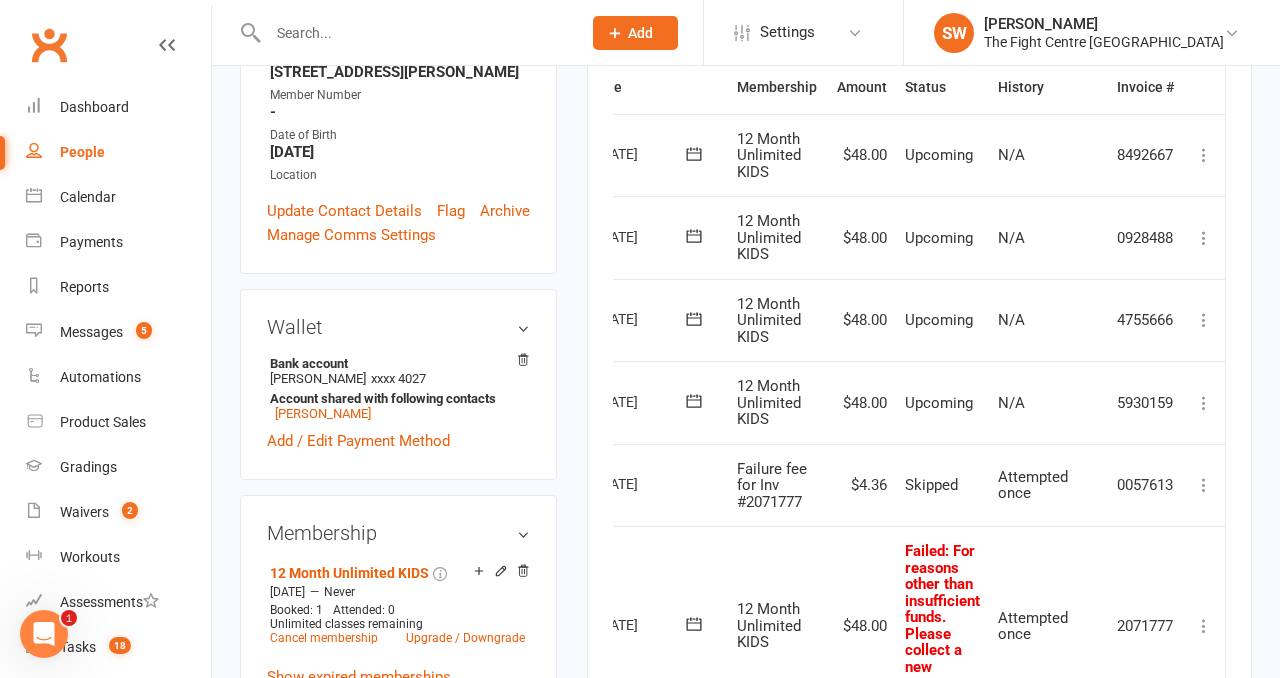 click on "upload photo change photo Musa Khan Activated 7 May, 2025 Added 6 May, 2025   Active member 6 years old  Contact information Owner   Email  Musa82786@outlook.com
Mobile Number  0430171766
Address  42 Maranoa Logan reserve Qld 4133
Member Number  -
Date of Birth  April 27, 2019
Location
Update Contact Details Flag Archive Manage Comms Settings
Wallet Bank account Shadia Khan  xxxx 4027  Account shared with following contacts Feroz Khan
Add / Edit Payment Method
Membership      12 Month Unlimited KIDS Jun 12 2025 — Never Booked: 1 Attended: 0 Unlimited classes remaining   Cancel membership Upgrade / Downgrade Show expired memberships Add new membership
Family Members   Feroz Khan - Parent / Guardian Add link to existing contact  Add link to new contact
Suspensions  No active suspensions found. Add new suspension
Promotions  edit Fighters -
Kids / Teens members -
No more check in calls -
Online training check in -
First week message -
Email / SMS Subscriptions  edit edit" at bounding box center (398, 999) 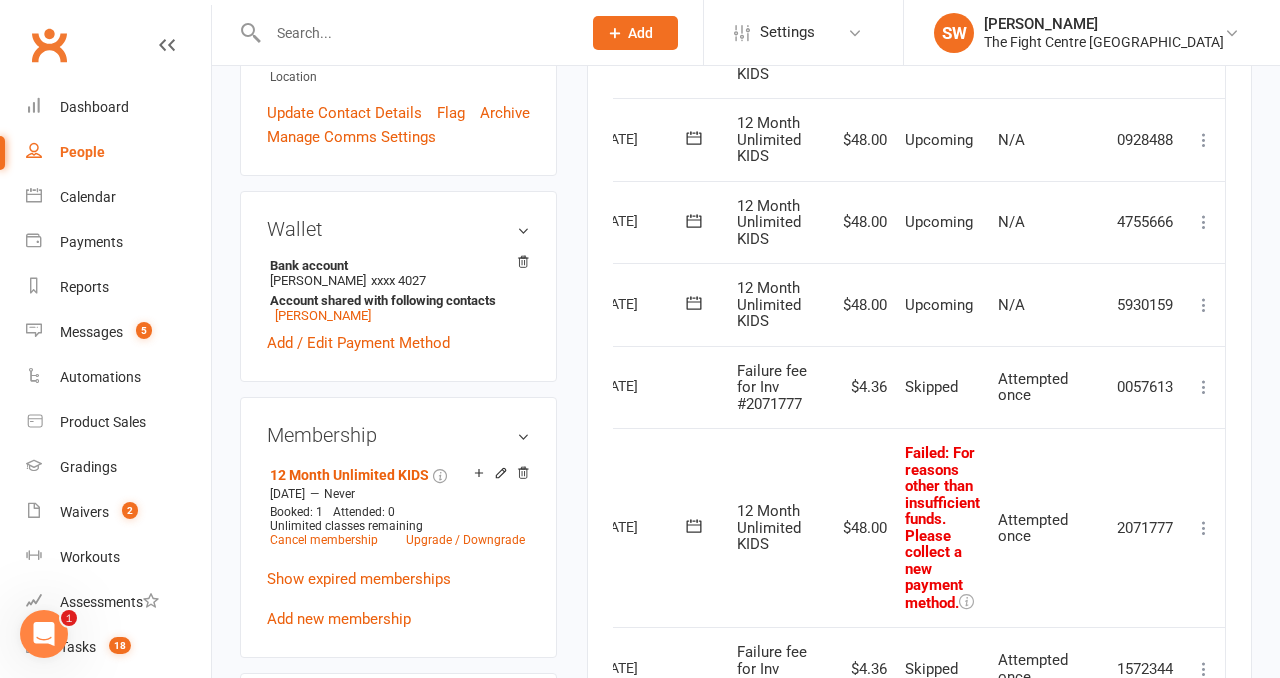 click on "upload photo change photo Musa Khan Activated 7 May, 2025 Added 6 May, 2025   Active member 6 years old  Contact information Owner   Email  Musa82786@outlook.com
Mobile Number  0430171766
Address  42 Maranoa Logan reserve Qld 4133
Member Number  -
Date of Birth  April 27, 2019
Location
Update Contact Details Flag Archive Manage Comms Settings
Wallet Bank account Shadia Khan  xxxx 4027  Account shared with following contacts Feroz Khan
Add / Edit Payment Method
Membership      12 Month Unlimited KIDS Jun 12 2025 — Never Booked: 1 Attended: 0 Unlimited classes remaining   Cancel membership Upgrade / Downgrade Show expired memberships Add new membership
Family Members   Feroz Khan - Parent / Guardian Add link to existing contact  Add link to new contact
Suspensions  No active suspensions found. Add new suspension
Promotions  edit Fighters -
Kids / Teens members -
No more check in calls -
Online training check in -
First week message -
Email / SMS Subscriptions  edit edit" at bounding box center [398, 901] 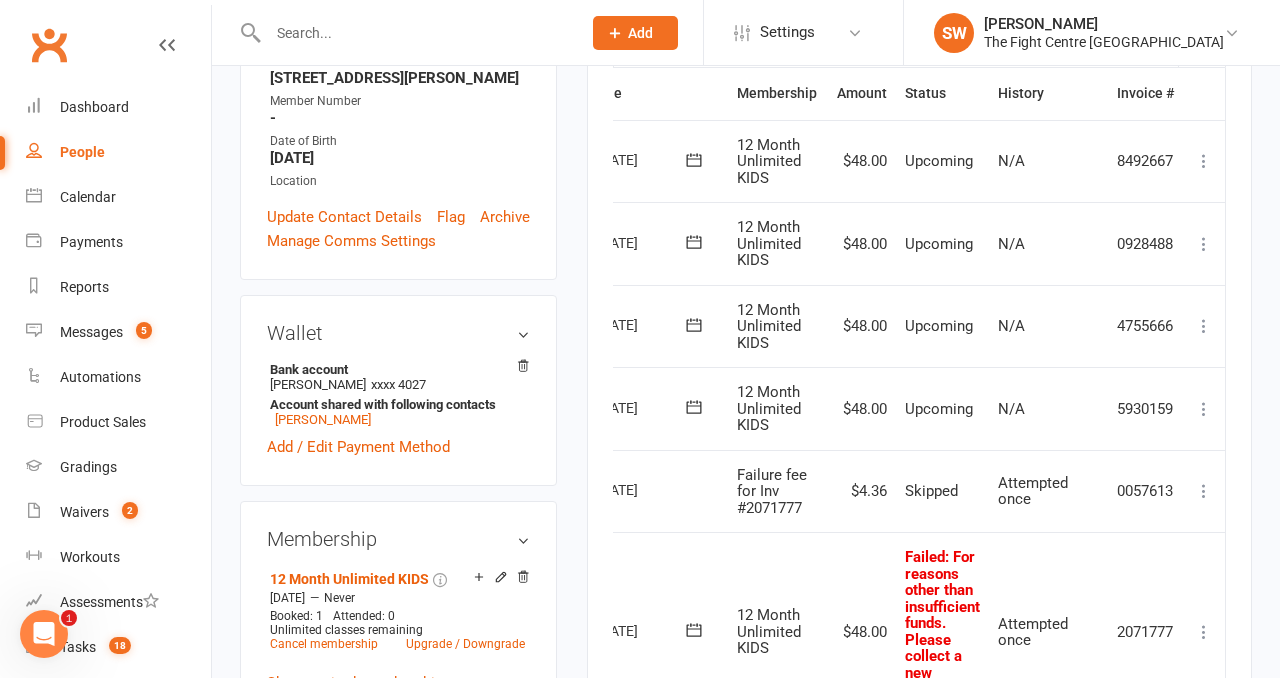scroll, scrollTop: 502, scrollLeft: 0, axis: vertical 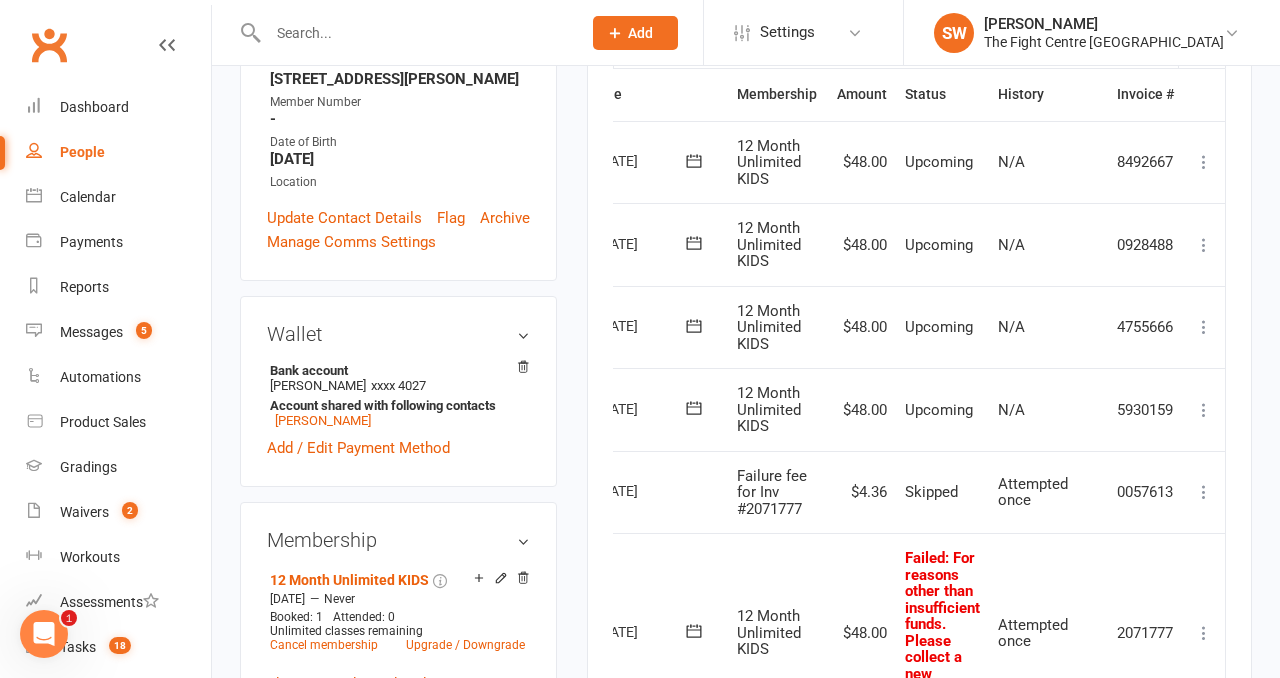 click on "upload photo change photo Musa Khan Activated 7 May, 2025 Added 6 May, 2025   Active member 6 years old  Contact information Owner   Email  Musa82786@outlook.com
Mobile Number  0430171766
Address  42 Maranoa Logan reserve Qld 4133
Member Number  -
Date of Birth  April 27, 2019
Location
Update Contact Details Flag Archive Manage Comms Settings
Wallet Bank account Shadia Khan  xxxx 4027  Account shared with following contacts Feroz Khan
Add / Edit Payment Method
Membership      12 Month Unlimited KIDS Jun 12 2025 — Never Booked: 1 Attended: 0 Unlimited classes remaining   Cancel membership Upgrade / Downgrade Show expired memberships Add new membership
Family Members   Feroz Khan - Parent / Guardian Add link to existing contact  Add link to new contact
Suspensions  No active suspensions found. Add new suspension
Promotions  edit Fighters -
Kids / Teens members -
No more check in calls -
Online training check in -
First week message -
Email / SMS Subscriptions  edit edit" at bounding box center [398, 1006] 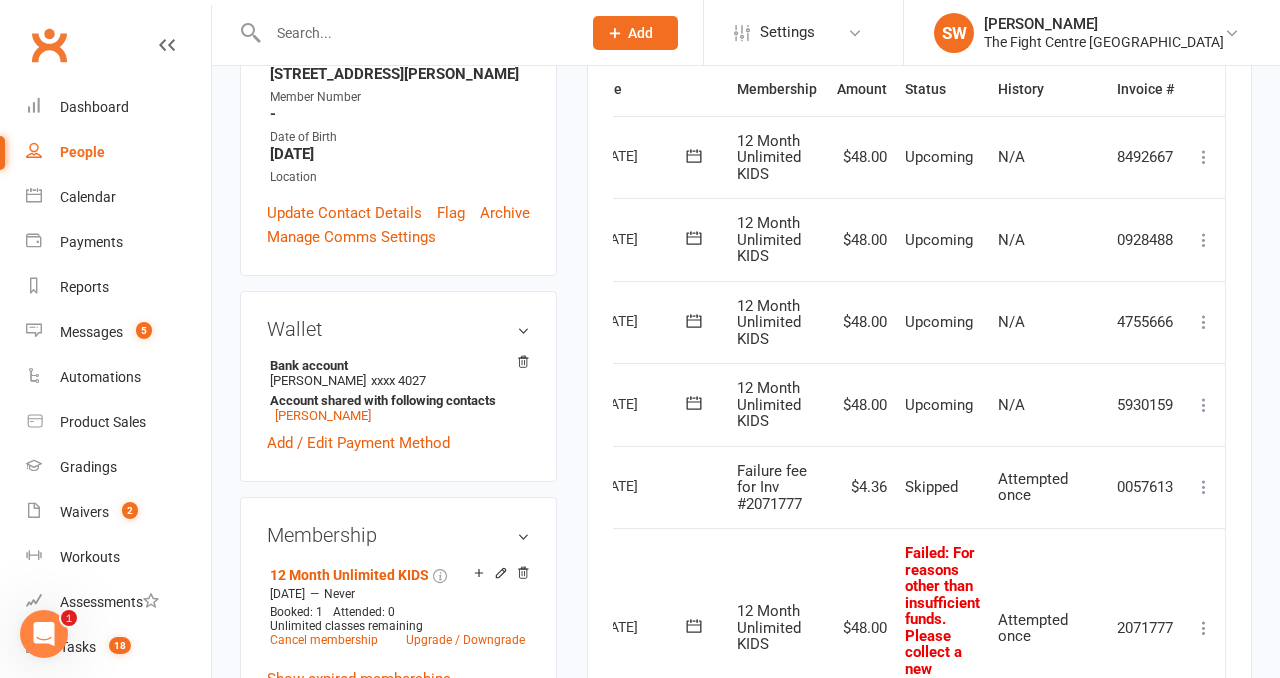 scroll, scrollTop: 514, scrollLeft: 0, axis: vertical 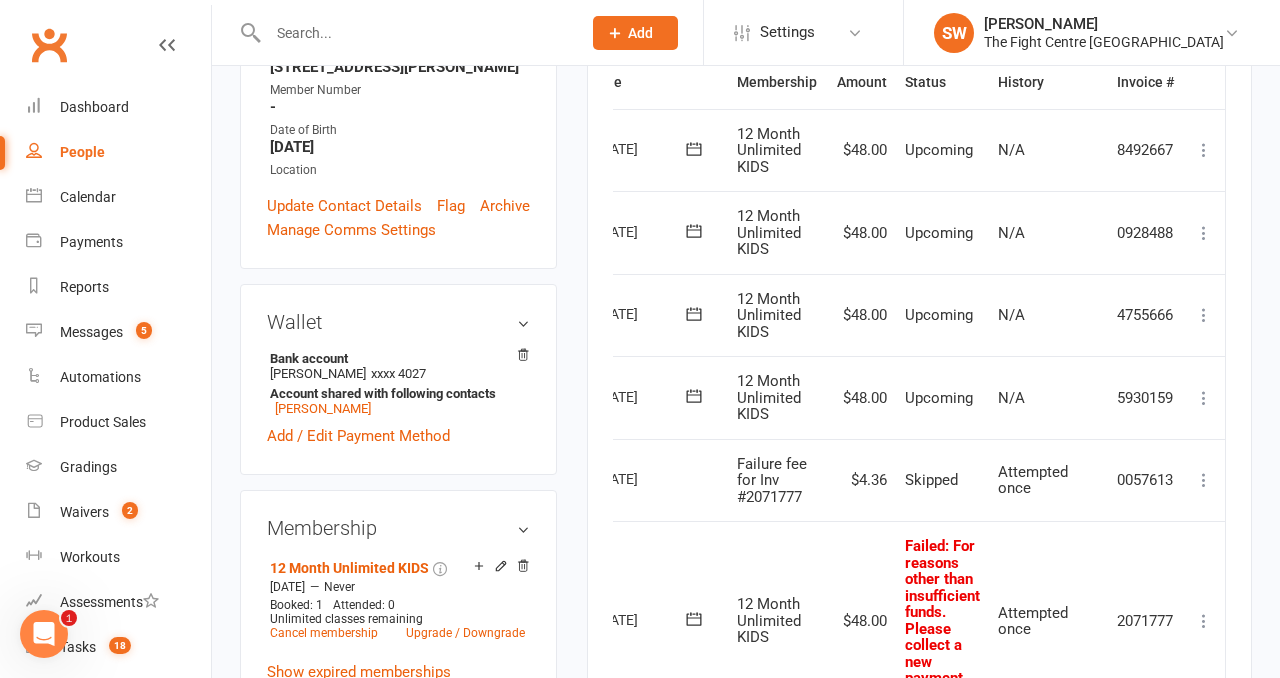 click on "✓ Memberships 12 Month Unlimited KIDS Does not expire $ Balance $0.00 Next: 16 Jul 2025 Last: 9 Jul 2025 Last visit 8 Jul 2025 3 days ago view attendance
Activity Notes Comms Attendance Payments Waivers Tasks Automations Workouts Gradings / Promotions Mobile App Credit balance
Payments + Add Adjustment + Add Credit Due date  Due date Date paid Date failed Date settled 10 Jun 2025
June 2025
Sun Mon Tue Wed Thu Fri Sat
23
01
02
03
04
05
06
07
24
08
09
10
11
12
13
14
25
15
16
17
18
19
20
21" at bounding box center [919, 500] 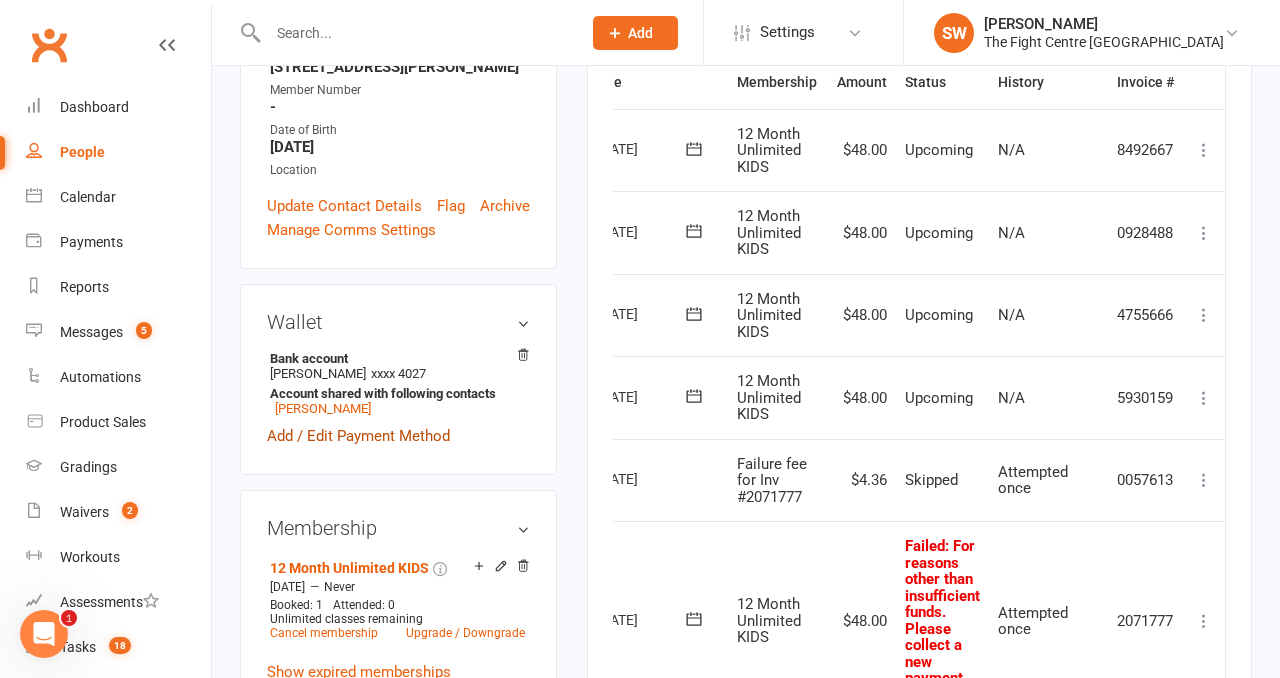 click on "Add / Edit Payment Method" at bounding box center (358, 436) 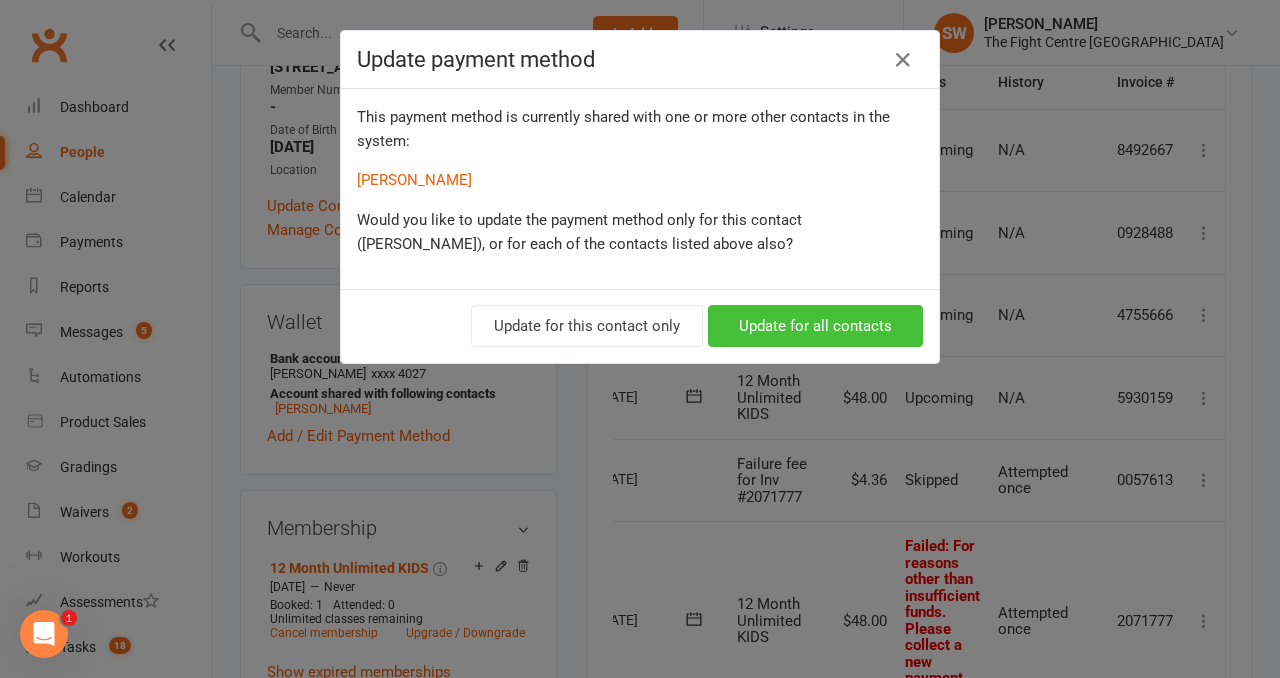 click on "Update for all contacts" at bounding box center [815, 326] 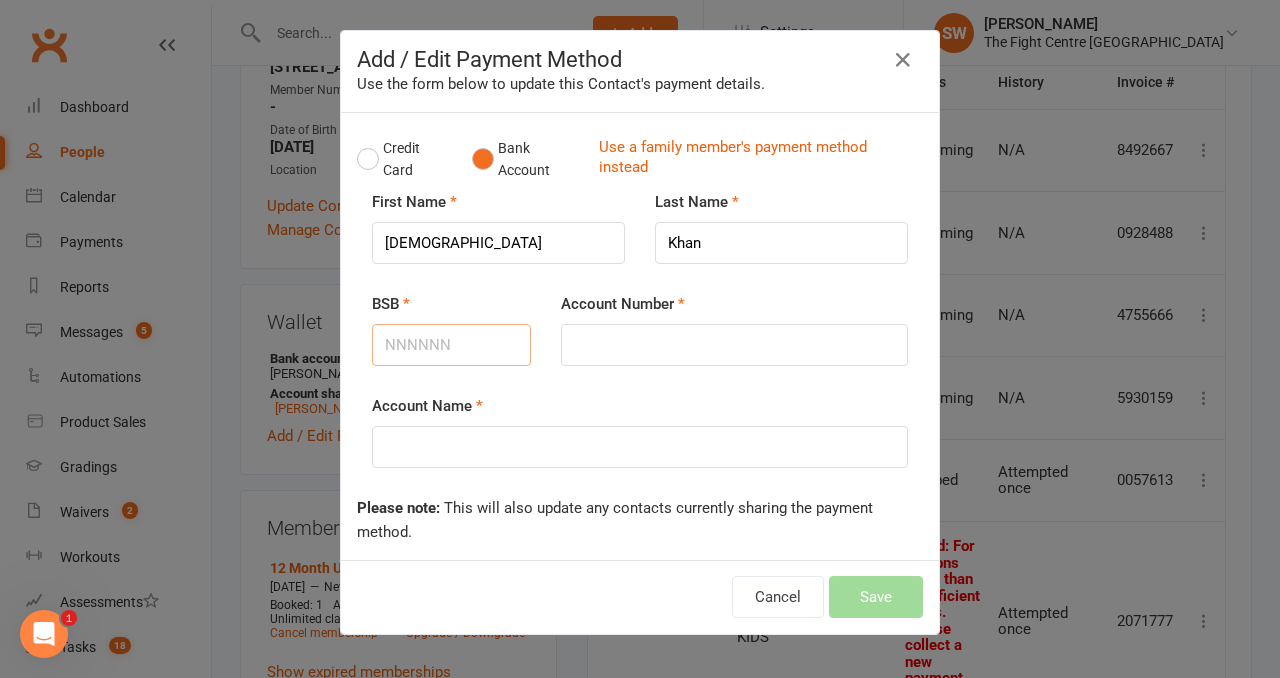 click on "BSB" at bounding box center [451, 345] 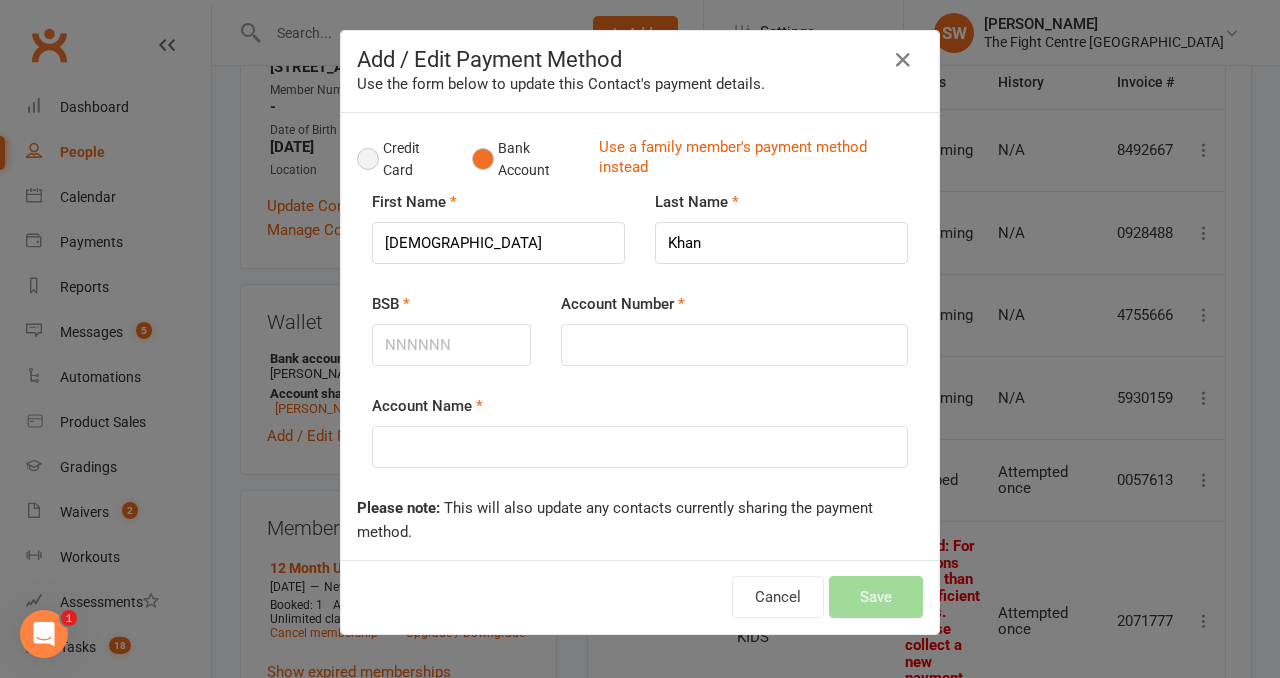 click on "Credit Card" at bounding box center [404, 159] 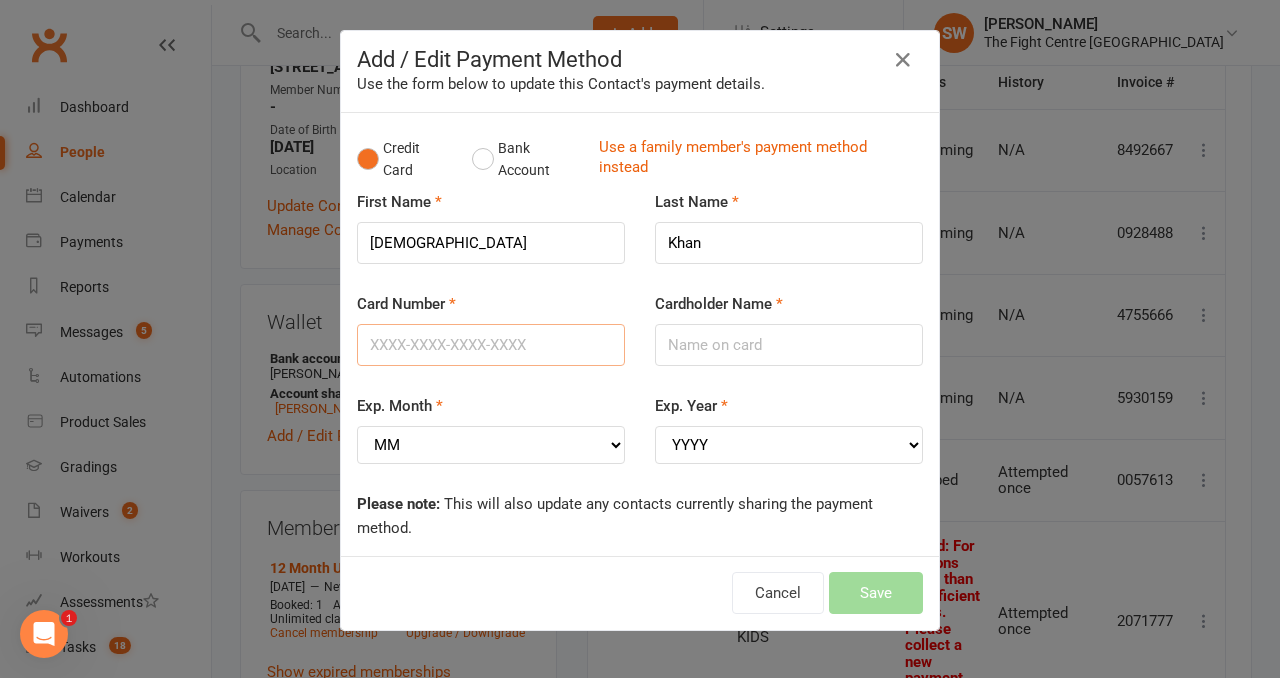 click on "Card Number" at bounding box center (491, 345) 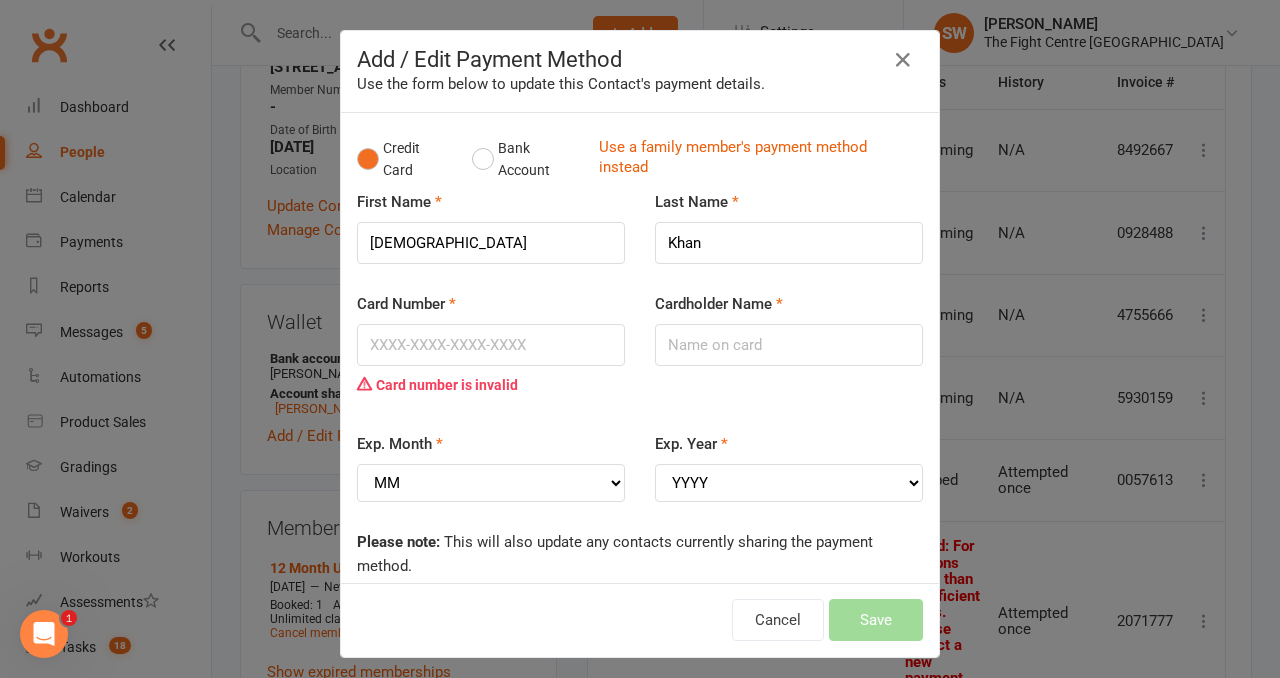 click on "Card Number Card number is invalid" at bounding box center (491, 348) 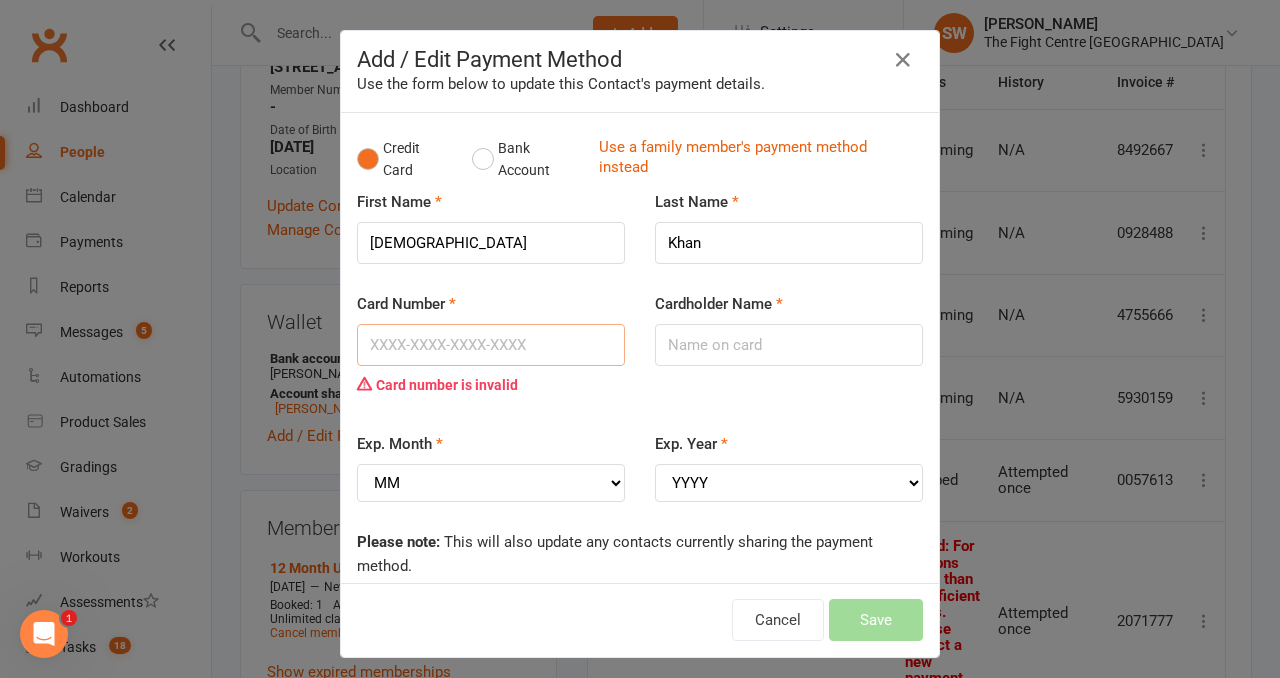 click on "Card Number" at bounding box center (491, 345) 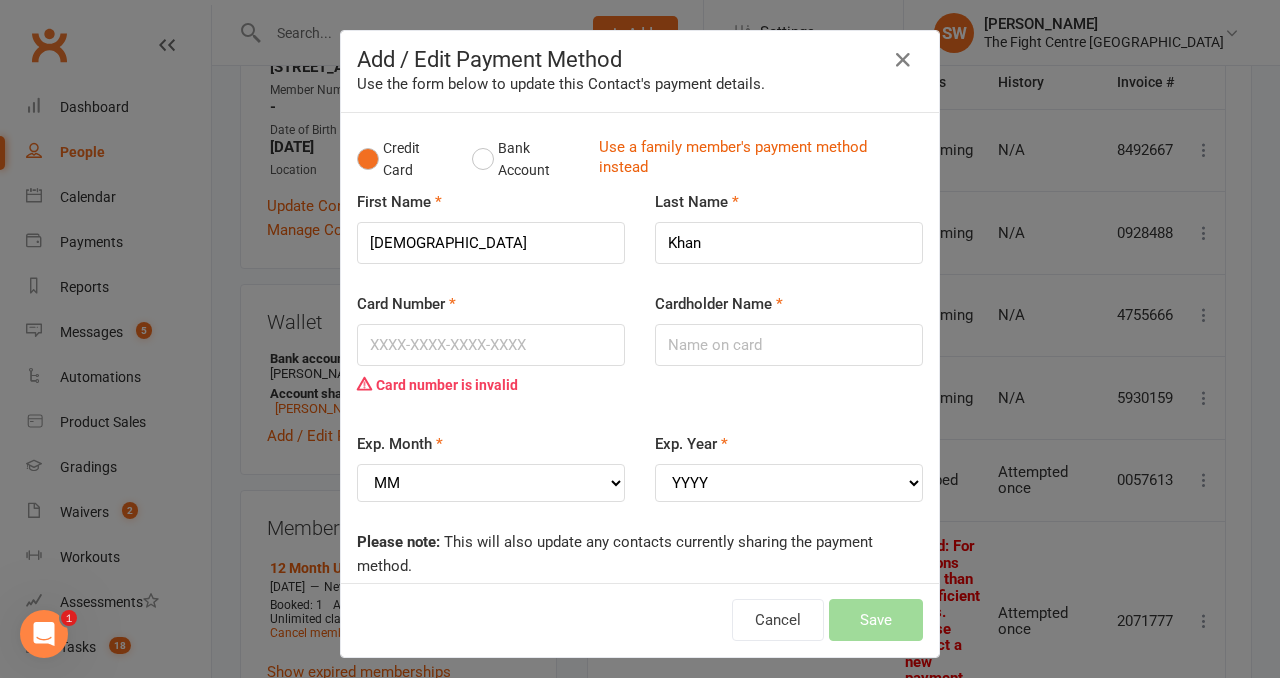 click on "Card Number Card number is invalid" at bounding box center [491, 348] 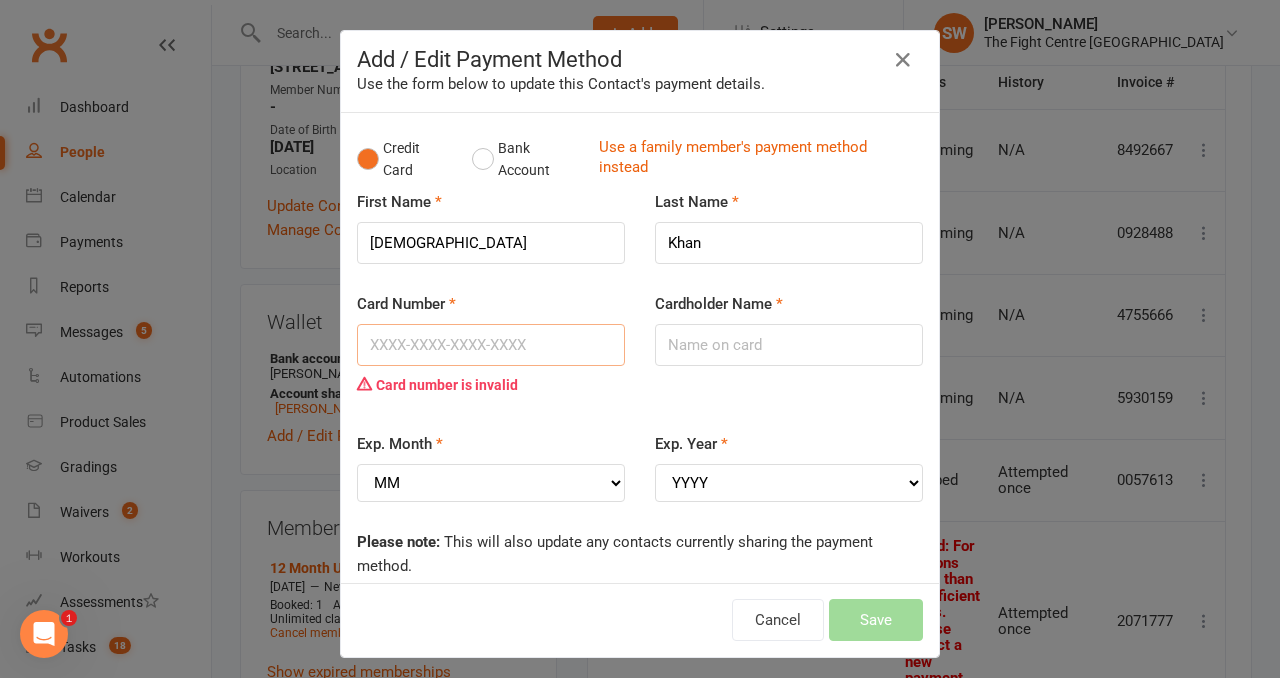 click on "Card Number" at bounding box center (491, 345) 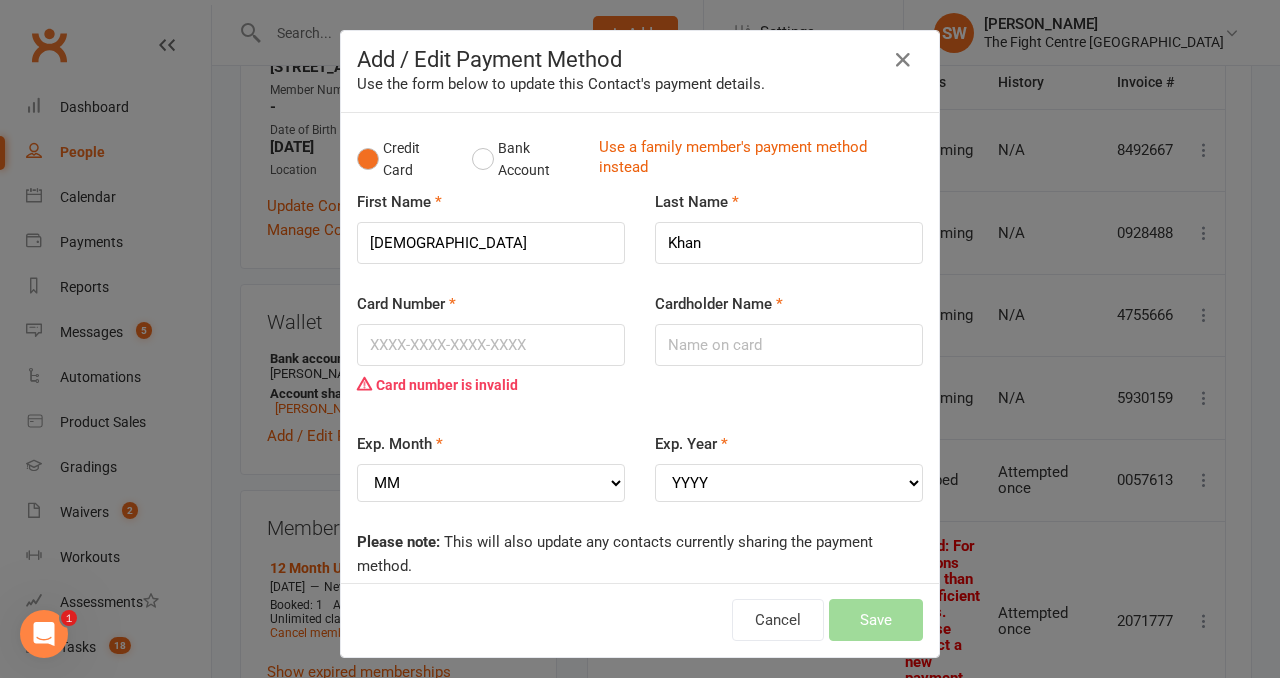 click on "Card Number Card number is invalid" at bounding box center (491, 348) 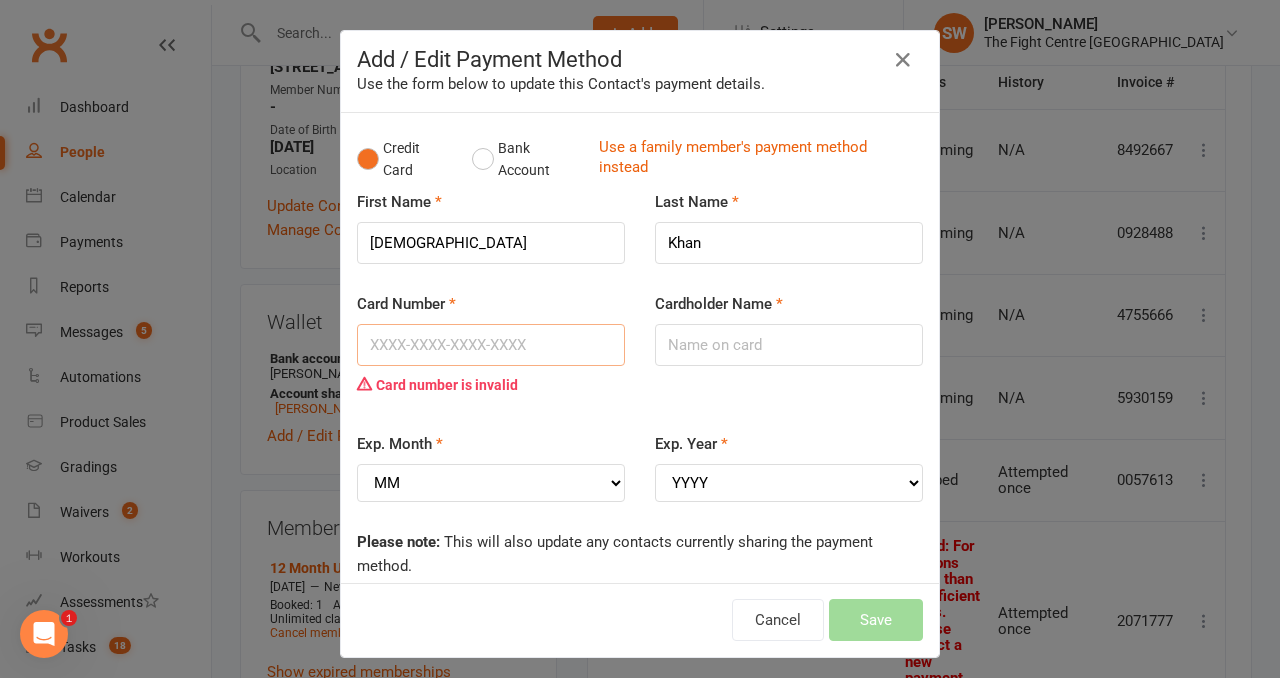 click on "Card Number" at bounding box center (491, 345) 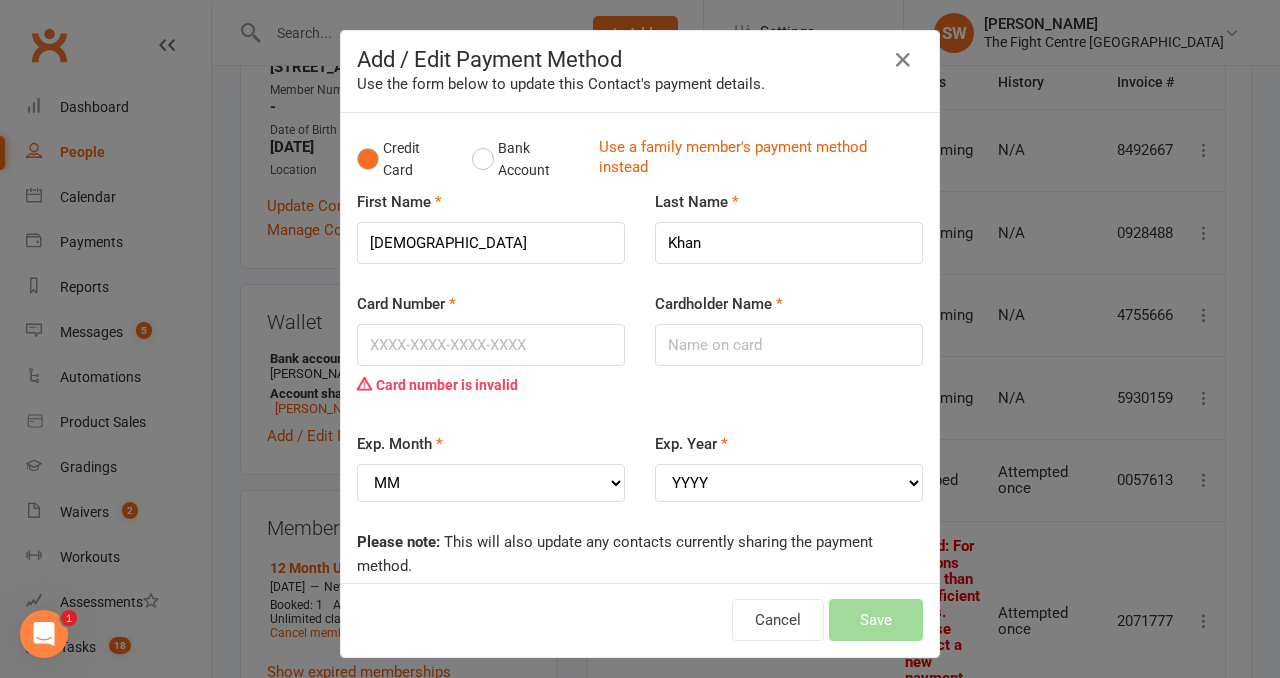 click on "Card Number Card number is invalid" at bounding box center [491, 348] 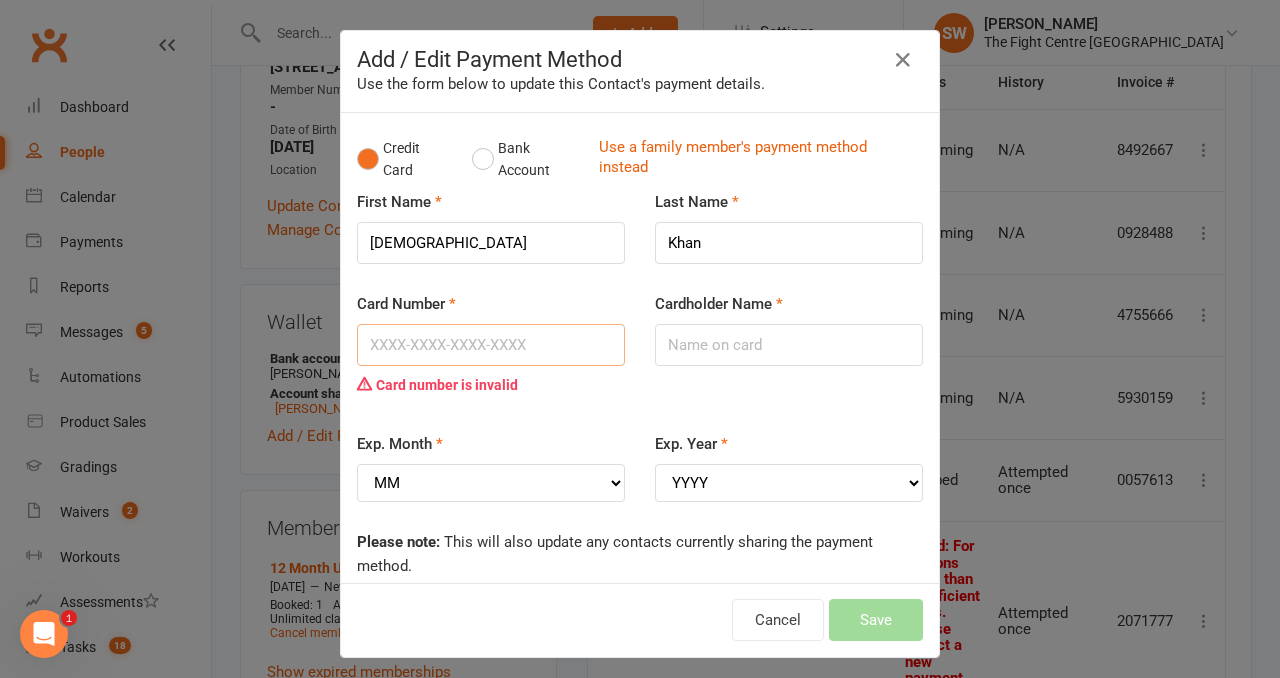 click on "Card Number" at bounding box center [491, 345] 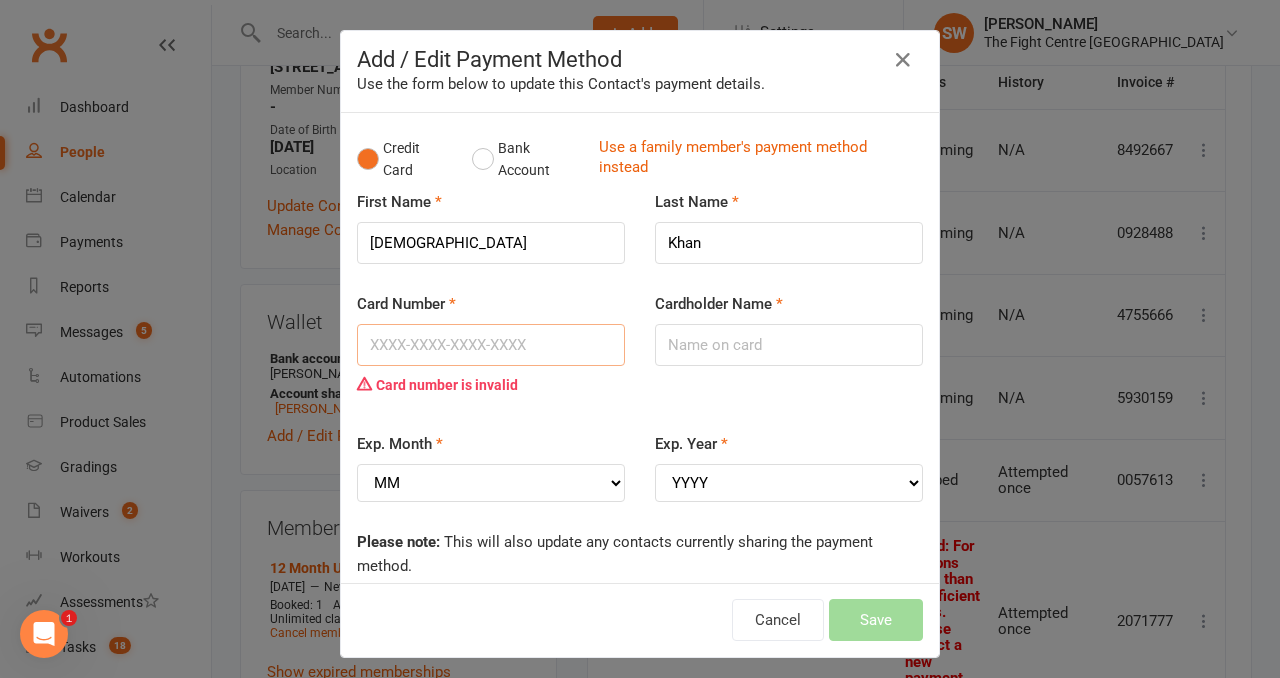 click on "Card Number" at bounding box center (491, 345) 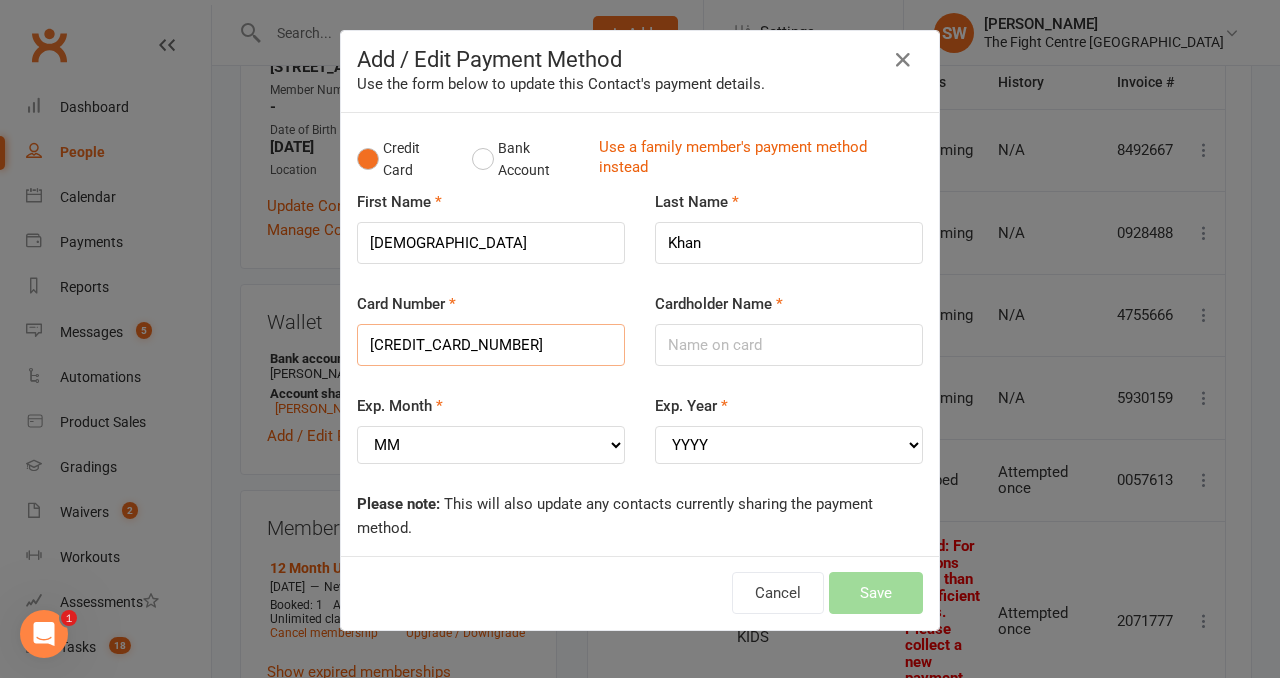 type on "5163610229418932" 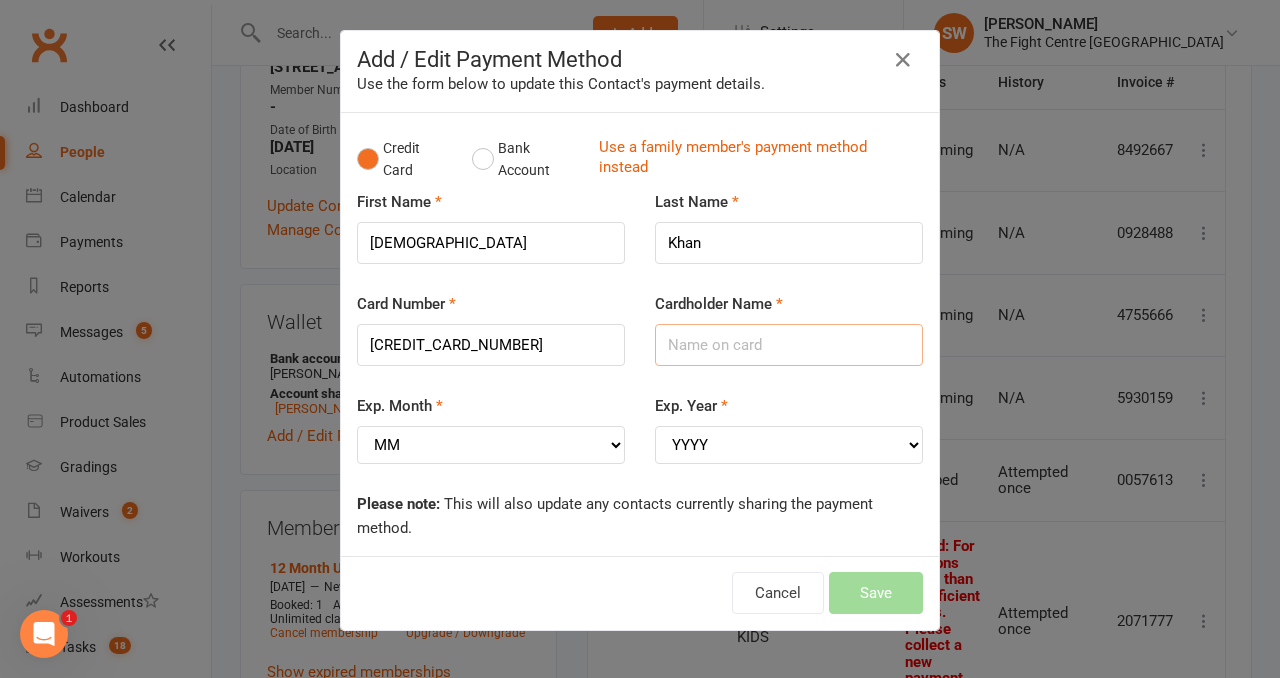 click on "Cardholder Name" at bounding box center [789, 345] 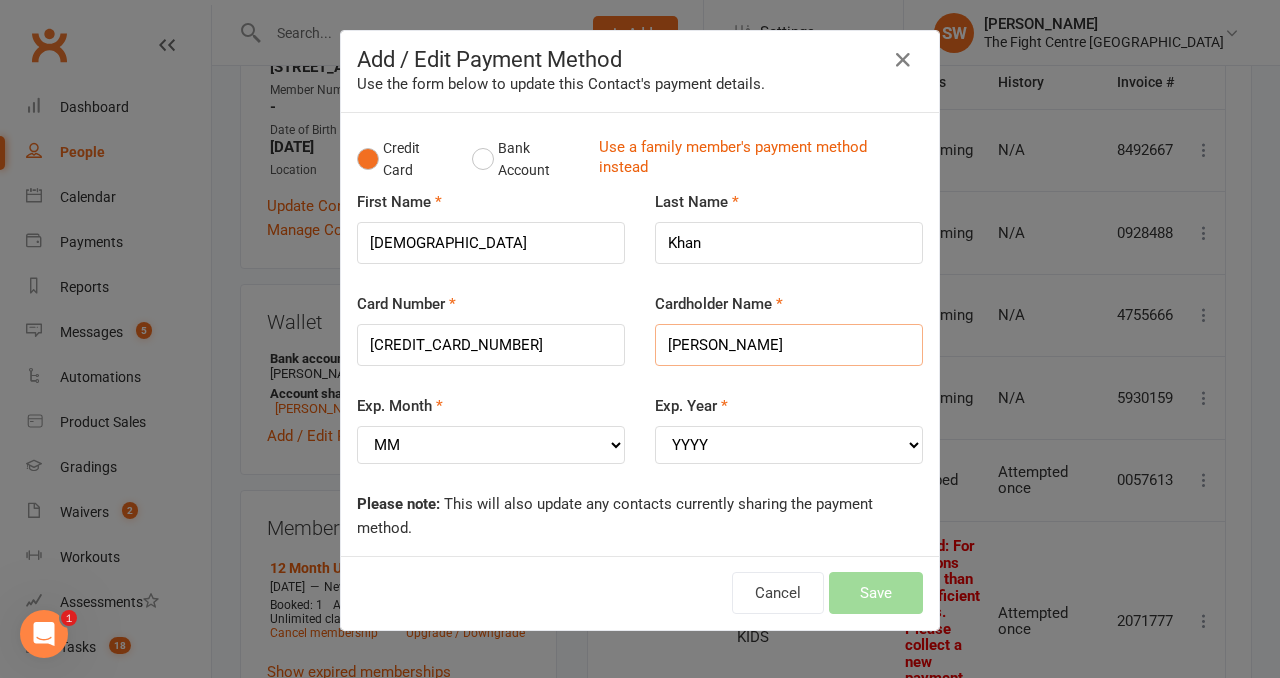 type on "Feroz Khaz" 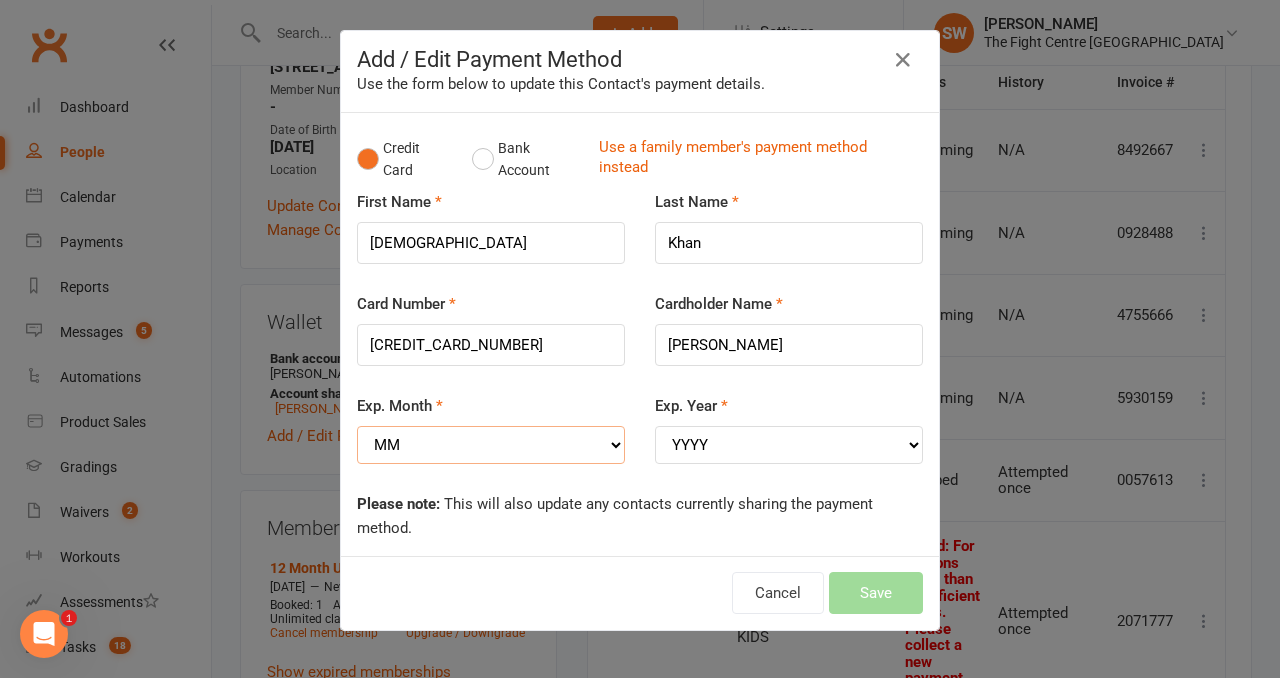 click on "MM 01 02 03 04 05 06 07 08 09 10 11 12" at bounding box center [491, 445] 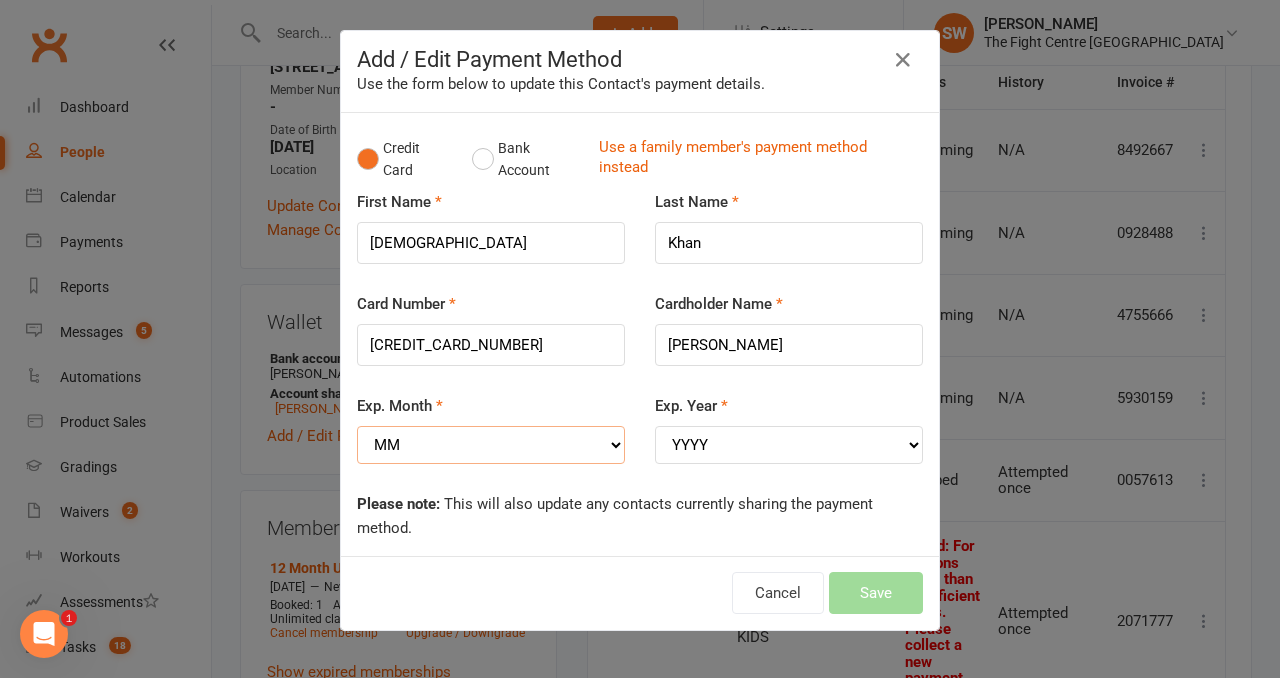 select on "09" 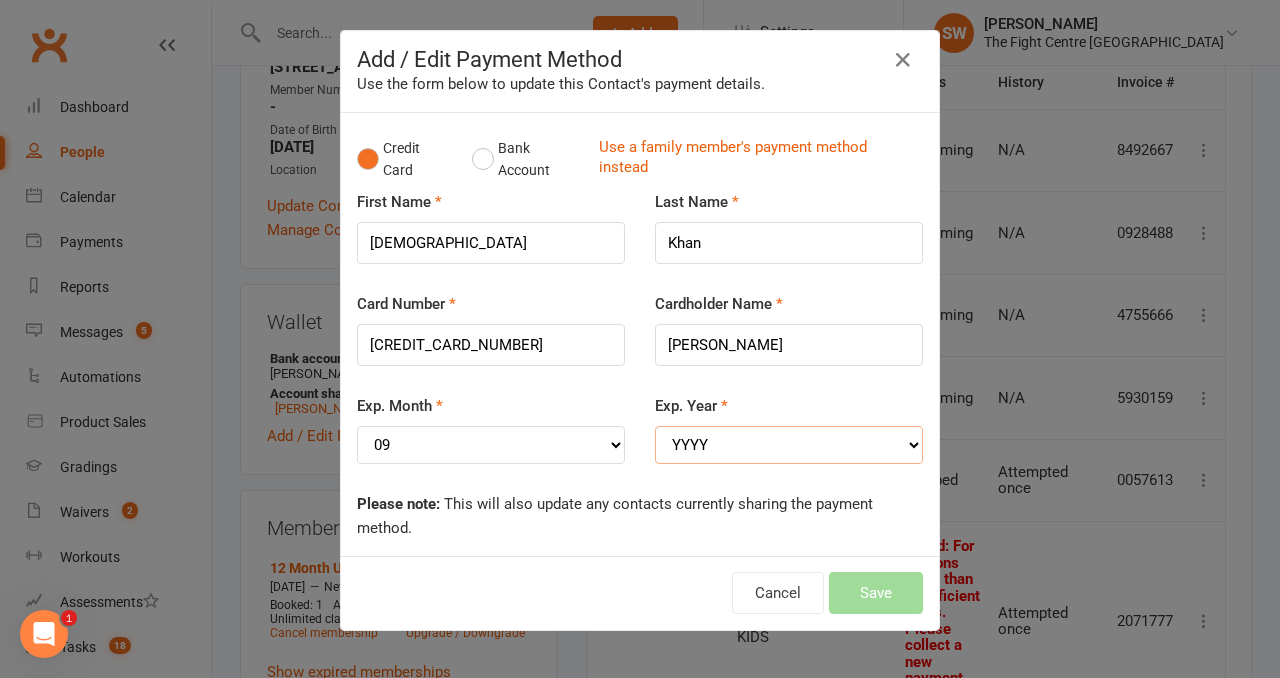 click on "YYYY 2025 2026 2027 2028 2029 2030 2031 2032 2033 2034" at bounding box center (789, 445) 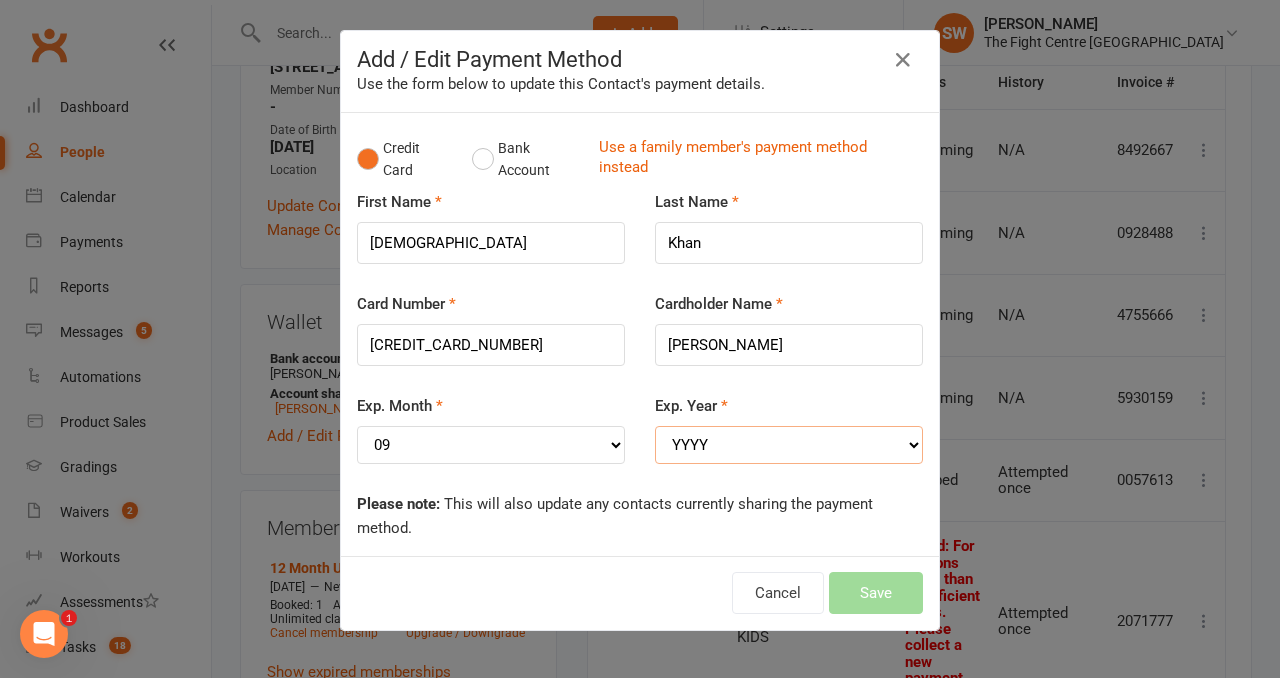 select on "2028" 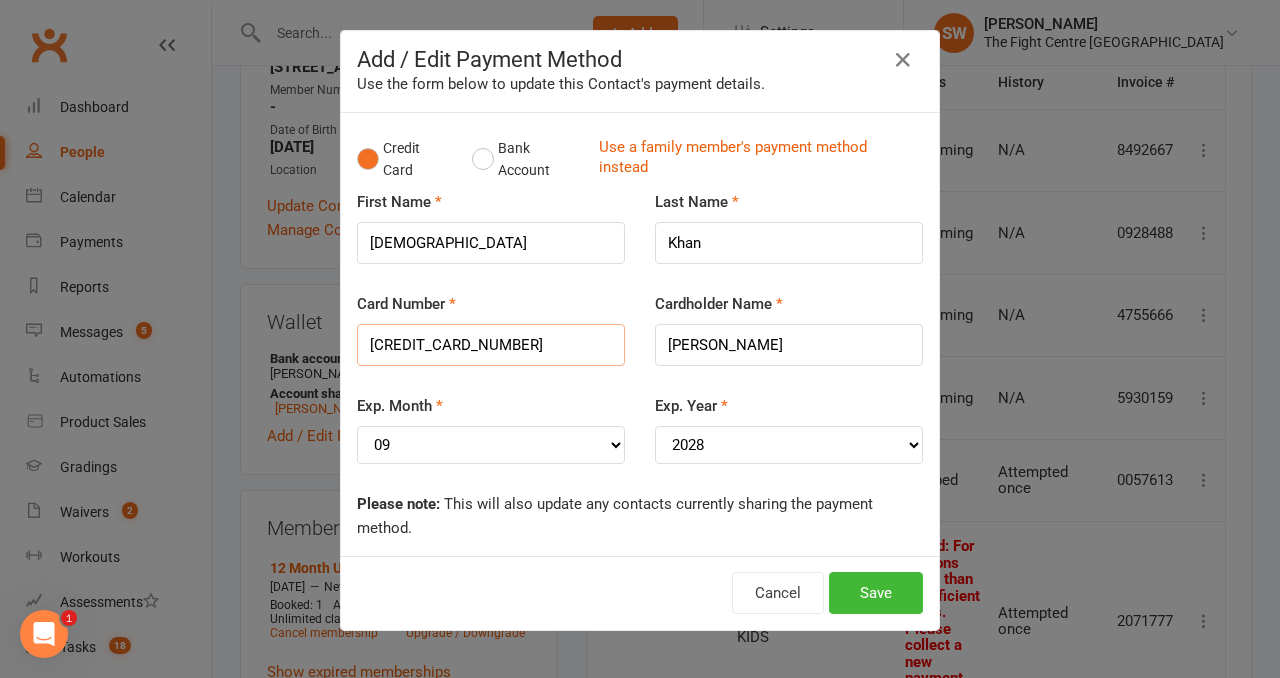 drag, startPoint x: 551, startPoint y: 343, endPoint x: 282, endPoint y: 341, distance: 269.00745 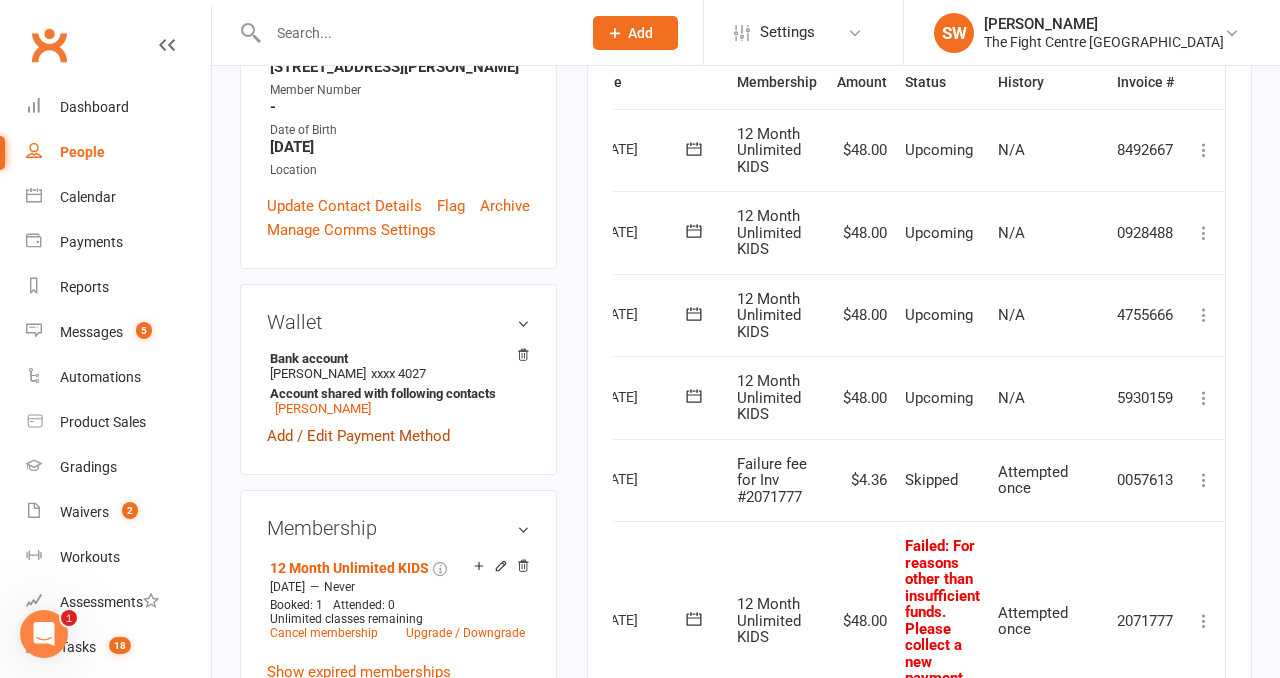 click on "Add / Edit Payment Method" at bounding box center (358, 436) 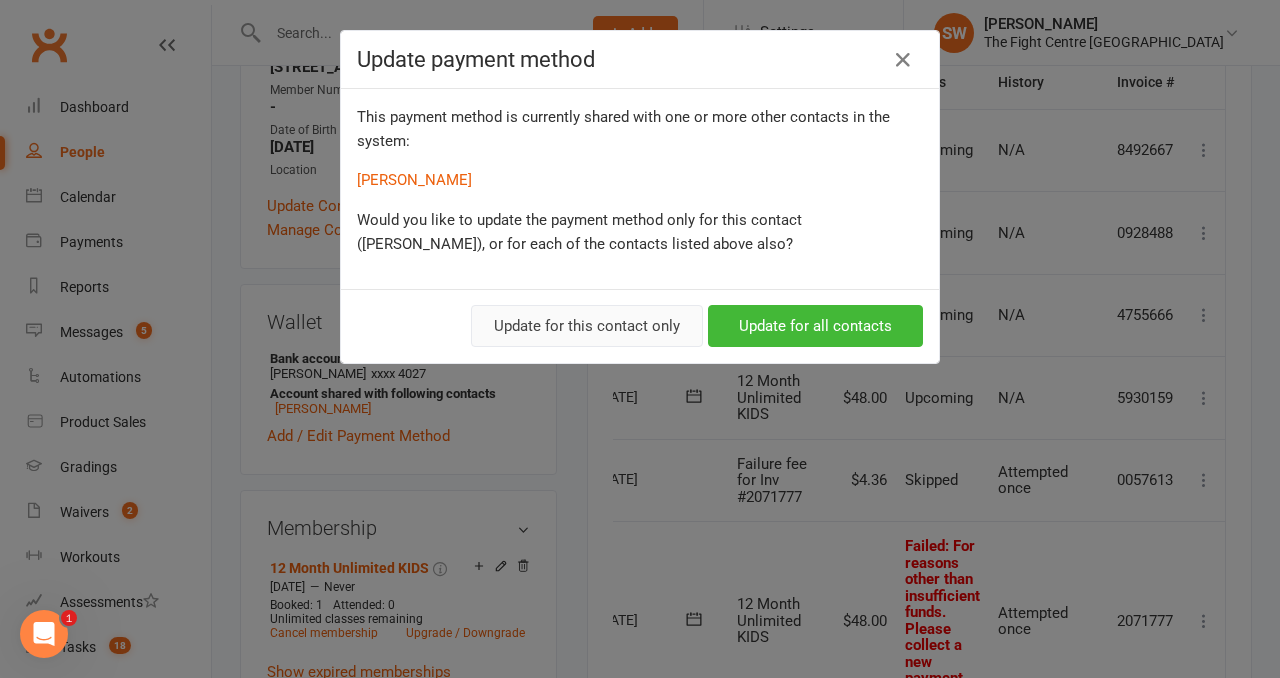 click on "Update for this contact only" at bounding box center (587, 326) 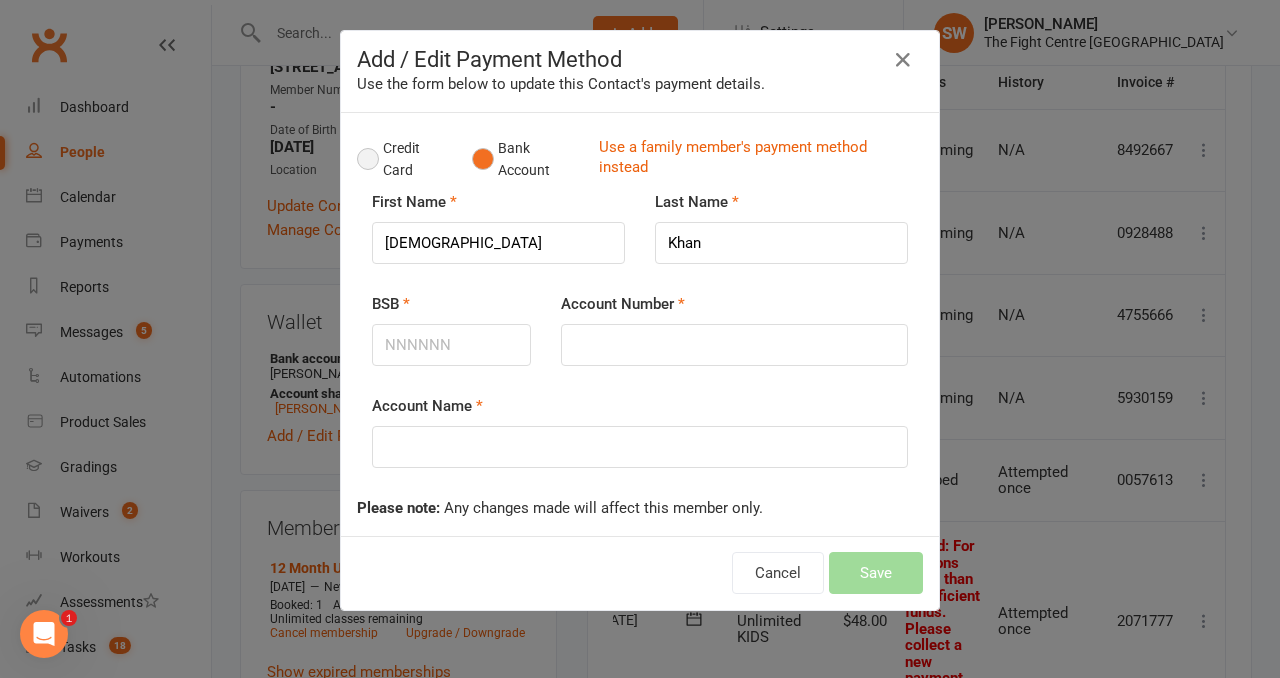 click on "Credit Card" at bounding box center [404, 159] 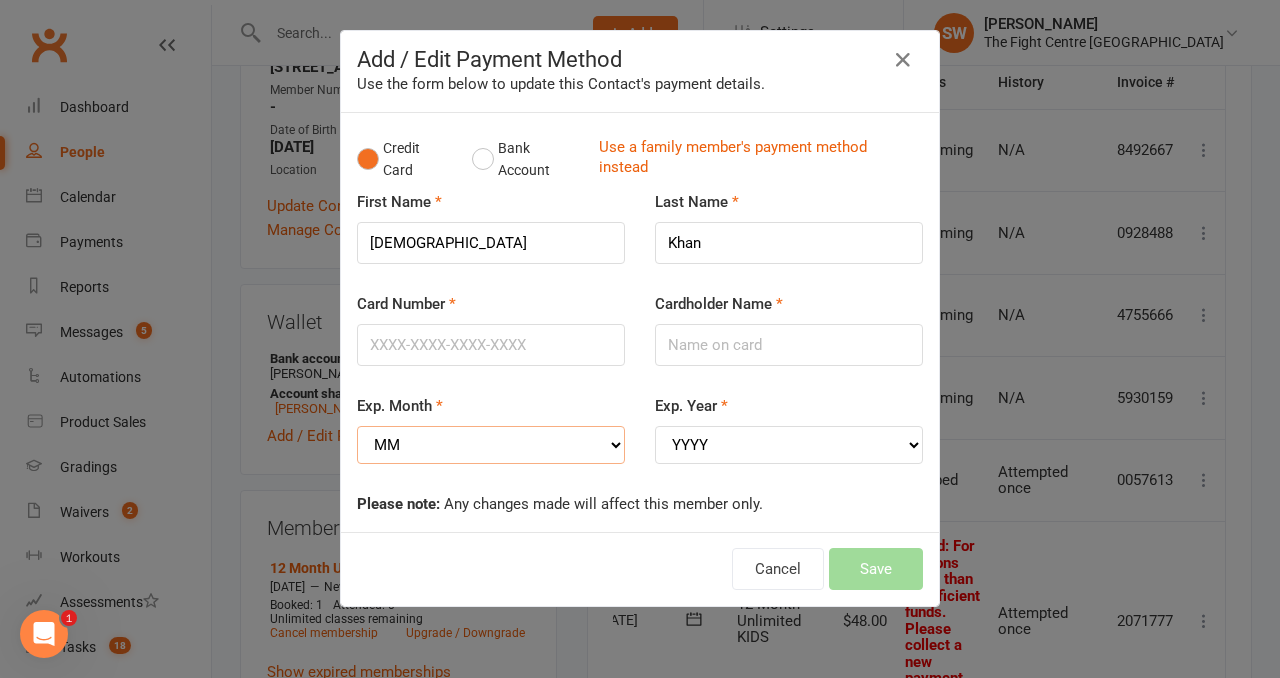 click on "MM 01 02 03 04 05 06 07 08 09 10 11 12" at bounding box center [491, 445] 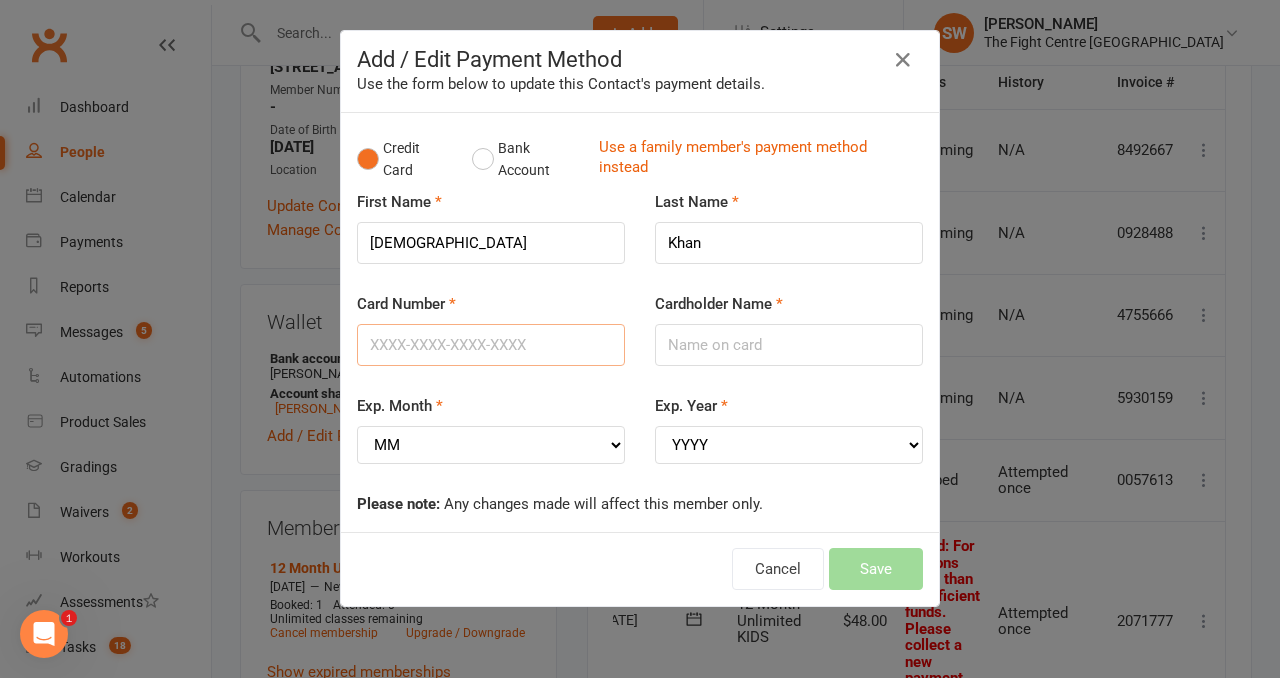 click on "Card Number" at bounding box center (491, 345) 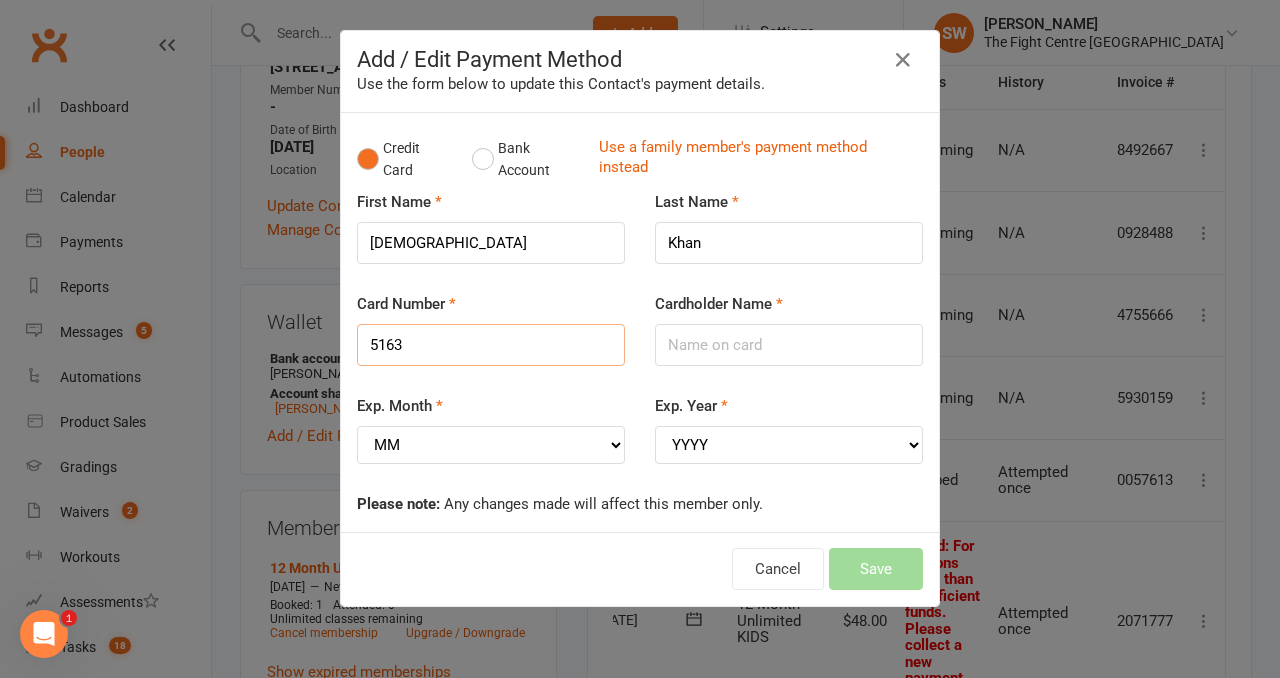 type on "5163" 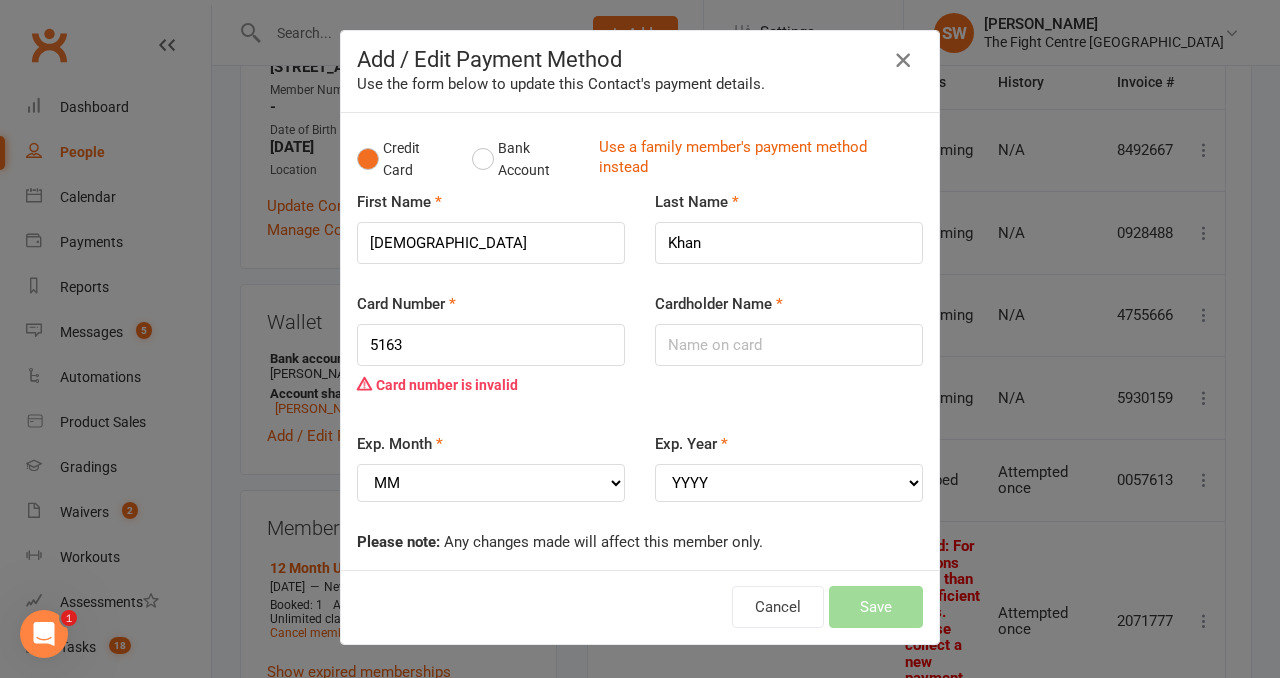 click at bounding box center [903, 60] 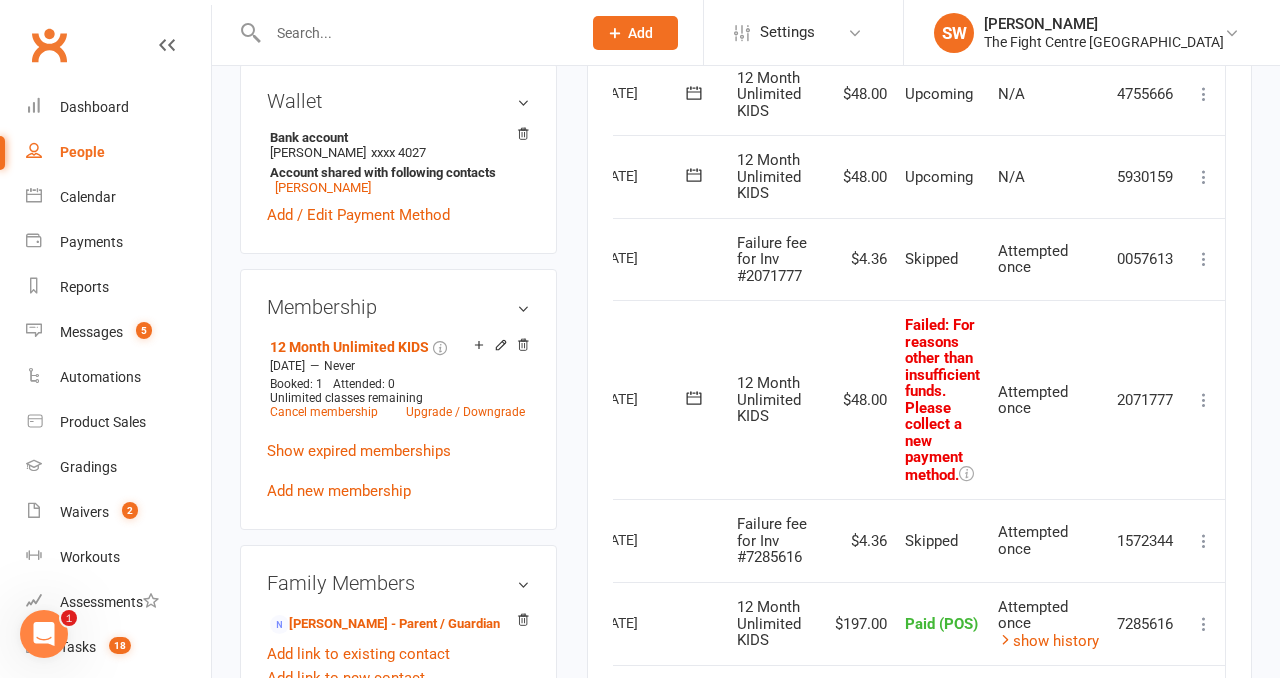 scroll, scrollTop: 734, scrollLeft: 0, axis: vertical 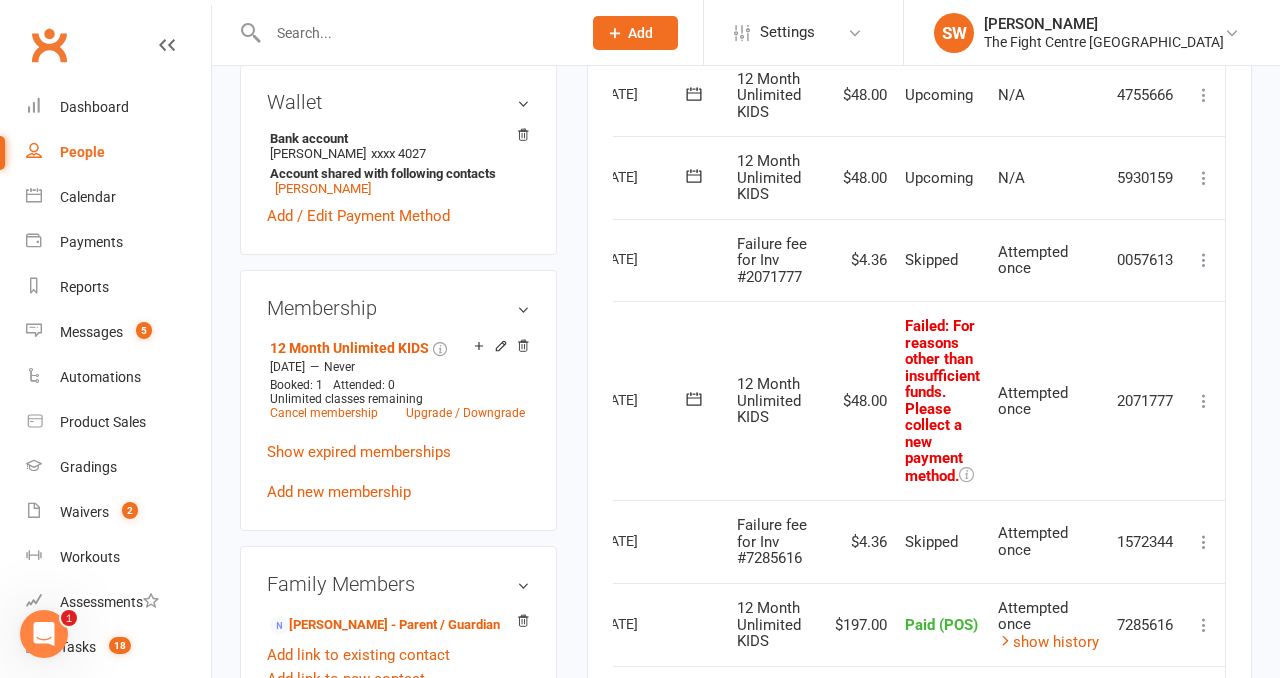 click at bounding box center [1204, 401] 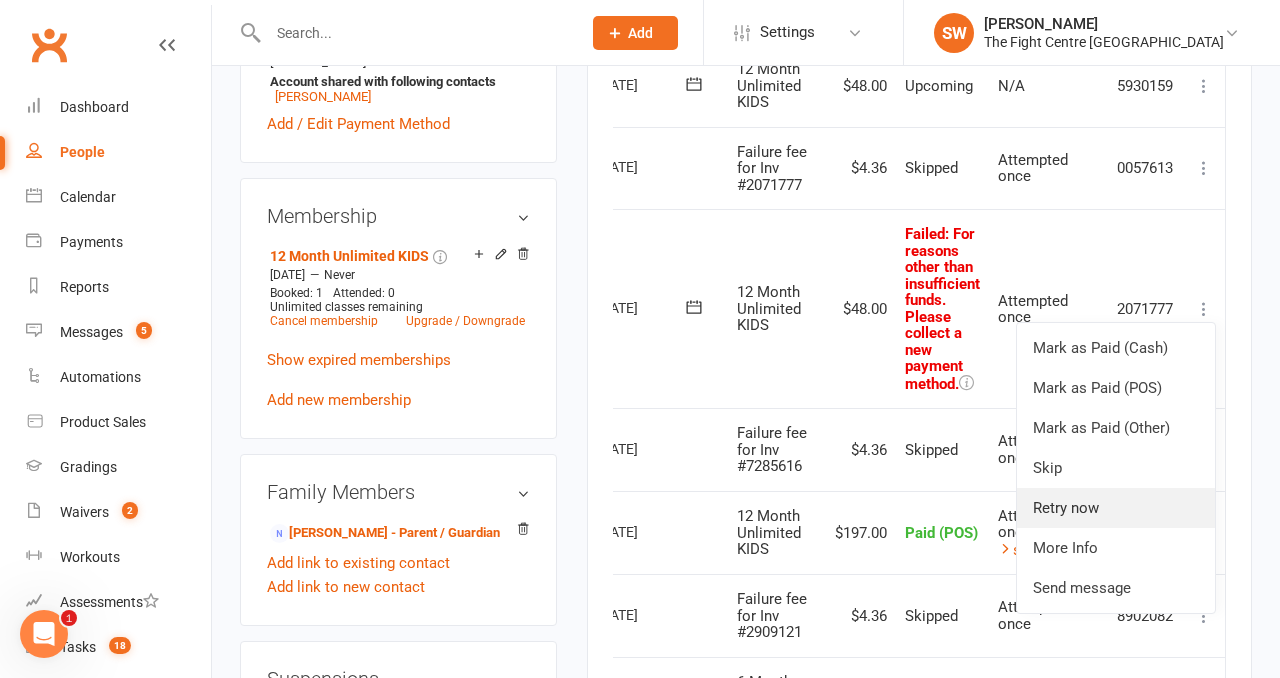 scroll, scrollTop: 840, scrollLeft: 0, axis: vertical 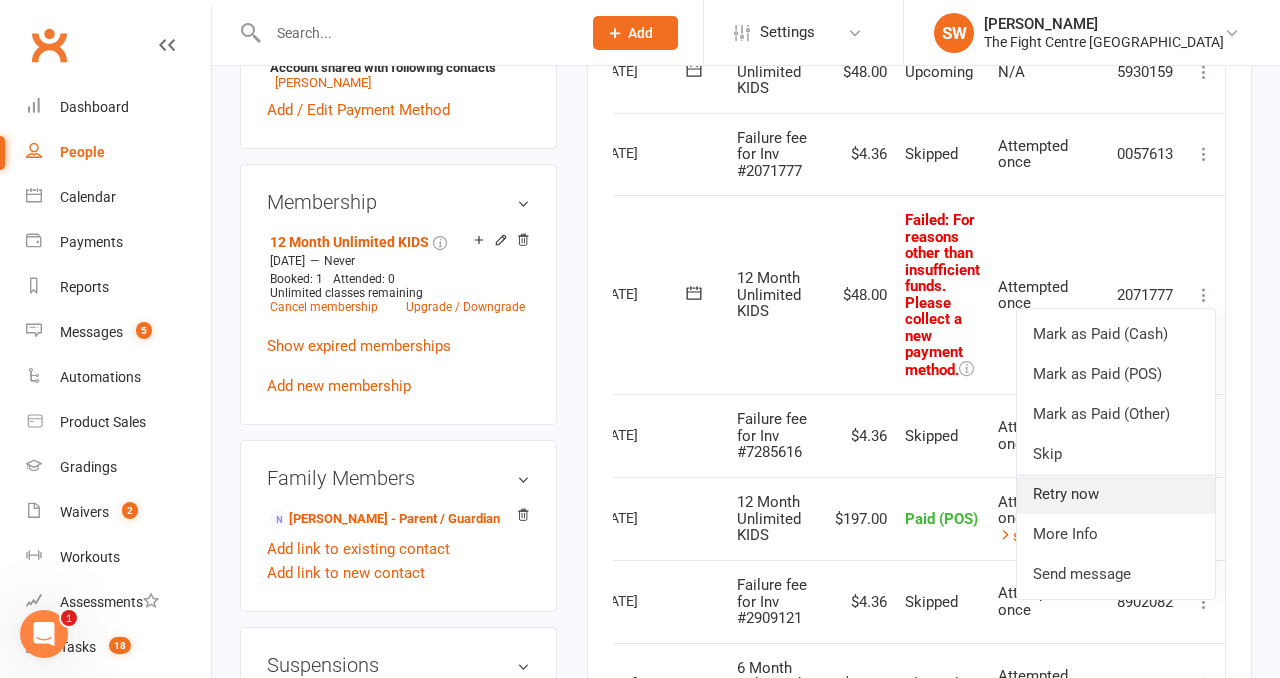 click on "Retry now" at bounding box center [1116, 494] 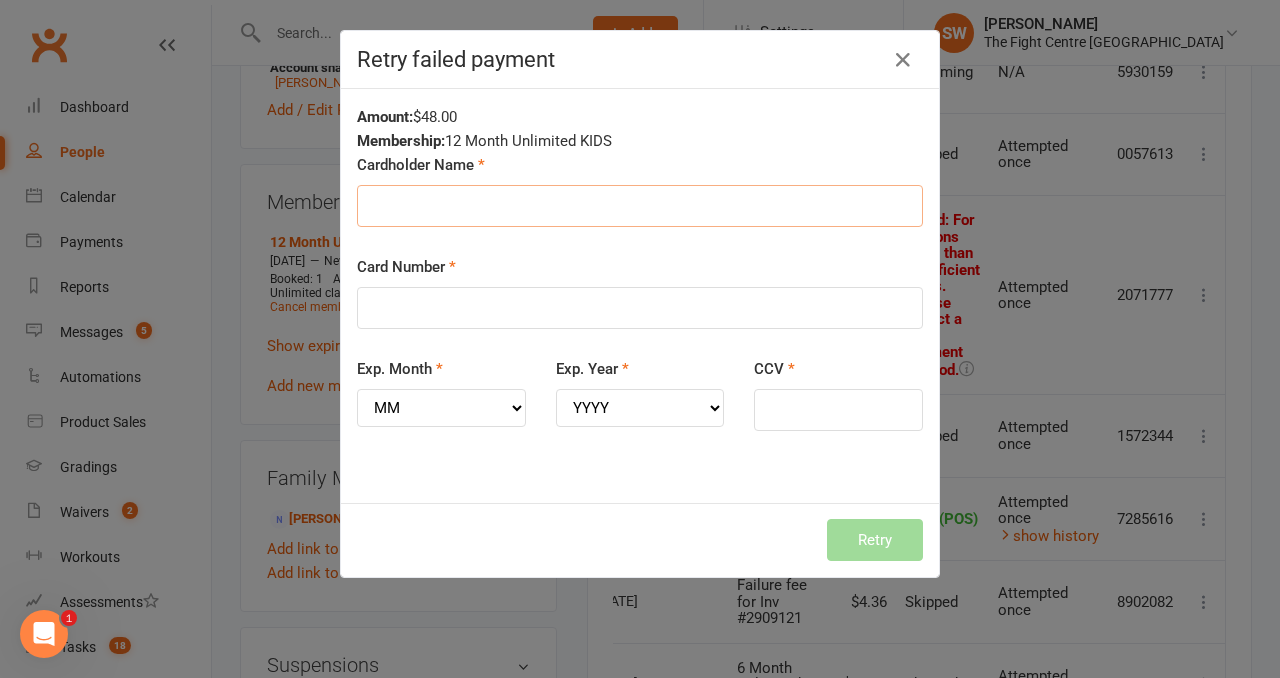 click on "Cardholder Name" at bounding box center [640, 206] 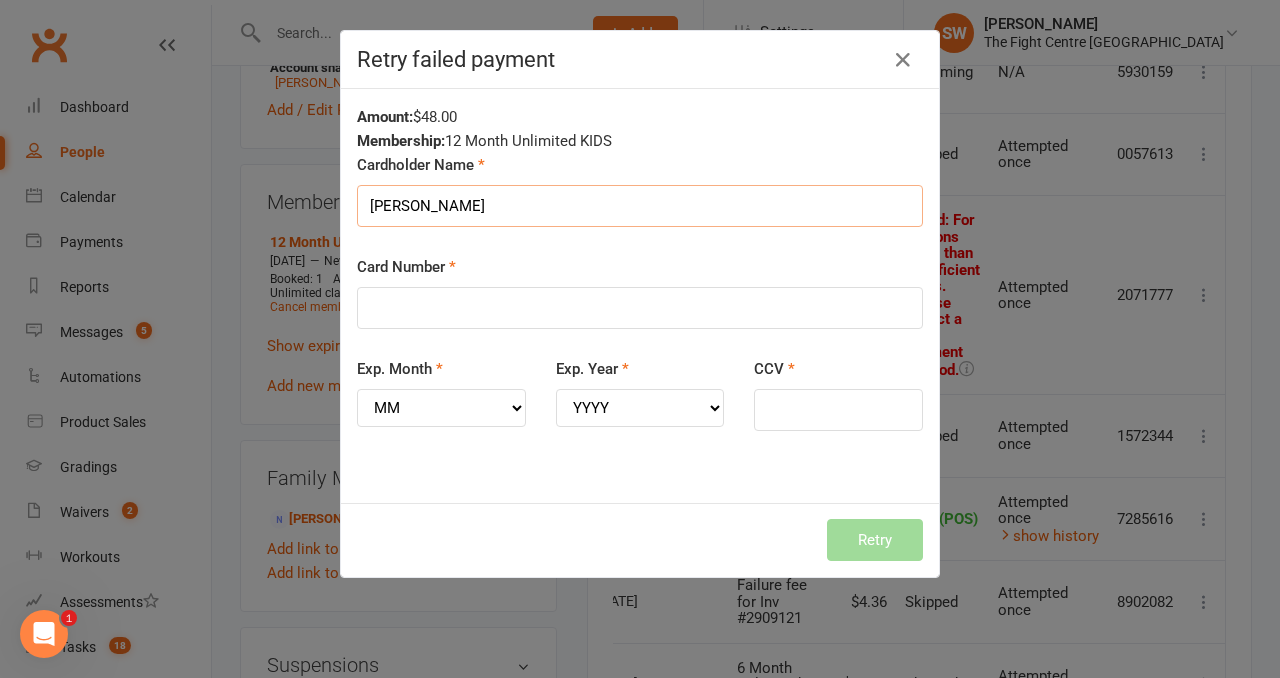 type on "Feroz Khaz" 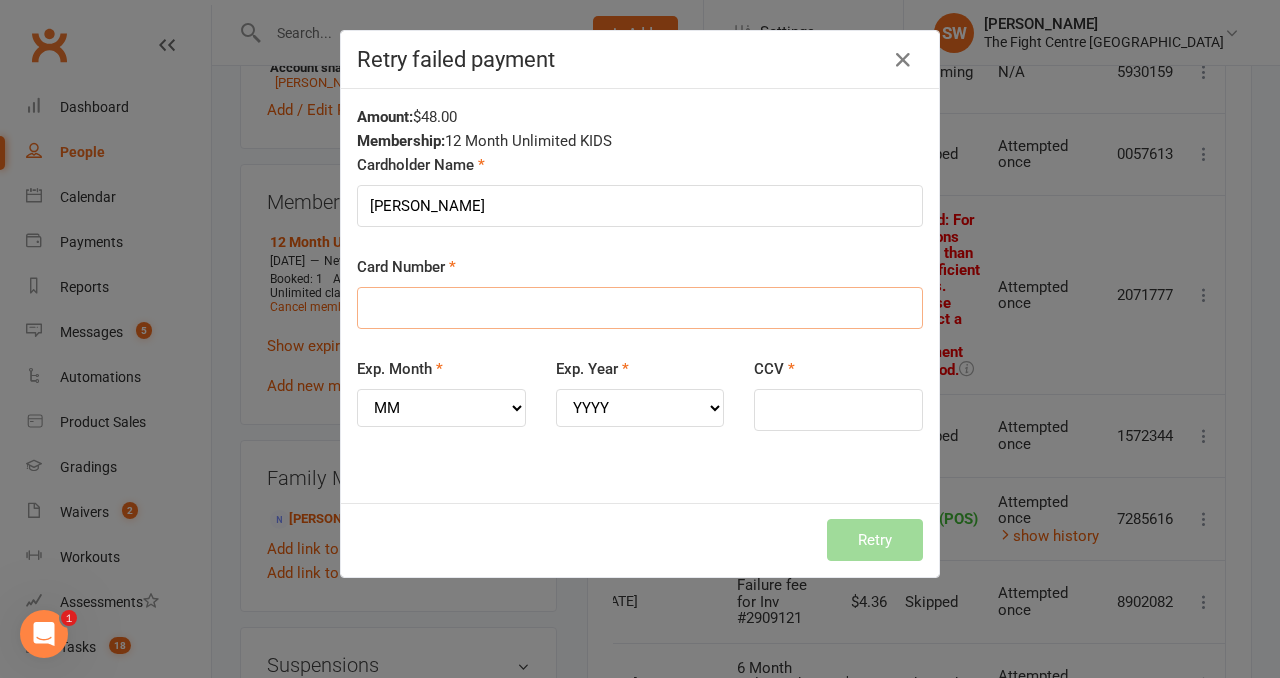 click on "Card Number" at bounding box center [640, 308] 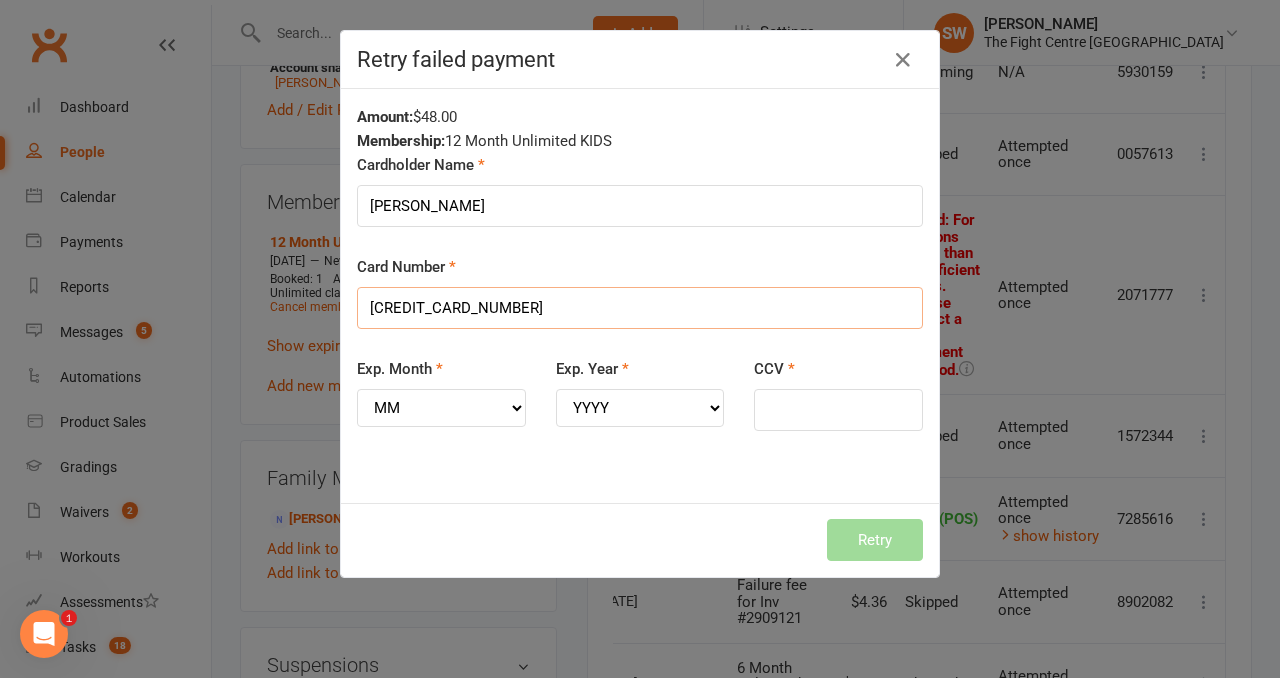 type on "5163610229418932" 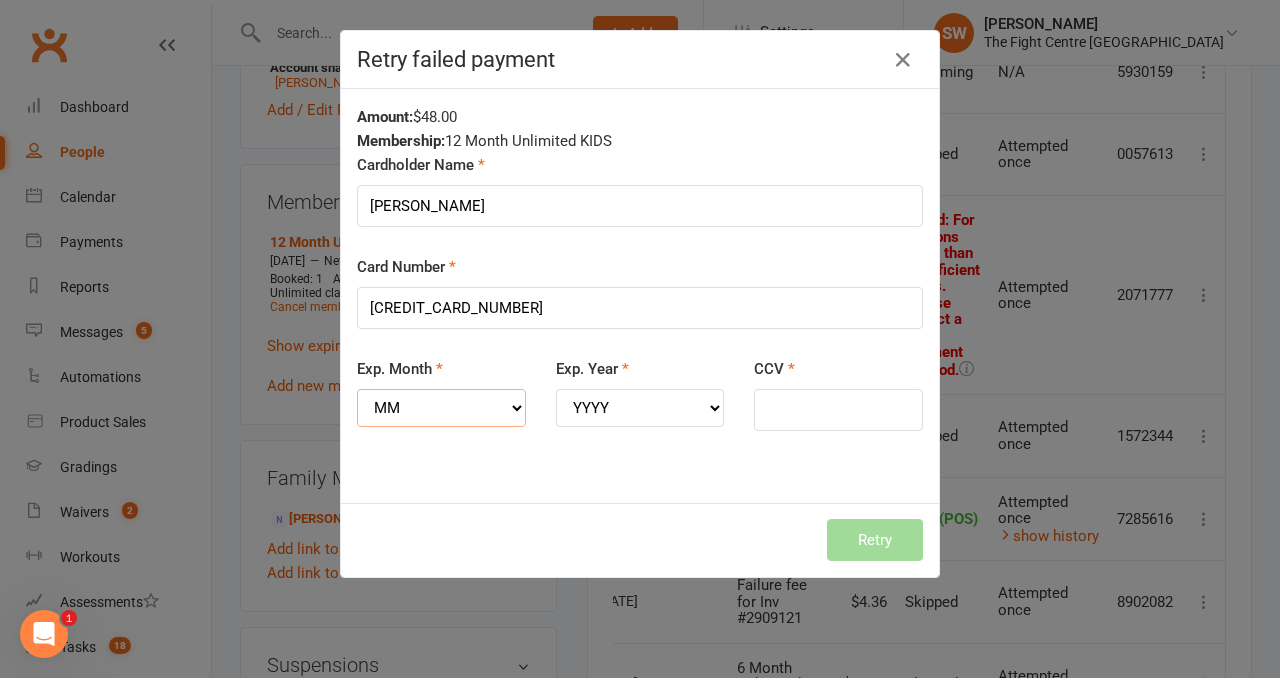 click on "MM 01 02 03 04 05 06 07 08 09 10 11 12" at bounding box center (441, 408) 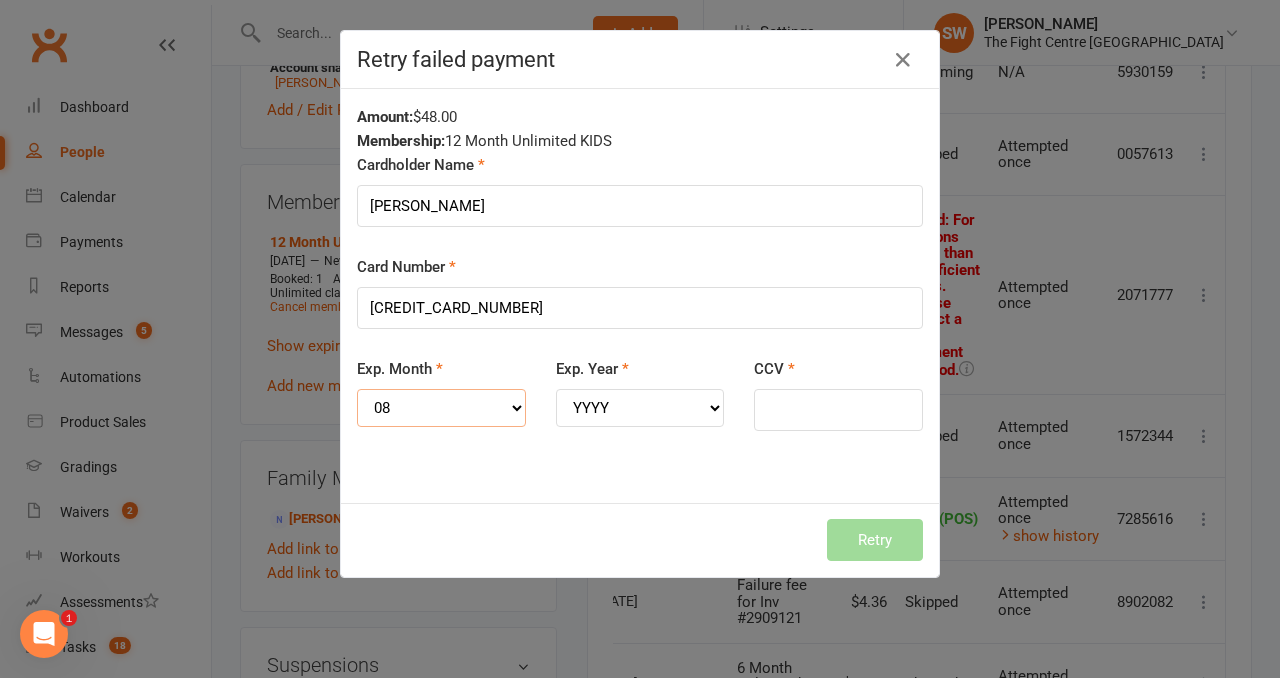 click on "MM 01 02 03 04 05 06 07 08 09 10 11 12" at bounding box center [441, 408] 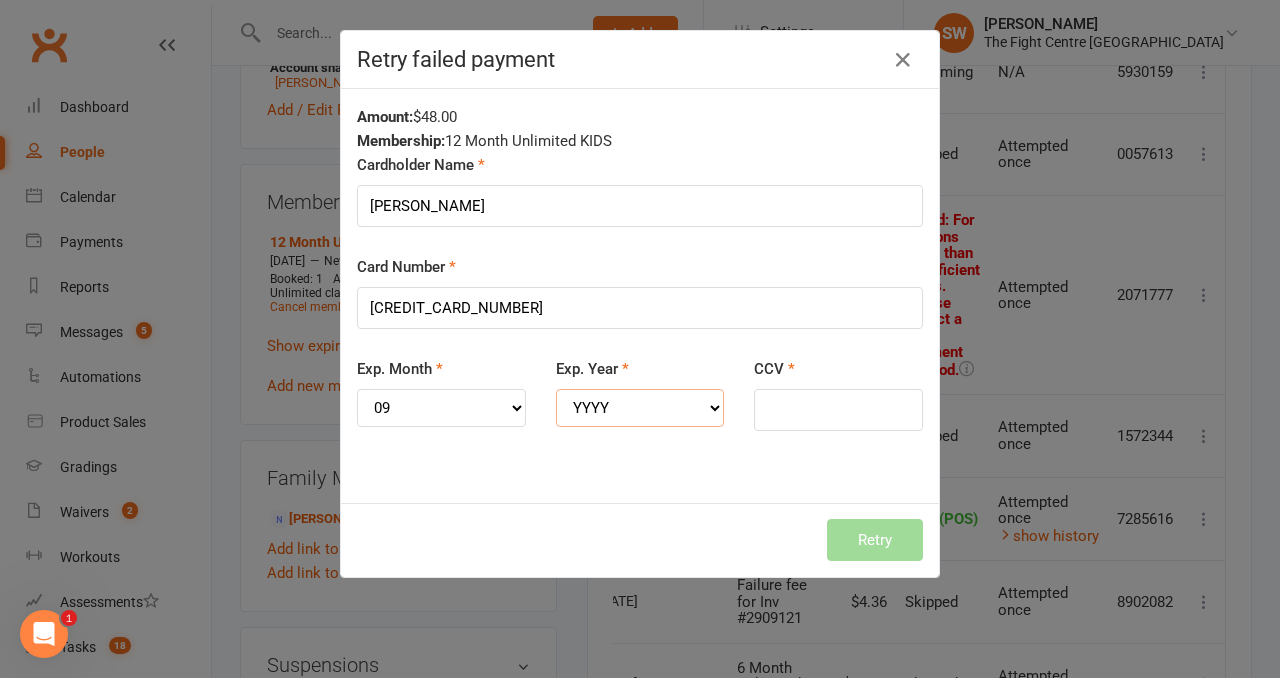 click on "YYYY 2025 2026 2027 2028 2029 2030 2031 2032 2033 2034" at bounding box center [640, 408] 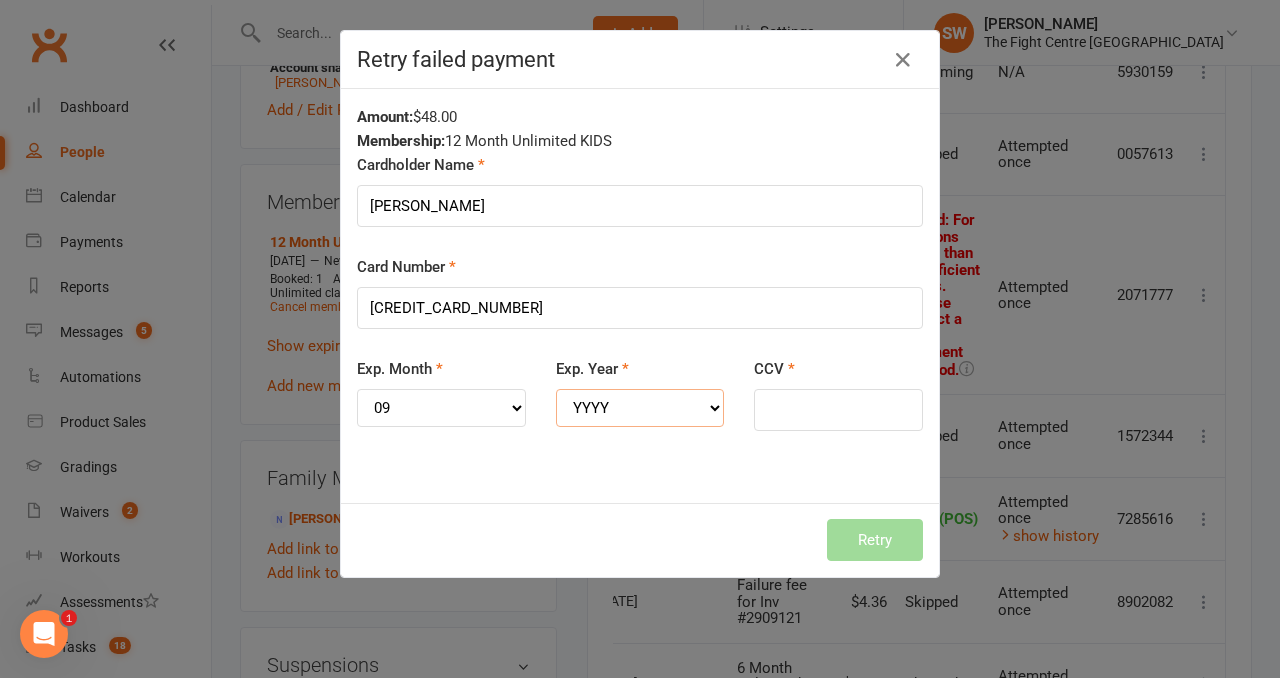 select on "2028" 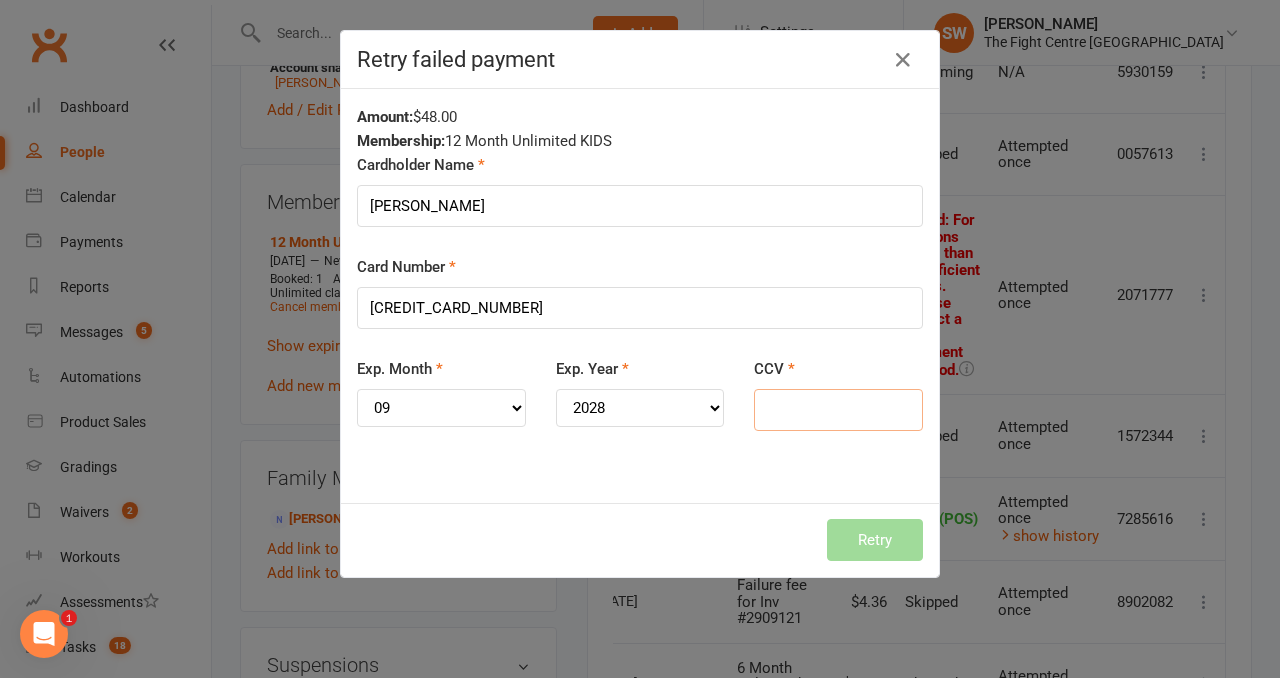 click on "CCV" at bounding box center [838, 410] 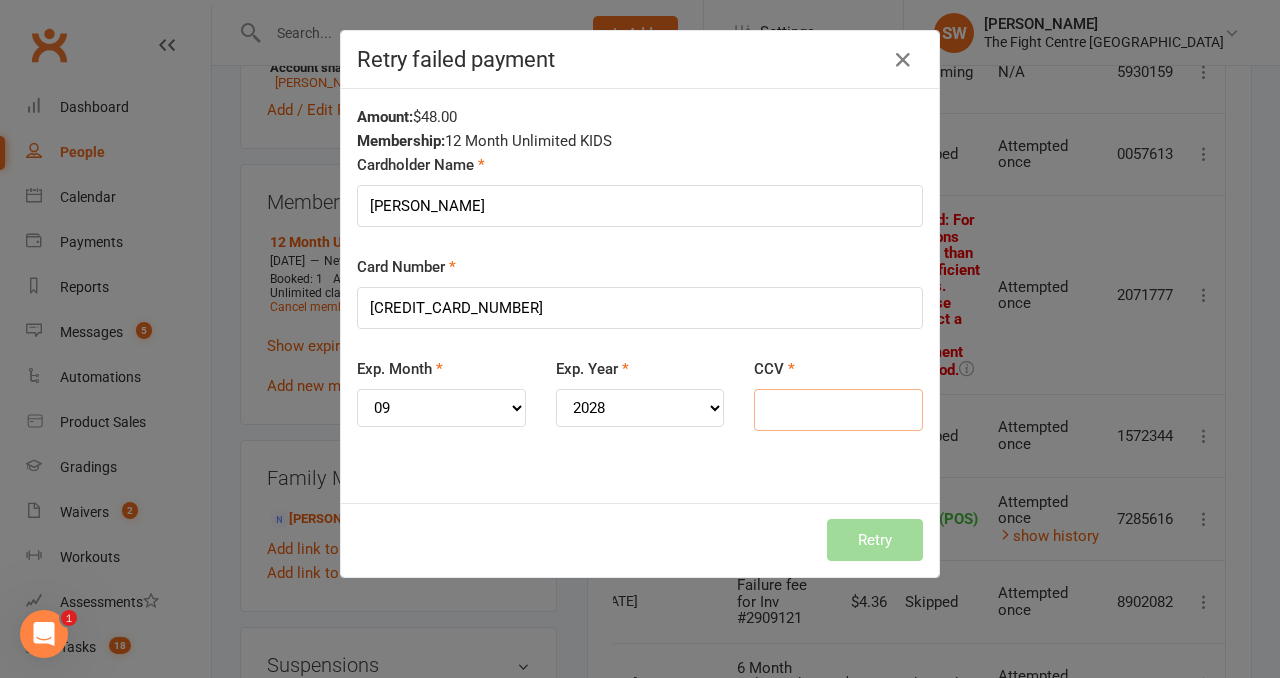 click on "CCV" at bounding box center [838, 410] 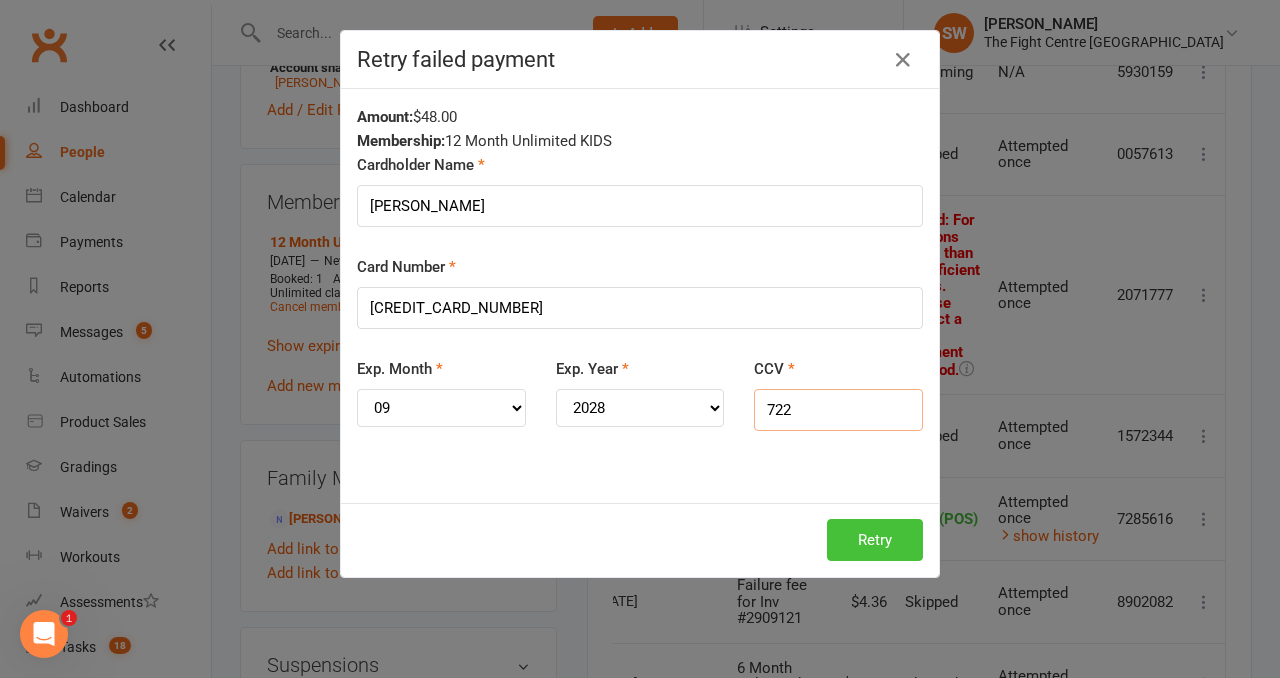 type on "722" 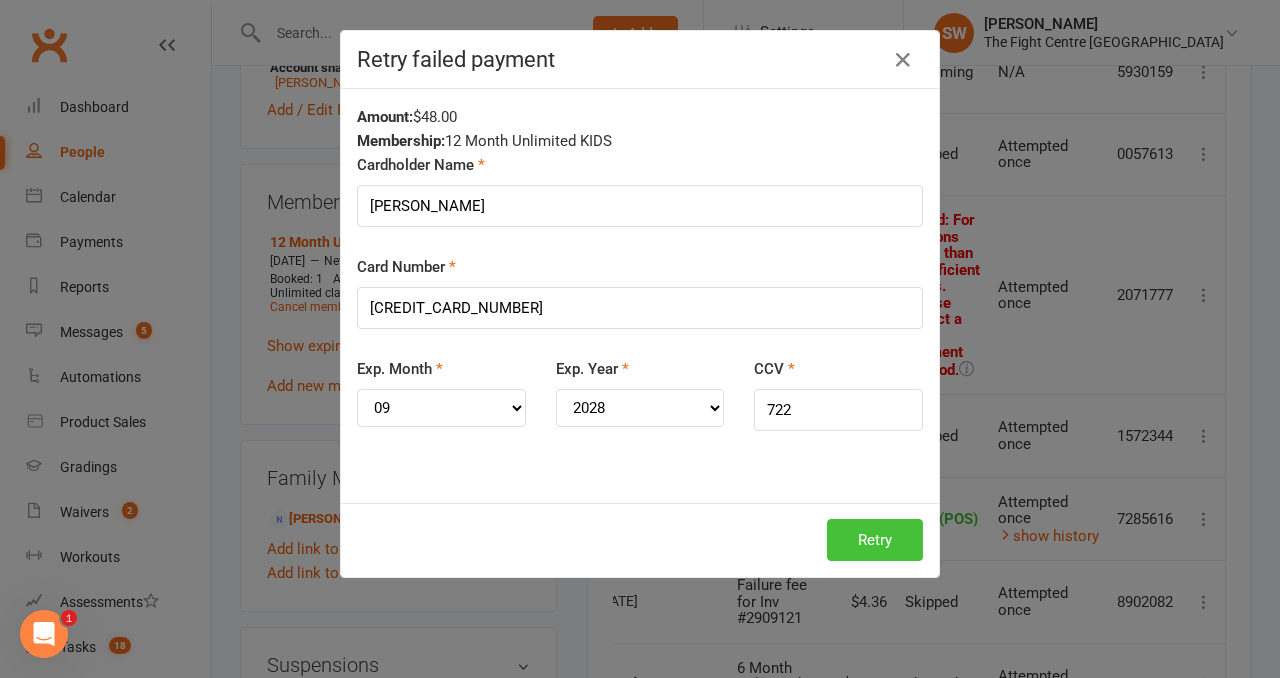 click on "Retry" at bounding box center [875, 540] 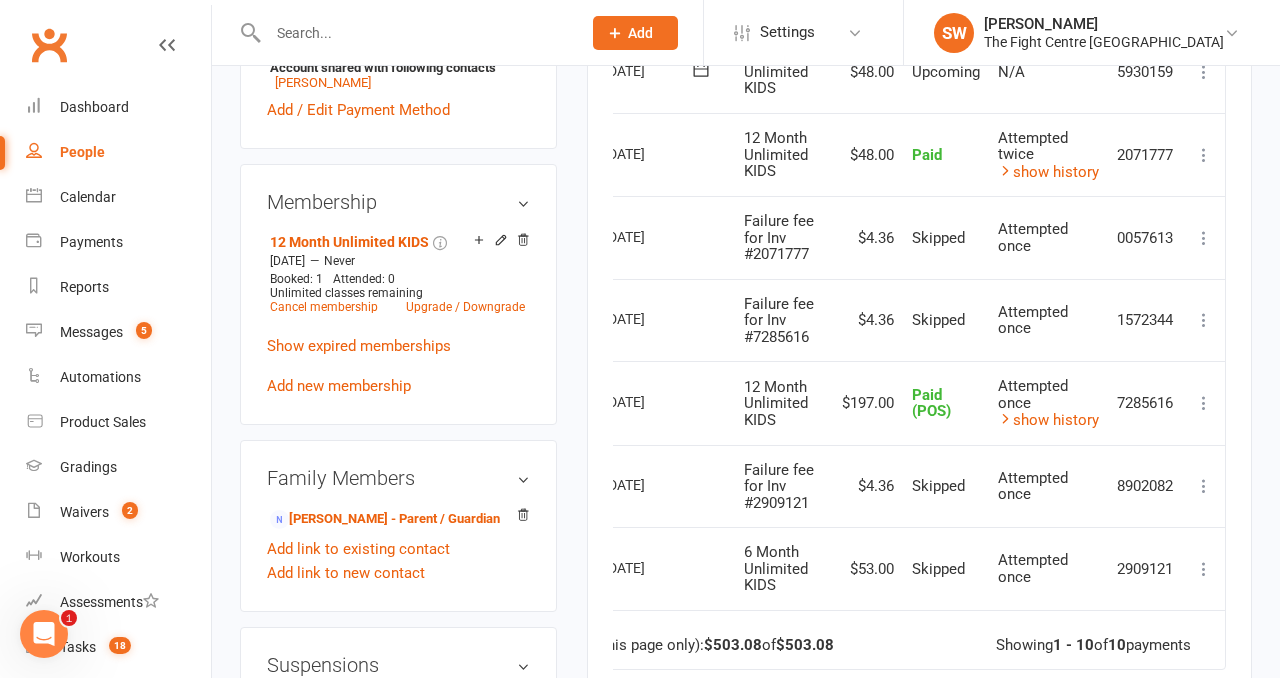 scroll, scrollTop: 0, scrollLeft: 70, axis: horizontal 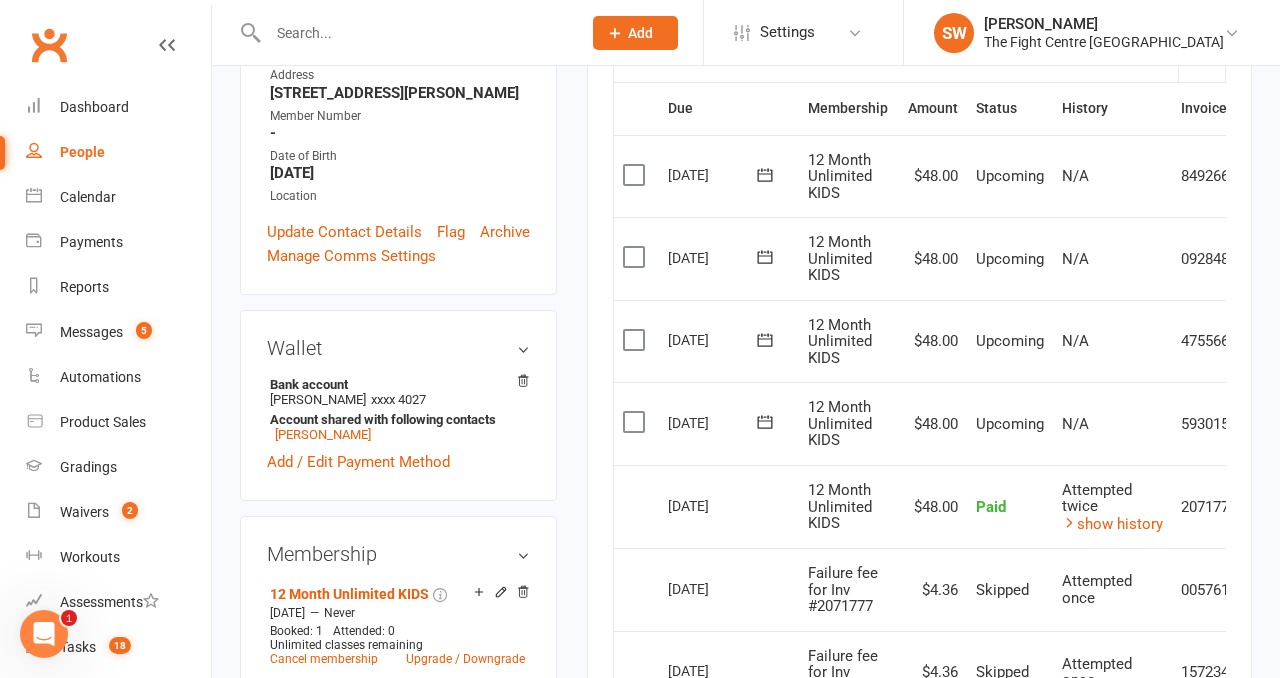 click on "23 Jul 2025" at bounding box center [714, 339] 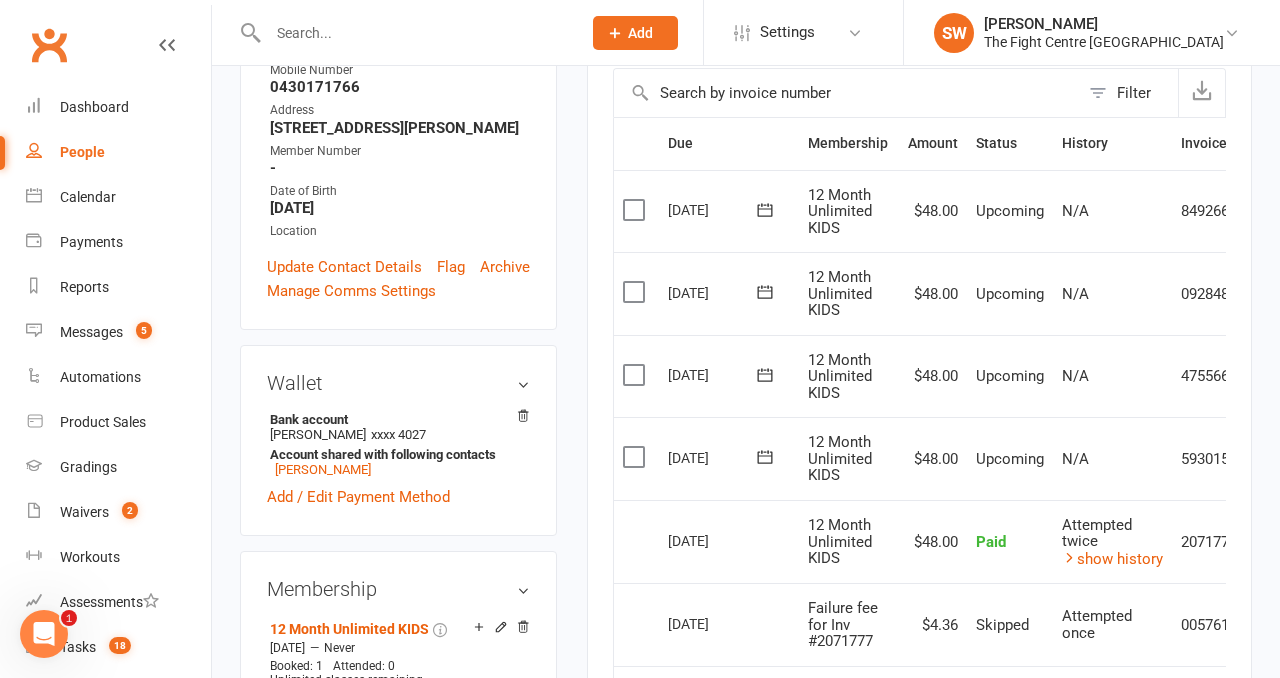 scroll, scrollTop: 548, scrollLeft: 0, axis: vertical 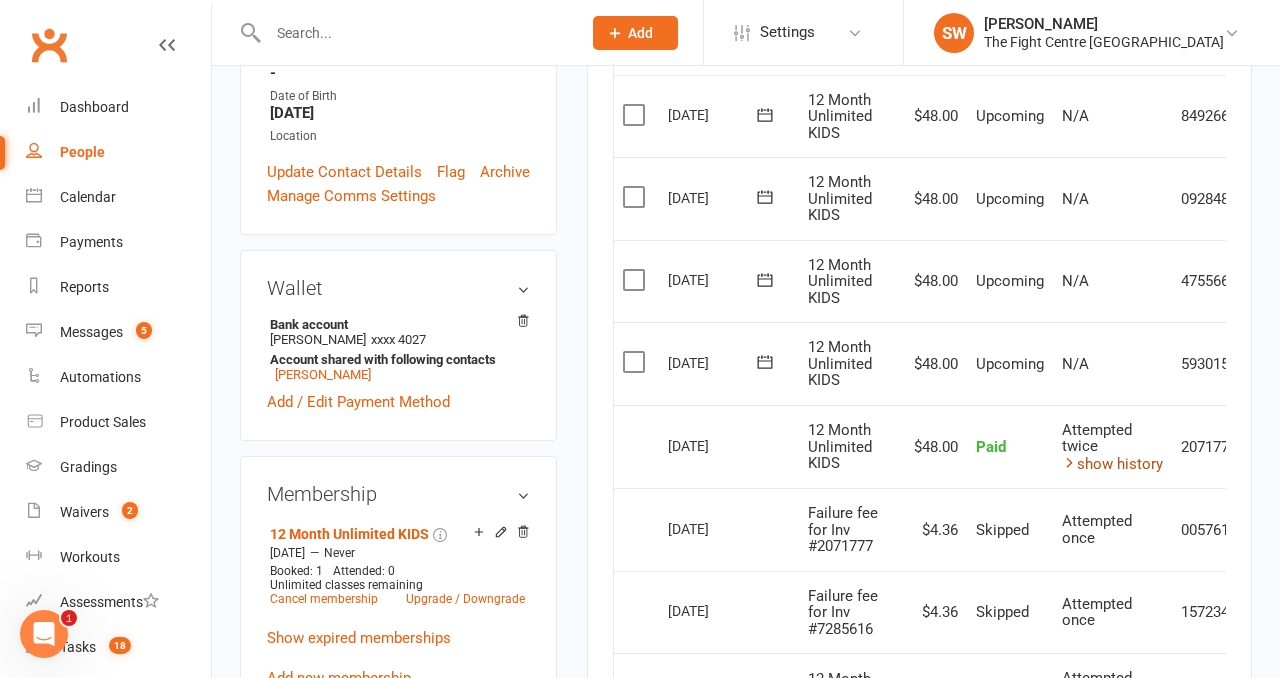click on "show history" at bounding box center [1112, 464] 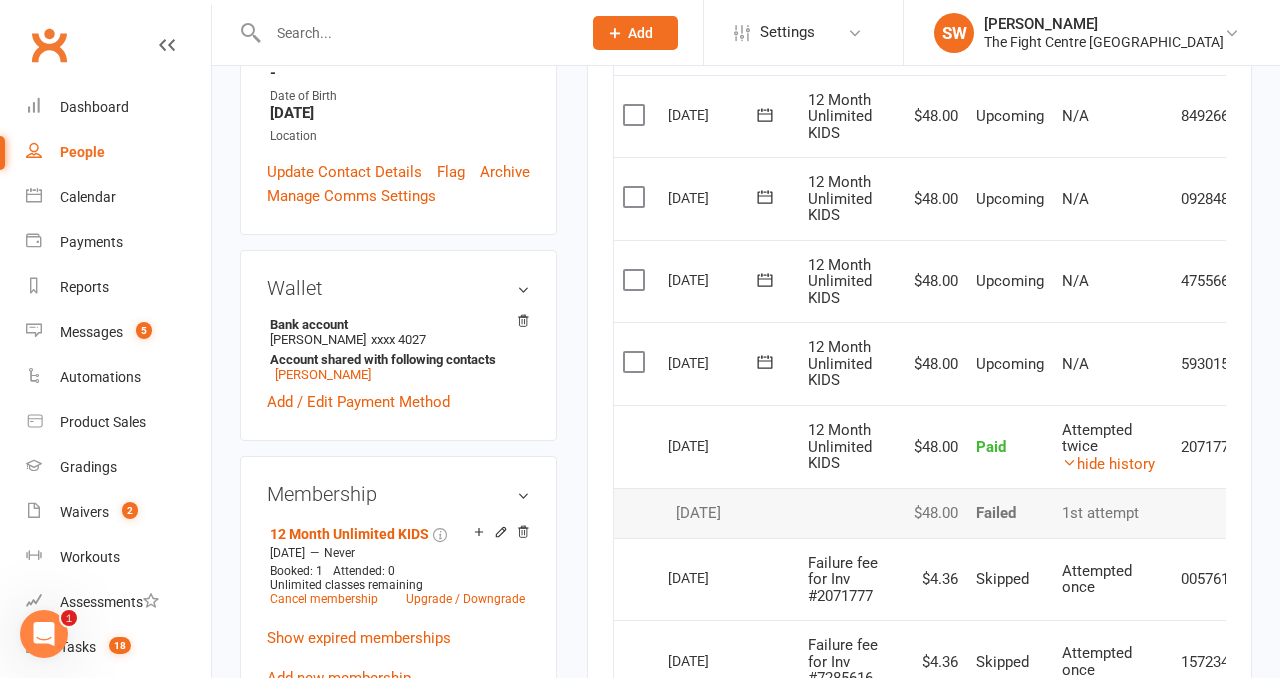 click on "09 Jul 2025" at bounding box center [729, 513] 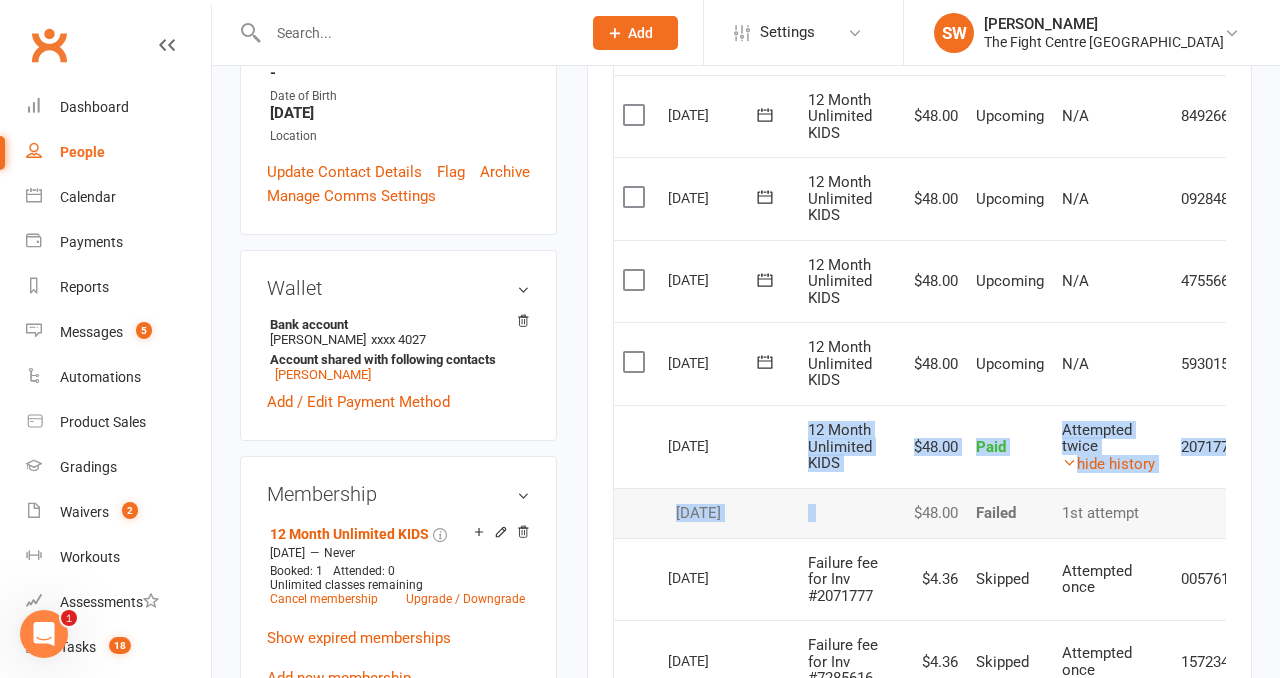 drag, startPoint x: 910, startPoint y: 514, endPoint x: 804, endPoint y: 422, distance: 140.35669 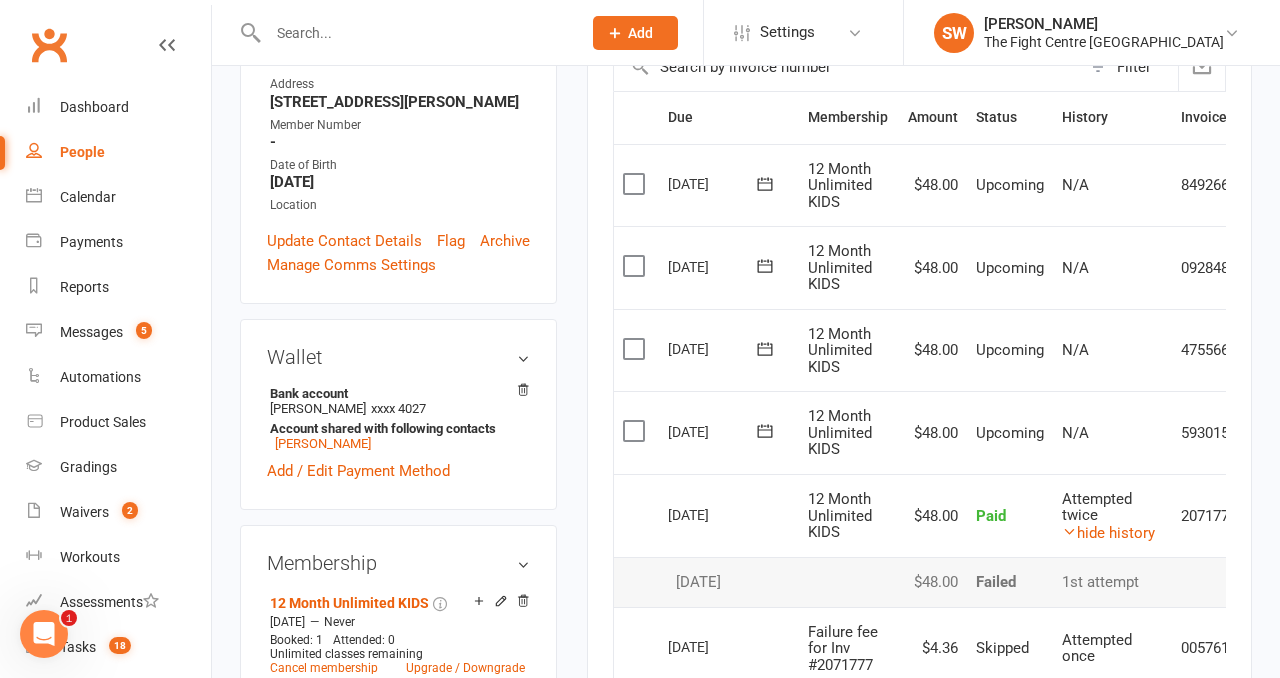scroll, scrollTop: 464, scrollLeft: 0, axis: vertical 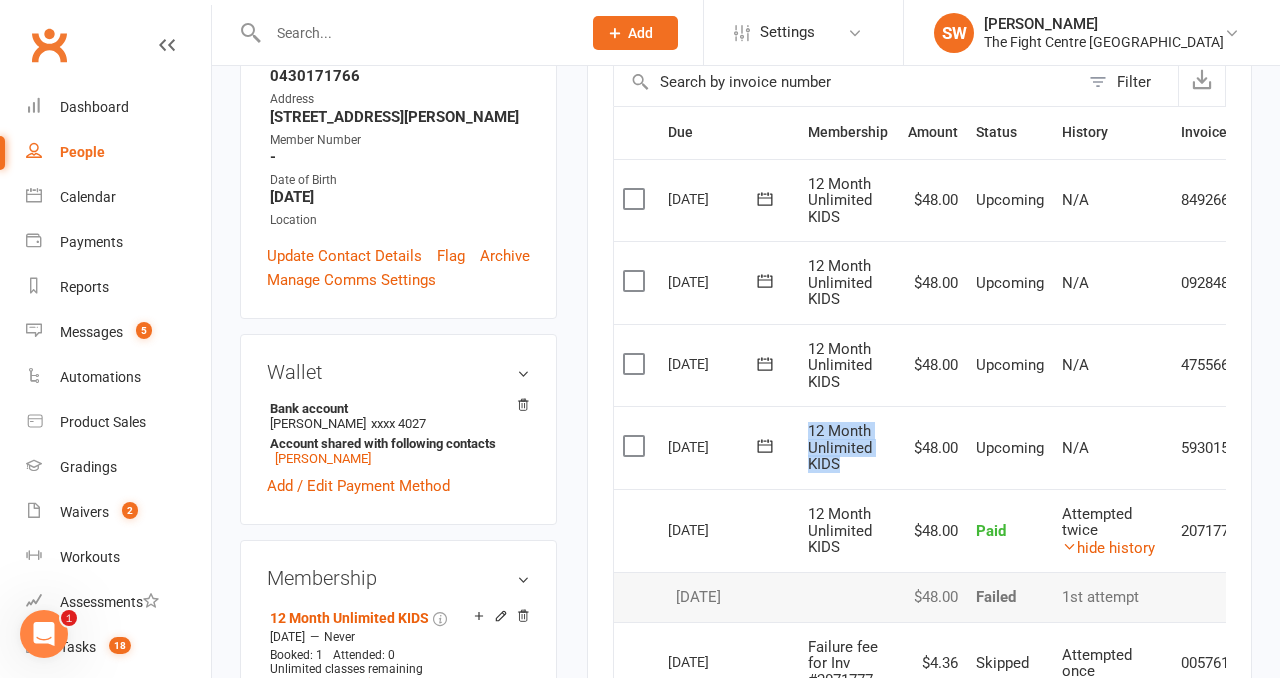 drag, startPoint x: 852, startPoint y: 469, endPoint x: 812, endPoint y: 434, distance: 53.15073 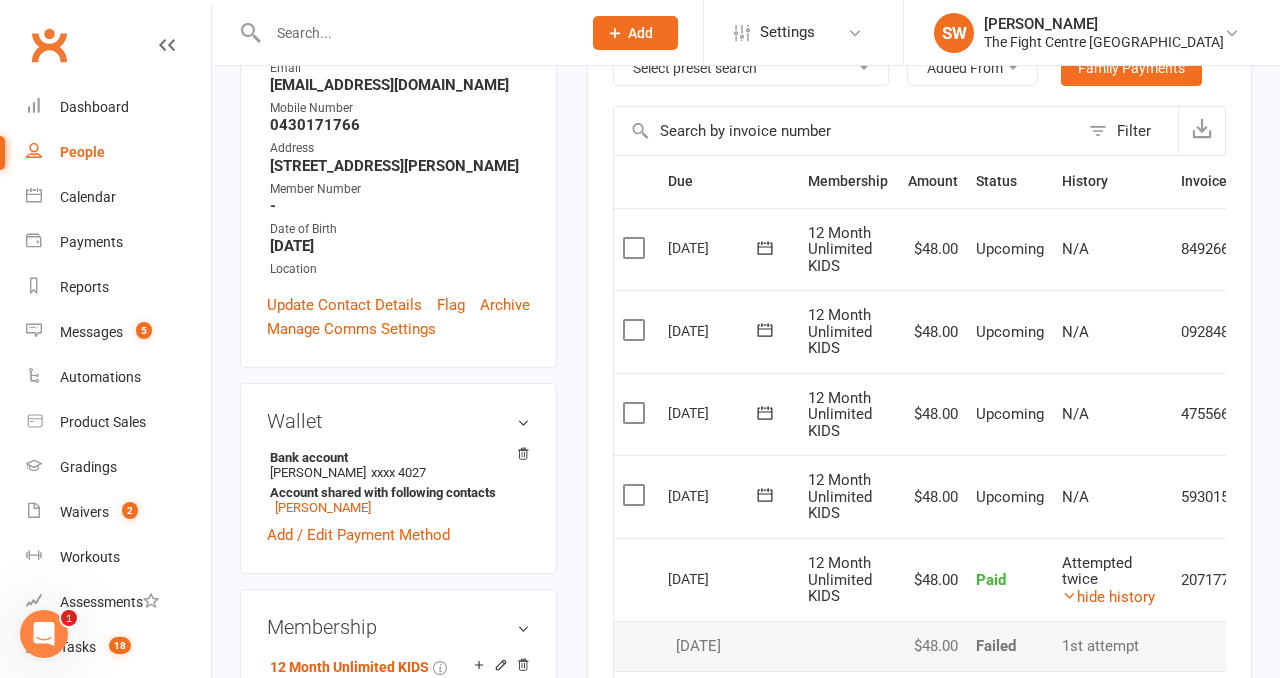 scroll, scrollTop: 323, scrollLeft: 0, axis: vertical 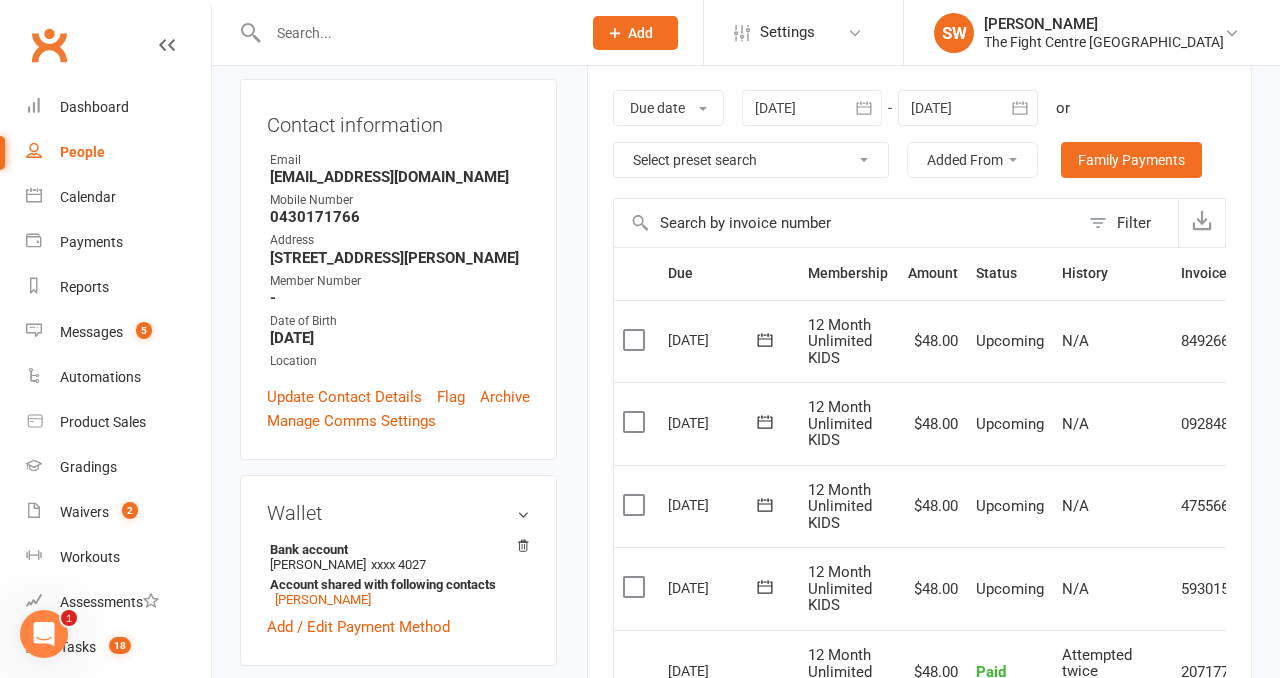 click at bounding box center [1020, 108] 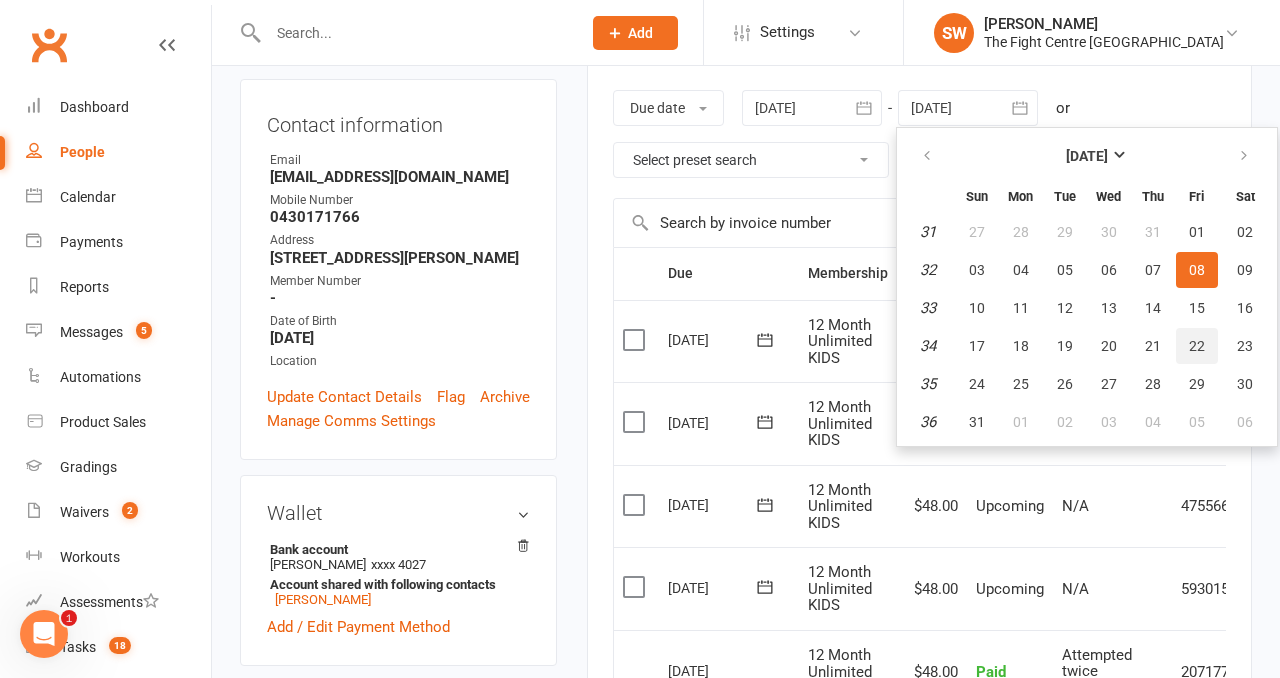 click on "22" at bounding box center (1197, 346) 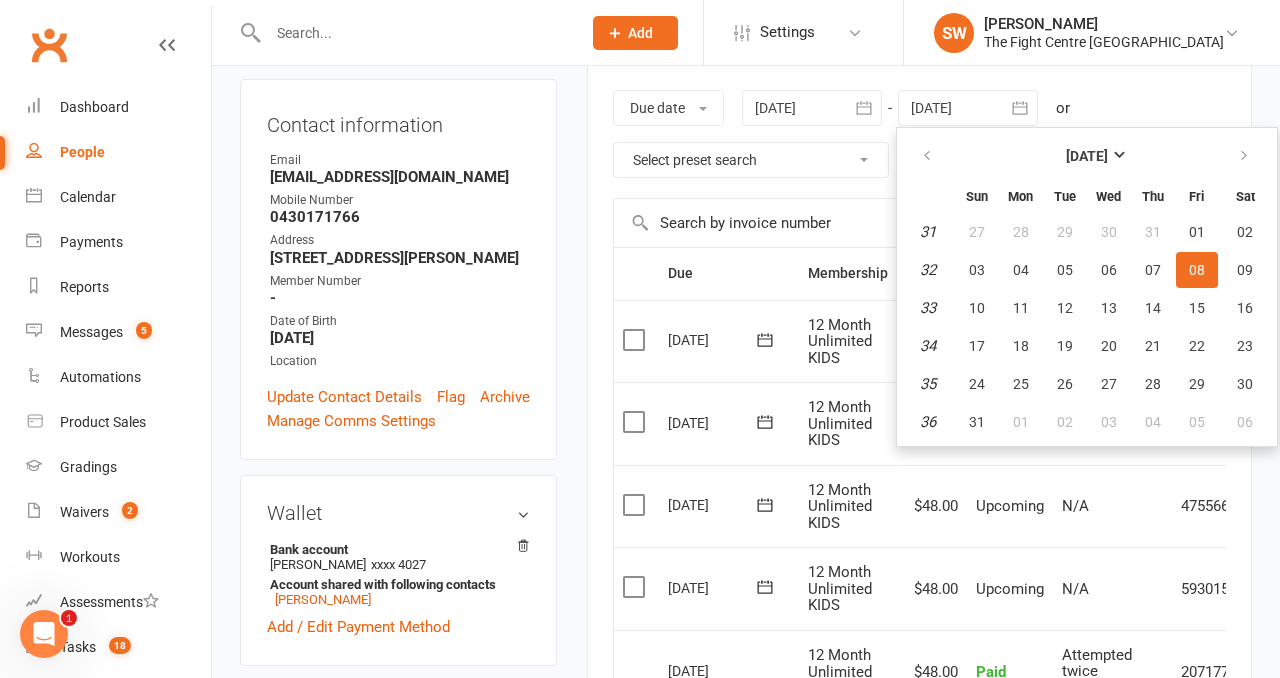 type on "22 Aug 2025" 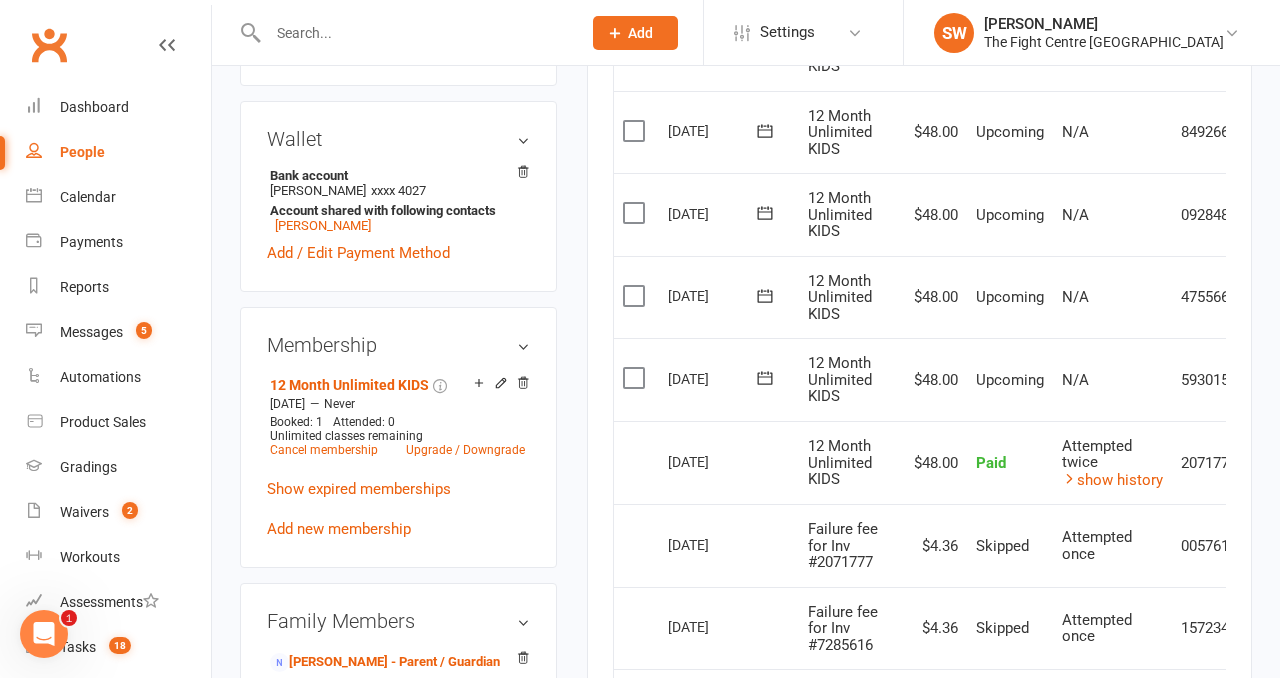 scroll, scrollTop: 595, scrollLeft: 0, axis: vertical 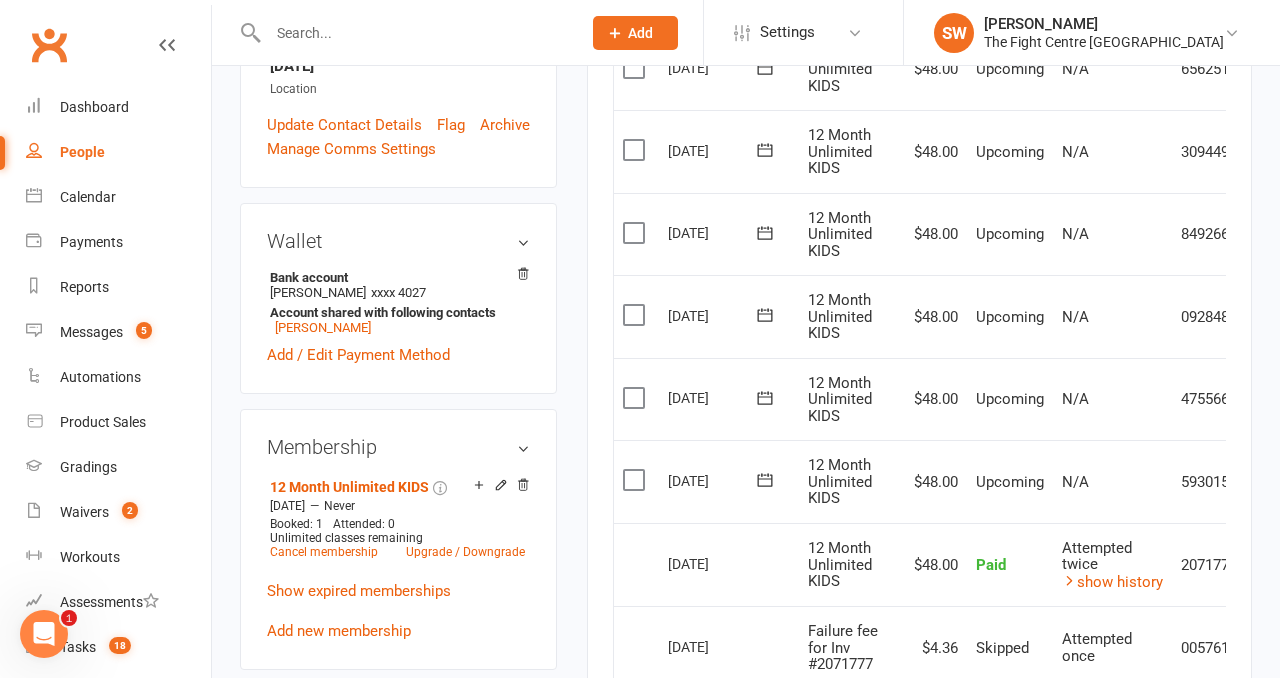 click on "$48.00" at bounding box center [932, 481] 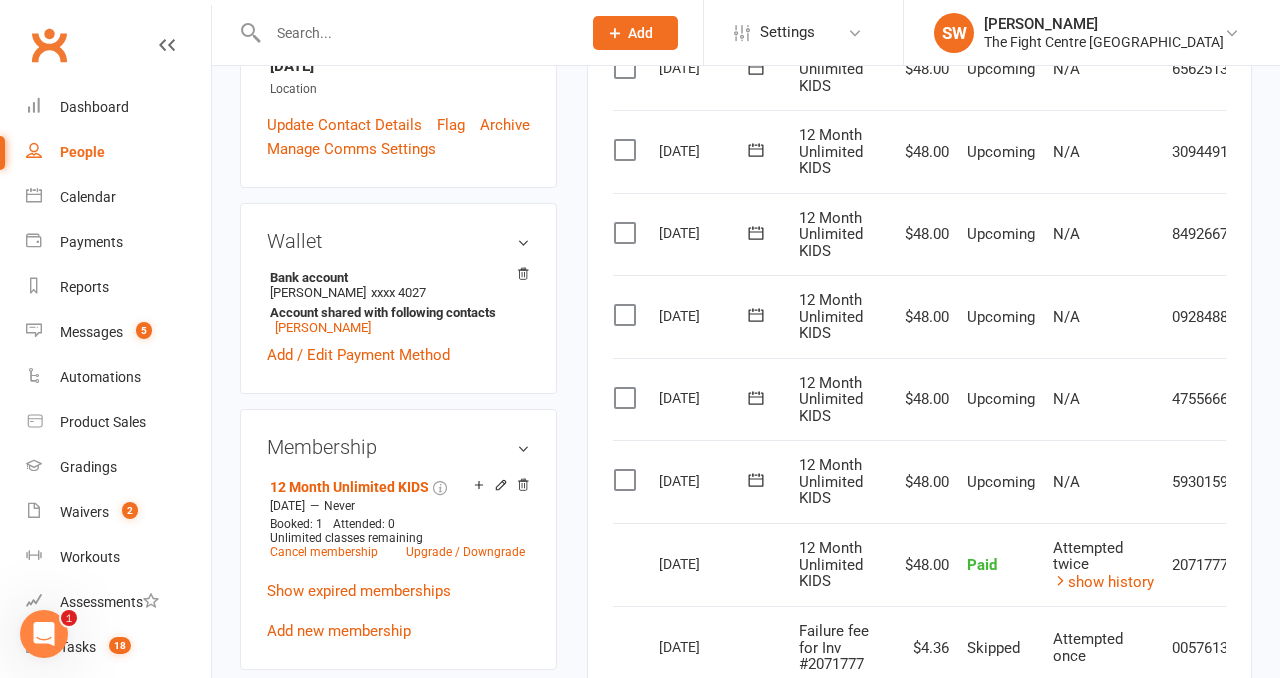 scroll, scrollTop: 0, scrollLeft: 0, axis: both 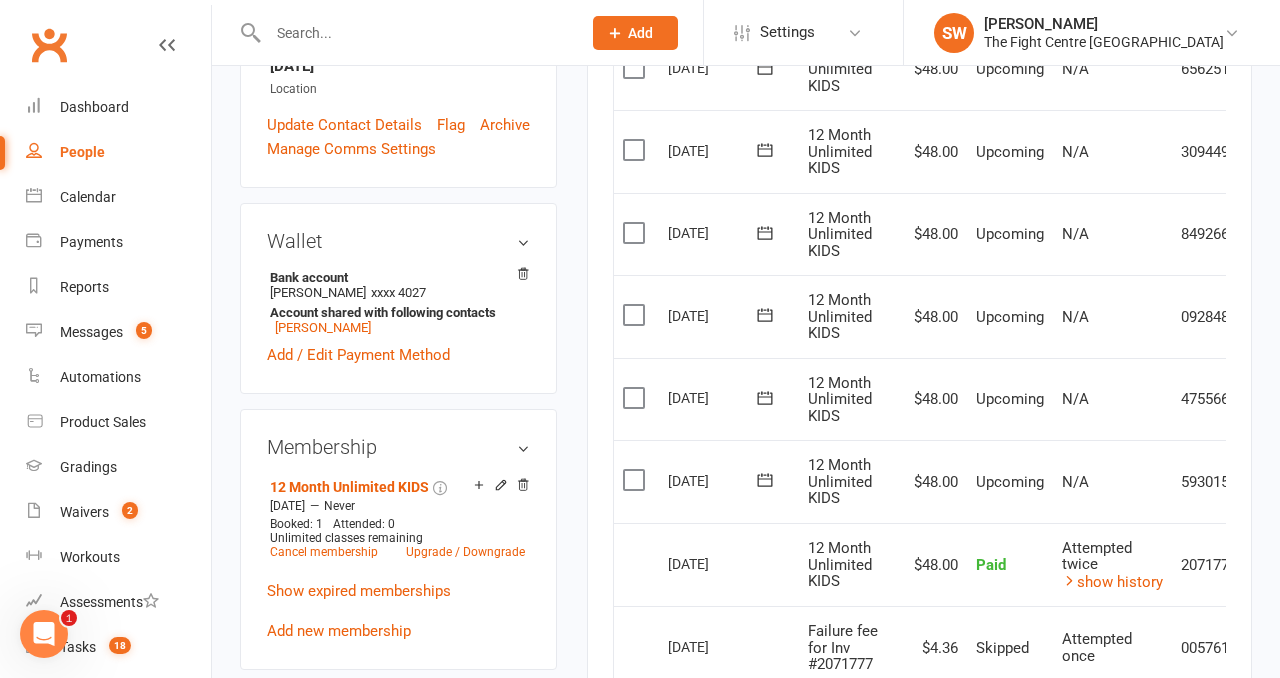 drag, startPoint x: 675, startPoint y: 476, endPoint x: 740, endPoint y: 481, distance: 65.192024 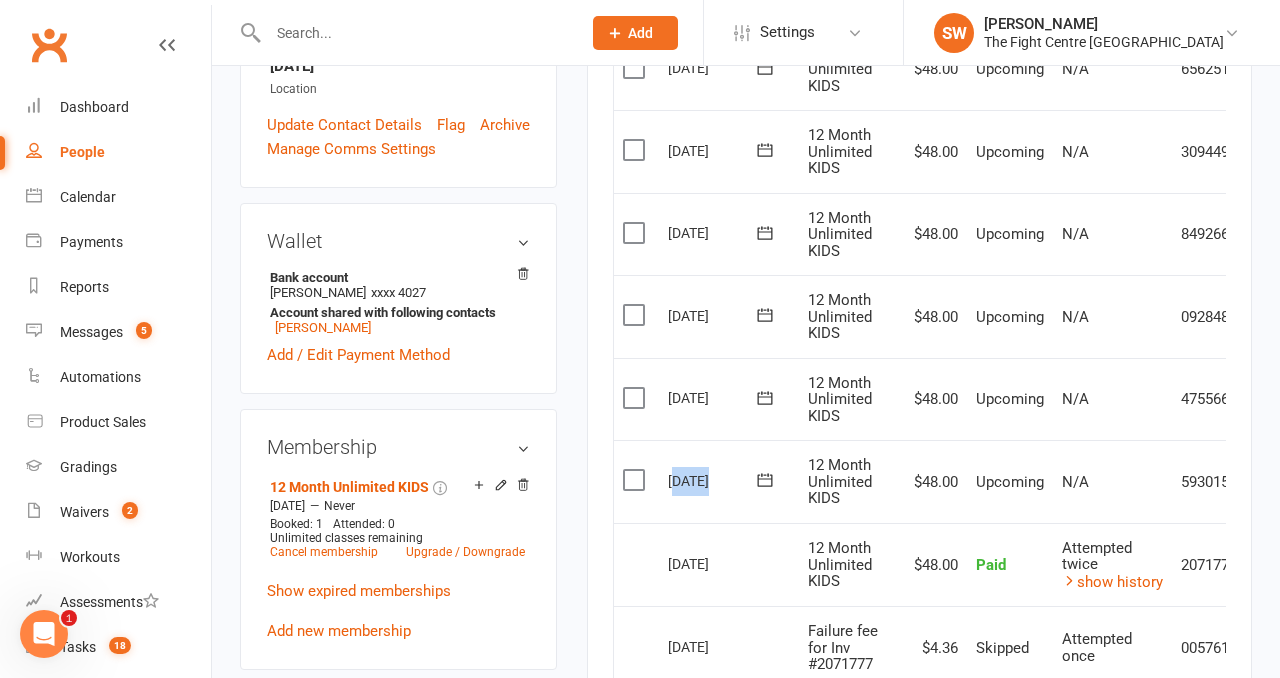 drag, startPoint x: 741, startPoint y: 480, endPoint x: 673, endPoint y: 480, distance: 68 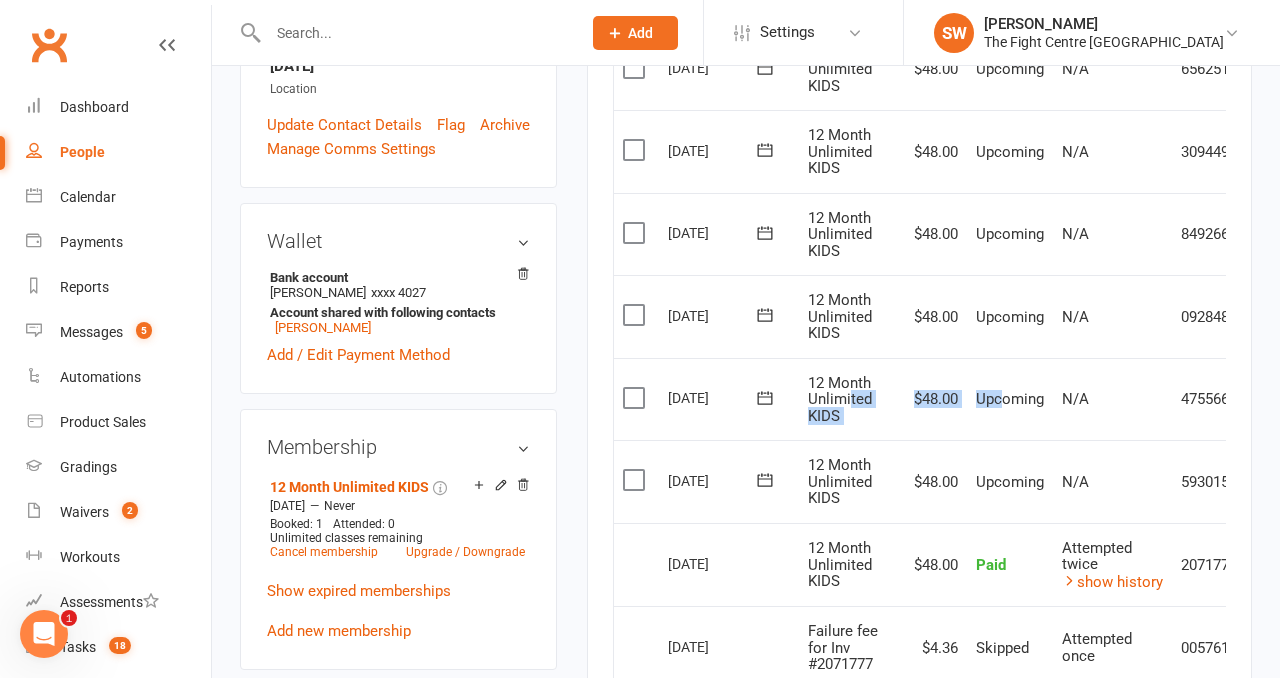 drag, startPoint x: 1000, startPoint y: 394, endPoint x: 849, endPoint y: 393, distance: 151.00331 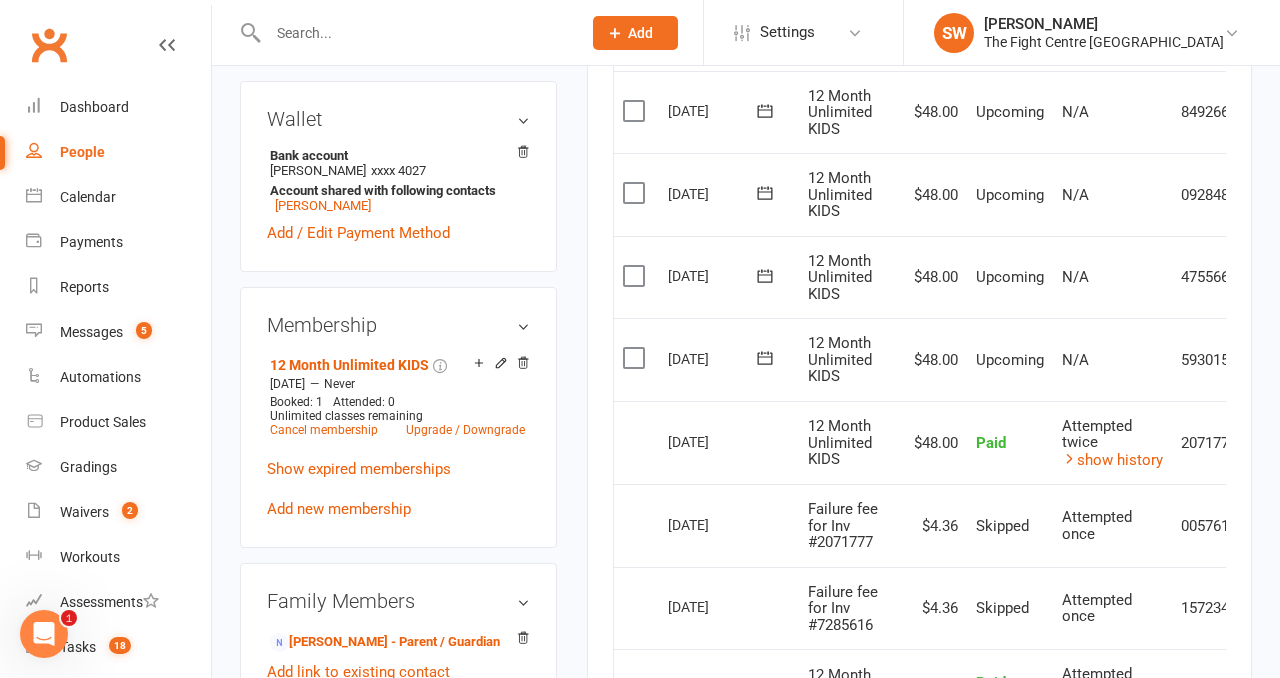 scroll, scrollTop: 746, scrollLeft: 0, axis: vertical 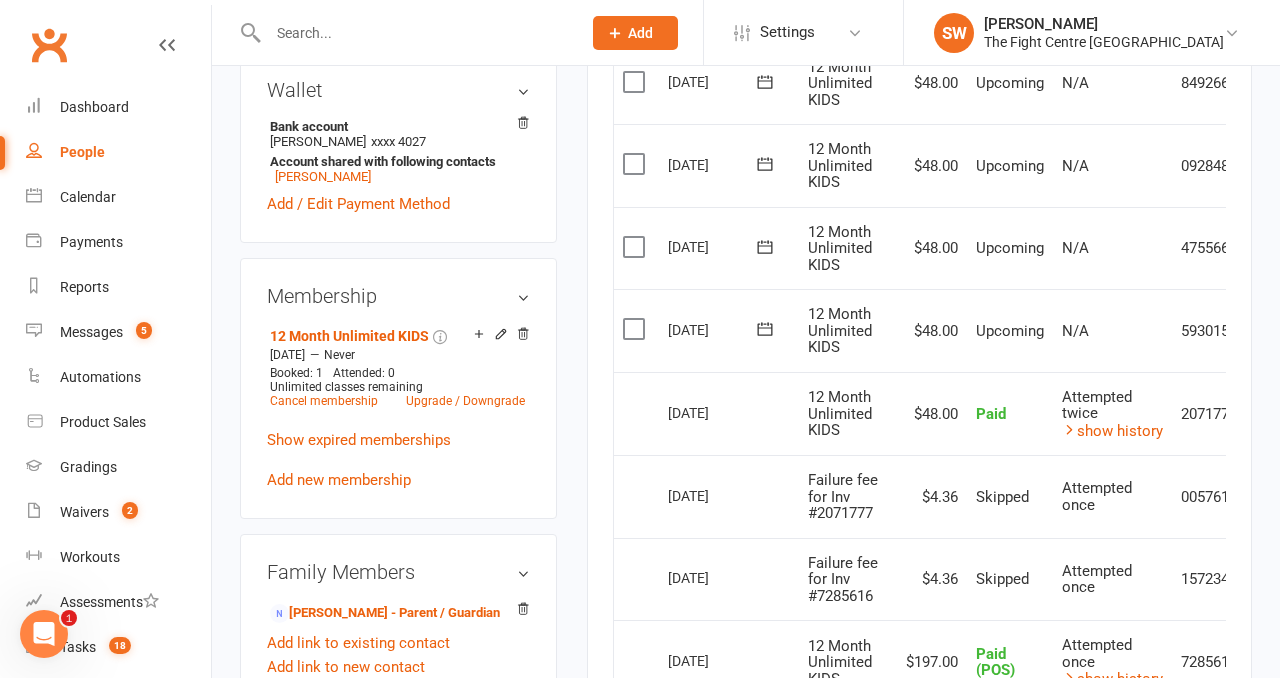 click on "12 Month Unlimited KIDS" at bounding box center (840, 413) 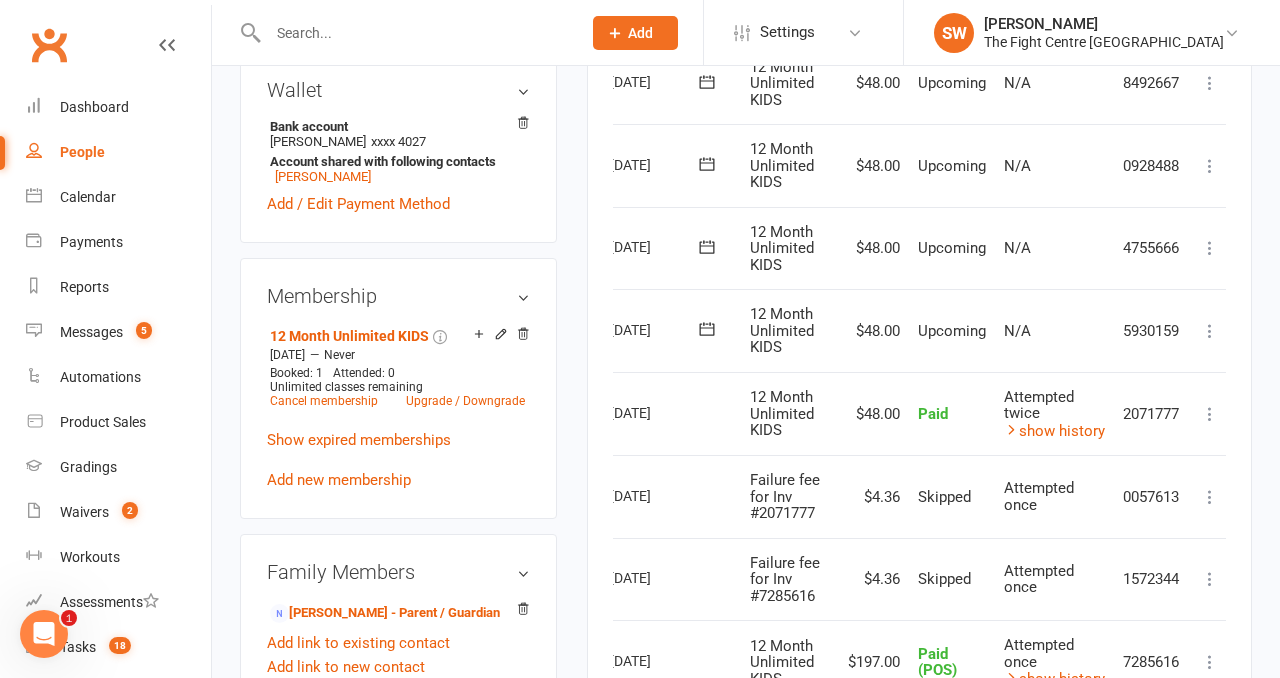 scroll, scrollTop: 0, scrollLeft: 70, axis: horizontal 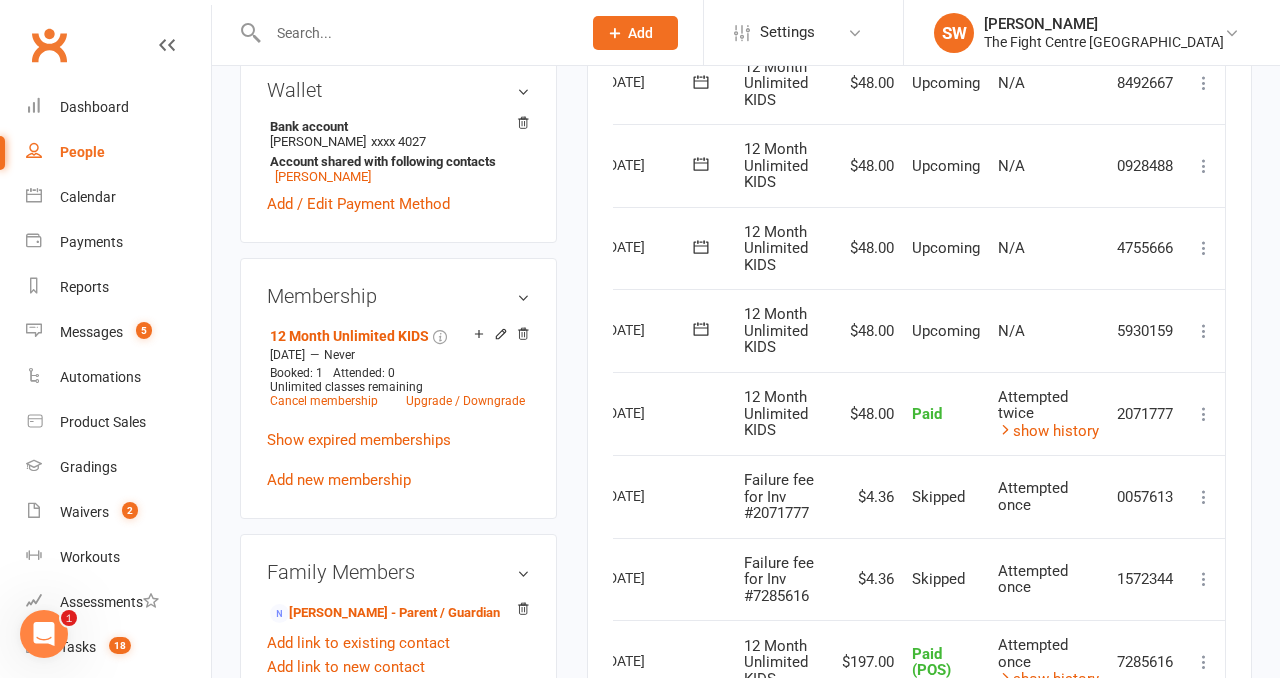 click on "2071777" at bounding box center (1145, 414) 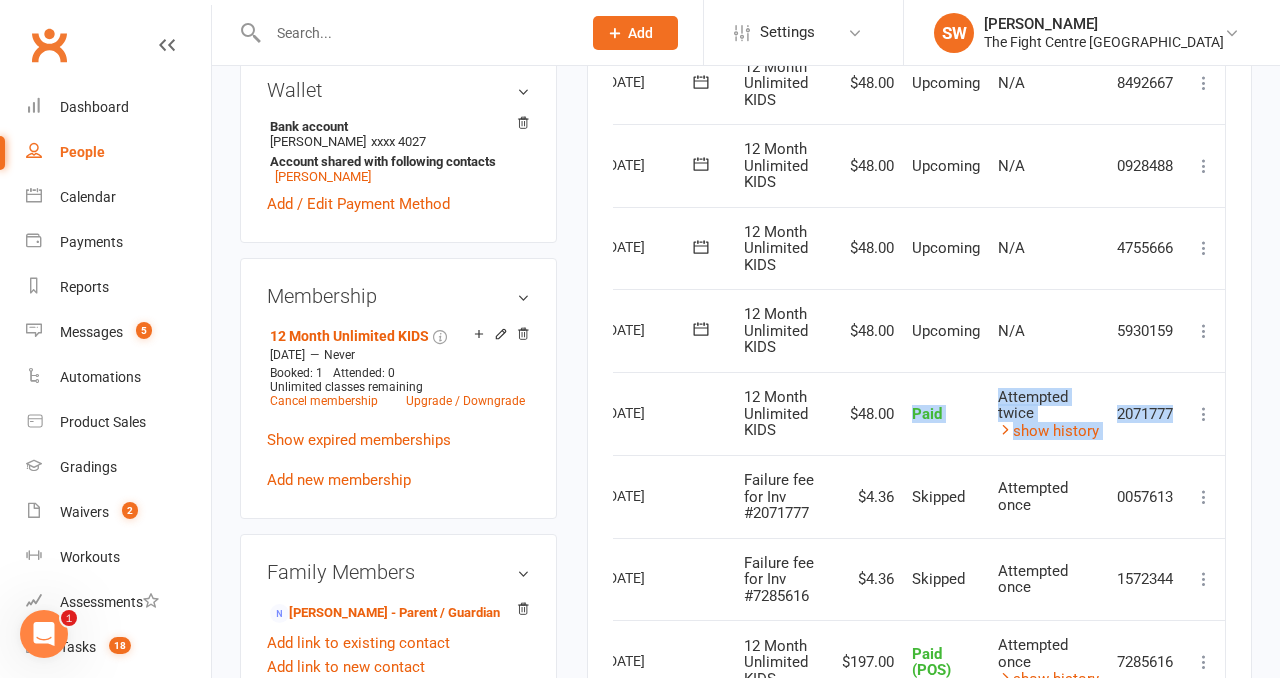 drag, startPoint x: 1177, startPoint y: 437, endPoint x: 958, endPoint y: 381, distance: 226.04646 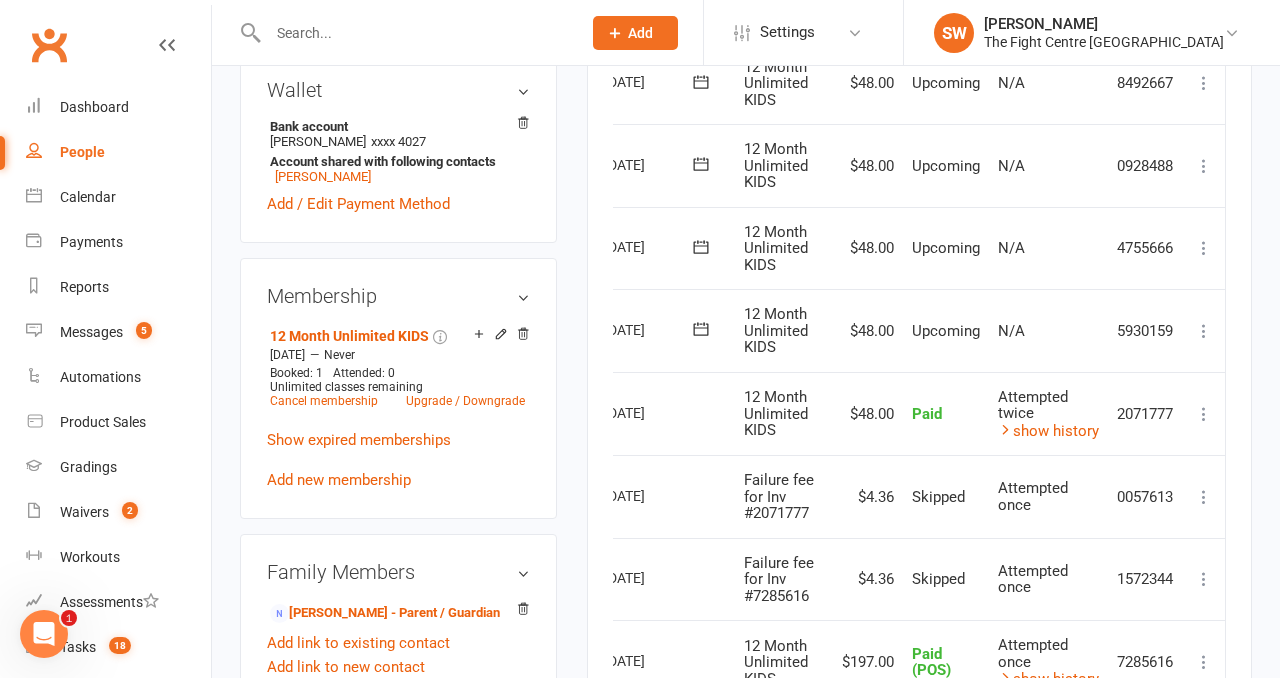 click on "Paid" at bounding box center (946, 414) 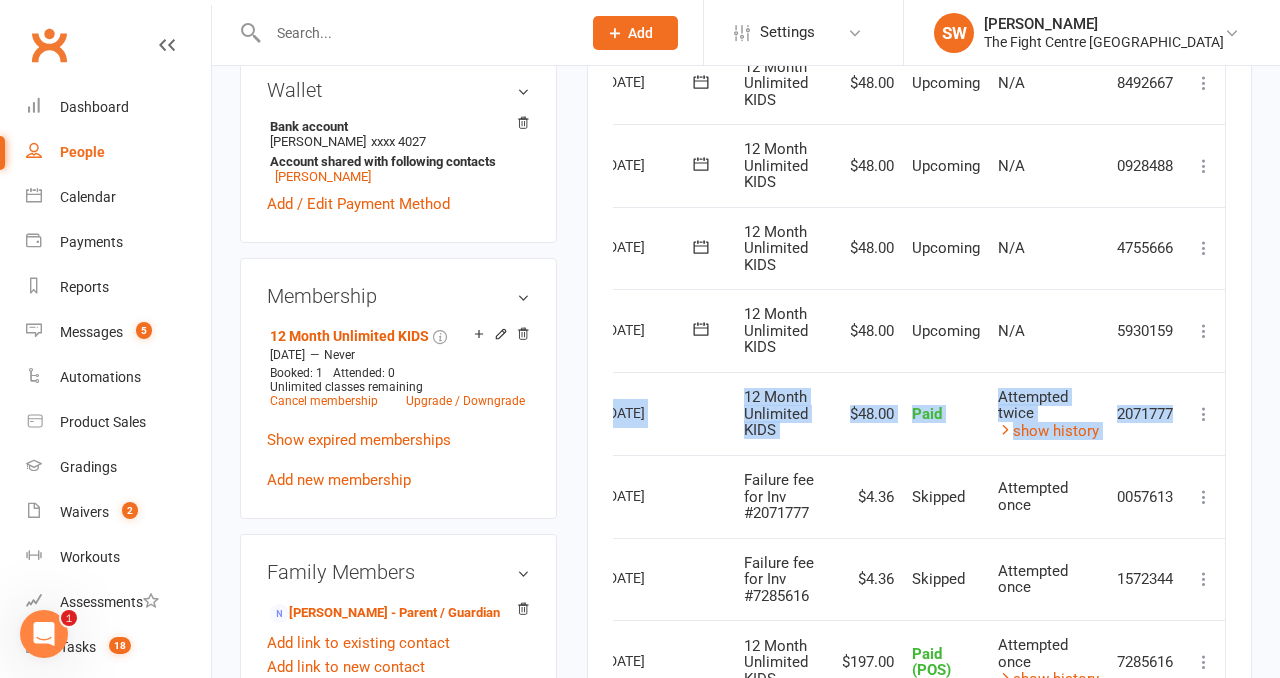 drag, startPoint x: 714, startPoint y: 374, endPoint x: 1154, endPoint y: 441, distance: 445.0719 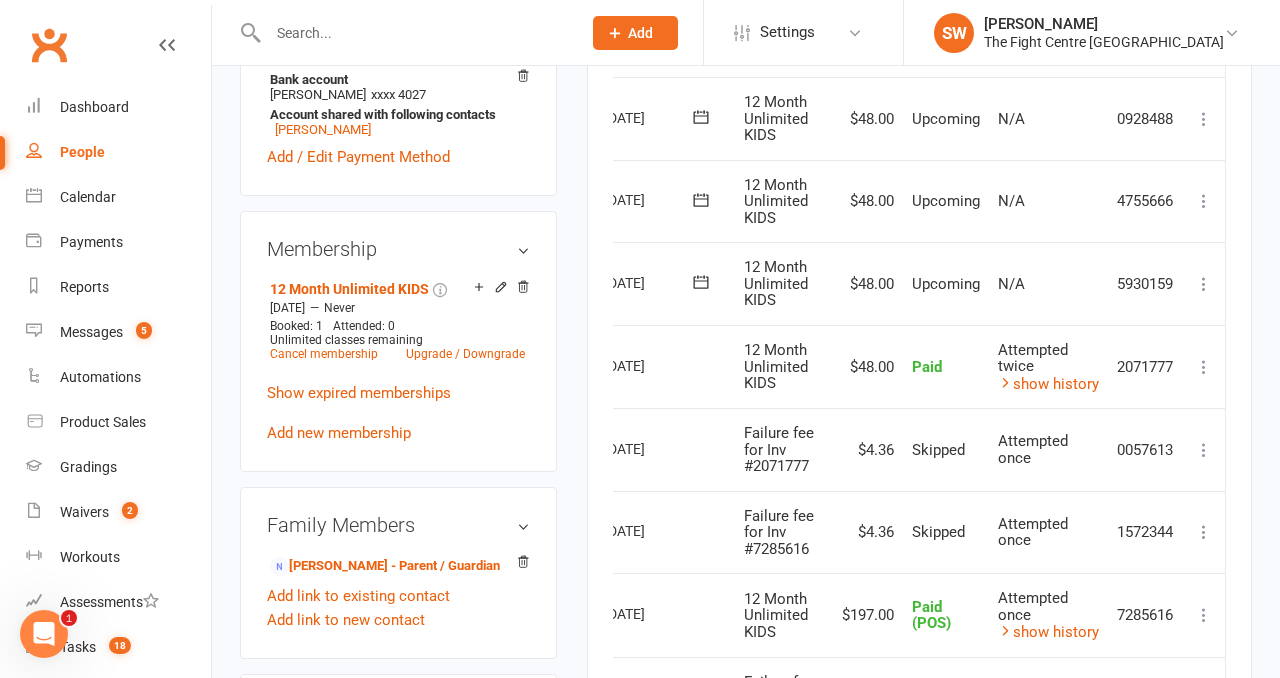 scroll, scrollTop: 796, scrollLeft: 0, axis: vertical 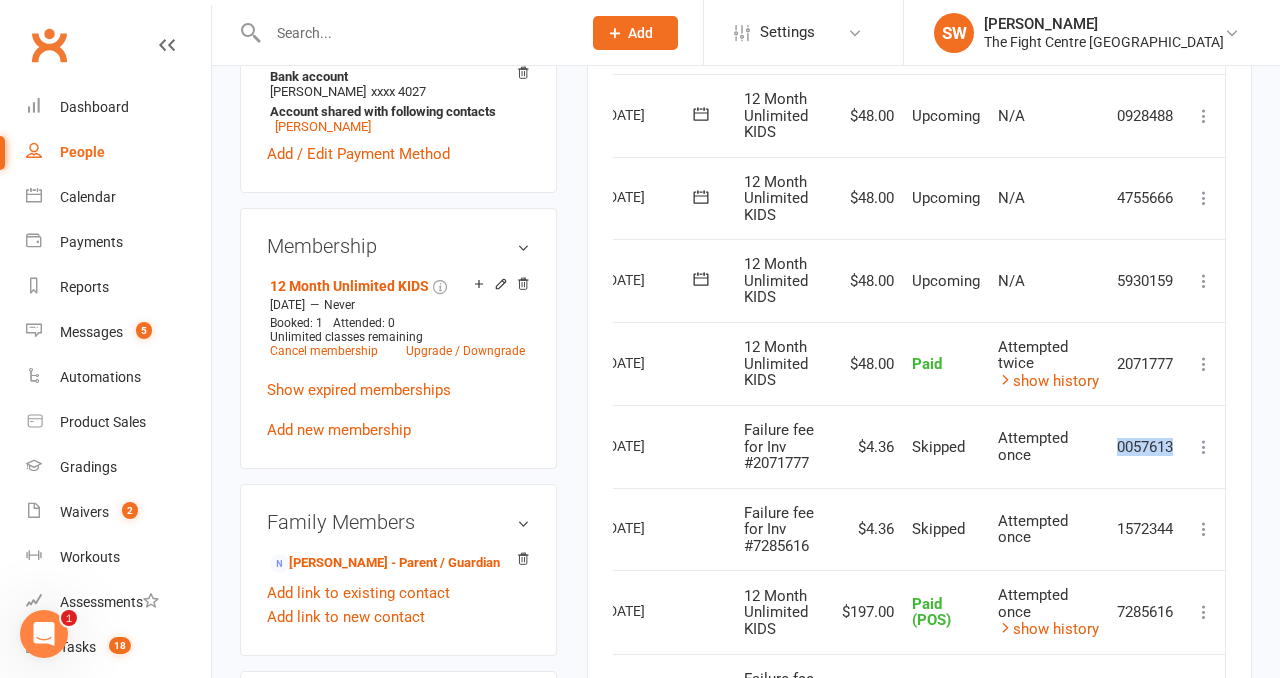 drag, startPoint x: 1177, startPoint y: 445, endPoint x: 1103, endPoint y: 446, distance: 74.00676 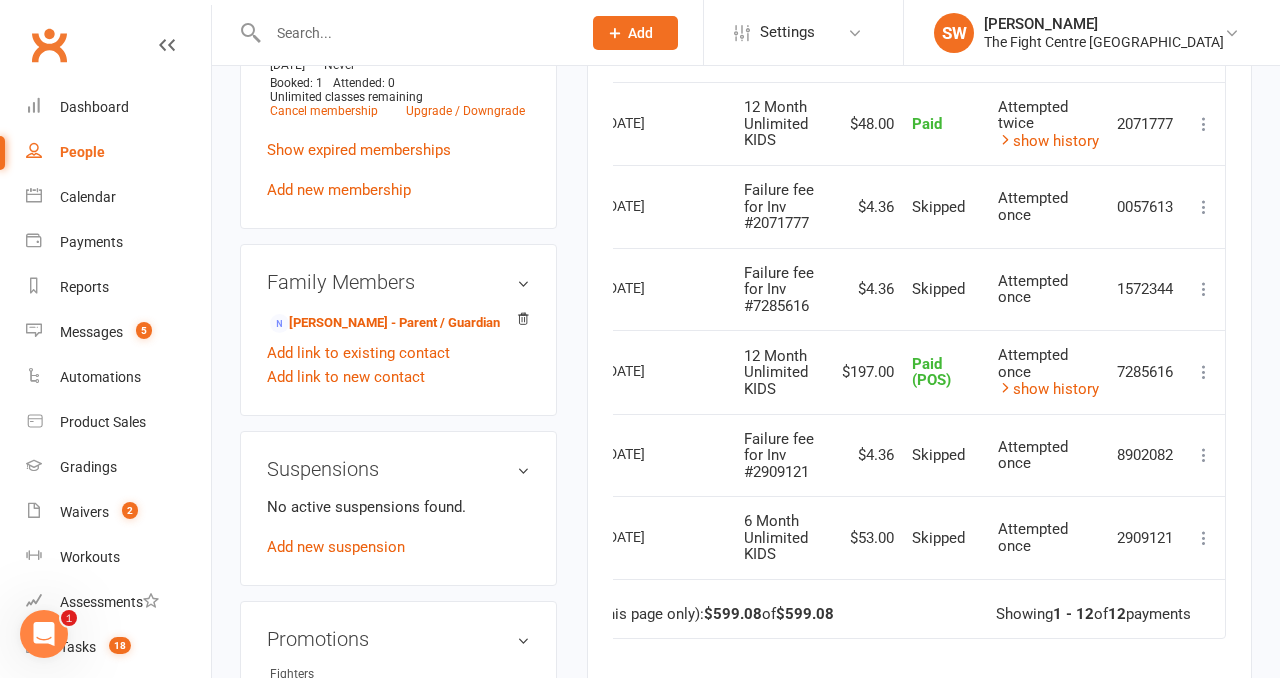 scroll, scrollTop: 1051, scrollLeft: 0, axis: vertical 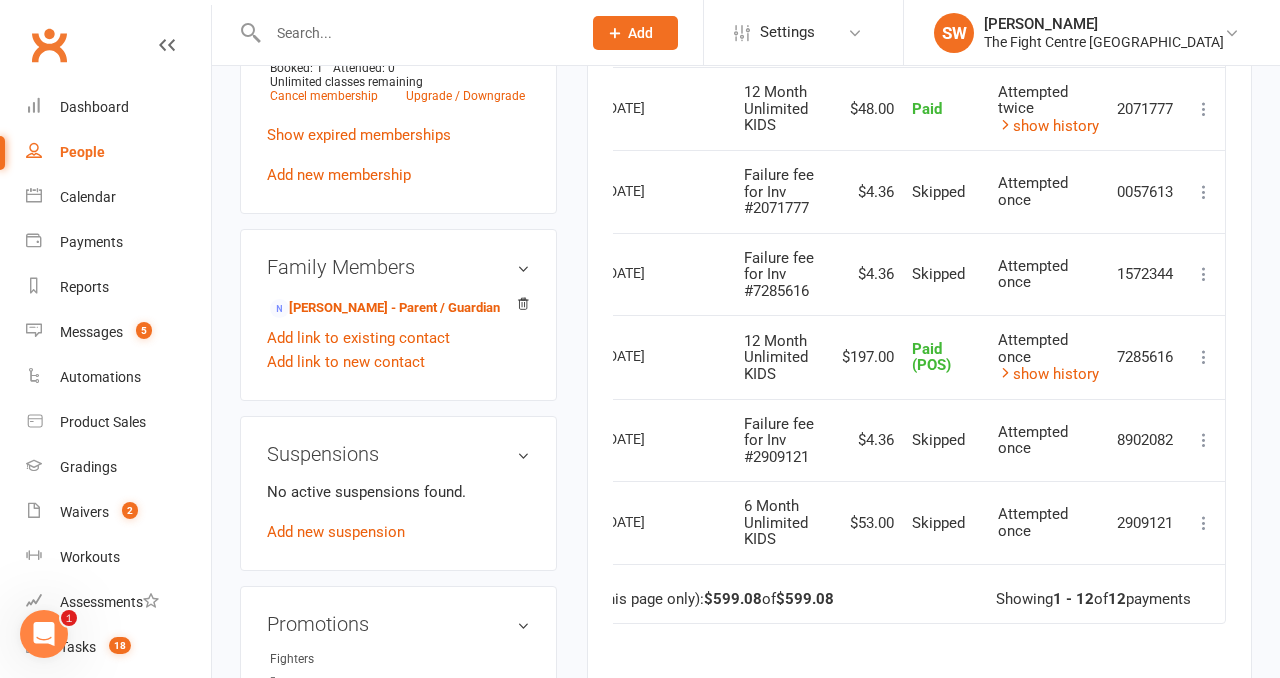 click on "Attempted once" at bounding box center [1048, 522] 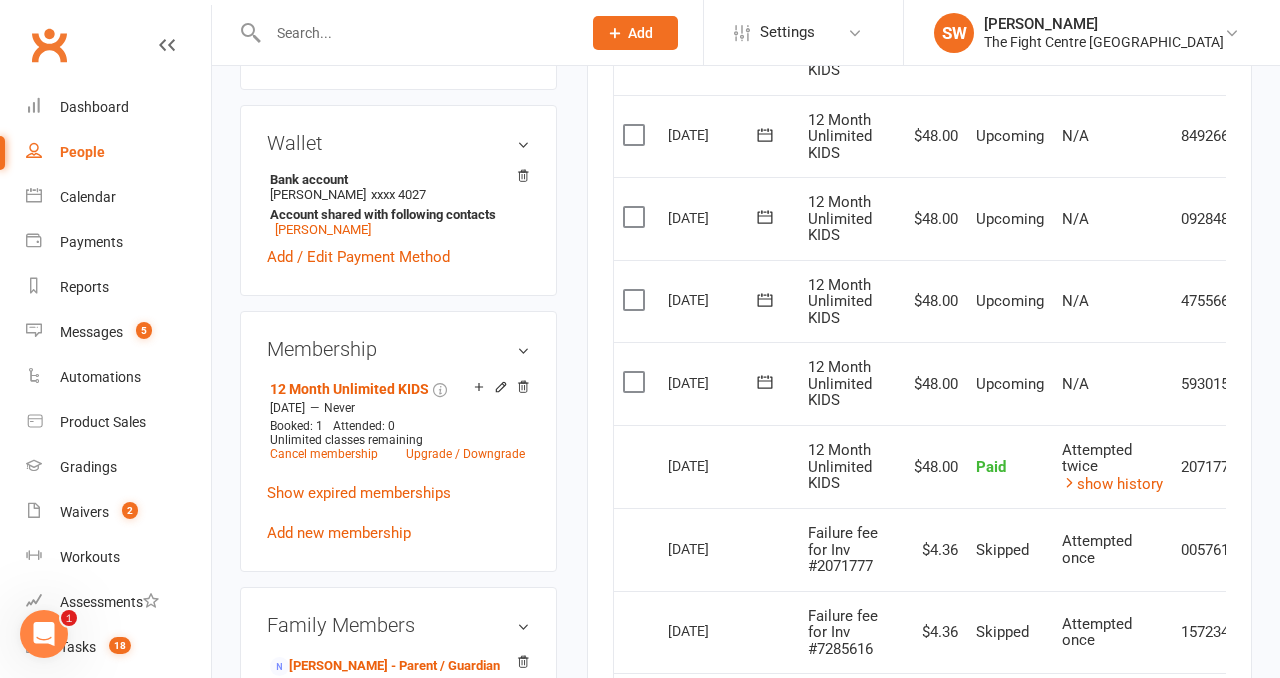 scroll, scrollTop: 694, scrollLeft: 0, axis: vertical 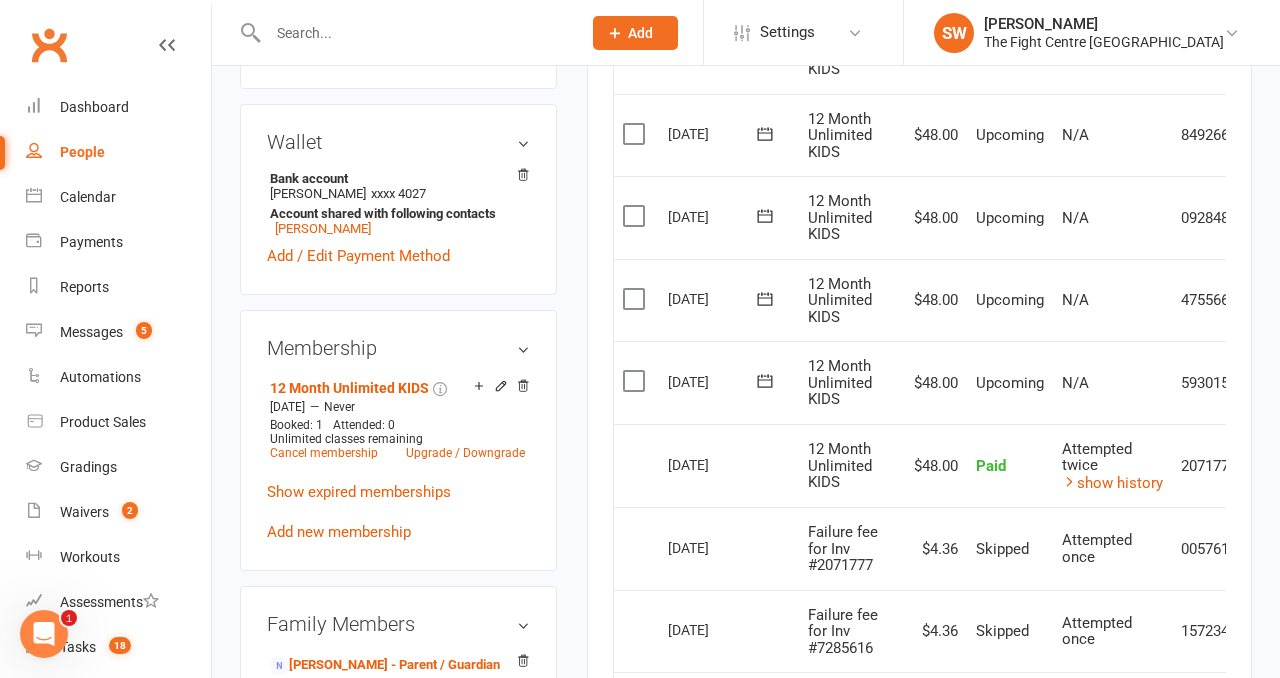 click on "Paid" at bounding box center [1010, 466] 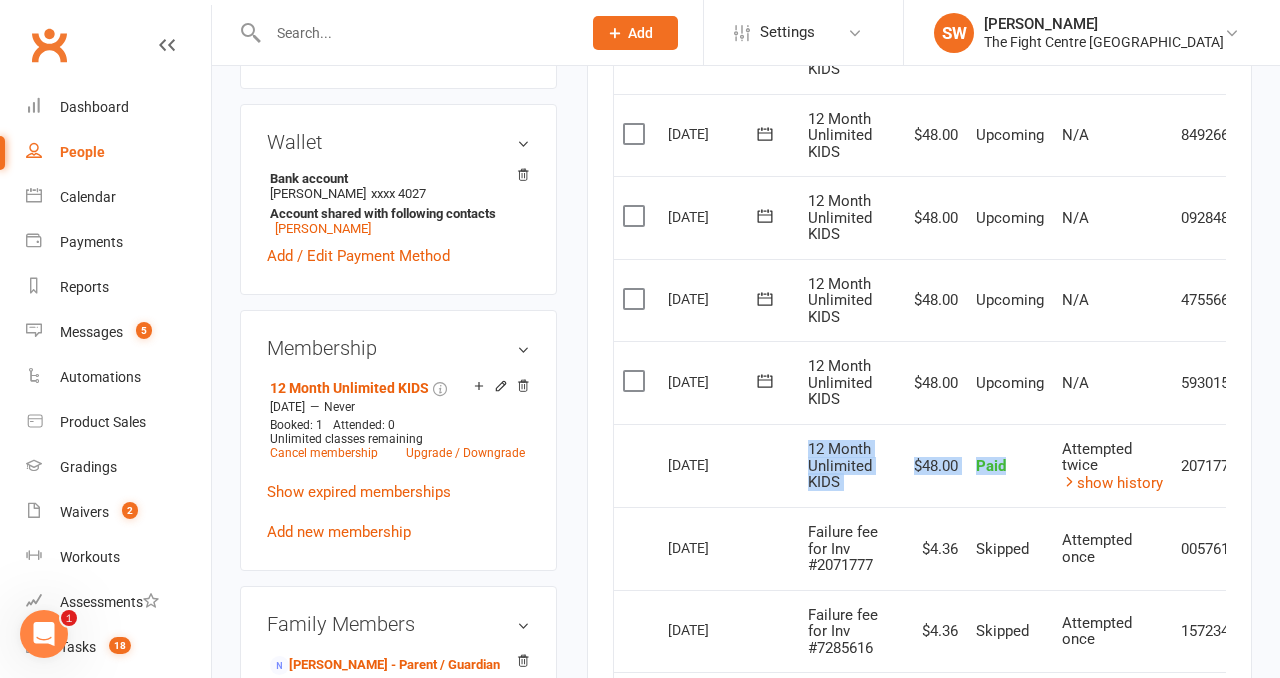 drag, startPoint x: 1029, startPoint y: 483, endPoint x: 801, endPoint y: 442, distance: 231.65707 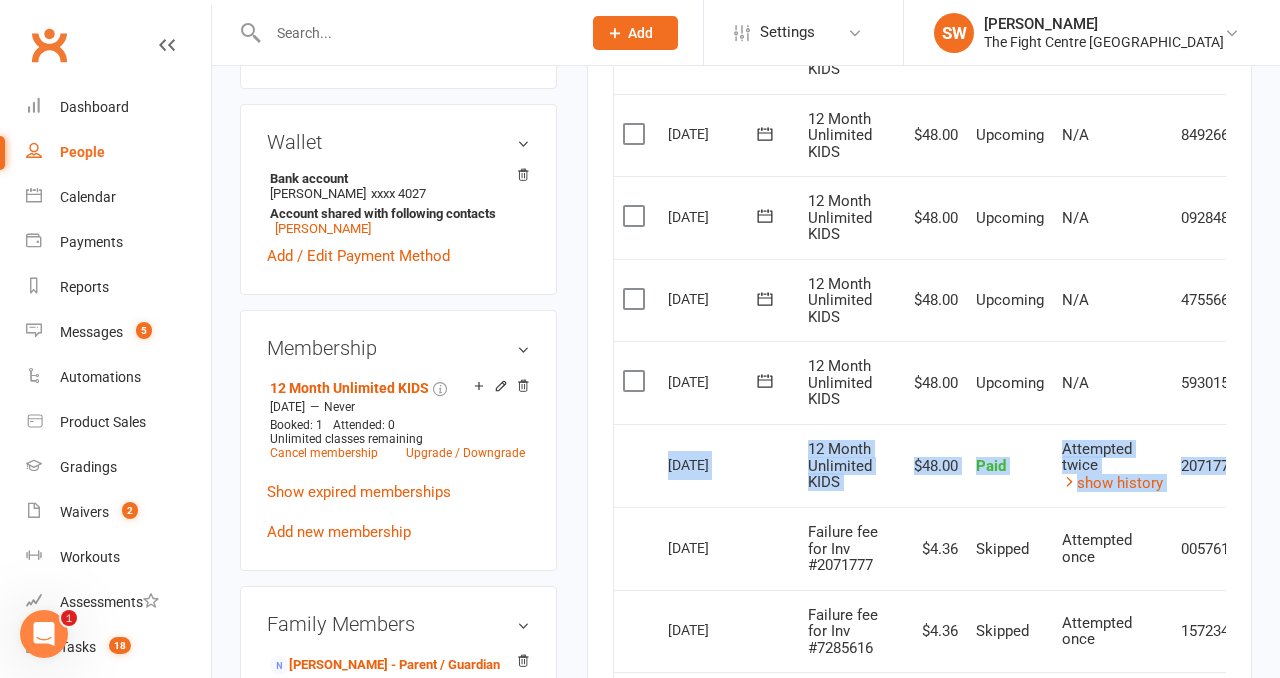 drag, startPoint x: 644, startPoint y: 437, endPoint x: 1195, endPoint y: 489, distance: 553.4483 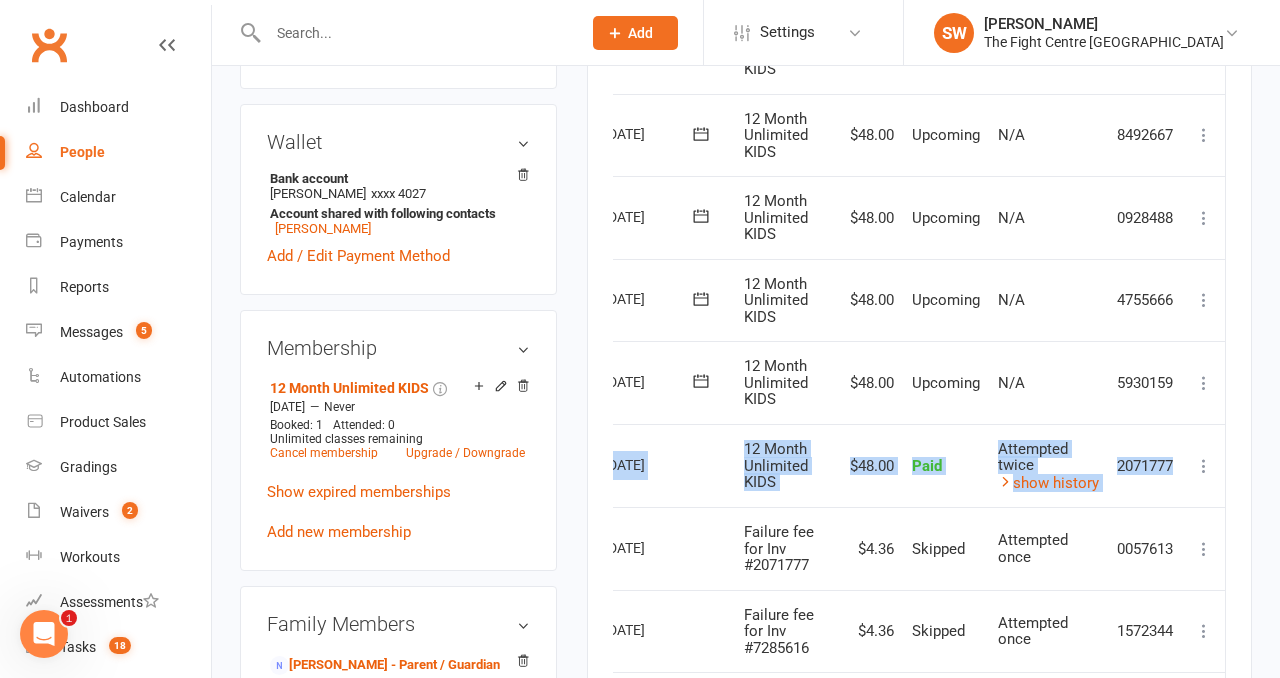 click on "2071777" at bounding box center (1145, 466) 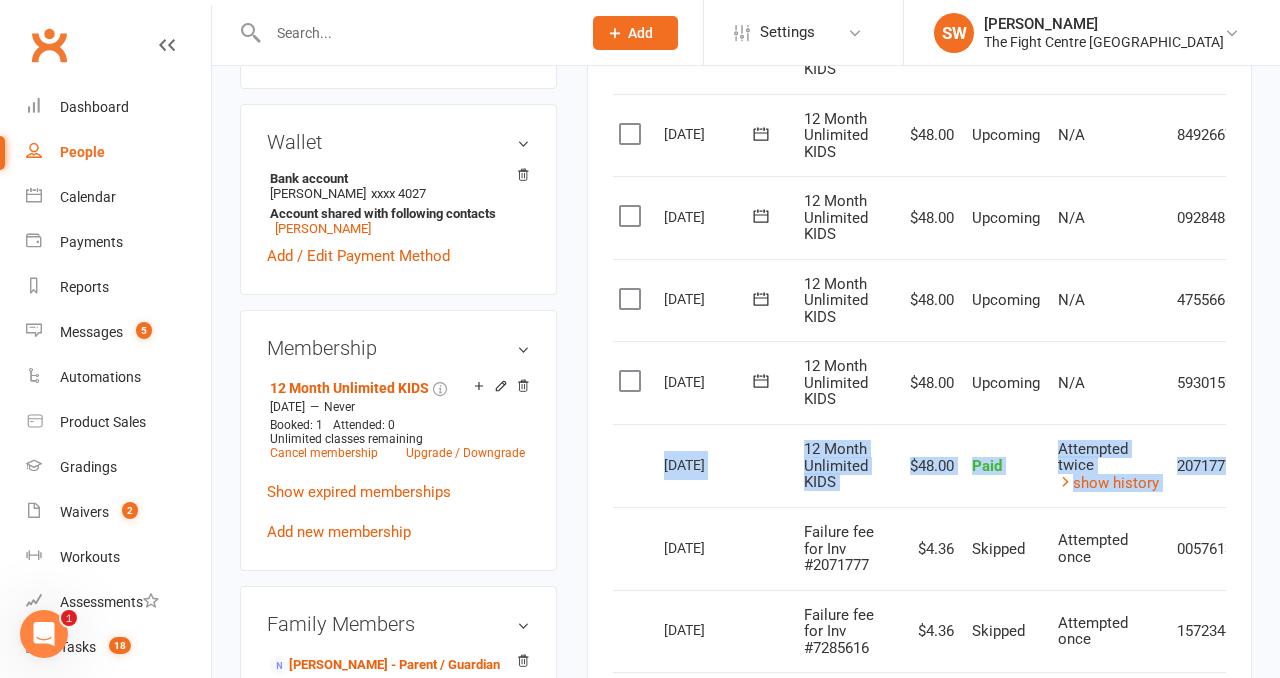 scroll, scrollTop: 0, scrollLeft: 0, axis: both 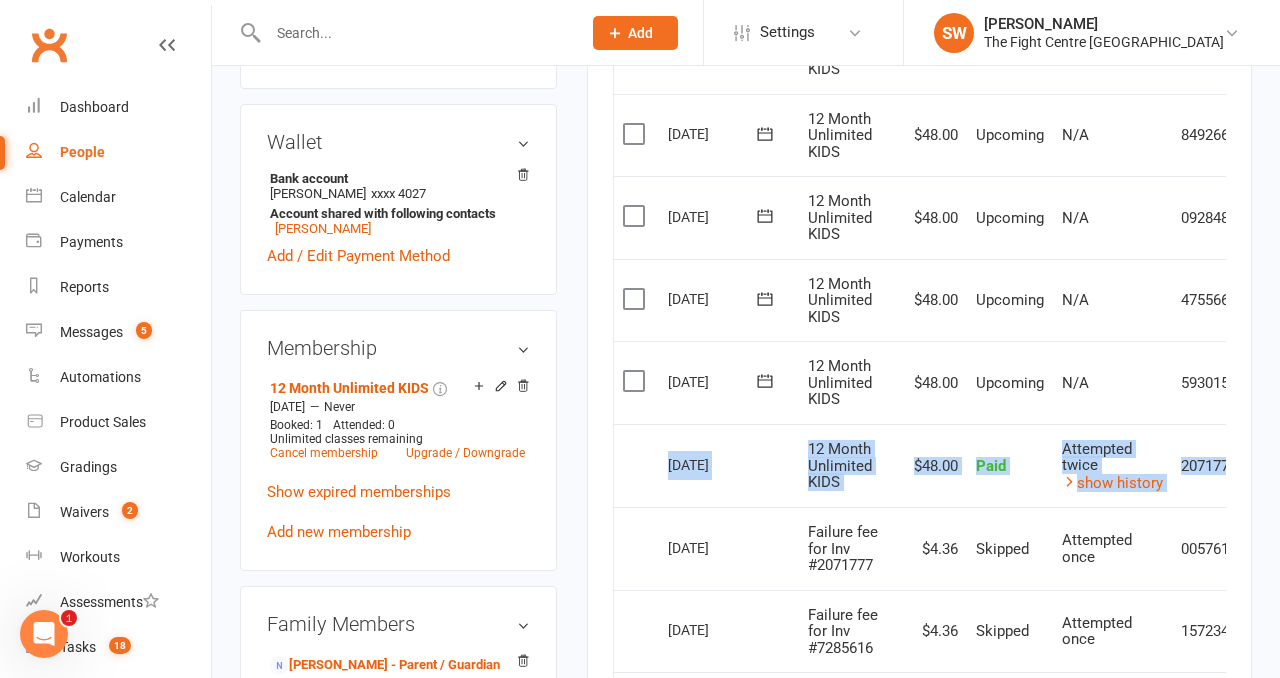 drag, startPoint x: 1190, startPoint y: 493, endPoint x: 614, endPoint y: 447, distance: 577.83386 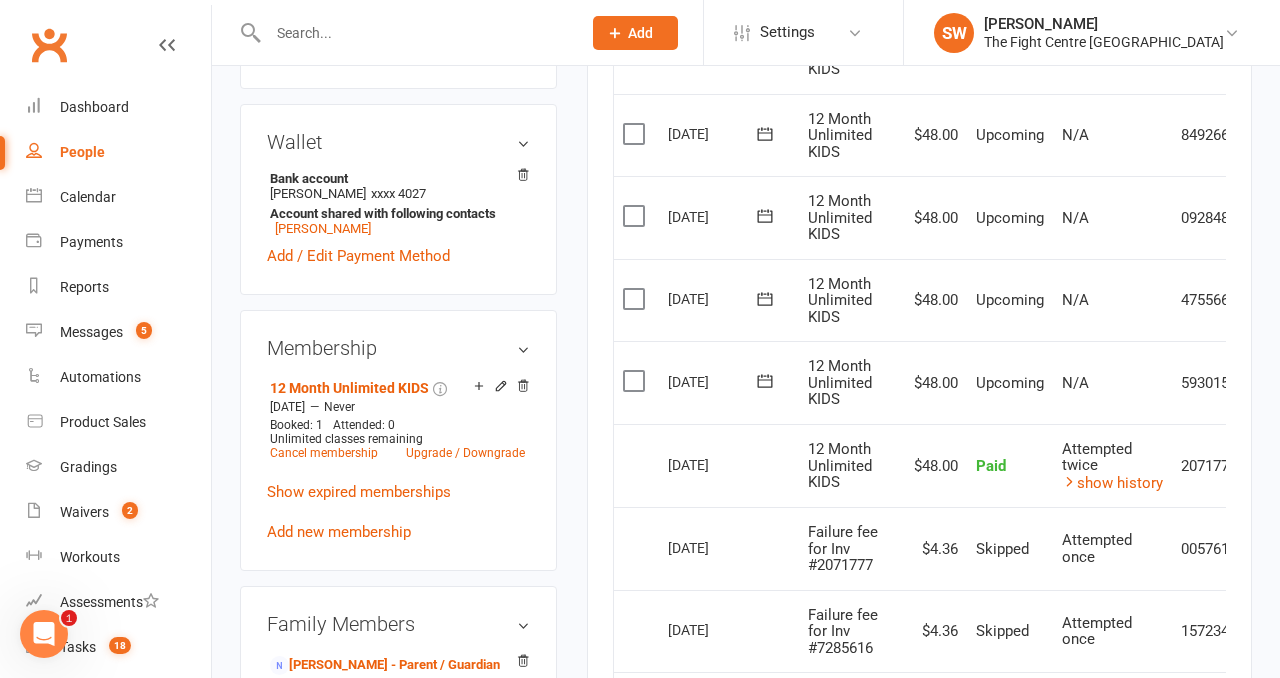click on "Select this" at bounding box center [636, 466] 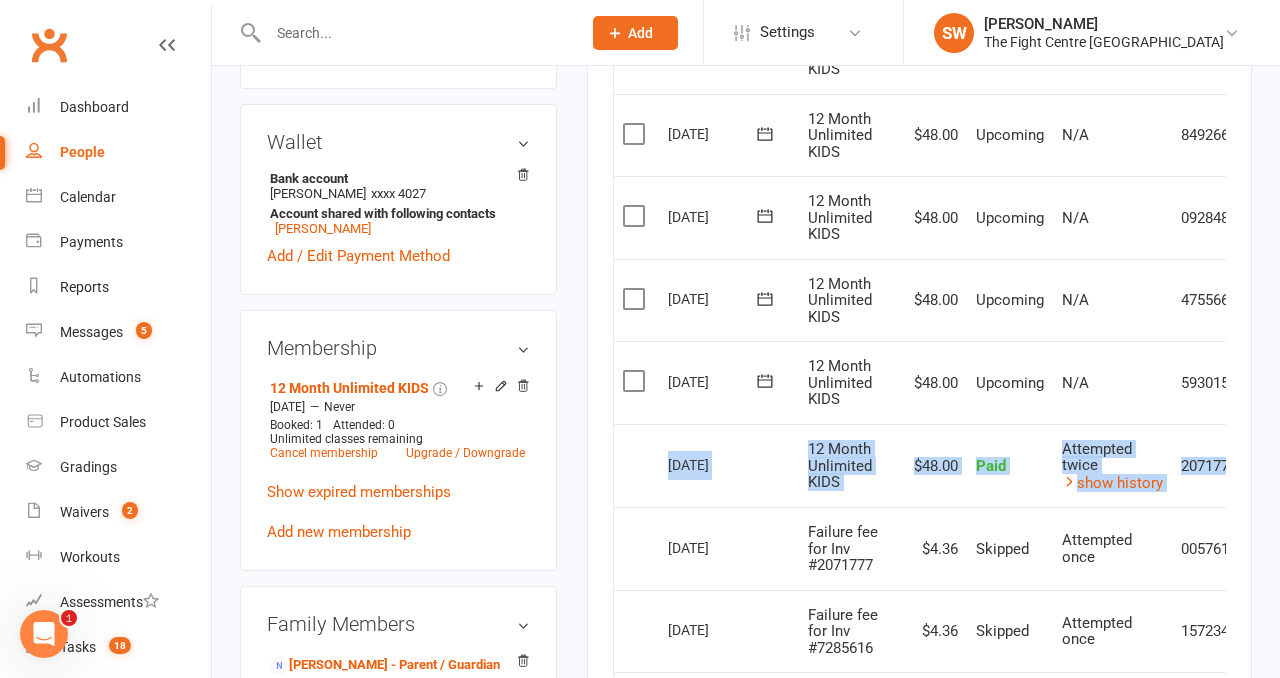 scroll, scrollTop: 0, scrollLeft: 70, axis: horizontal 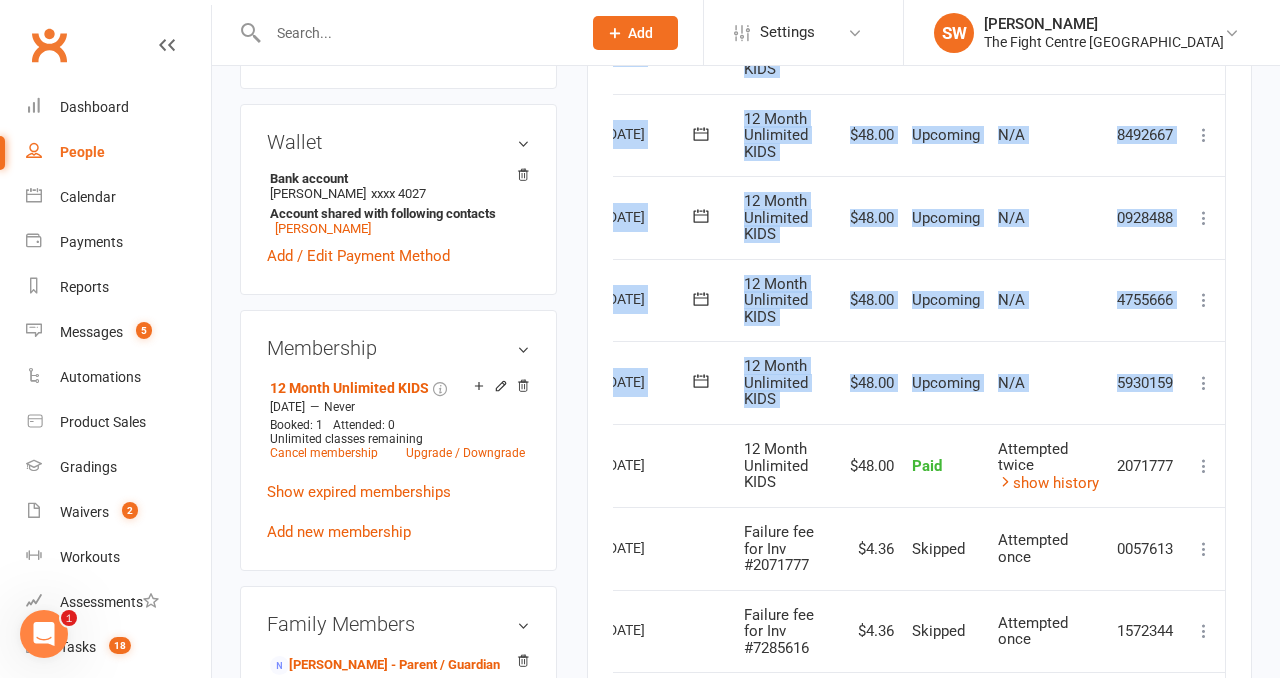 drag, startPoint x: 639, startPoint y: 442, endPoint x: 1252, endPoint y: 497, distance: 615.4624 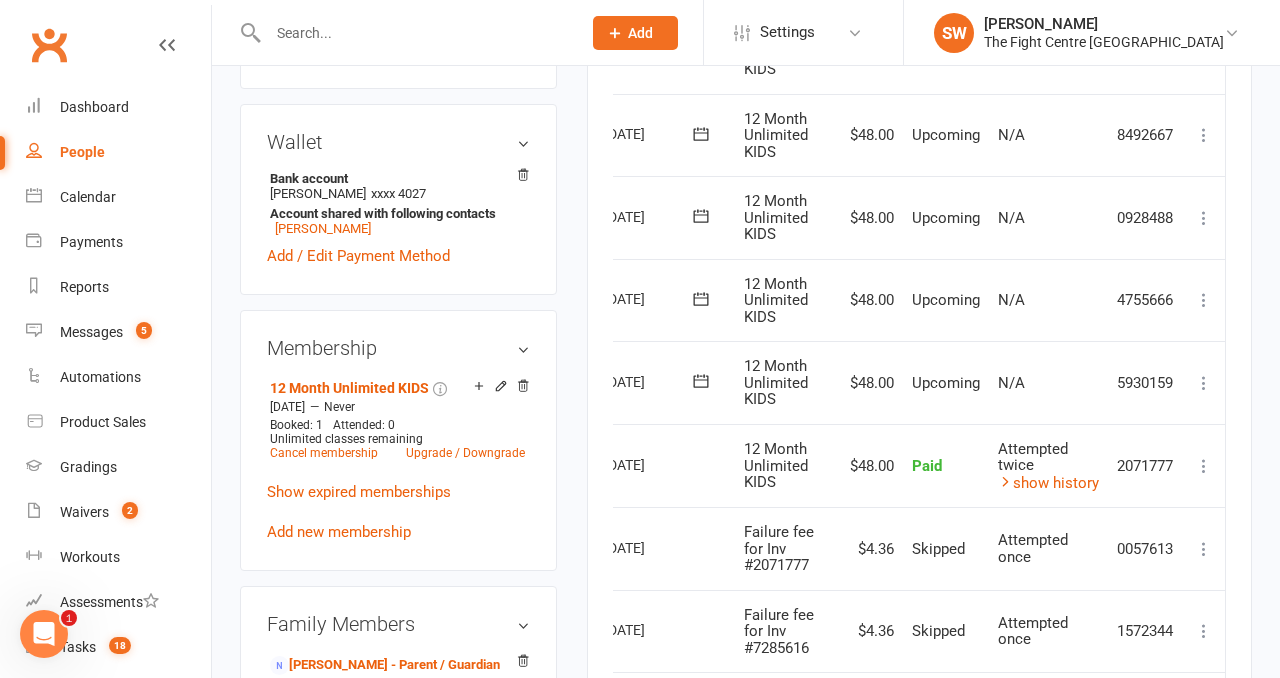 click on "0057613" at bounding box center (1145, 548) 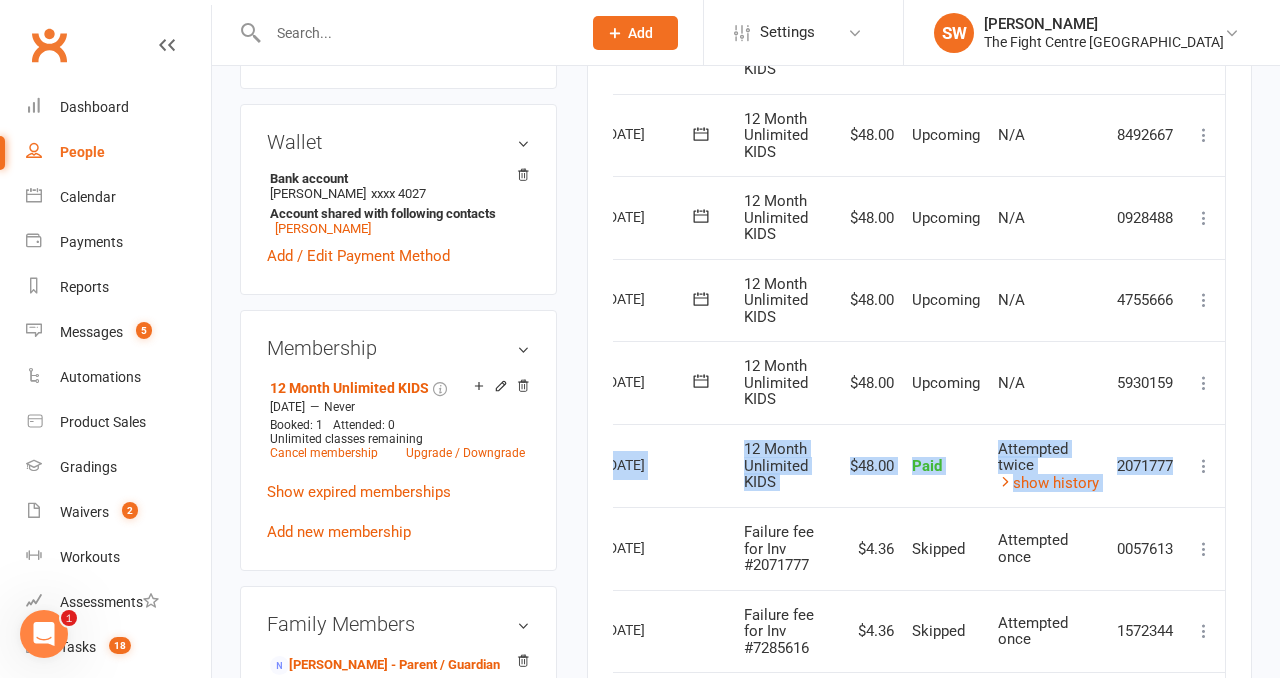 scroll, scrollTop: 0, scrollLeft: 0, axis: both 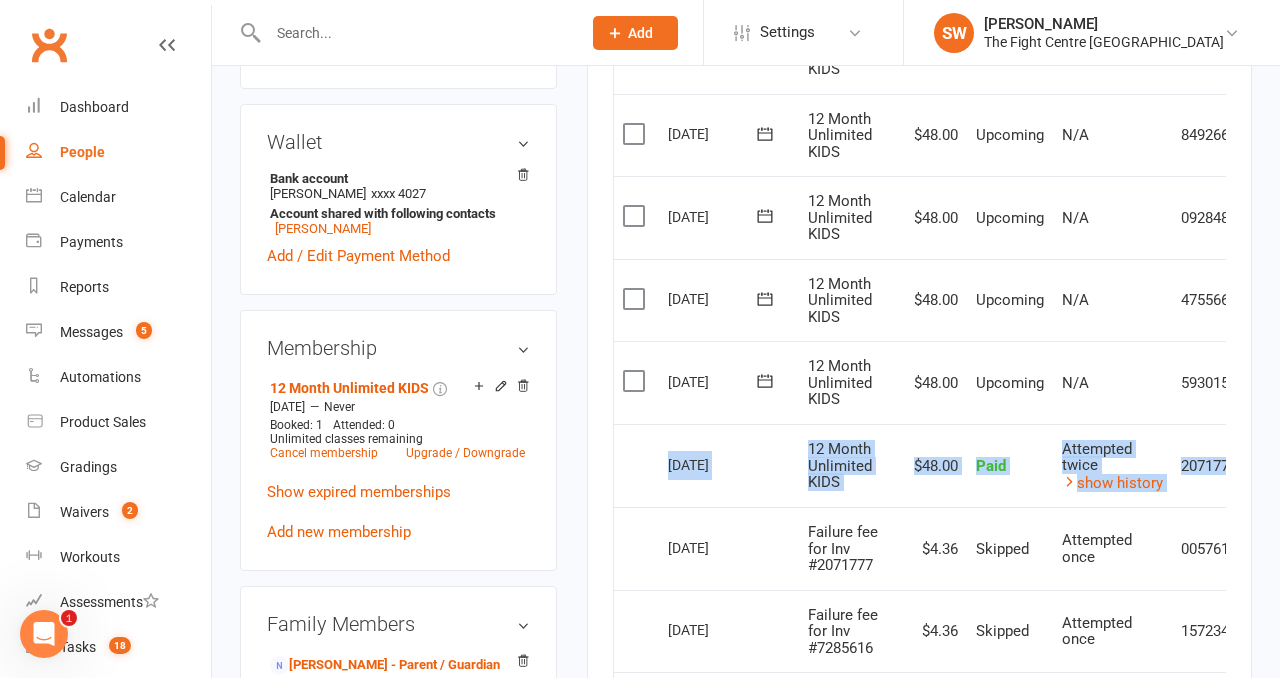 drag, startPoint x: 1180, startPoint y: 490, endPoint x: 661, endPoint y: 450, distance: 520.5391 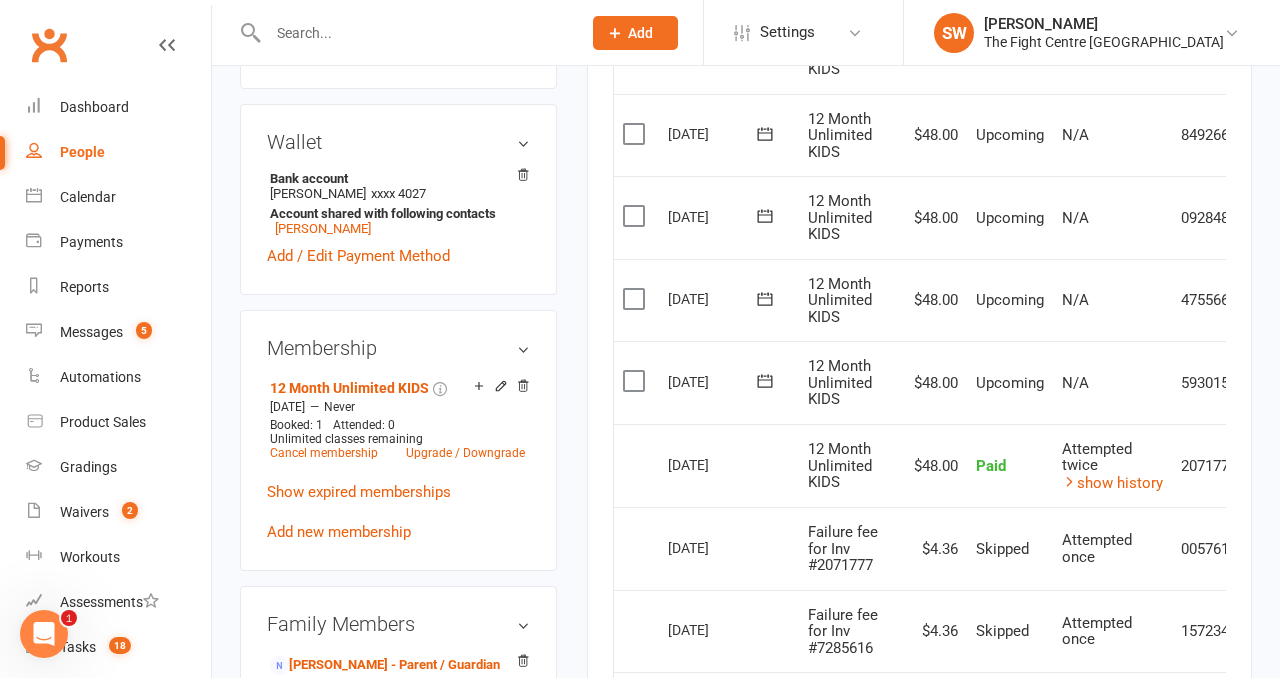 click on "Select this" at bounding box center [636, 466] 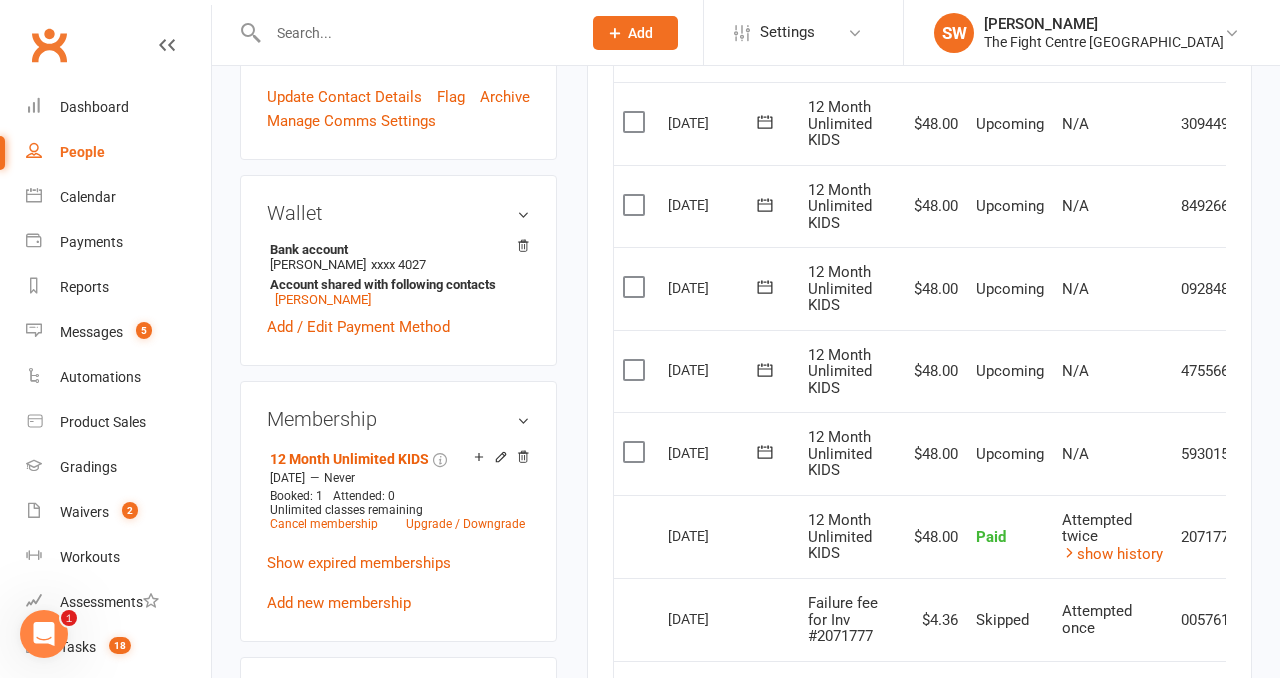 scroll, scrollTop: 591, scrollLeft: 0, axis: vertical 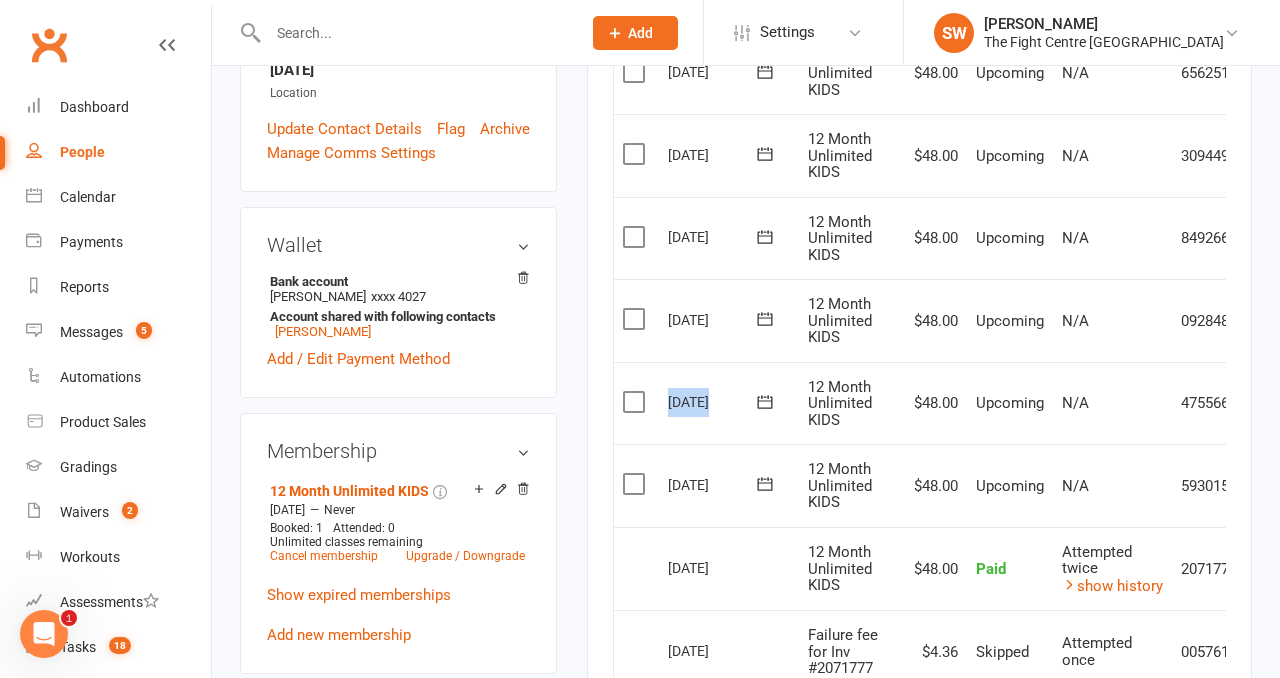 drag, startPoint x: 665, startPoint y: 394, endPoint x: 747, endPoint y: 413, distance: 84.17244 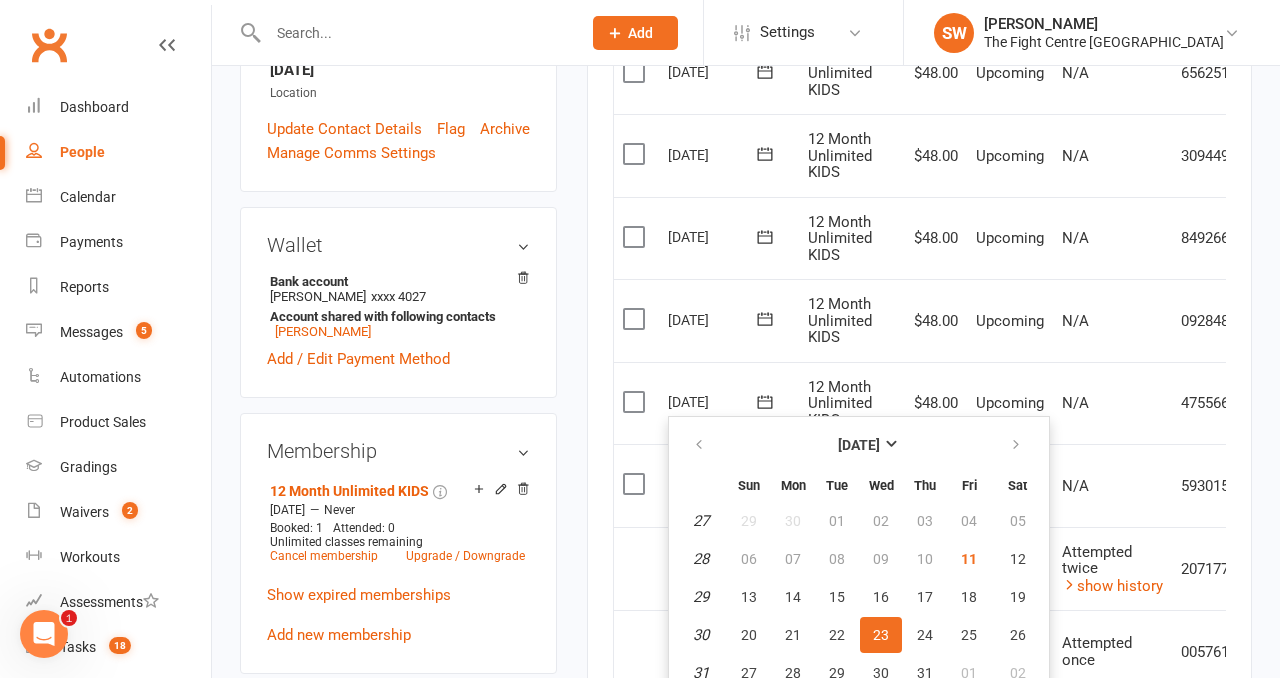 click on "23 Jul 2025" at bounding box center (714, 401) 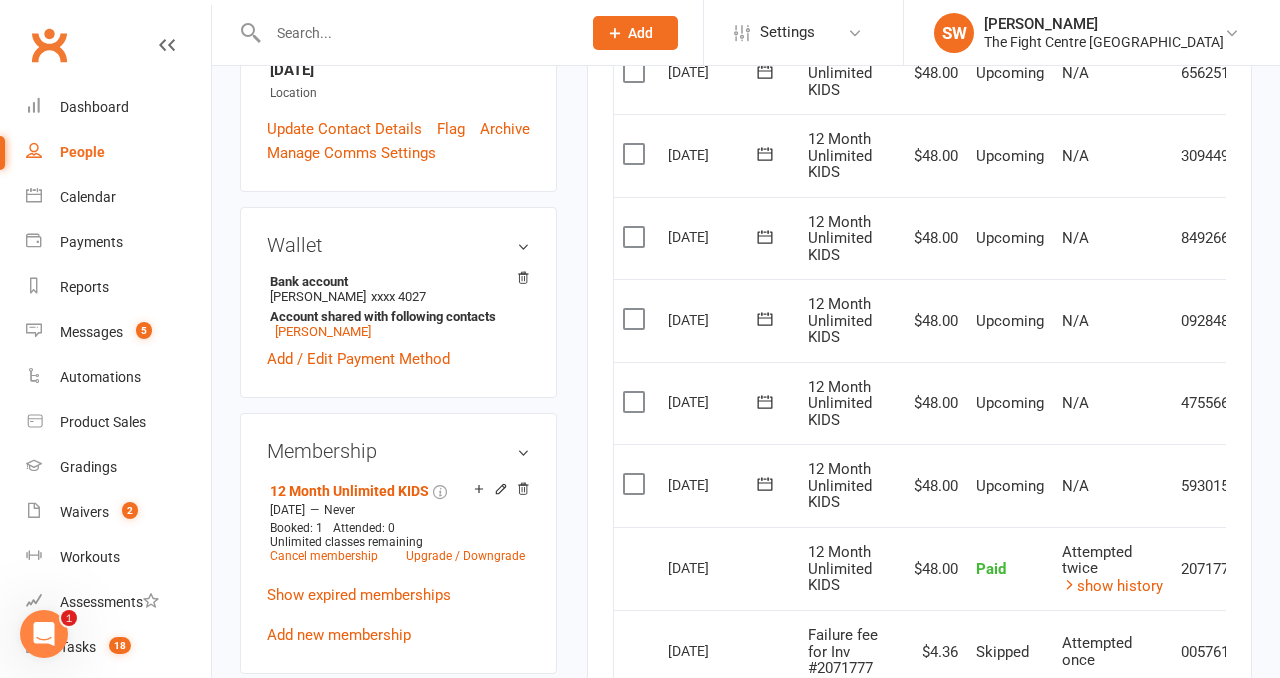 click on "upload photo change photo Musa Khan Activated 7 May, 2025 Added 6 May, 2025   Active member 6 years old  Contact information Owner   Email  Musa82786@outlook.com
Mobile Number  0430171766
Address  42 Maranoa Logan reserve Qld 4133
Member Number  -
Date of Birth  April 27, 2019
Location
Update Contact Details Flag Archive Manage Comms Settings
Wallet Bank account Shadia Khan  xxxx 4027  Account shared with following contacts Feroz Khan
Add / Edit Payment Method
Membership      12 Month Unlimited KIDS Jun 12 2025 — Never Booked: 1 Attended: 0 Unlimited classes remaining   Cancel membership Upgrade / Downgrade Show expired memberships Add new membership
Family Members   Feroz Khan - Parent / Guardian Add link to existing contact  Add link to new contact
Suspensions  No active suspensions found. Add new suspension
Promotions  edit Fighters -
Kids / Teens members -
No more check in calls -
Online training check in -
First week message -
Email / SMS Subscriptions  edit edit" at bounding box center (398, 917) 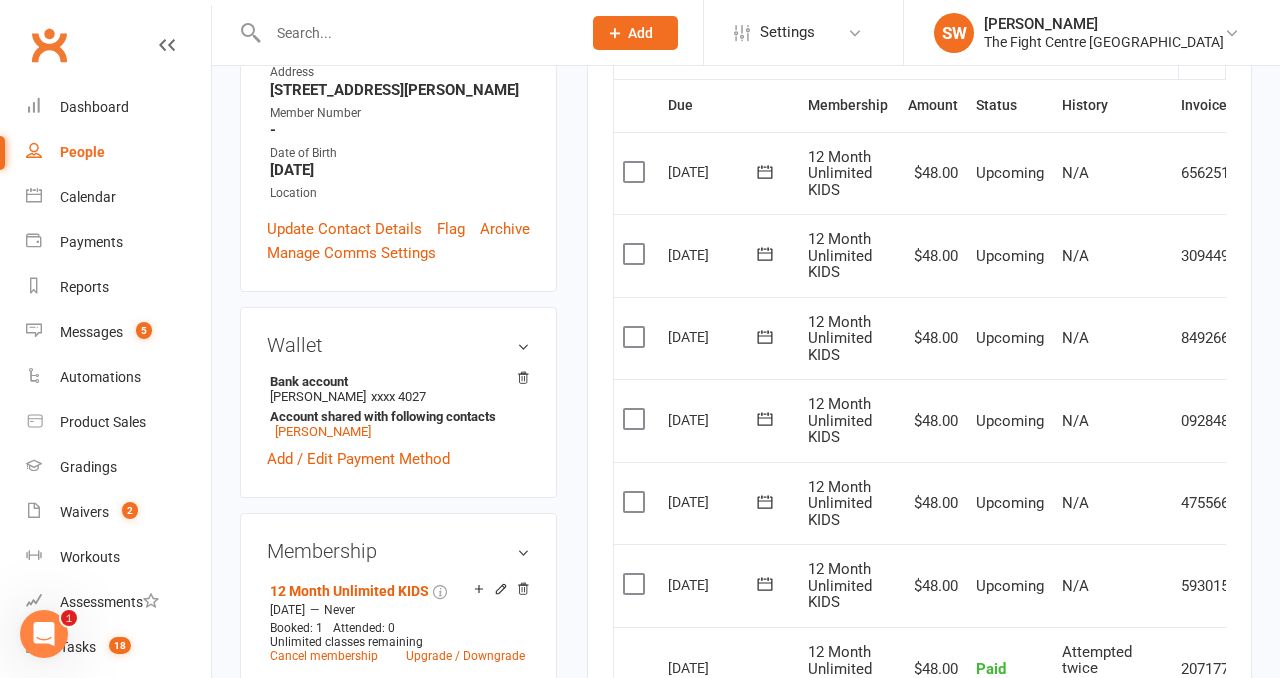 click on "upload photo change photo Musa Khan Activated 7 May, 2025 Added 6 May, 2025   Active member 6 years old  Contact information Owner   Email  Musa82786@outlook.com
Mobile Number  0430171766
Address  42 Maranoa Logan reserve Qld 4133
Member Number  -
Date of Birth  April 27, 2019
Location
Update Contact Details Flag Archive Manage Comms Settings
Wallet Bank account Shadia Khan  xxxx 4027  Account shared with following contacts Feroz Khan
Add / Edit Payment Method
Membership      12 Month Unlimited KIDS Jun 12 2025 — Never Booked: 1 Attended: 0 Unlimited classes remaining   Cancel membership Upgrade / Downgrade Show expired memberships Add new membership
Family Members   Feroz Khan - Parent / Guardian Add link to existing contact  Add link to new contact
Suspensions  No active suspensions found. Add new suspension
Promotions  edit Fighters -
Kids / Teens members -
No more check in calls -
Online training check in -
First week message -
Email / SMS Subscriptions  edit edit" at bounding box center [398, 1017] 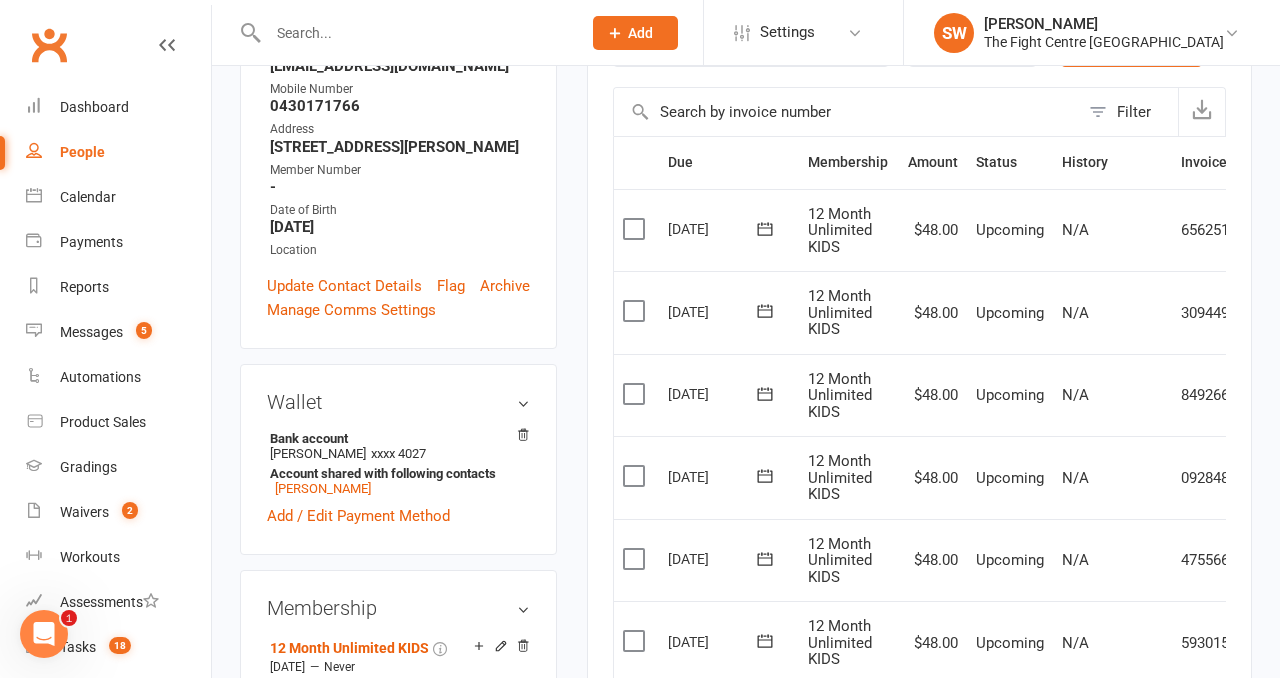 scroll, scrollTop: 436, scrollLeft: 0, axis: vertical 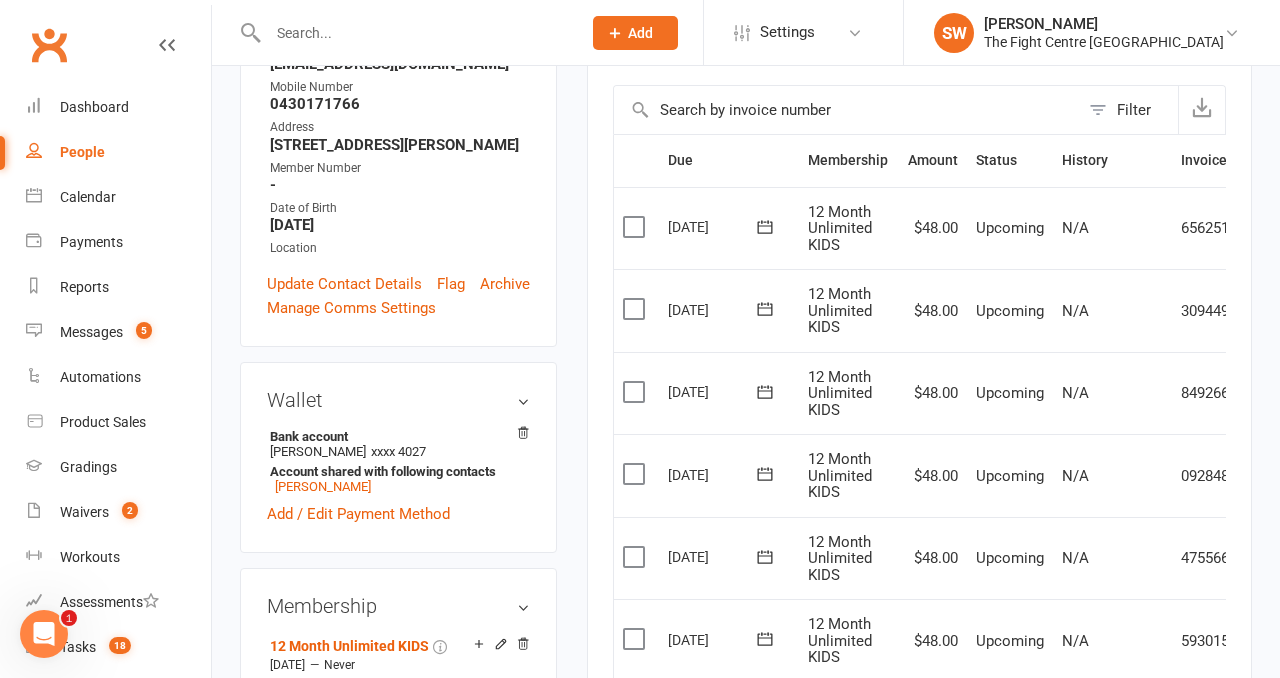 click on "upload photo change photo Musa Khan Activated 7 May, 2025 Added 6 May, 2025   Active member 6 years old  Contact information Owner   Email  Musa82786@outlook.com
Mobile Number  0430171766
Address  42 Maranoa Logan reserve Qld 4133
Member Number  -
Date of Birth  April 27, 2019
Location
Update Contact Details Flag Archive Manage Comms Settings
Wallet Bank account Shadia Khan  xxxx 4027  Account shared with following contacts Feroz Khan
Add / Edit Payment Method
Membership      12 Month Unlimited KIDS Jun 12 2025 — Never Booked: 1 Attended: 0 Unlimited classes remaining   Cancel membership Upgrade / Downgrade Show expired memberships Add new membership
Family Members   Feroz Khan - Parent / Guardian Add link to existing contact  Add link to new contact
Suspensions  No active suspensions found. Add new suspension
Promotions  edit Fighters -
Kids / Teens members -
No more check in calls -
Online training check in -
First week message -
Email / SMS Subscriptions  edit edit" at bounding box center (398, 1072) 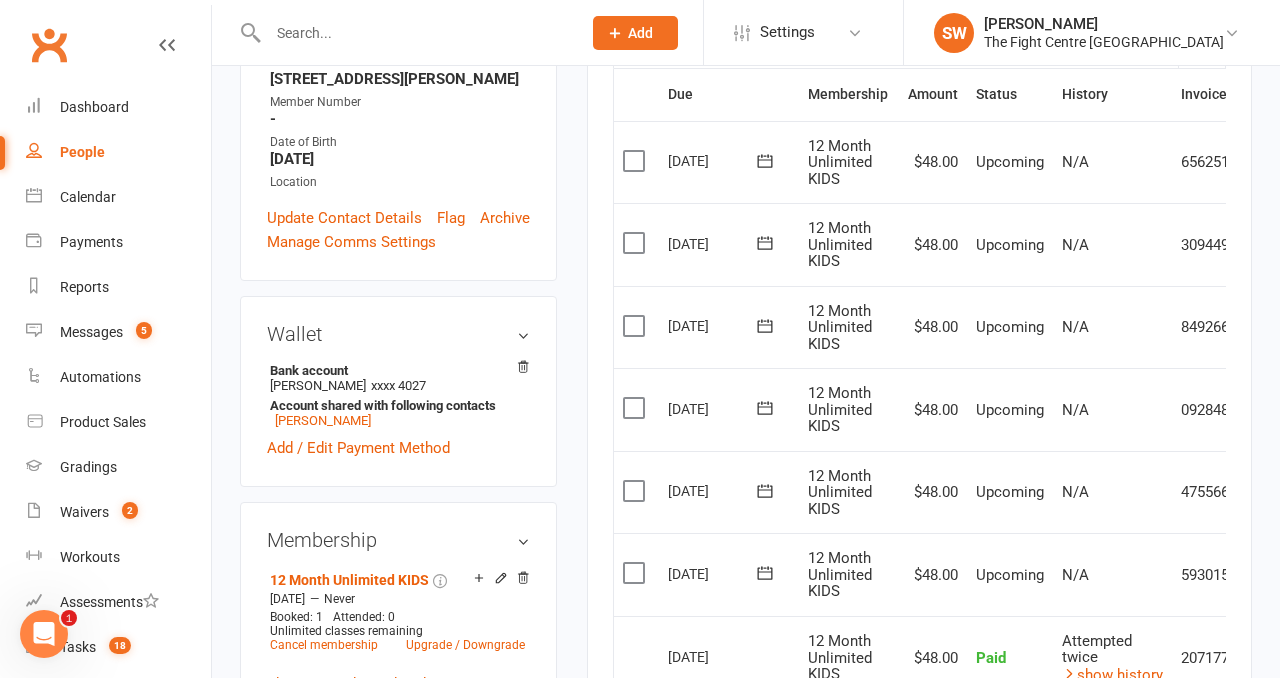 scroll, scrollTop: 504, scrollLeft: 0, axis: vertical 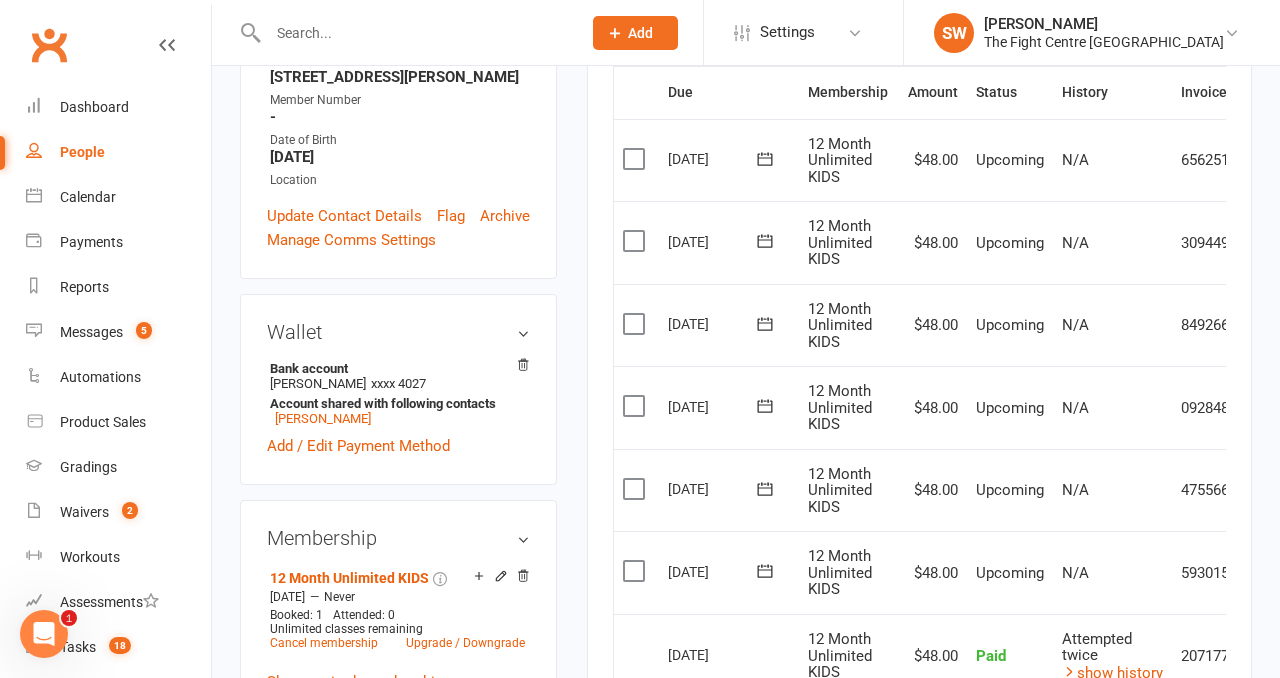 click on "✓ Memberships 12 Month Unlimited KIDS Does not expire $ Balance $0.00 Next: 16 Jul 2025 Last: 9 Jul 2025 Last visit 8 Jul 2025 3 days ago view attendance
Activity Notes Comms Attendance Payments Waivers Tasks Automations Workouts Gradings / Promotions Mobile App Credit balance
Payments + Add Adjustment + Add Credit Due date  Due date Date paid Date failed Date settled 10 Jun 2025
June 2025
Sun Mon Tue Wed Thu Fri Sat
23
01
02
03
04
05
06
07
24
08
09
10
11
12
13
14
25
15
16
17
18
19
20
21" at bounding box center (919, 535) 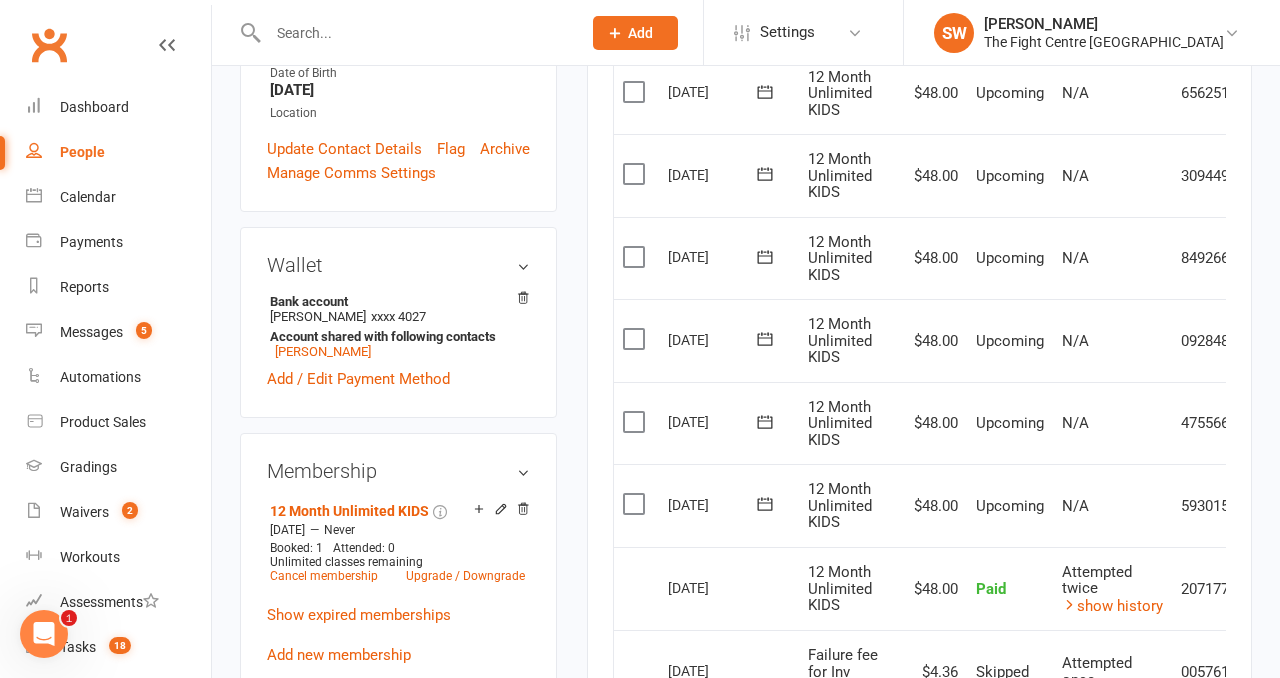scroll, scrollTop: 575, scrollLeft: 0, axis: vertical 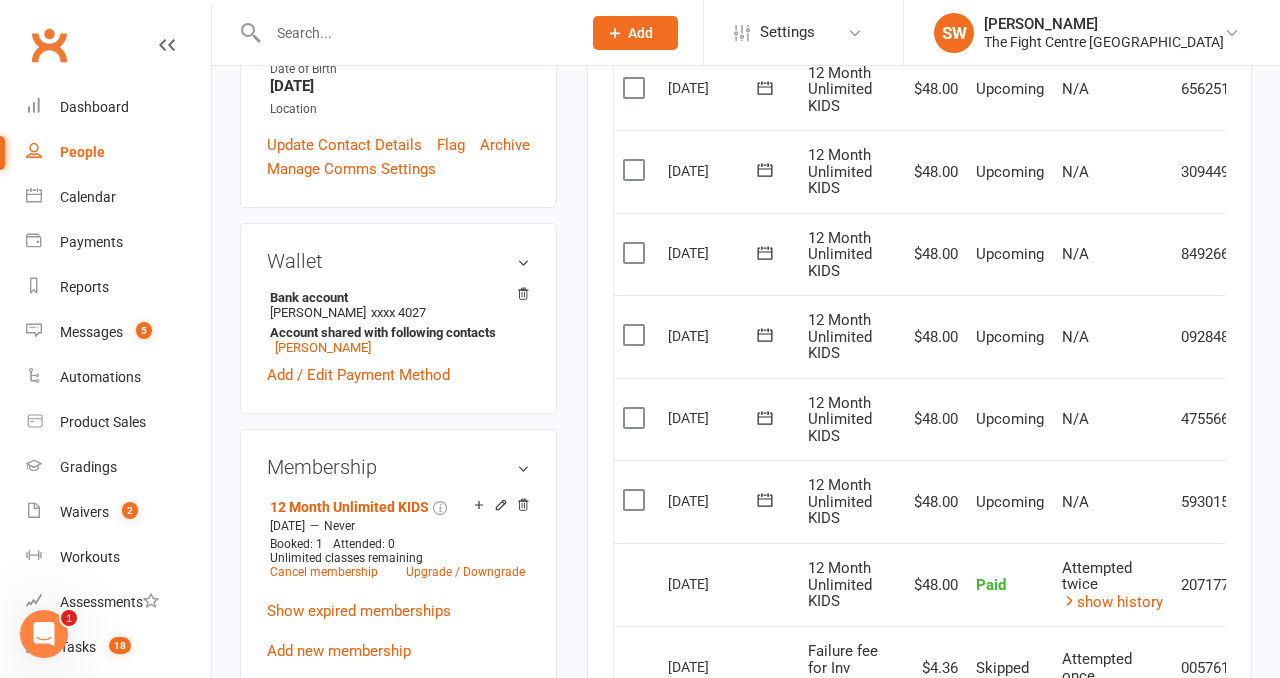 click on "✓ Memberships 12 Month Unlimited KIDS Does not expire $ Balance $0.00 Next: 16 Jul 2025 Last: 9 Jul 2025 Last visit 8 Jul 2025 3 days ago view attendance
Activity Notes Comms Attendance Payments Waivers Tasks Automations Workouts Gradings / Promotions Mobile App Credit balance
Payments + Add Adjustment + Add Credit Due date  Due date Date paid Date failed Date settled 10 Jun 2025
June 2025
Sun Mon Tue Wed Thu Fri Sat
23
01
02
03
04
05
06
07
24
08
09
10
11
12
13
14
25
15
16
17
18
19
20
21" at bounding box center (919, 464) 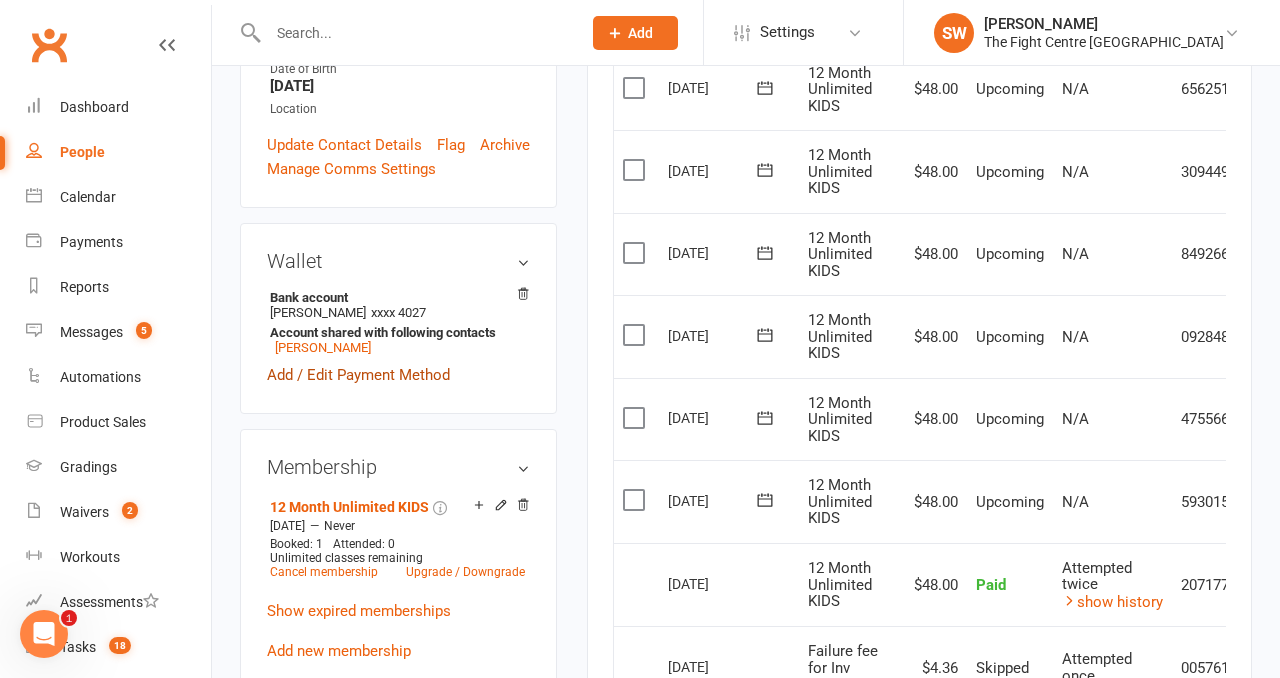 click on "Add / Edit Payment Method" at bounding box center [358, 375] 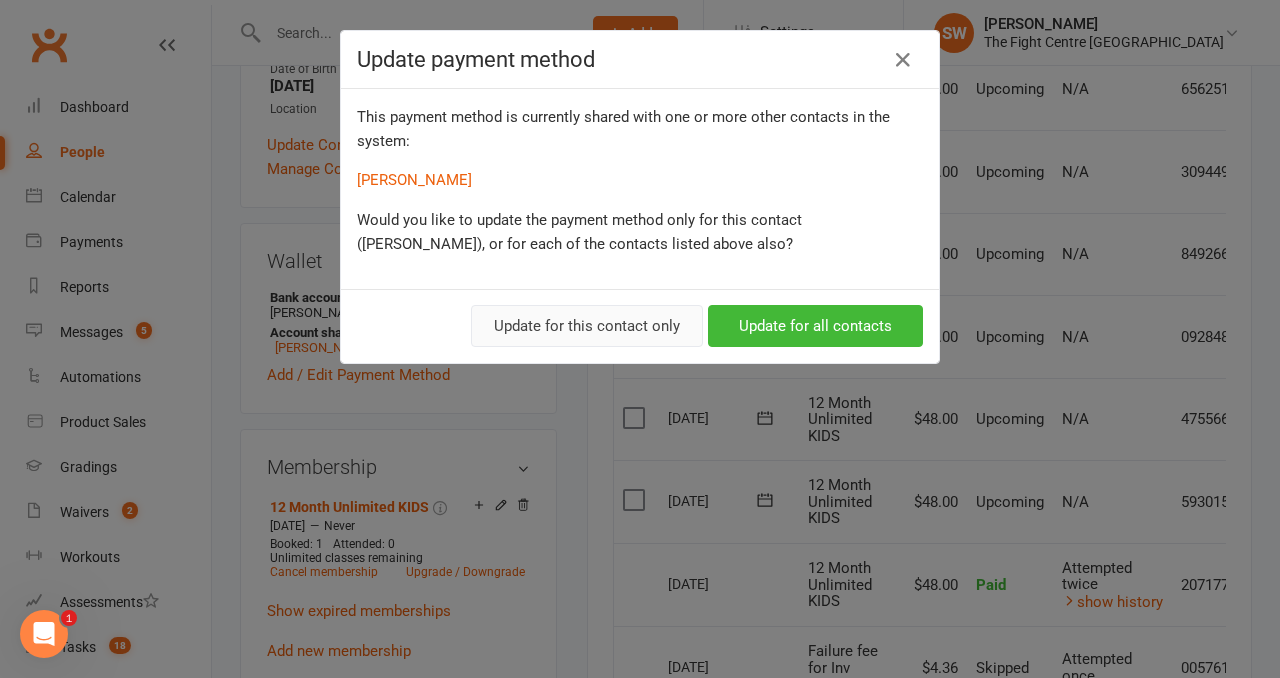 click on "Update for this contact only" at bounding box center [587, 326] 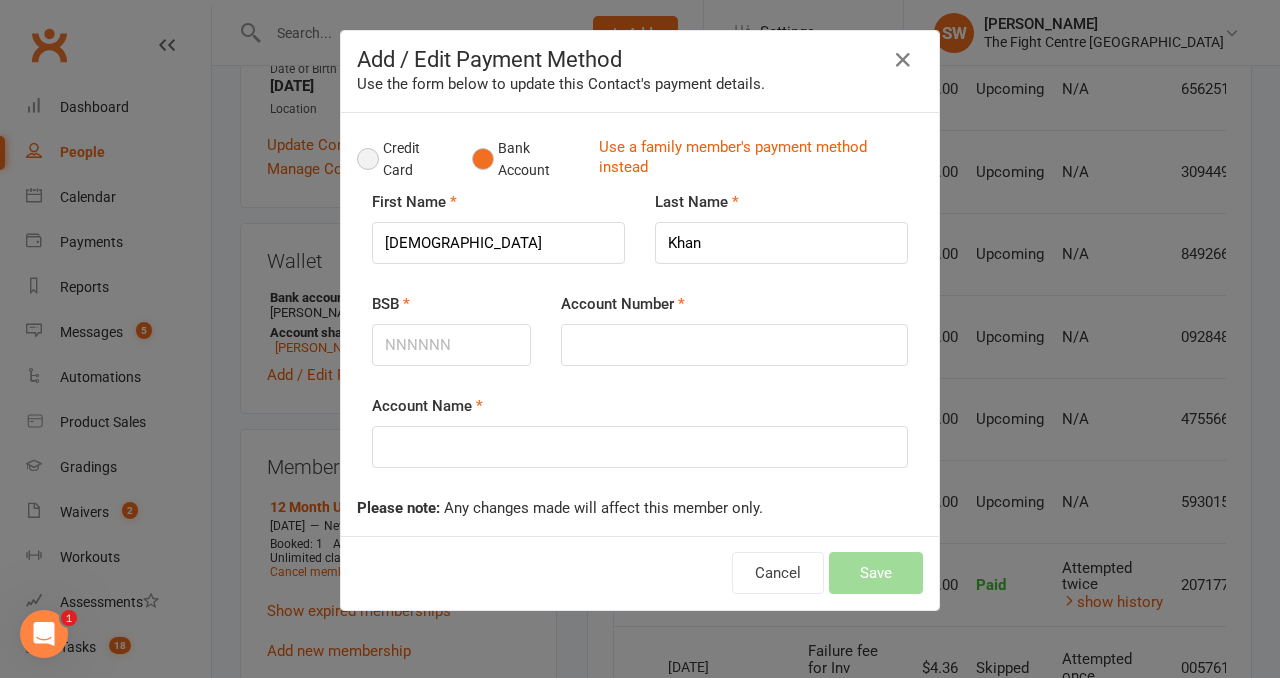 click on "Credit Card" at bounding box center [404, 159] 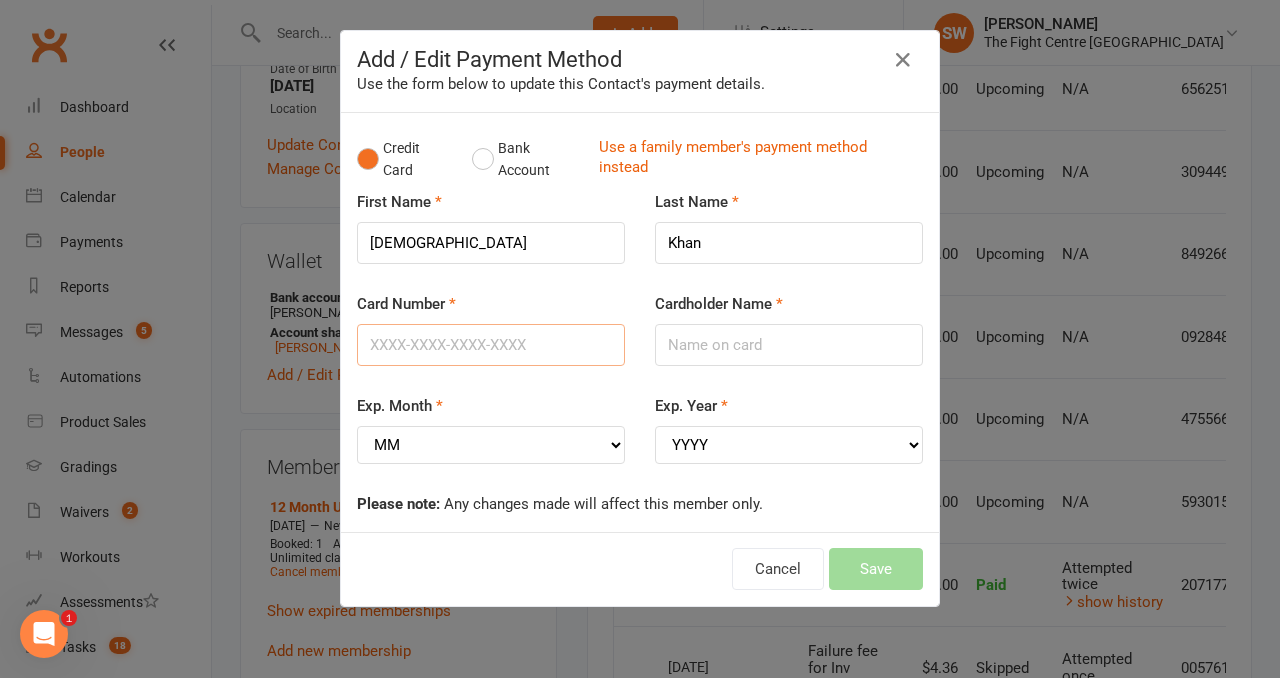 click on "Card Number" at bounding box center [491, 345] 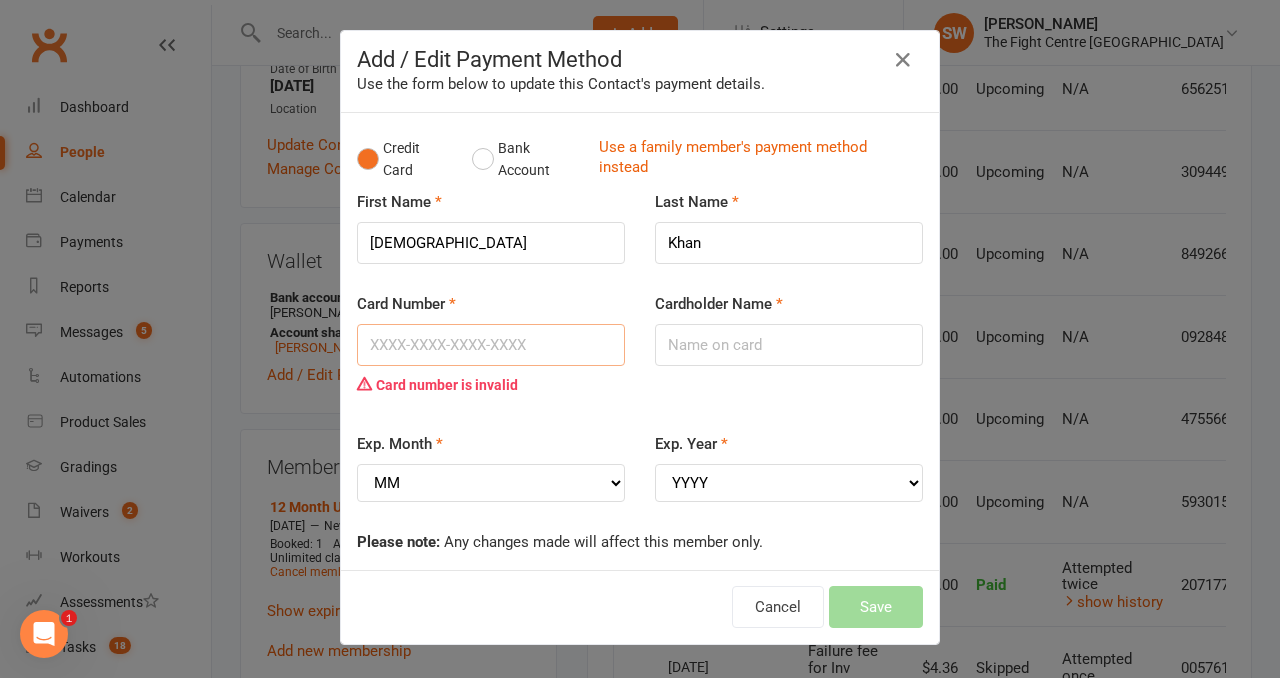 click on "Card Number" at bounding box center (491, 345) 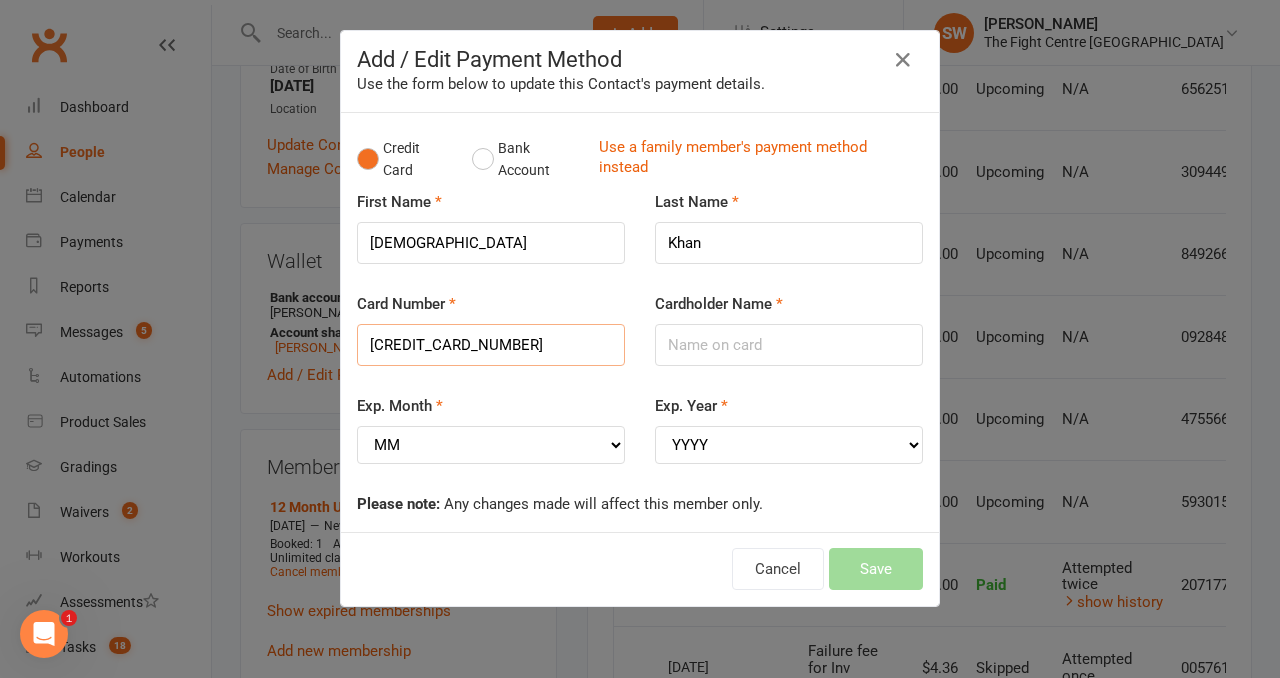 type on "5163610229418932" 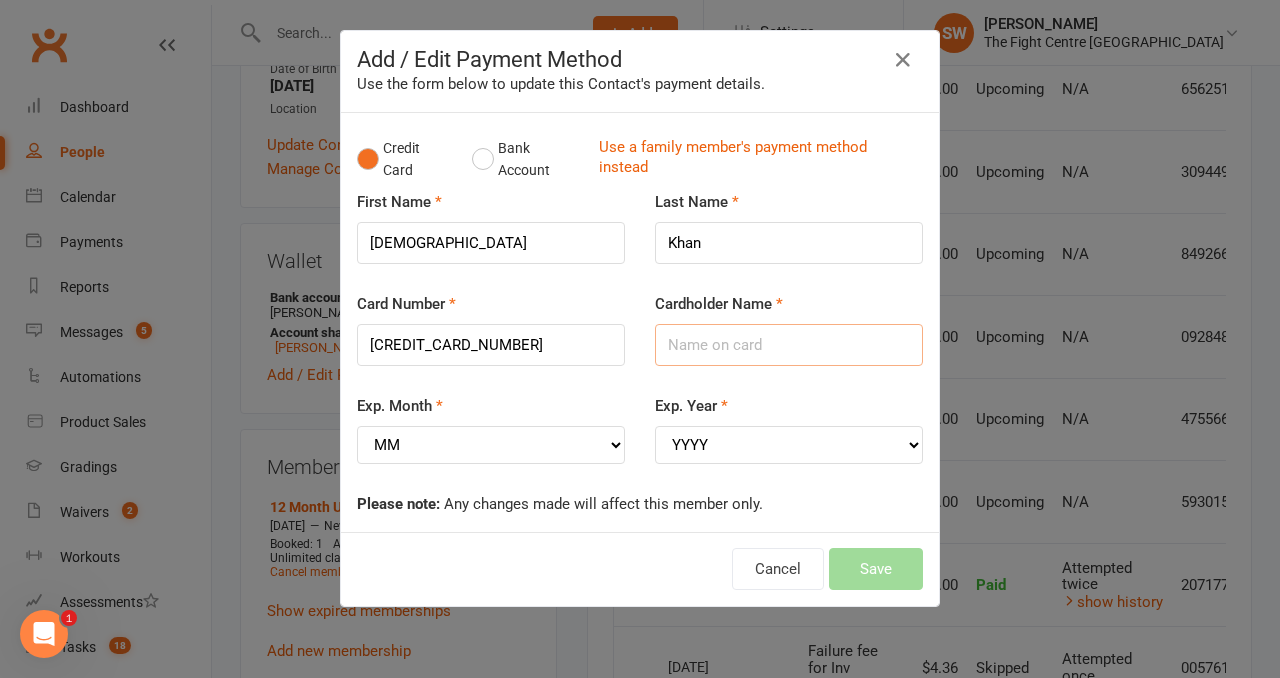 click on "Cardholder Name" at bounding box center [789, 345] 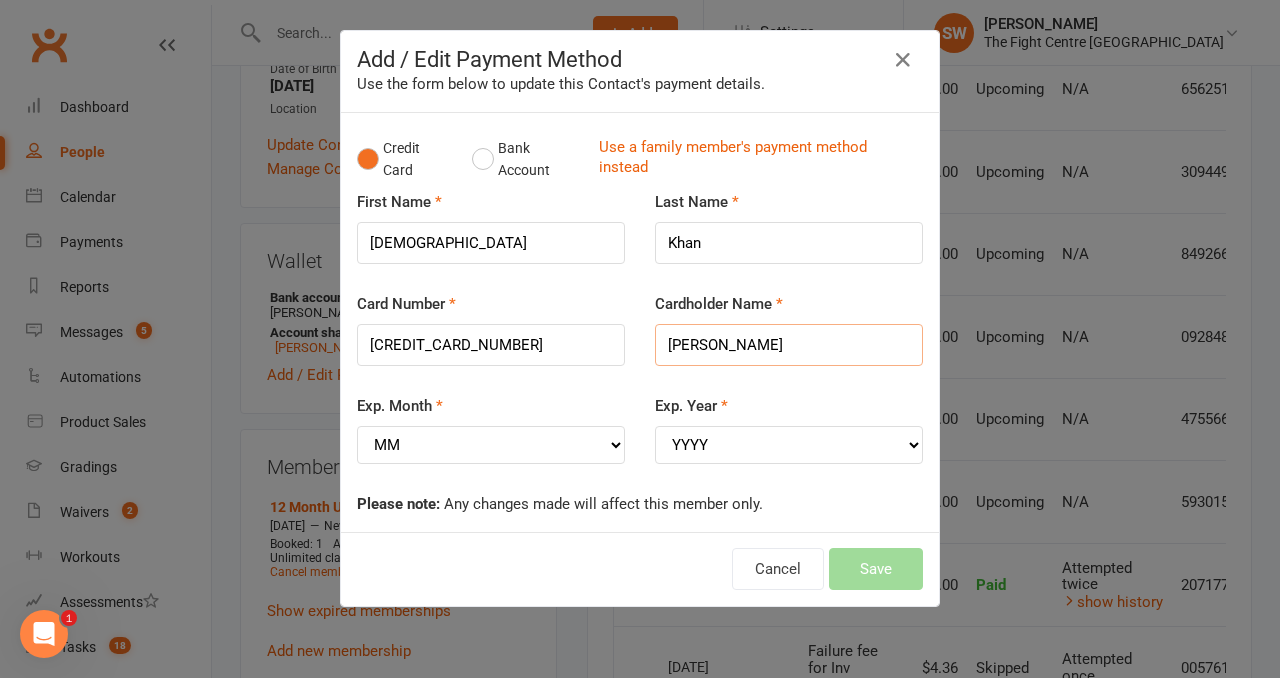 type on "Shadia Khan" 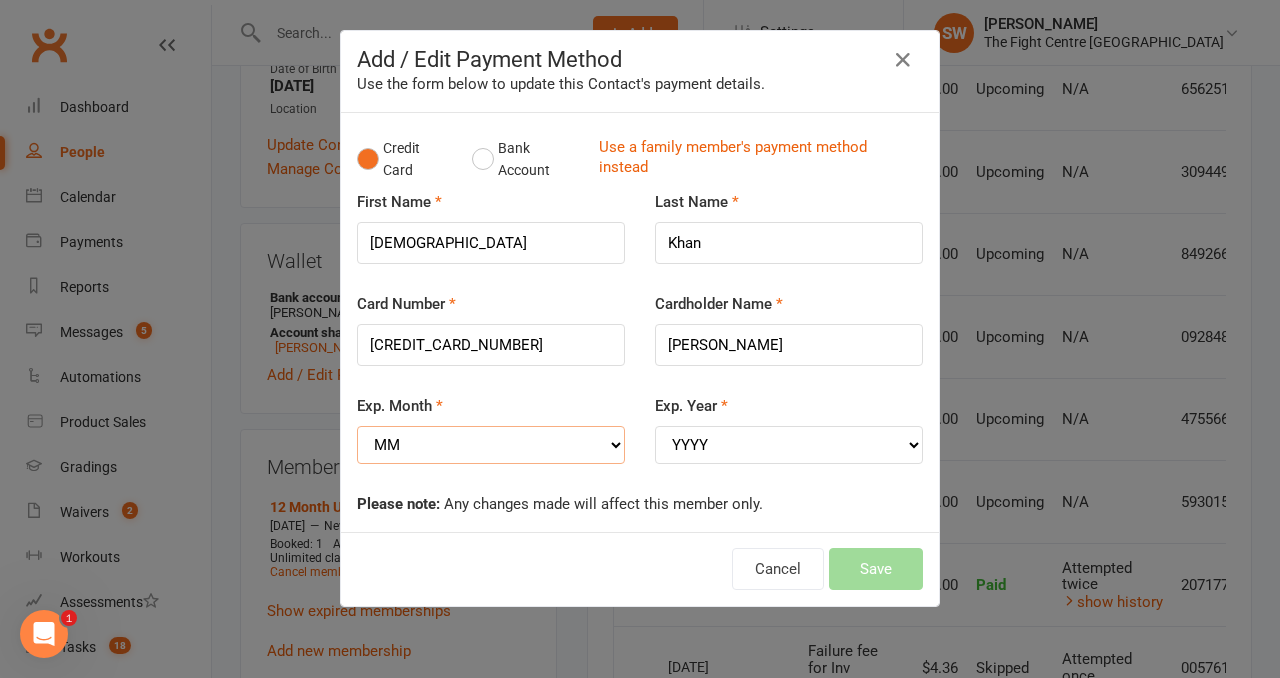 click on "MM 01 02 03 04 05 06 07 08 09 10 11 12" at bounding box center (491, 445) 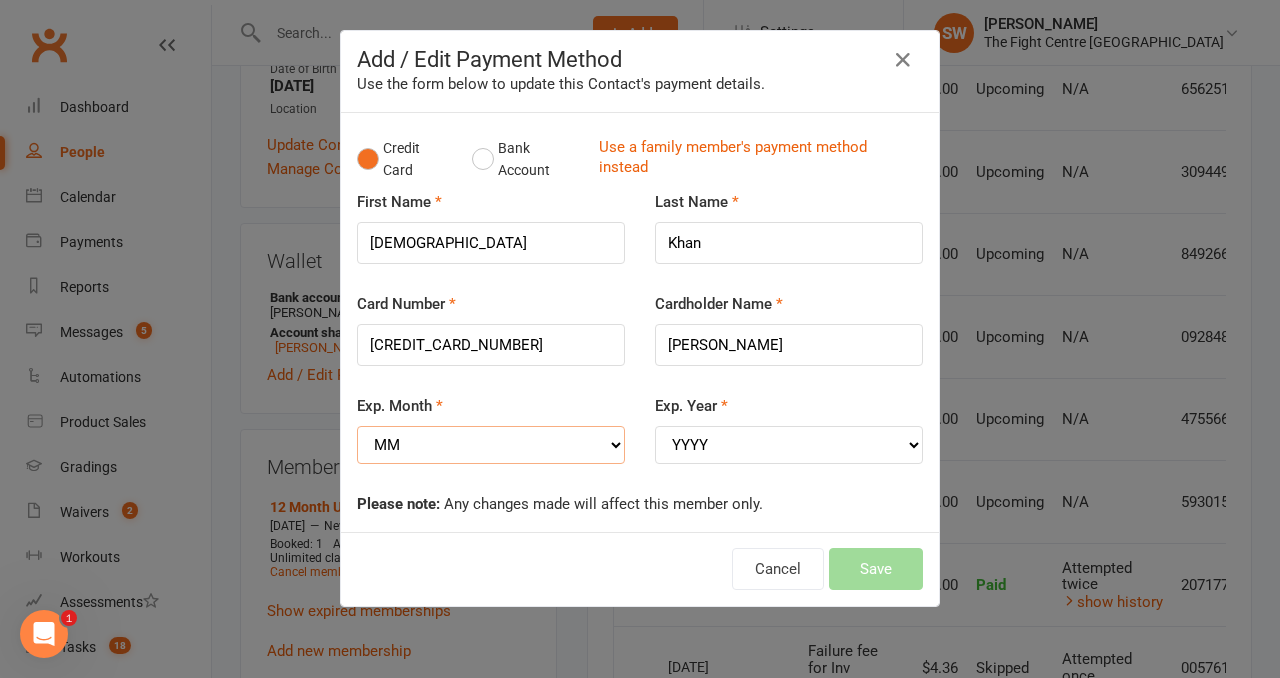 select on "09" 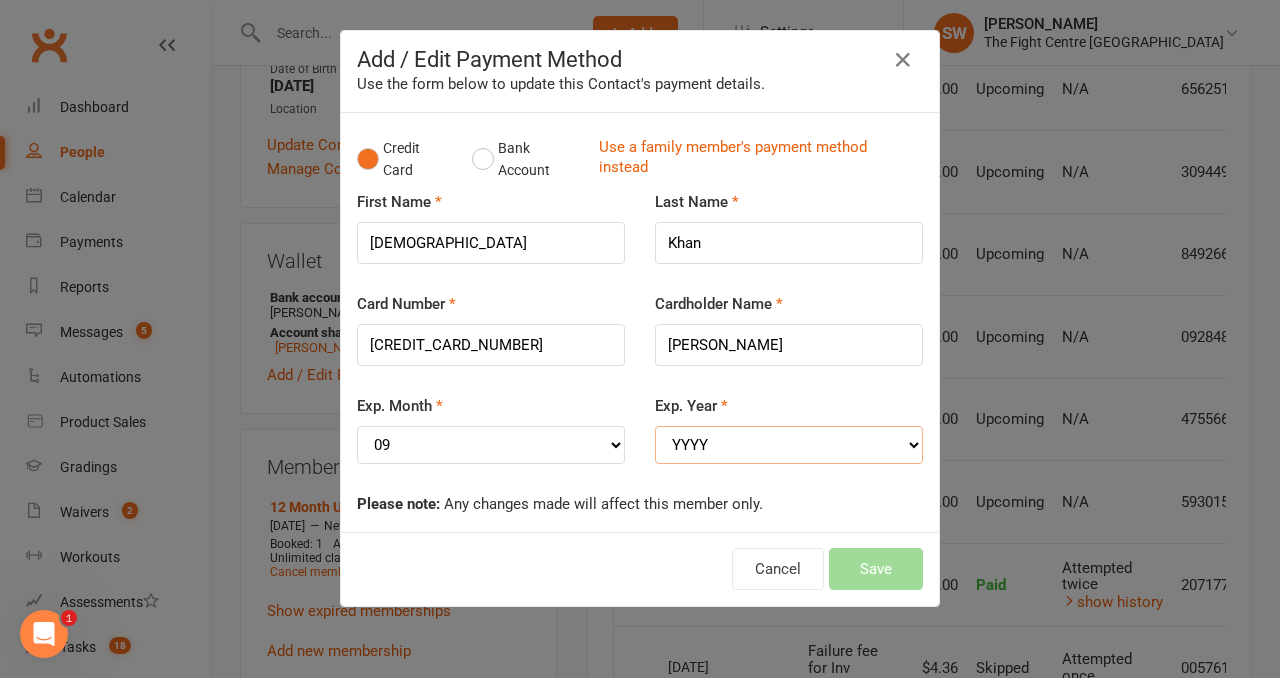 click on "YYYY 2025 2026 2027 2028 2029 2030 2031 2032 2033 2034" at bounding box center (789, 445) 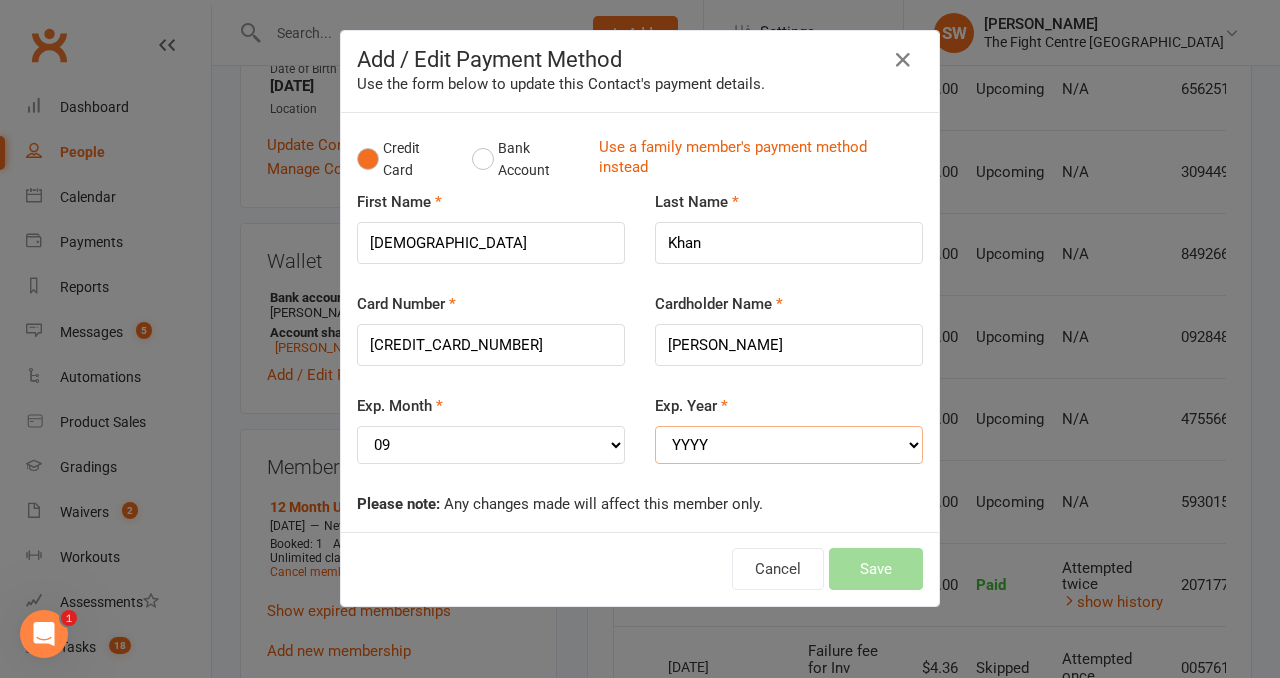 select on "2028" 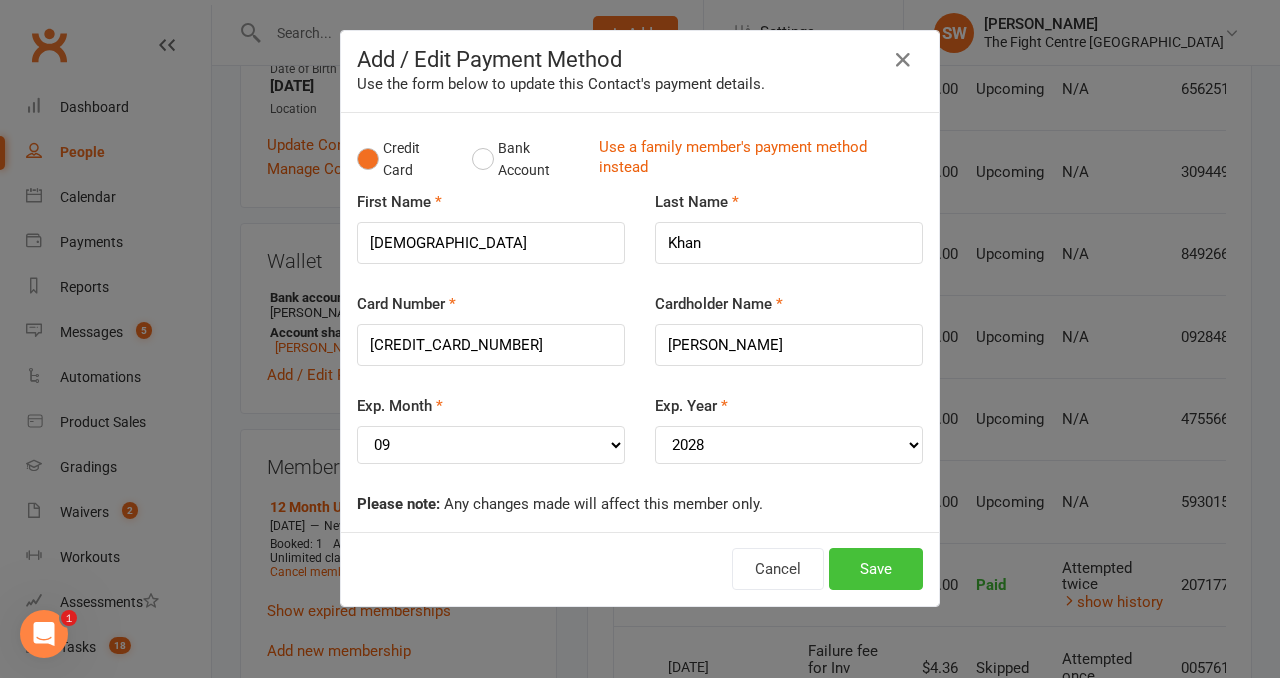 click on "Save" at bounding box center [876, 569] 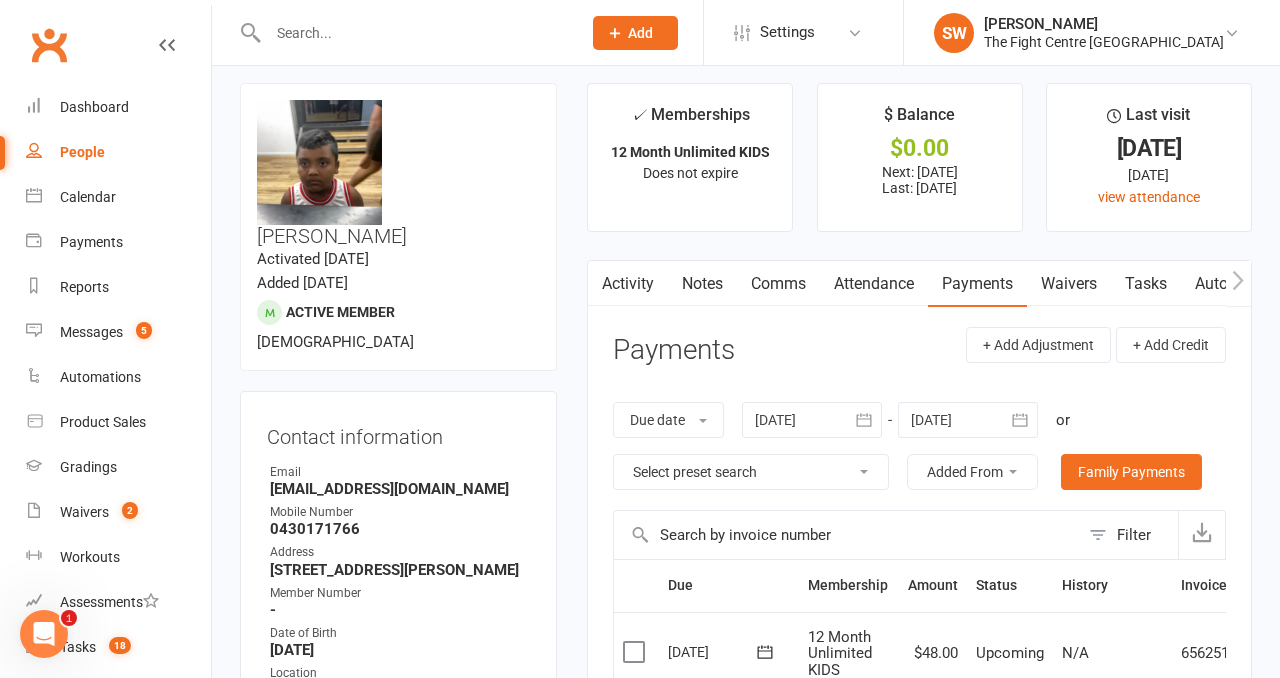 scroll, scrollTop: 0, scrollLeft: 0, axis: both 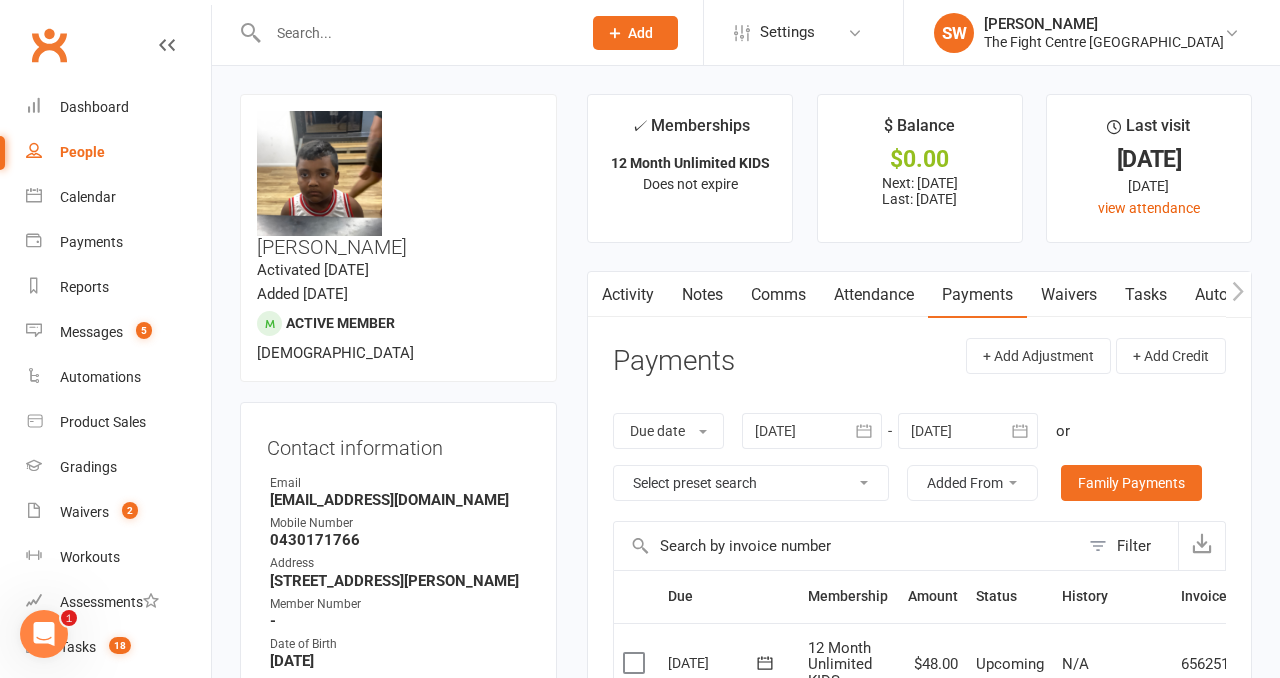 click on "Activity Notes Comms Attendance Payments Waivers Tasks Automations Workouts Gradings / Promotions Mobile App Credit balance
Payments + Add Adjustment + Add Credit Due date  Due date Date paid Date failed Date settled 10 Jun 2025
June 2025
Sun Mon Tue Wed Thu Fri Sat
23
01
02
03
04
05
06
07
24
08
09
10
11
12
13
14
25
15
16
17
18
19
20
21
26
22
23
24
25
26
27
28 27" at bounding box center [919, 1117] 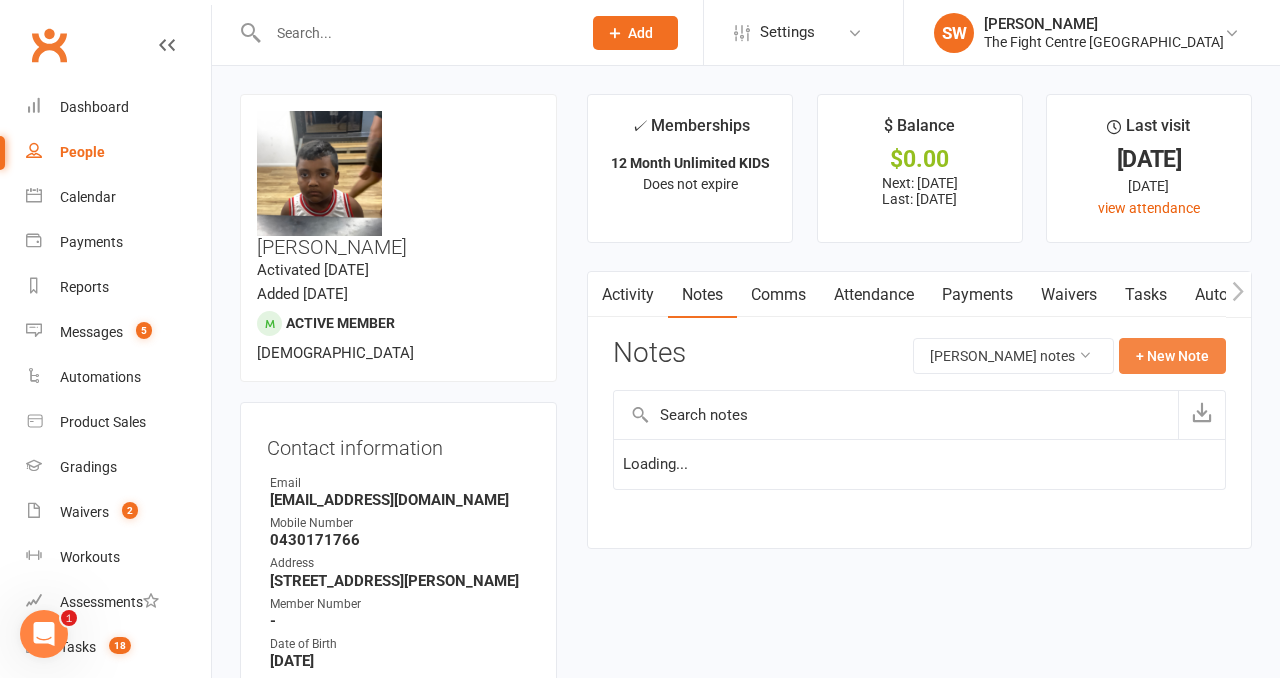 click on "+ New Note" 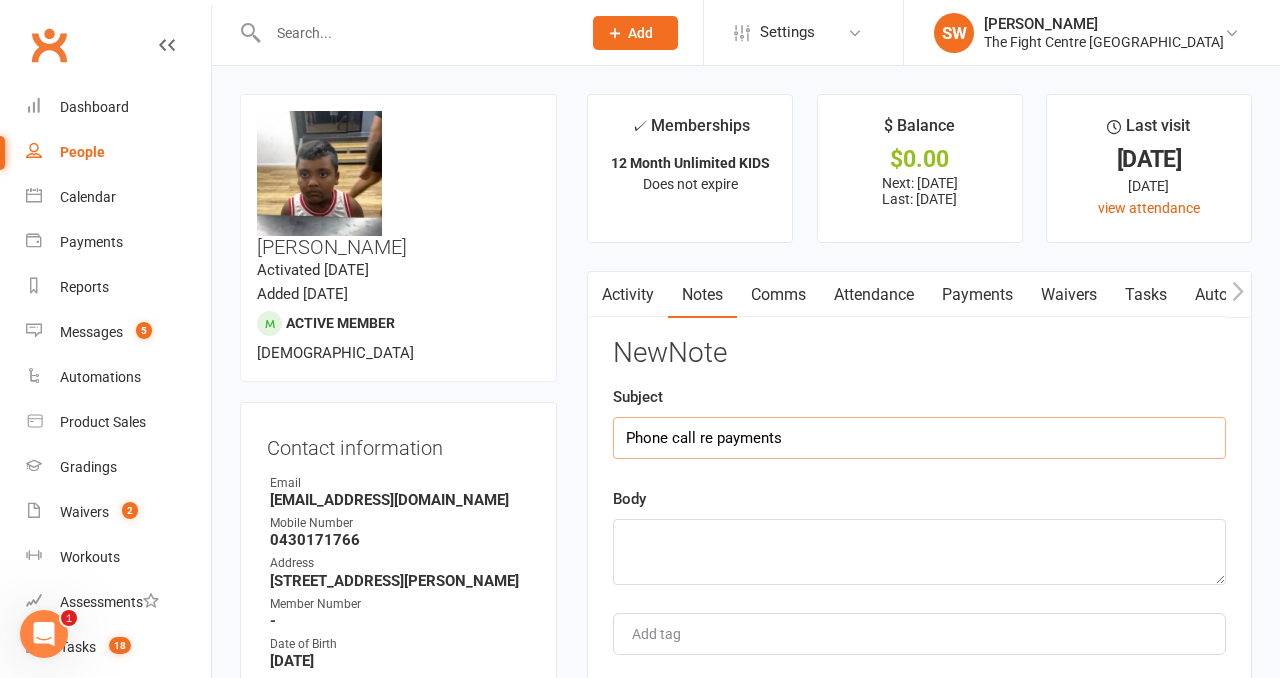 type on "Phone call re payments" 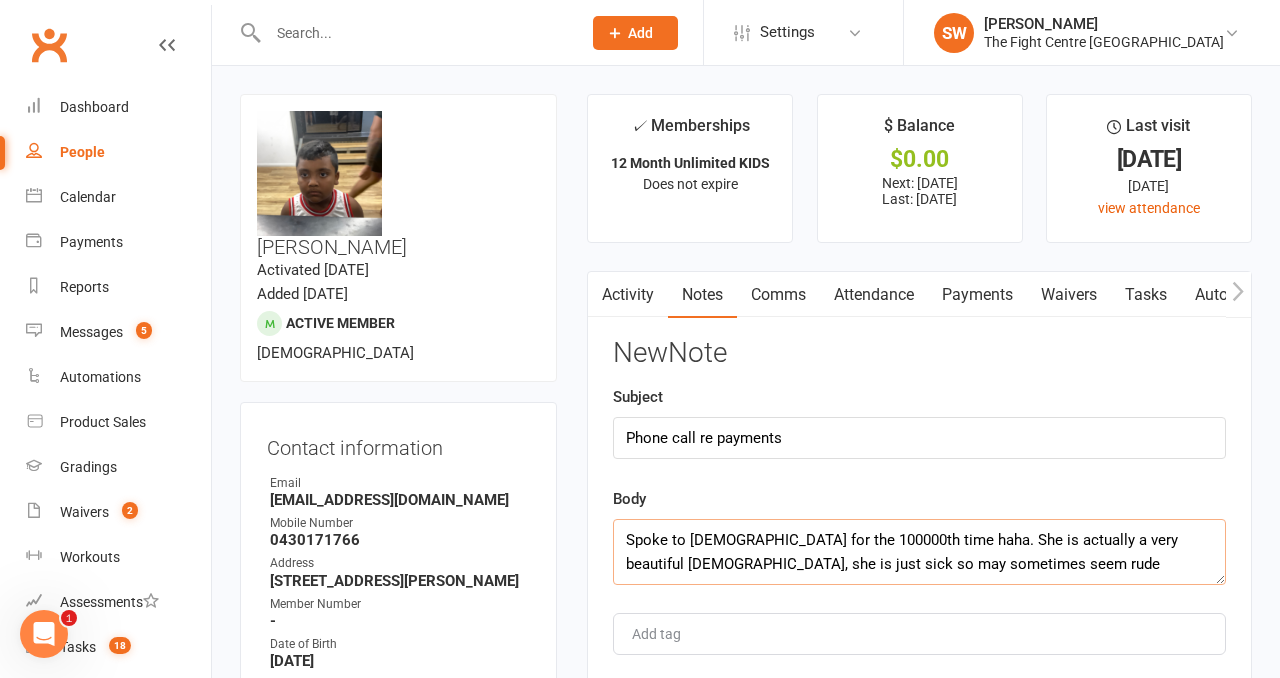click on "Spoke to Shadia for the 100000th time haha. She is actually a very beautiful lady, she is just sick so may sometimes seem rude" 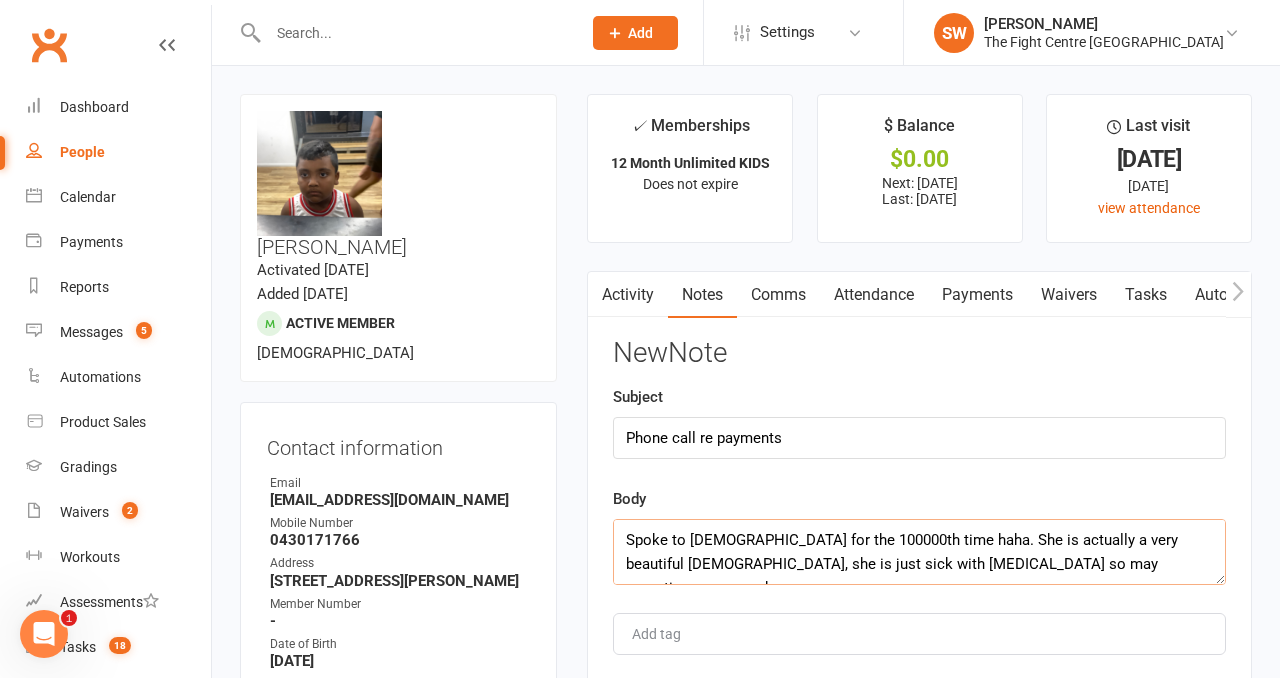 click on "Spoke to Shadia for the 100000th time haha. She is actually a very beautiful lady, she is just sick with cancer so may sometimes seem rude" 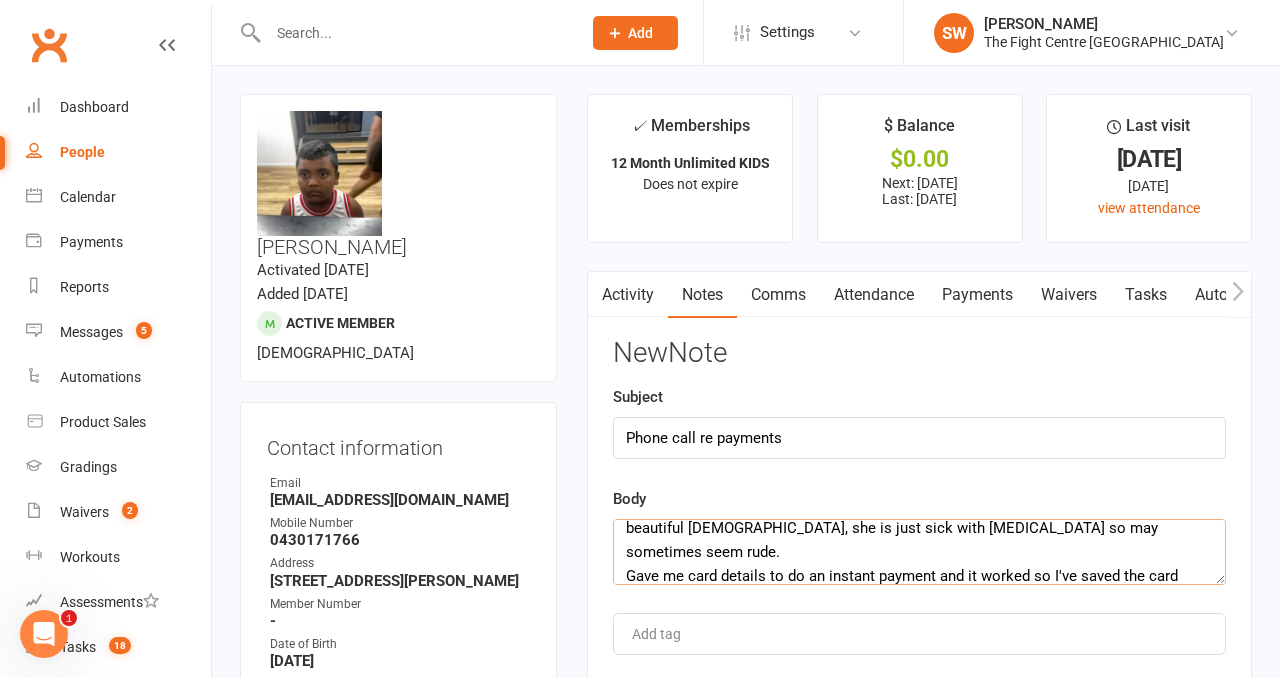 scroll, scrollTop: 60, scrollLeft: 0, axis: vertical 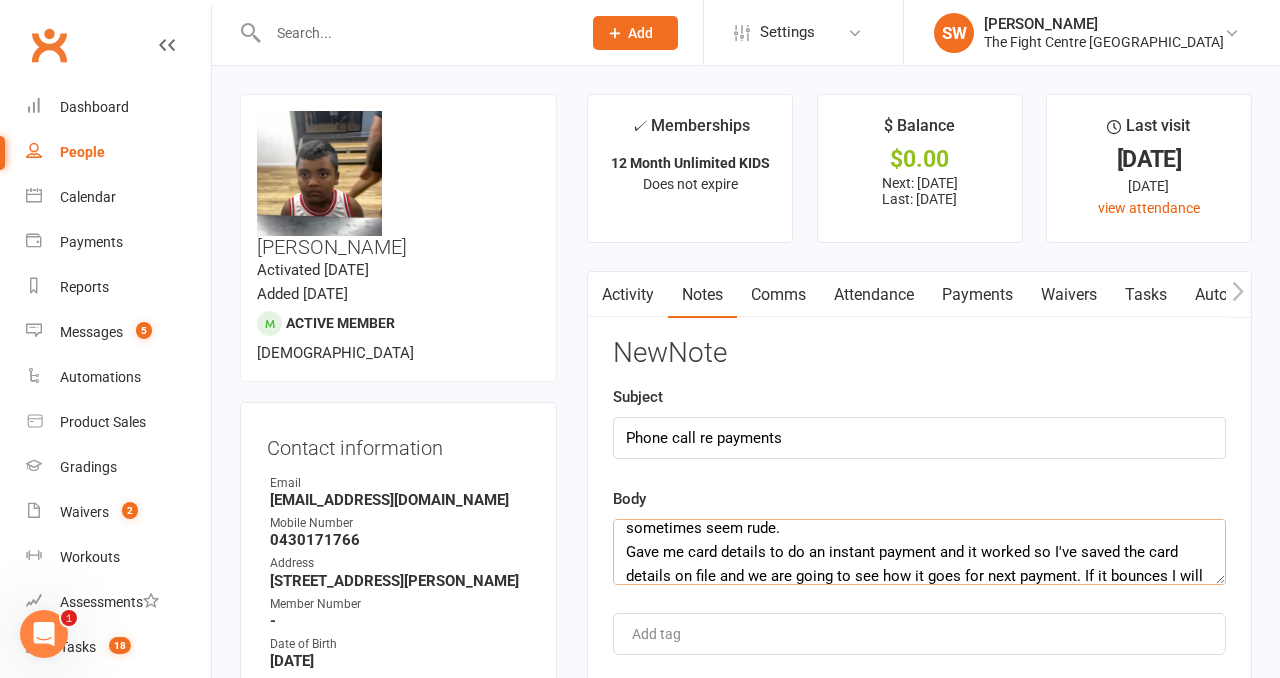 click on "Spoke to Shadia for the 100000th time haha. She is actually a very beautiful lady, she is just sick with cancer so may sometimes seem rude.
Gave me card details to do an instant payment and it worked so I've saved the card details on file and we are going to see how it goes for next payment. If it bounces I will remove the failed payment fees." 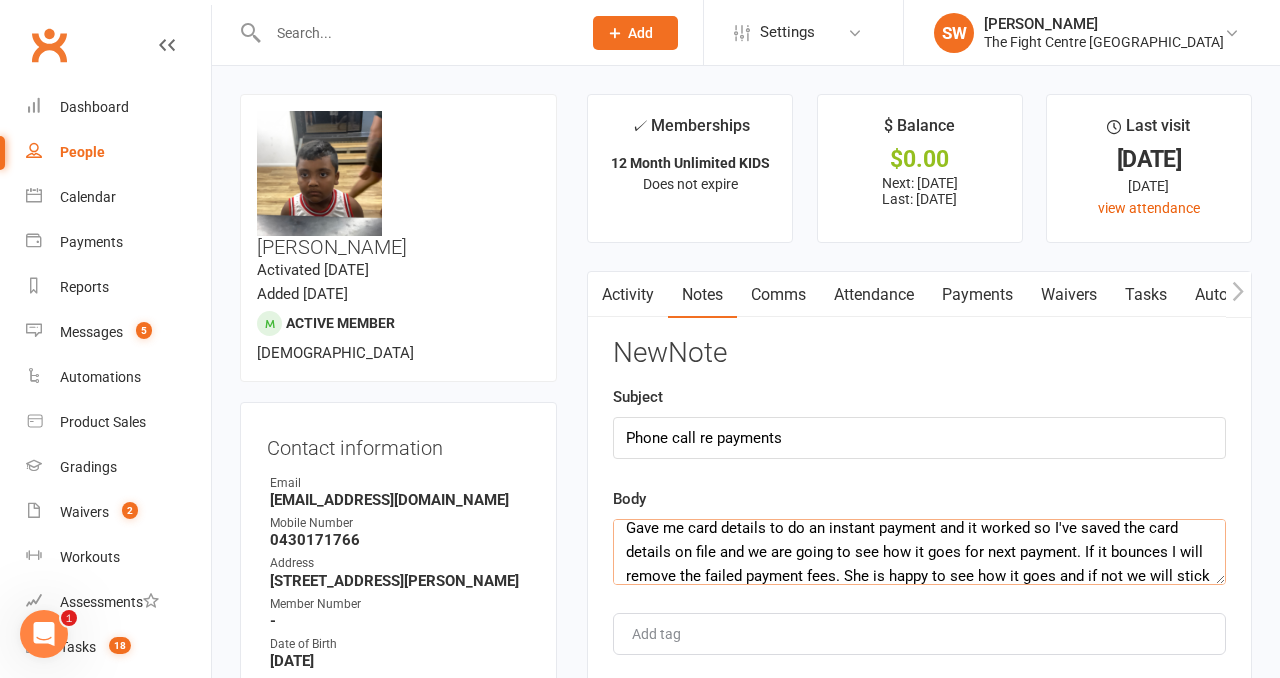 scroll, scrollTop: 96, scrollLeft: 0, axis: vertical 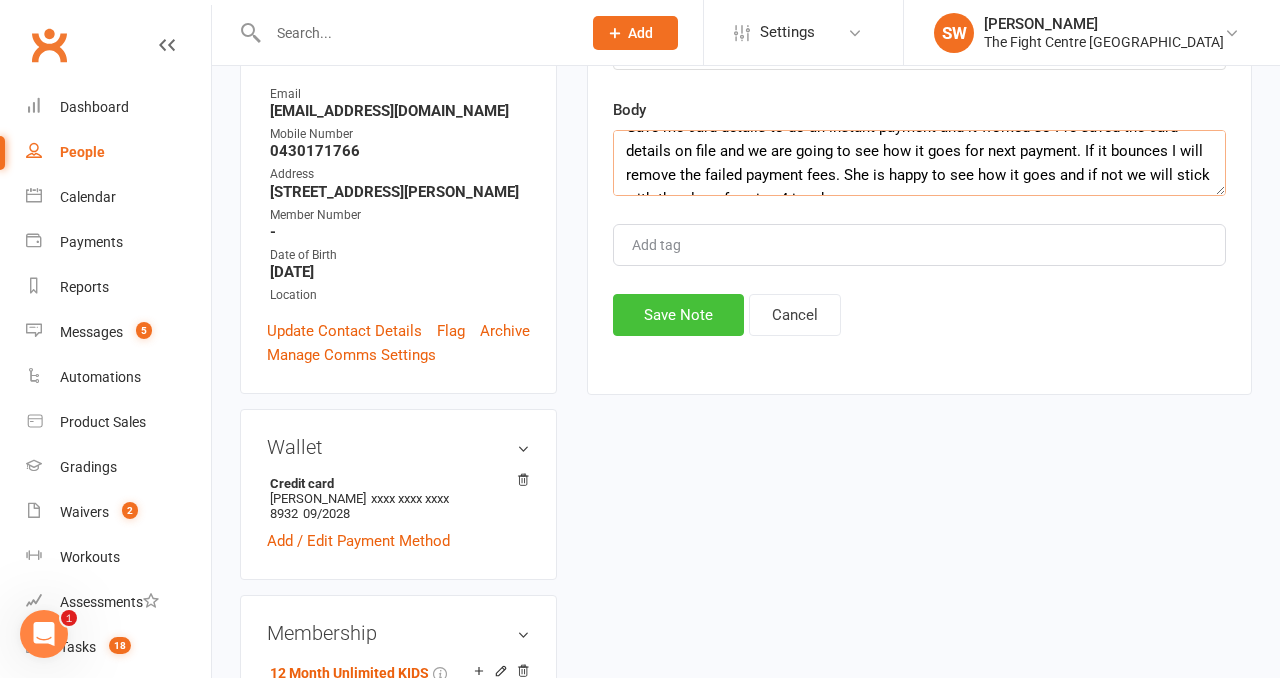 type on "Spoke to Shadia for the 100000th time haha. She is actually a very beautiful lady, she is just sick with cancer so may sometimes seem rude.
Gave me card details to do an instant payment and it worked so I've saved the card details on file and we are going to see how it goes for next payment. If it bounces I will remove the failed payment fees. She is happy to see how it goes and if not we will stick with the plan of paying 4 in advance." 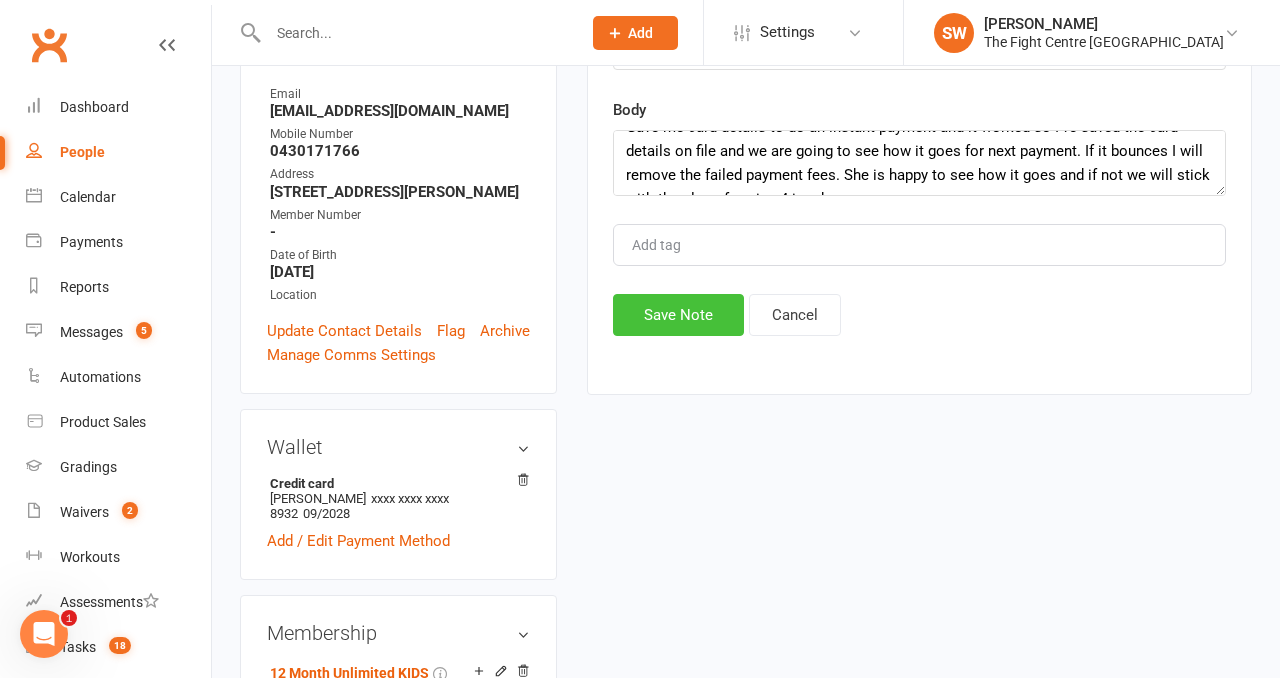 click on "Save Note" 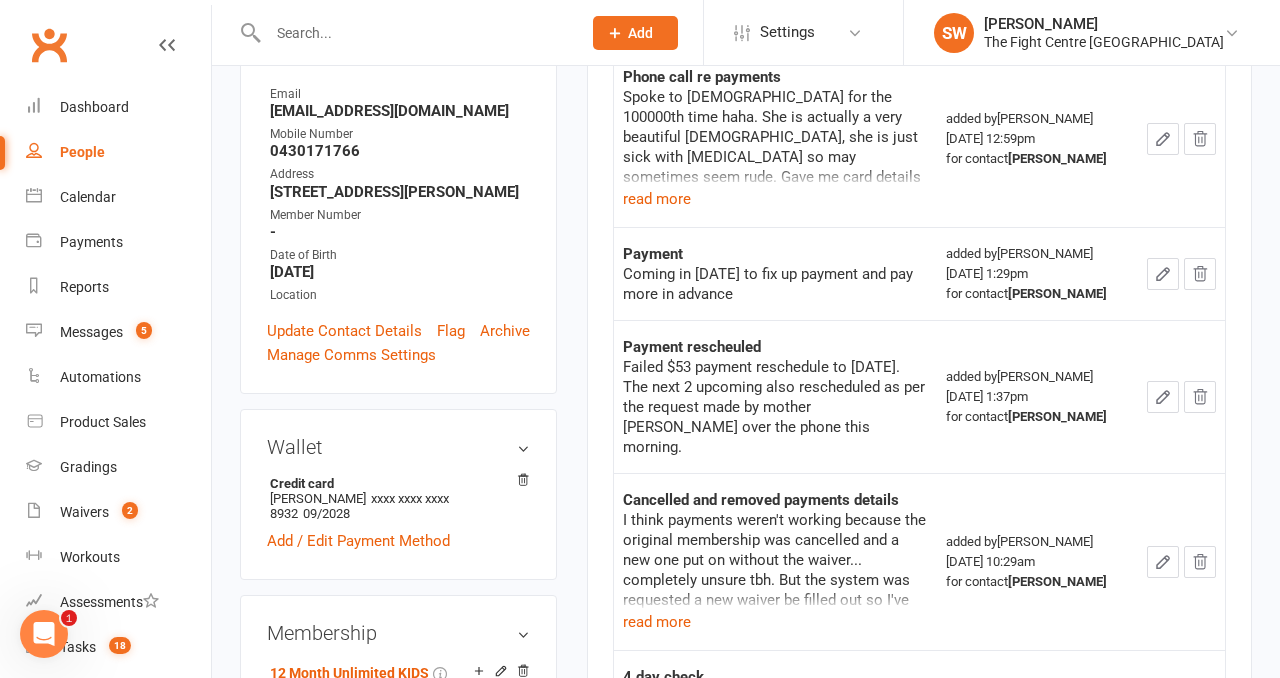 click on "✓ Memberships 12 Month Unlimited KIDS Does not expire $ Balance $0.00 Next: 16 Jul 2025 Last: 11 Jul 2025 Last visit 8 Jul 2025 3 days ago view attendance
Activity Notes Comms Attendance Payments Waivers Tasks Automations Workouts Gradings / Promotions Mobile App Credit balance
Payments + Add Adjustment + Add Credit Due date  Due date Date paid Date failed Date settled 10 Jun 2025
June 2025
Sun Mon Tue Wed Thu Fri Sat
23
01
02
03
04
05
06
07
24
08
09
10
11
12
13
14
25
15
16
17
18
19
20
21" at bounding box center [919, 306] 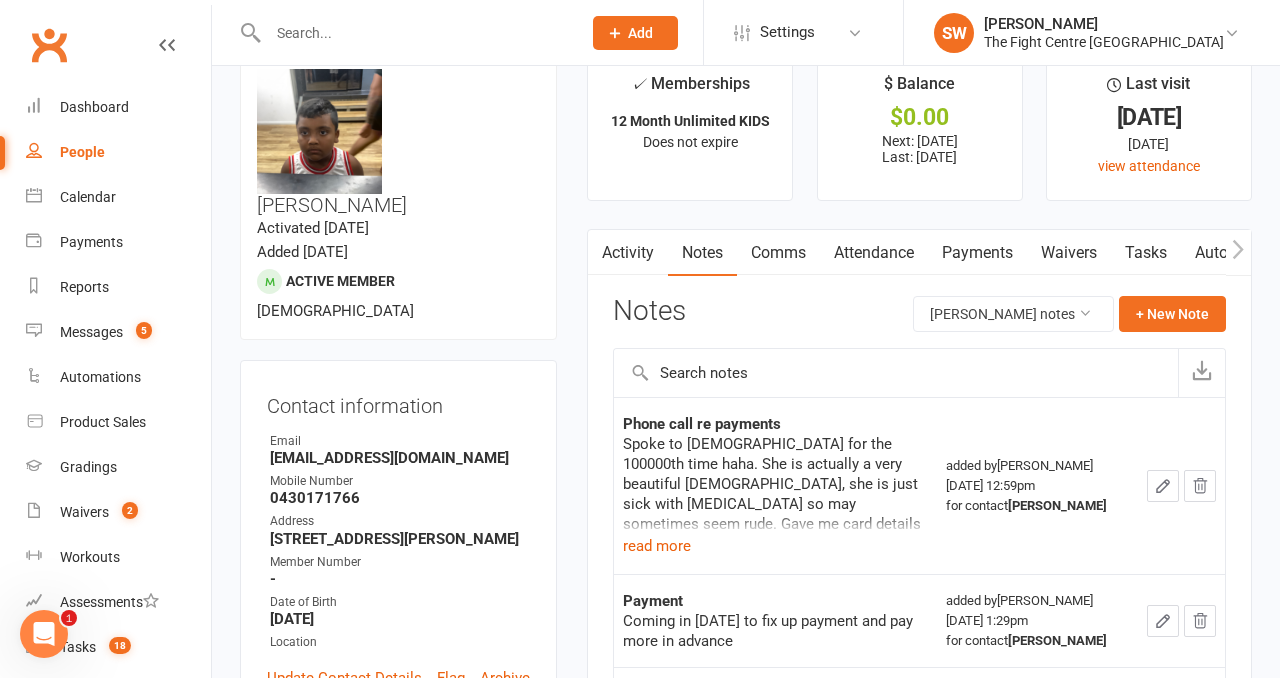 scroll, scrollTop: 0, scrollLeft: 0, axis: both 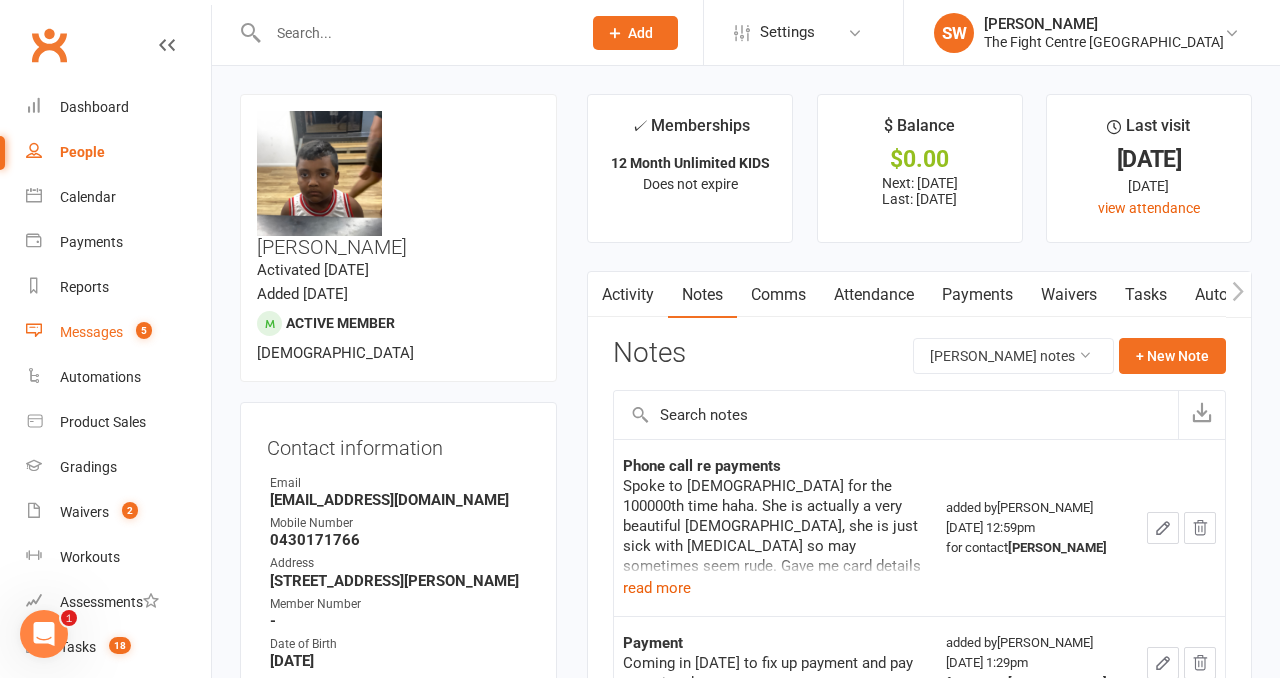 click on "5" at bounding box center (144, 330) 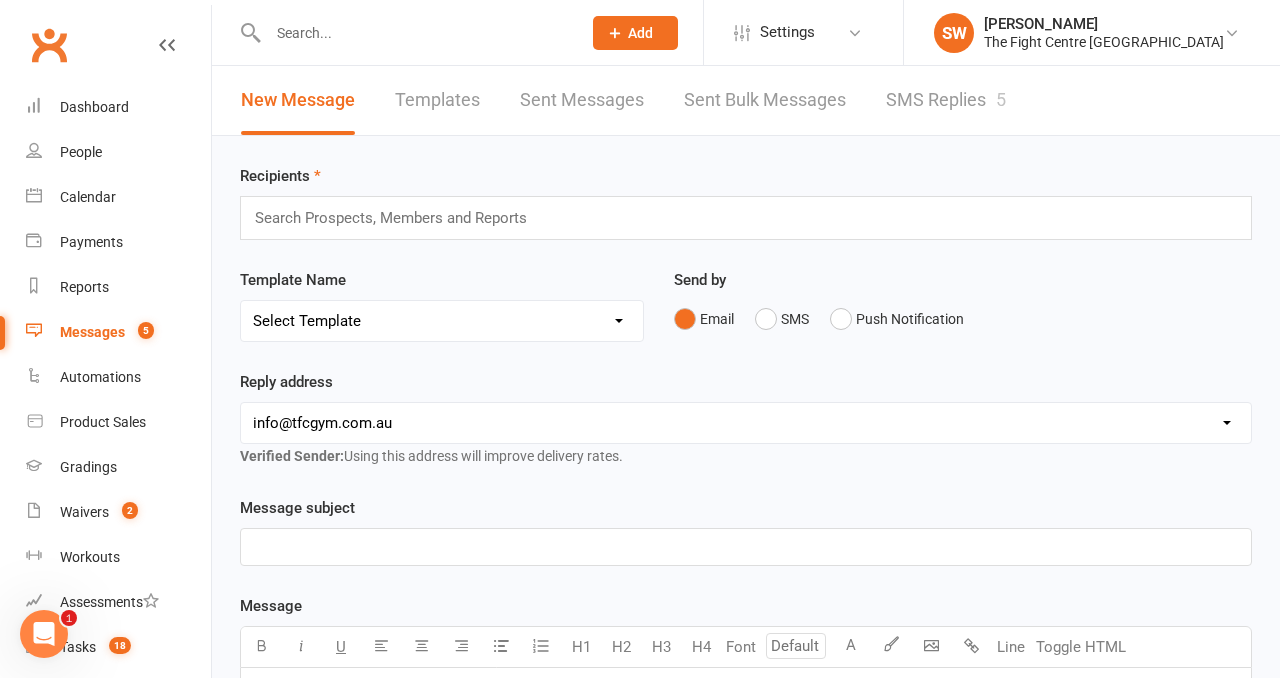 click on "SMS Replies  5" at bounding box center (946, 100) 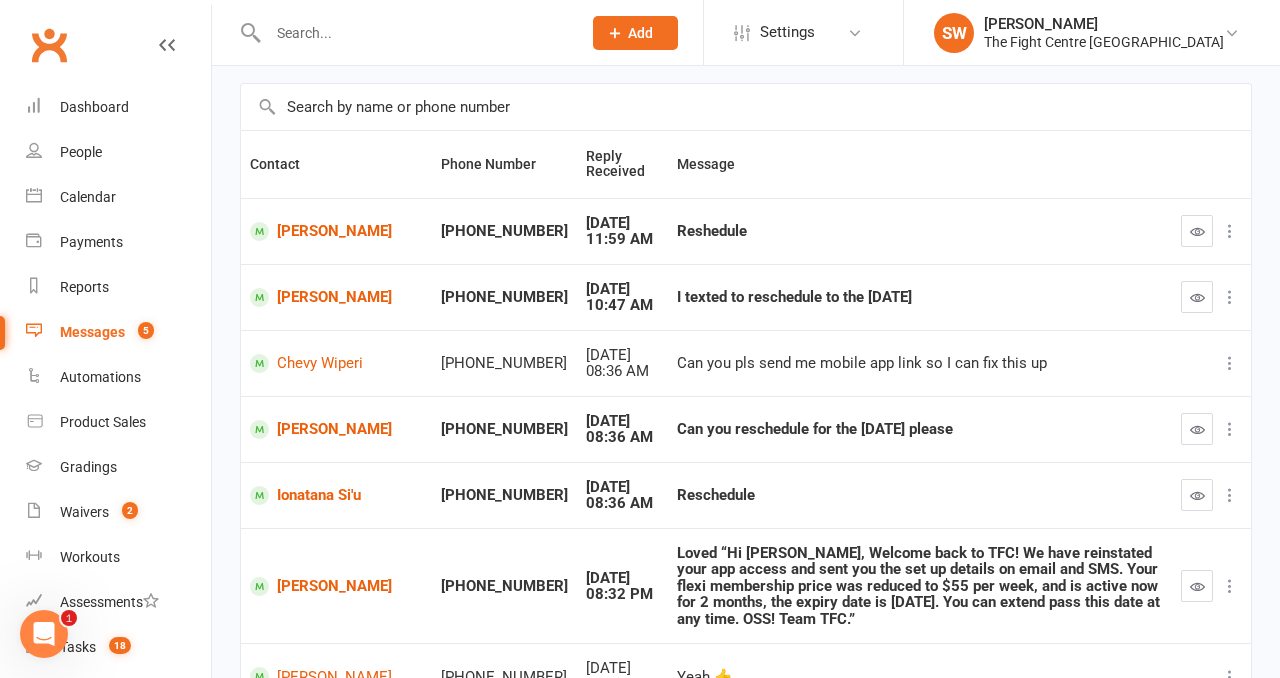 scroll, scrollTop: 235, scrollLeft: 0, axis: vertical 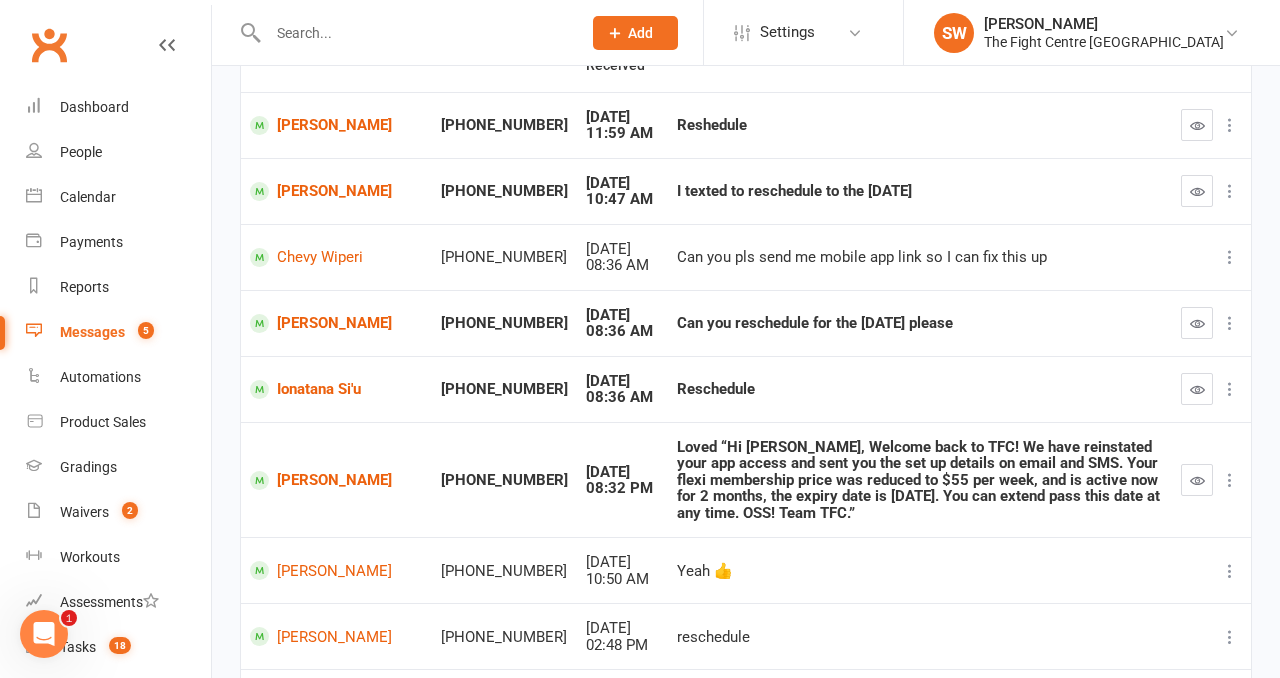 click on "I texted to reschedule to the 31st of July" at bounding box center [920, 191] 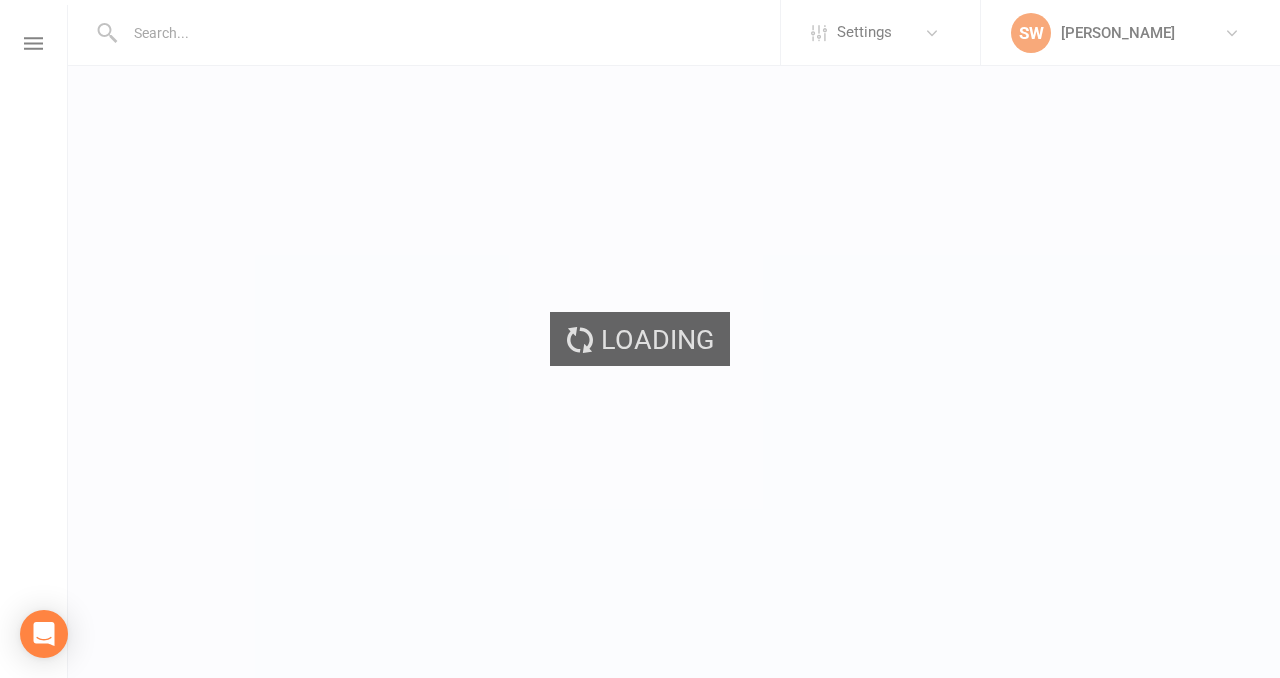 scroll, scrollTop: 0, scrollLeft: 0, axis: both 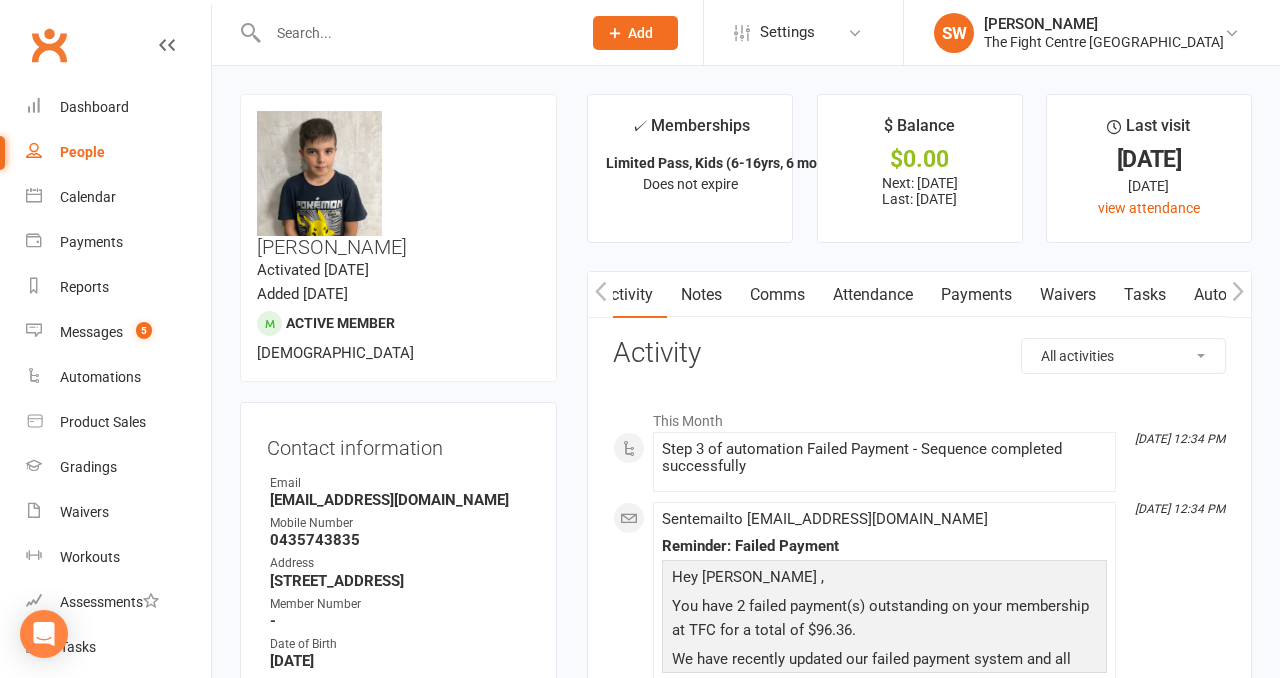 click on "Payments" at bounding box center (976, 295) 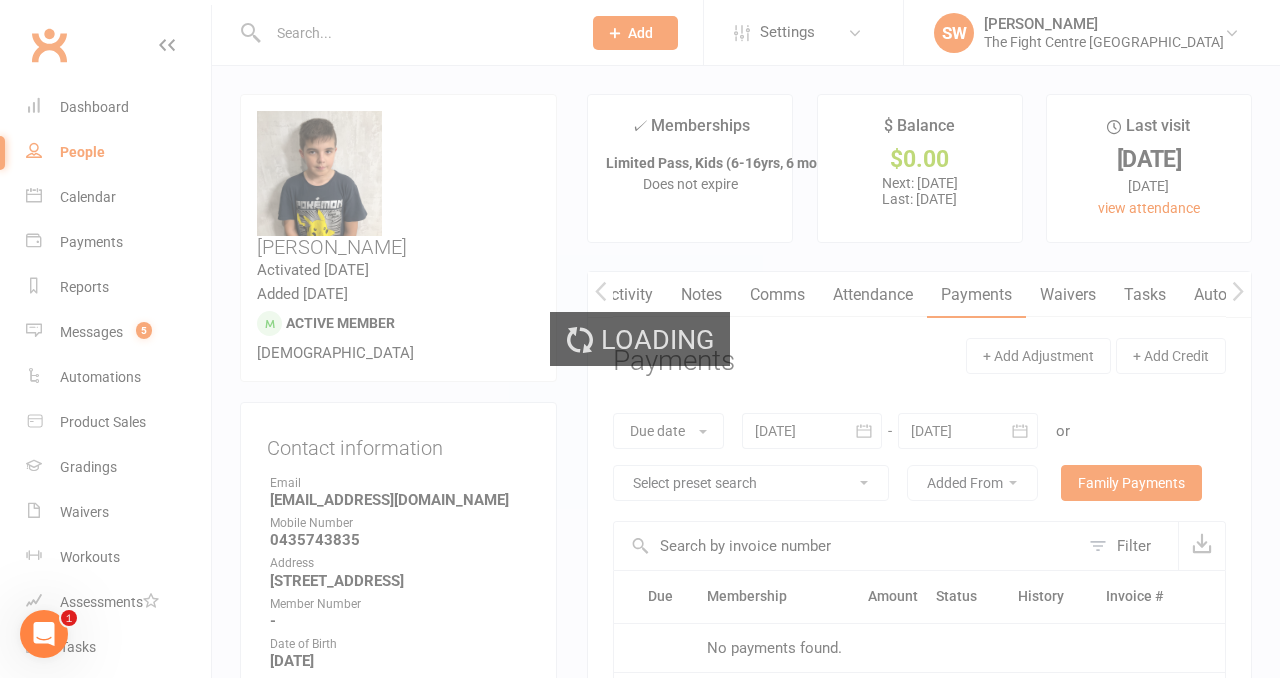 scroll, scrollTop: 0, scrollLeft: 0, axis: both 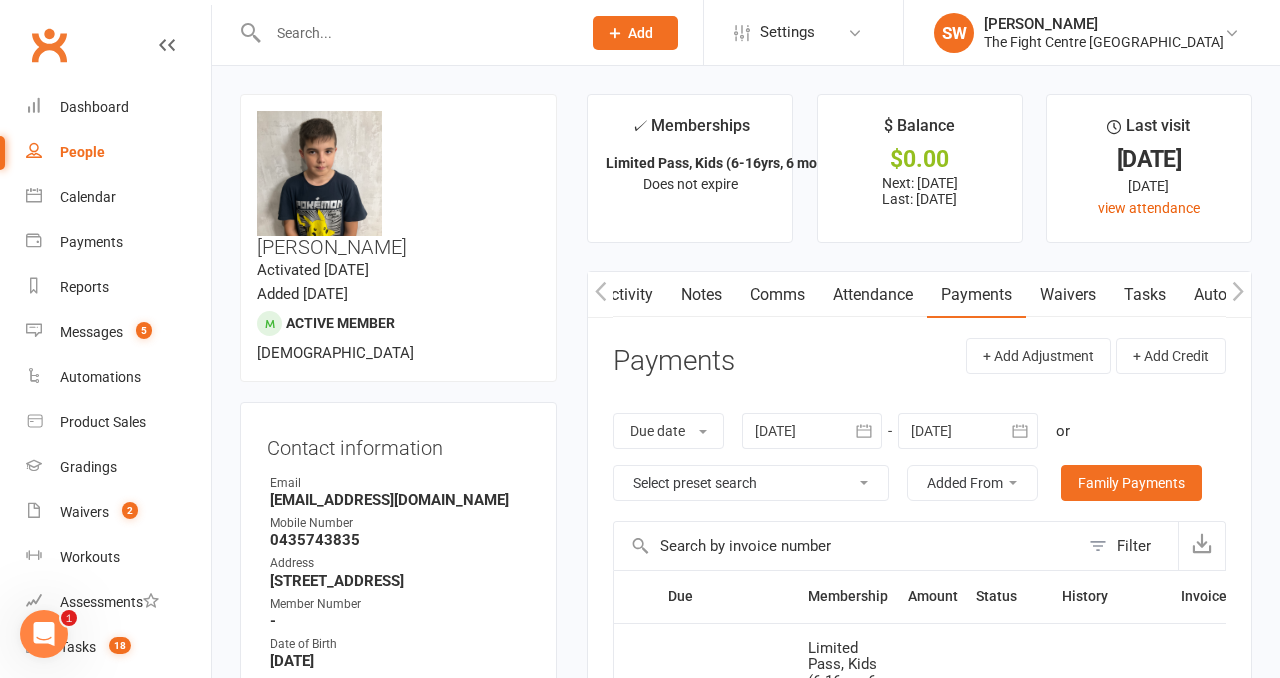 click on "Activity" at bounding box center [627, 295] 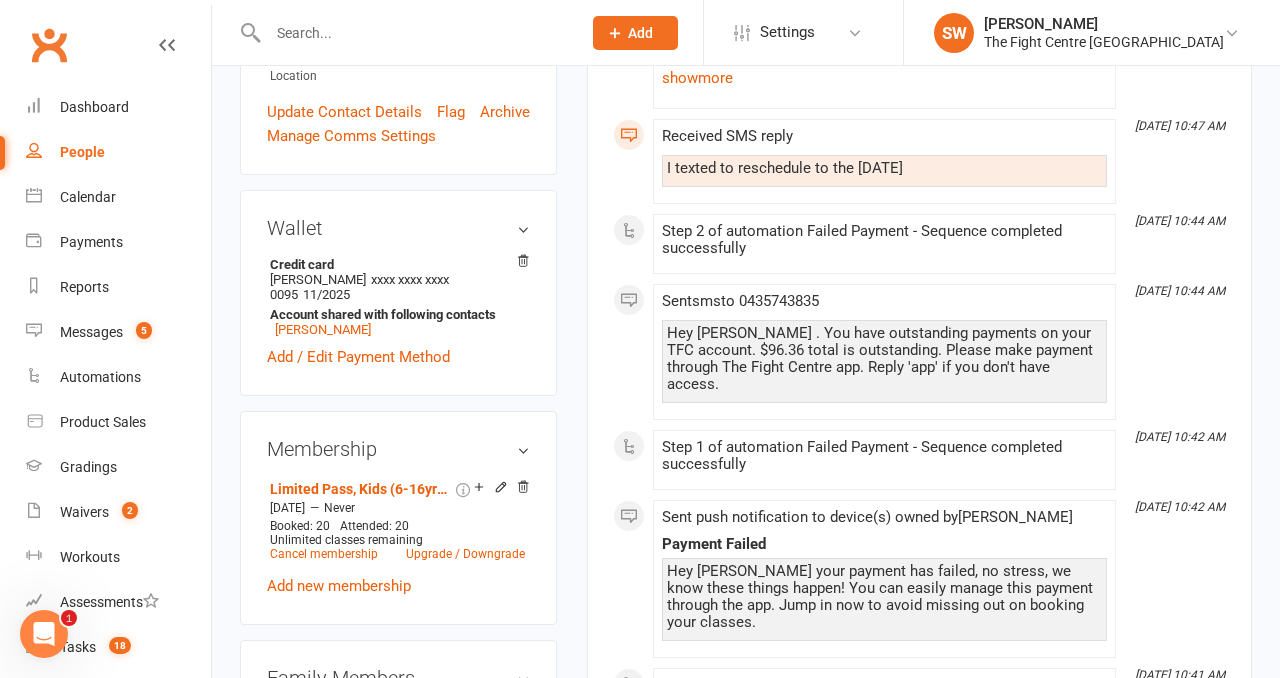 click on "Hey [PERSON_NAME] . You have outstanding payments on your TFC account. $96.36 total is outstanding. Please make payment through The Fight Centre app. Reply 'app' if you don't have access." 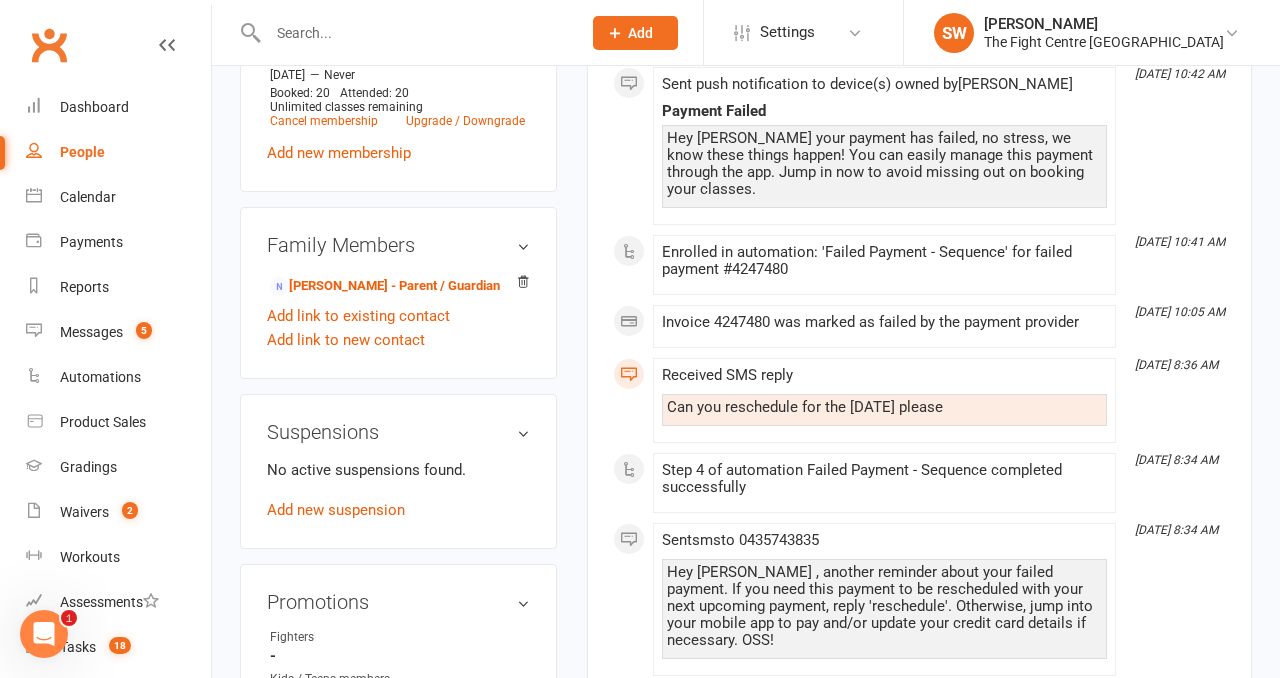 scroll, scrollTop: 1063, scrollLeft: 0, axis: vertical 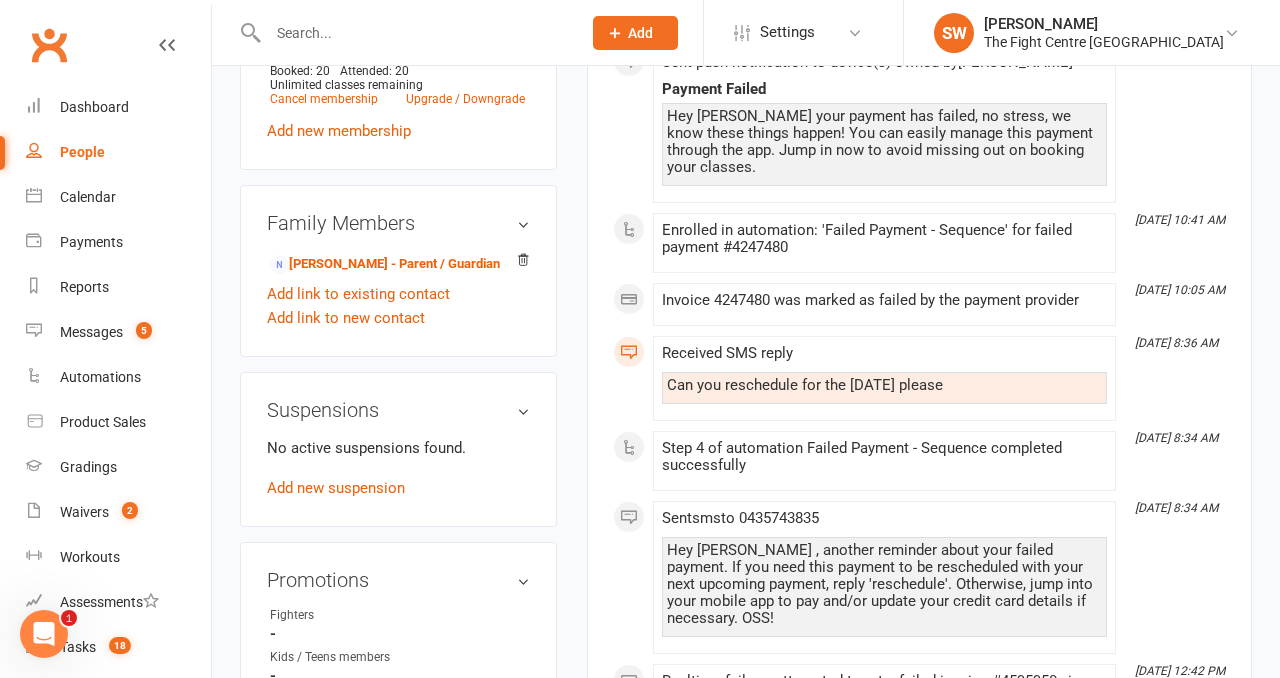 drag, startPoint x: 703, startPoint y: 357, endPoint x: 1013, endPoint y: 354, distance: 310.01453 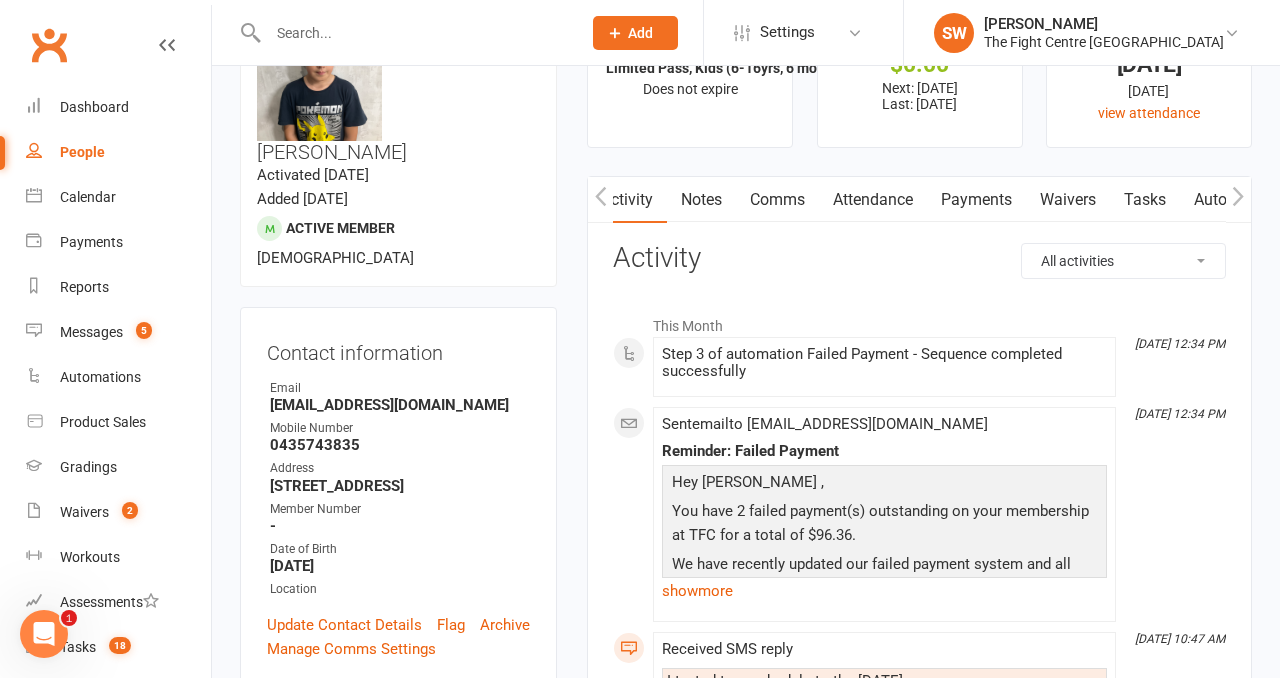 scroll, scrollTop: 0, scrollLeft: 0, axis: both 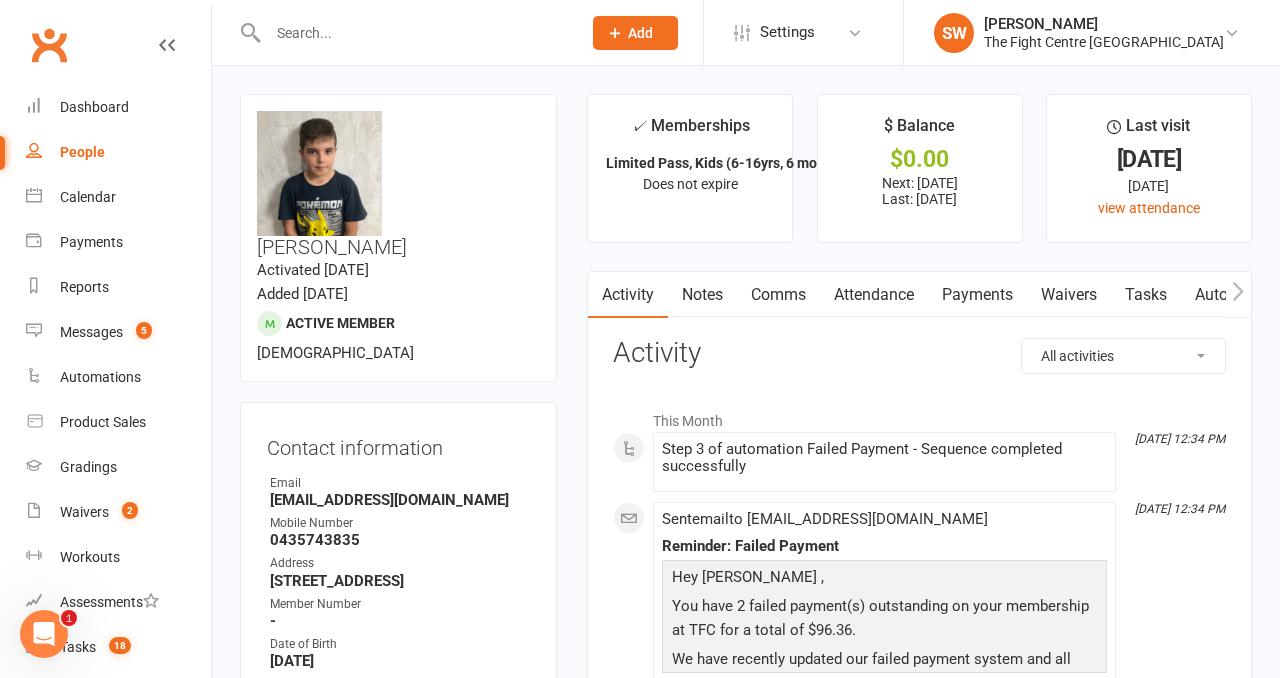 click on "Comms" at bounding box center [778, 295] 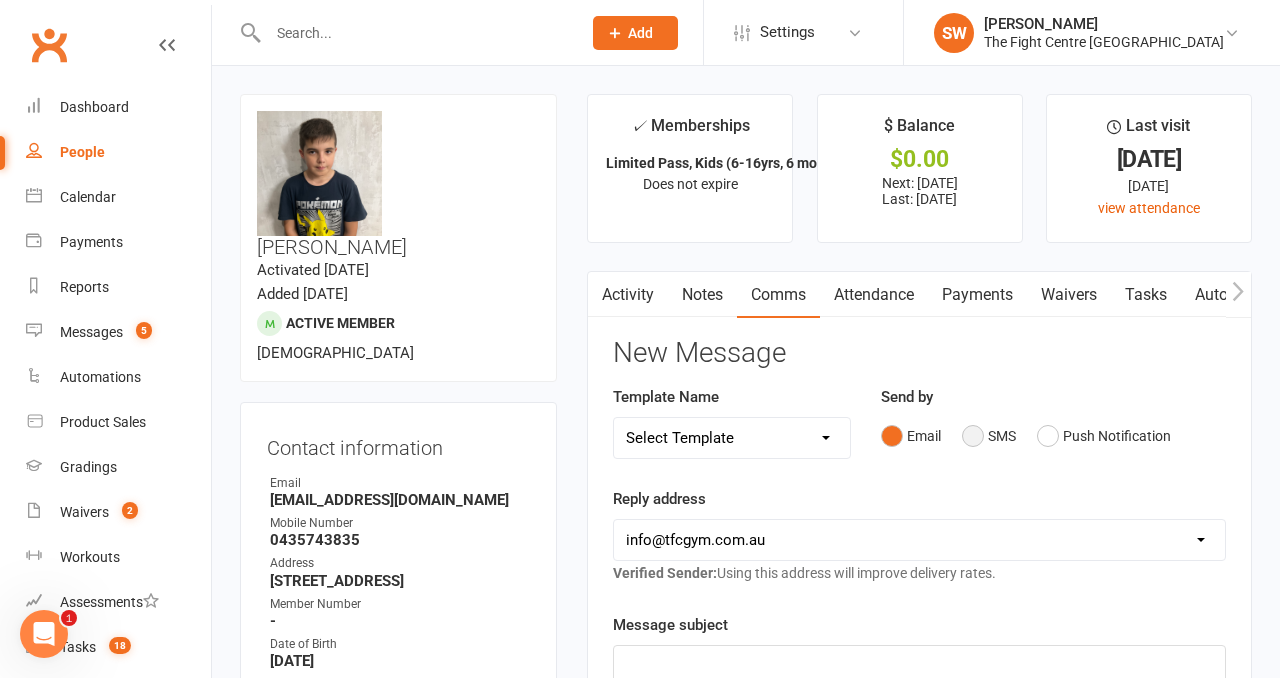 click on "SMS" at bounding box center [989, 436] 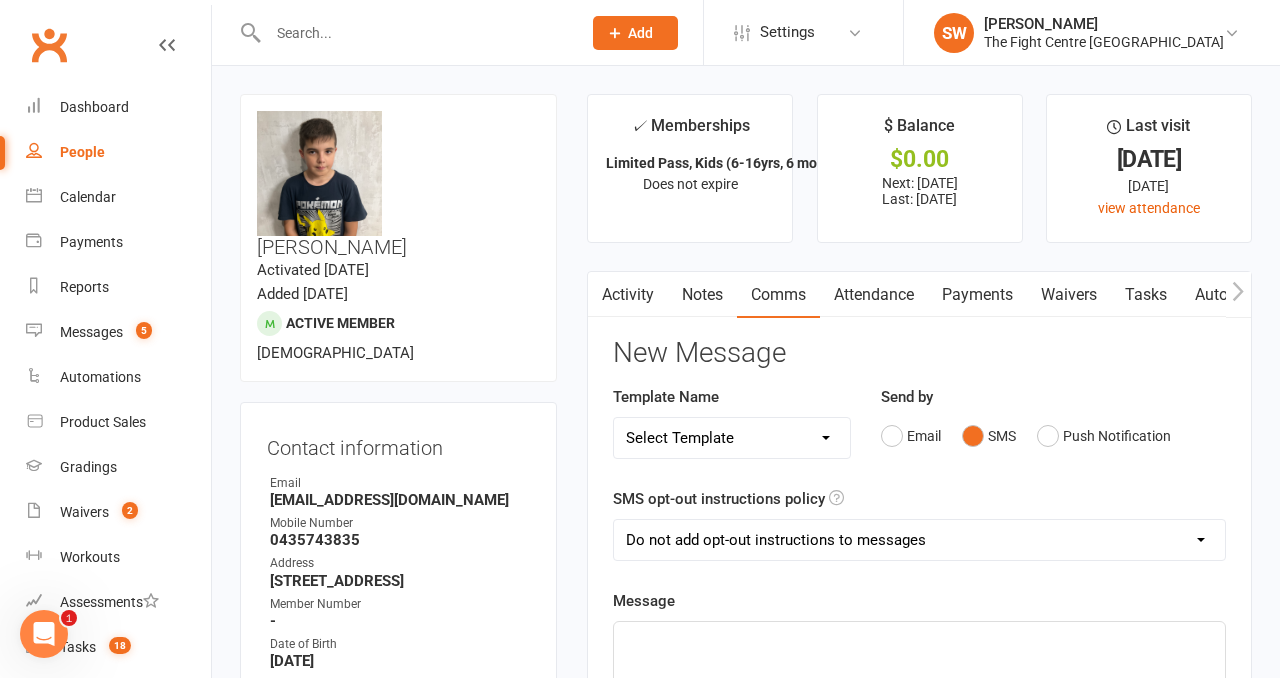 click on "Message ﻿ 0 chars (approx. 1 messages), 650 chars remaining.    Sent this month: 1257 Contact merge tags contact-first-name contact-last-name contact-email contact-phone-number contact-address what-contact-interested-in how-contact-contacted-us how-contact-heard-about-us last-attended-on next-upcoming-payment-amount next-upcoming-payment-date failed-payments-count failed-payments-total-amount business-name member-portal-url member-portal-pin mobile-app-ios-app-store-url mobile-app-google-app-store-url" 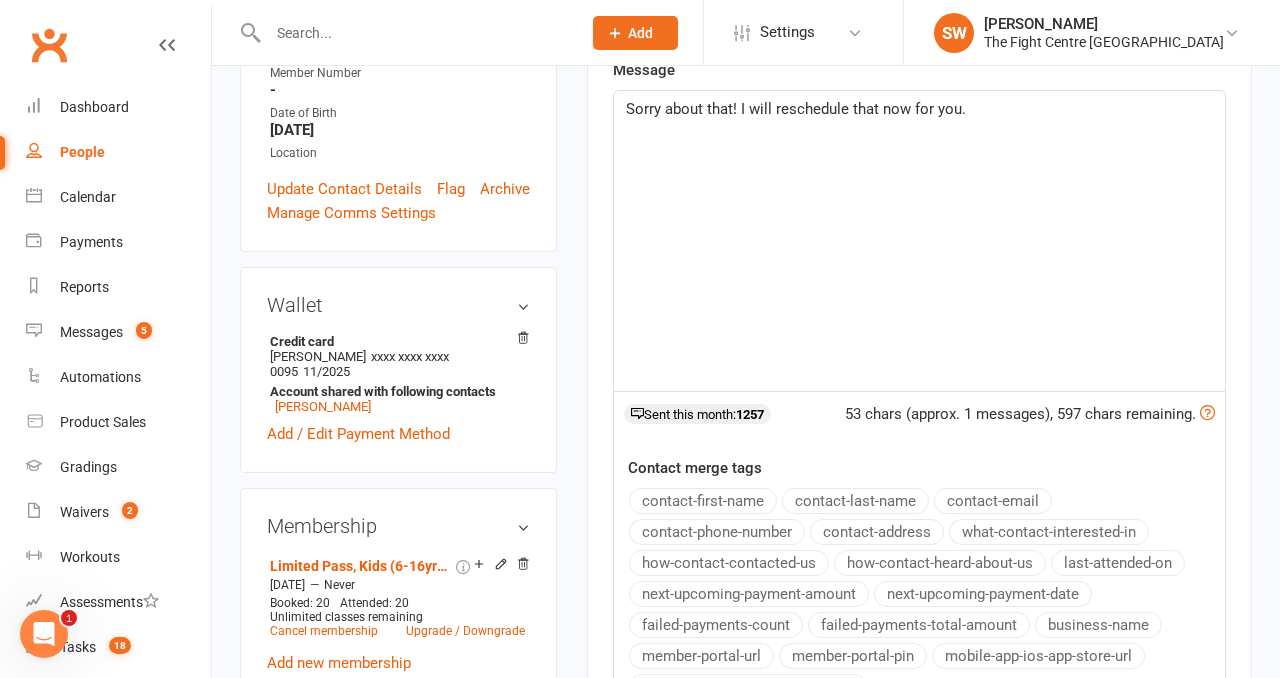 scroll, scrollTop: 705, scrollLeft: 0, axis: vertical 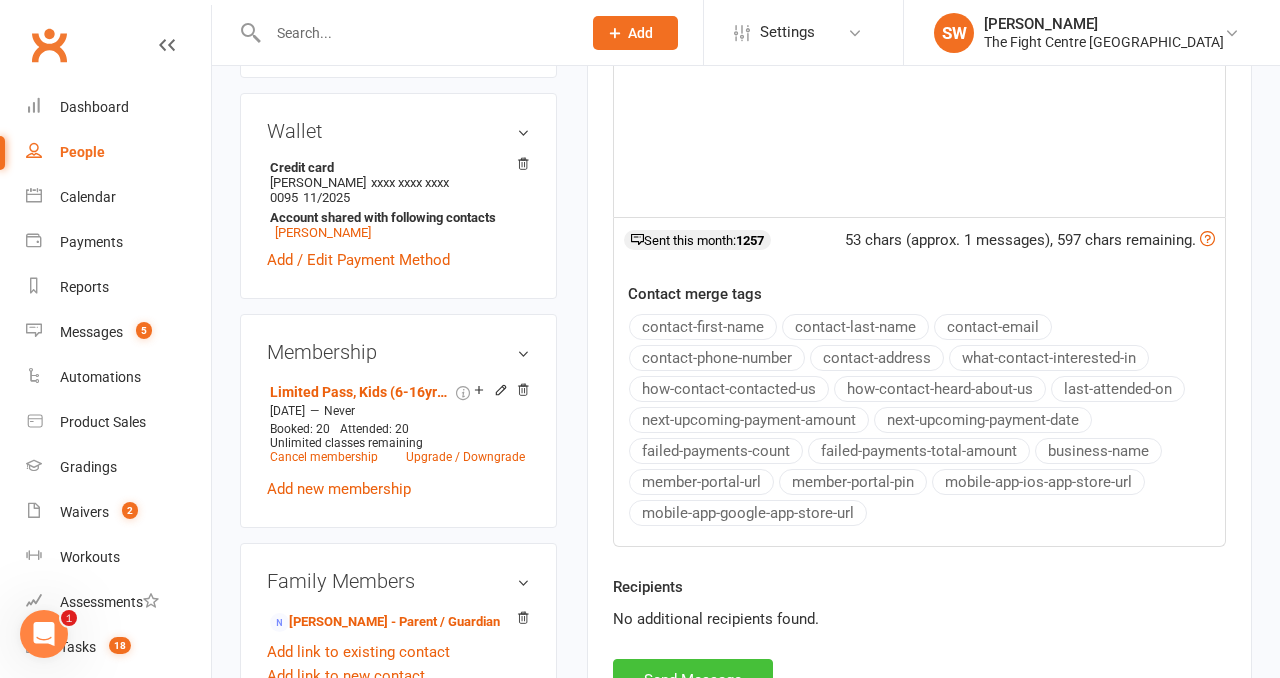 click on "Send Message" at bounding box center (693, 680) 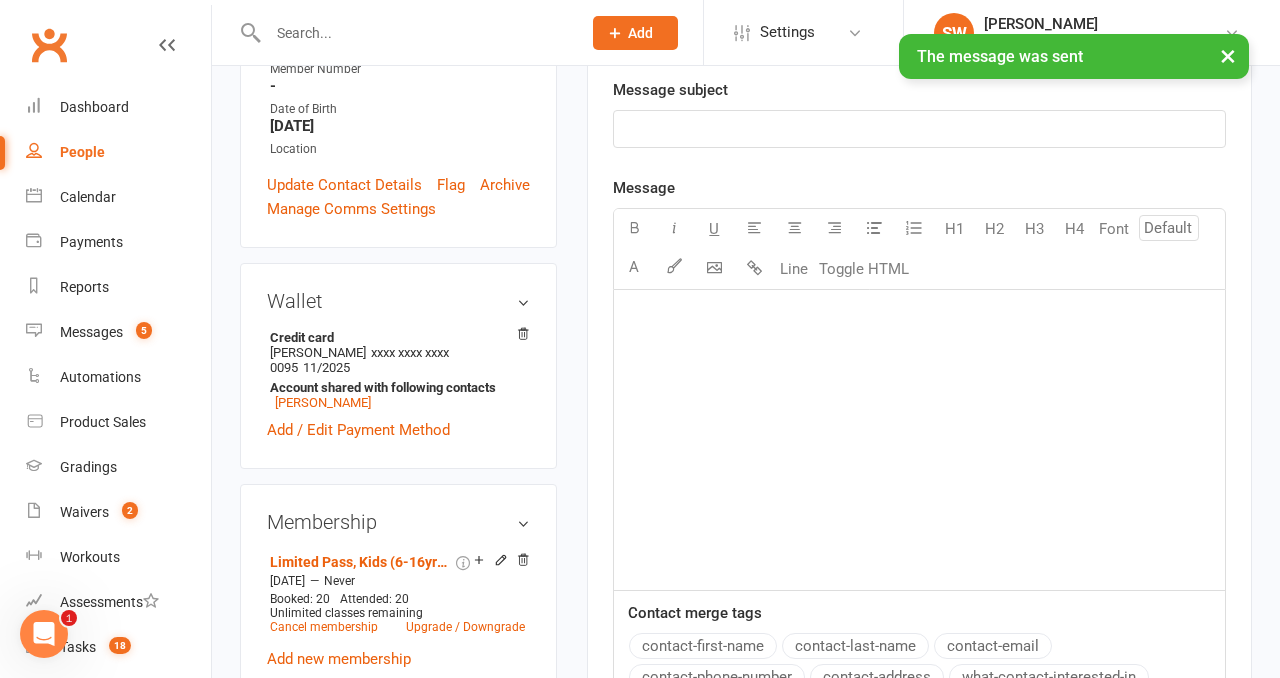 scroll, scrollTop: 0, scrollLeft: 0, axis: both 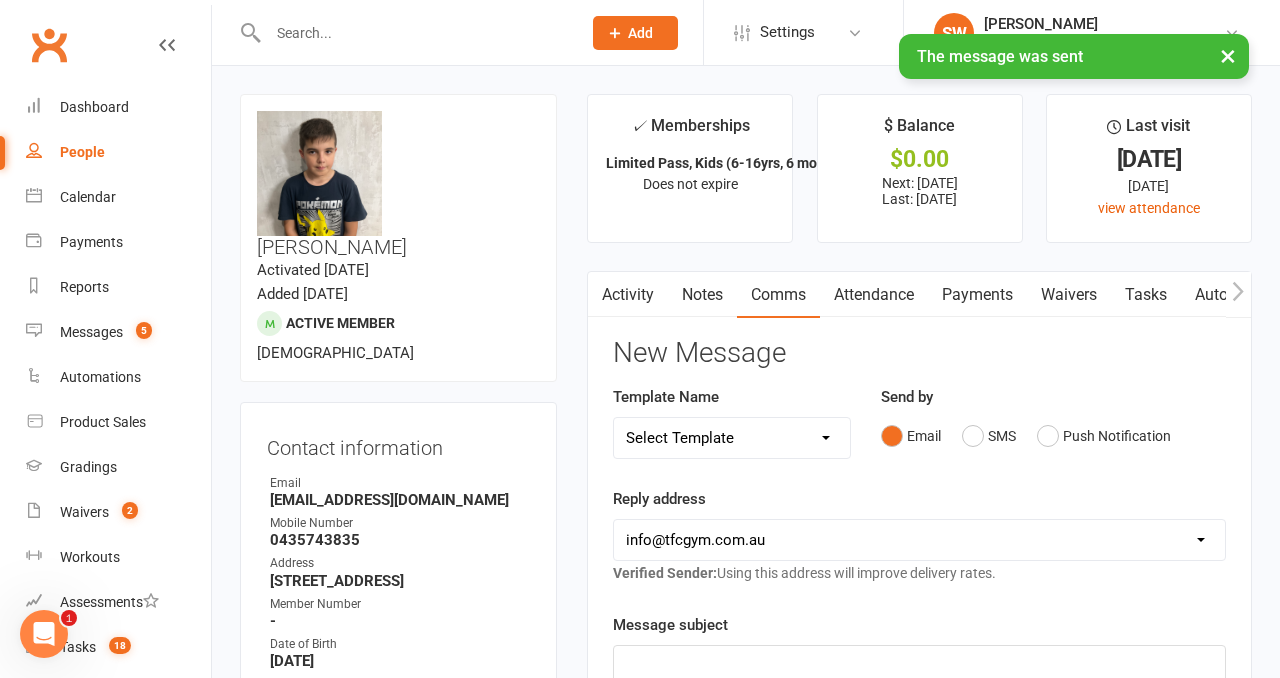 click on "Payments" at bounding box center [977, 295] 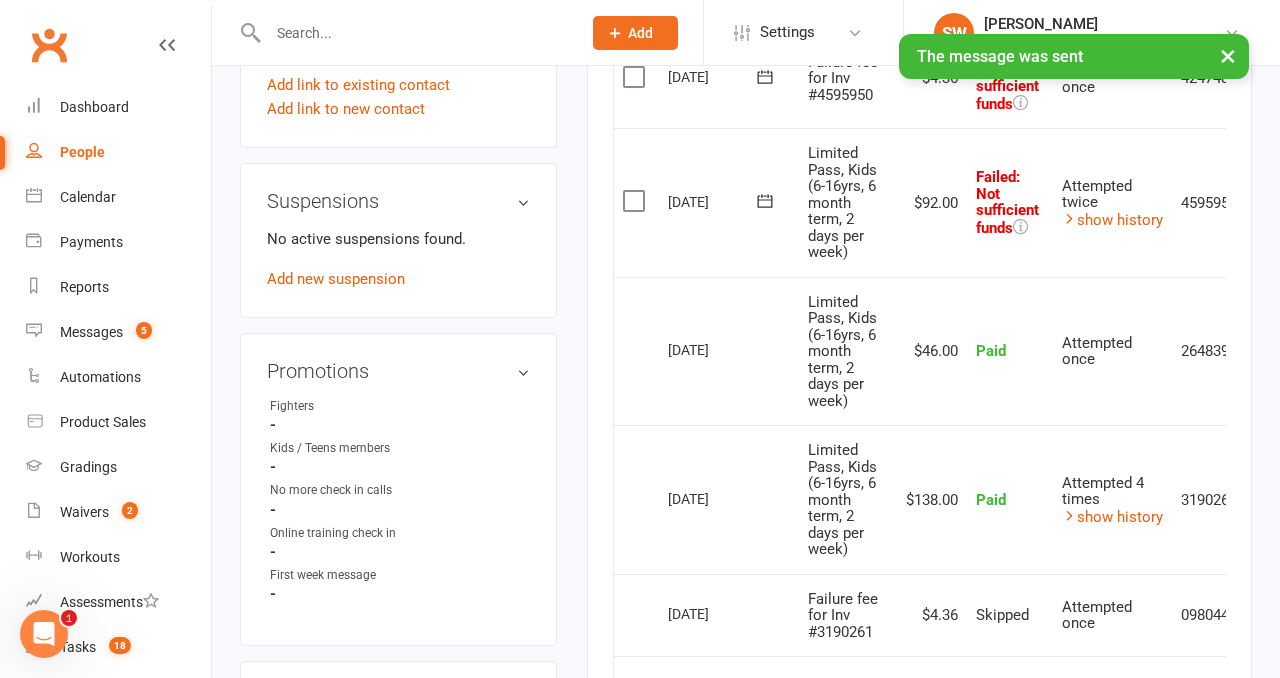 scroll, scrollTop: 1284, scrollLeft: 0, axis: vertical 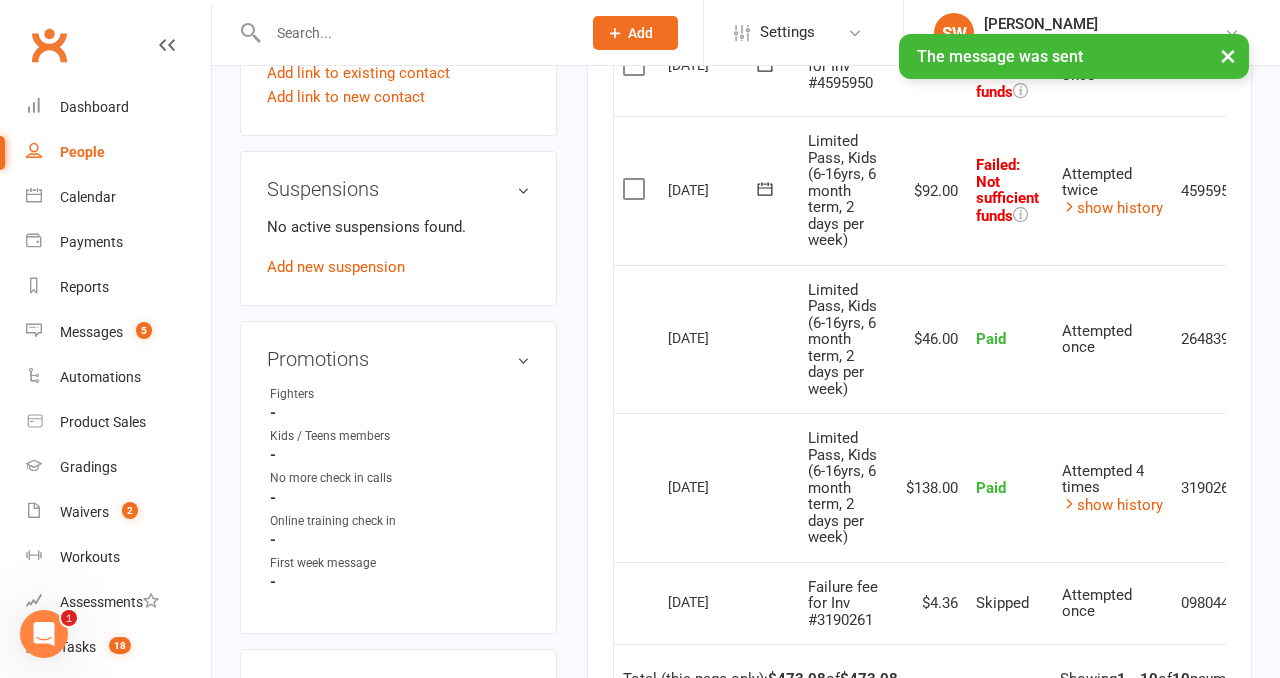 click 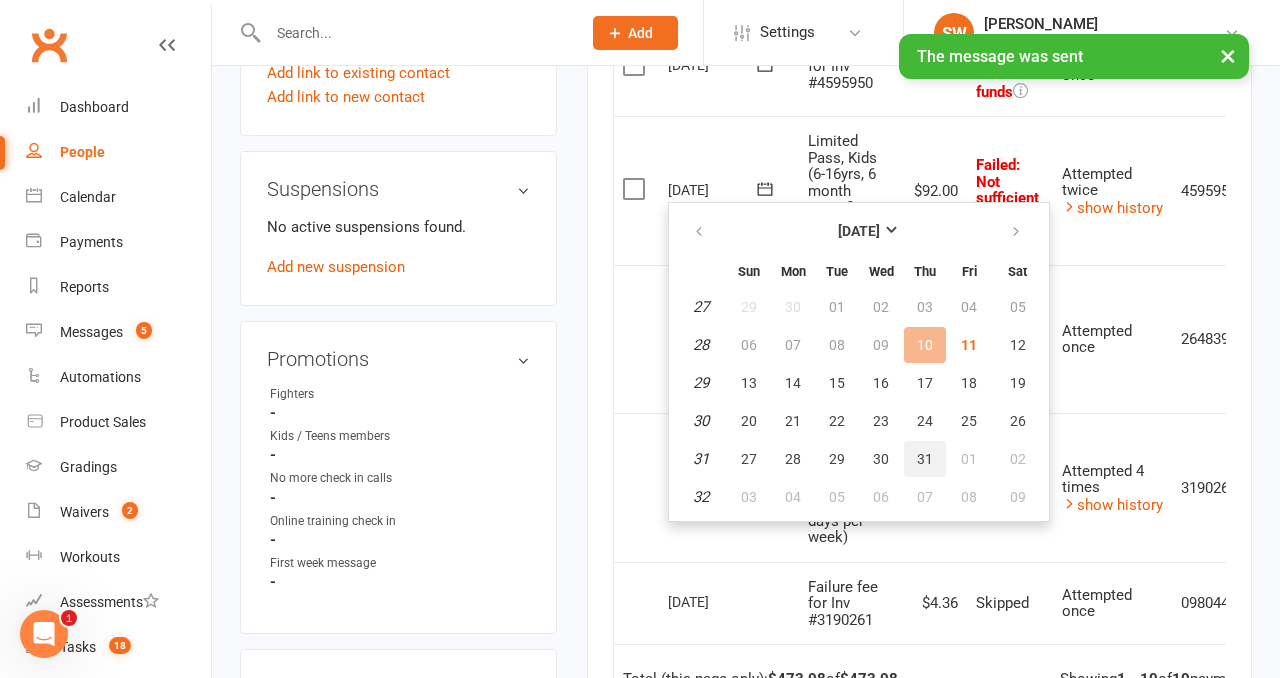click on "31" at bounding box center [925, 459] 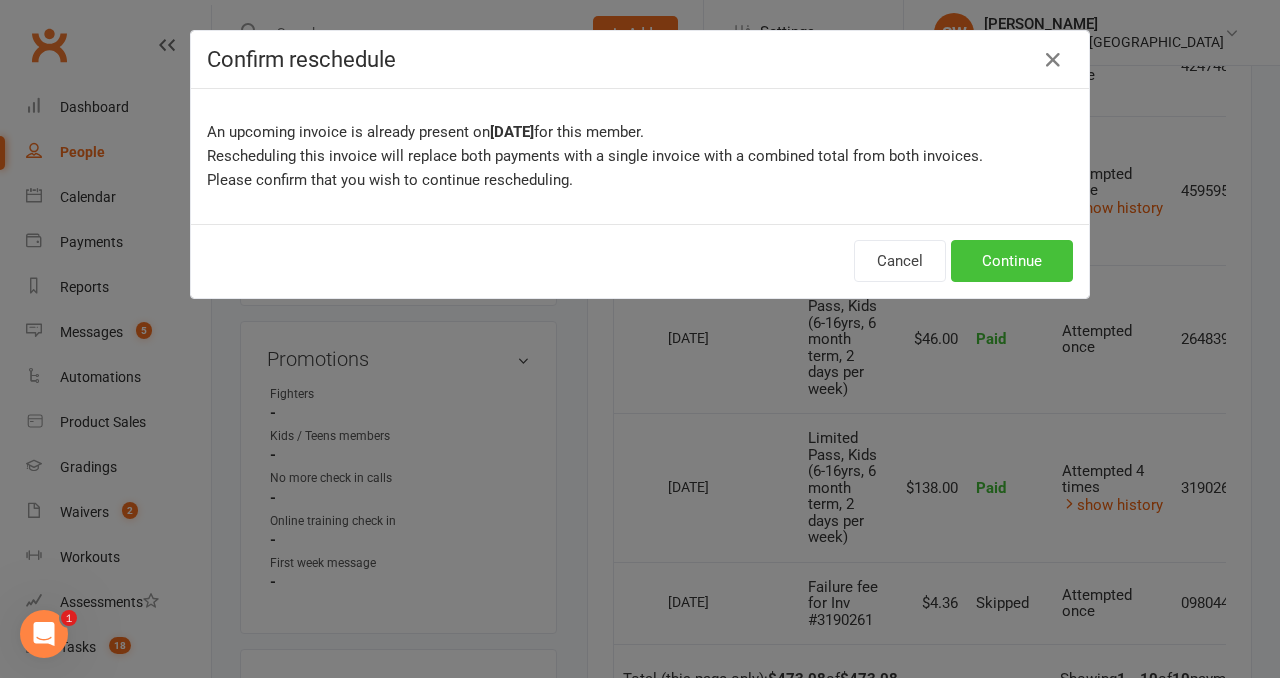 click on "Continue" at bounding box center [1012, 261] 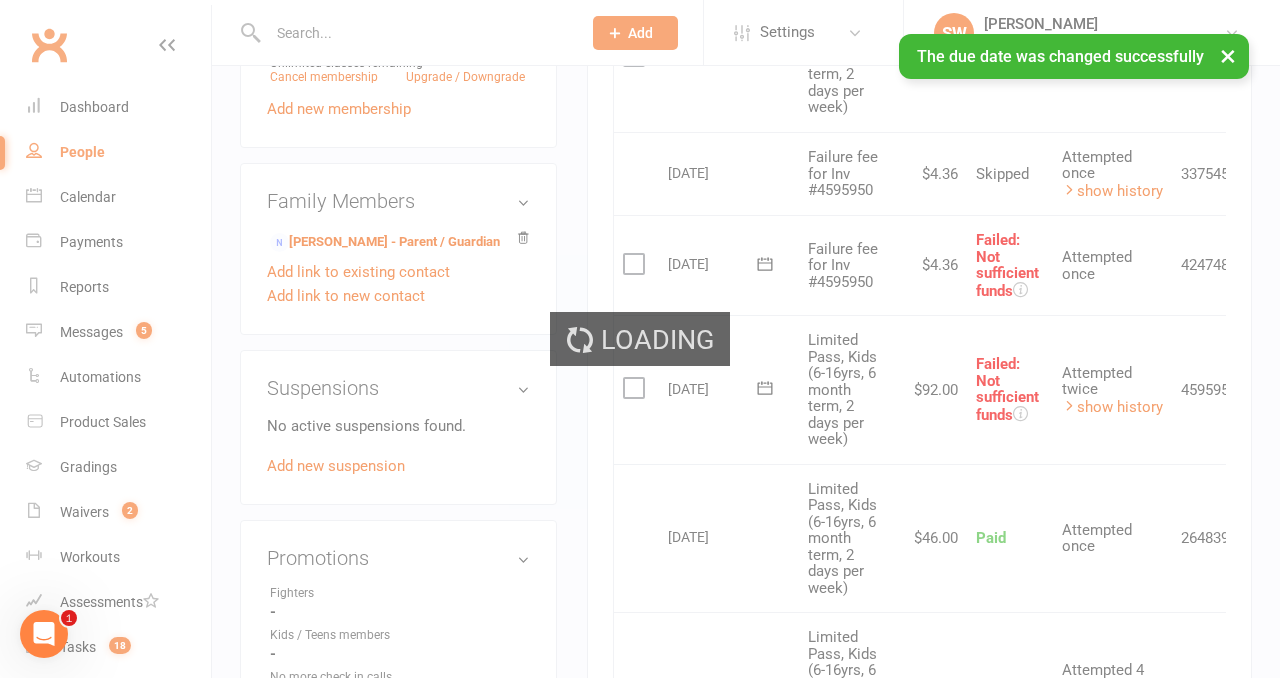 scroll, scrollTop: 1083, scrollLeft: 0, axis: vertical 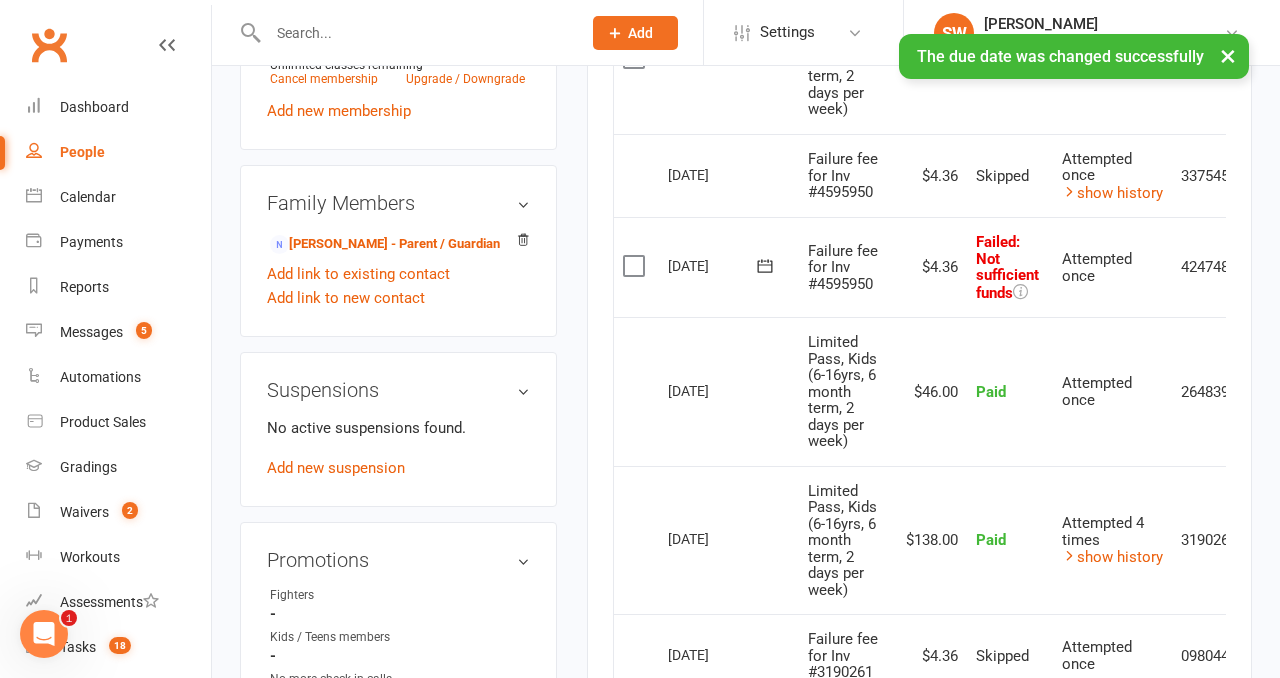 click 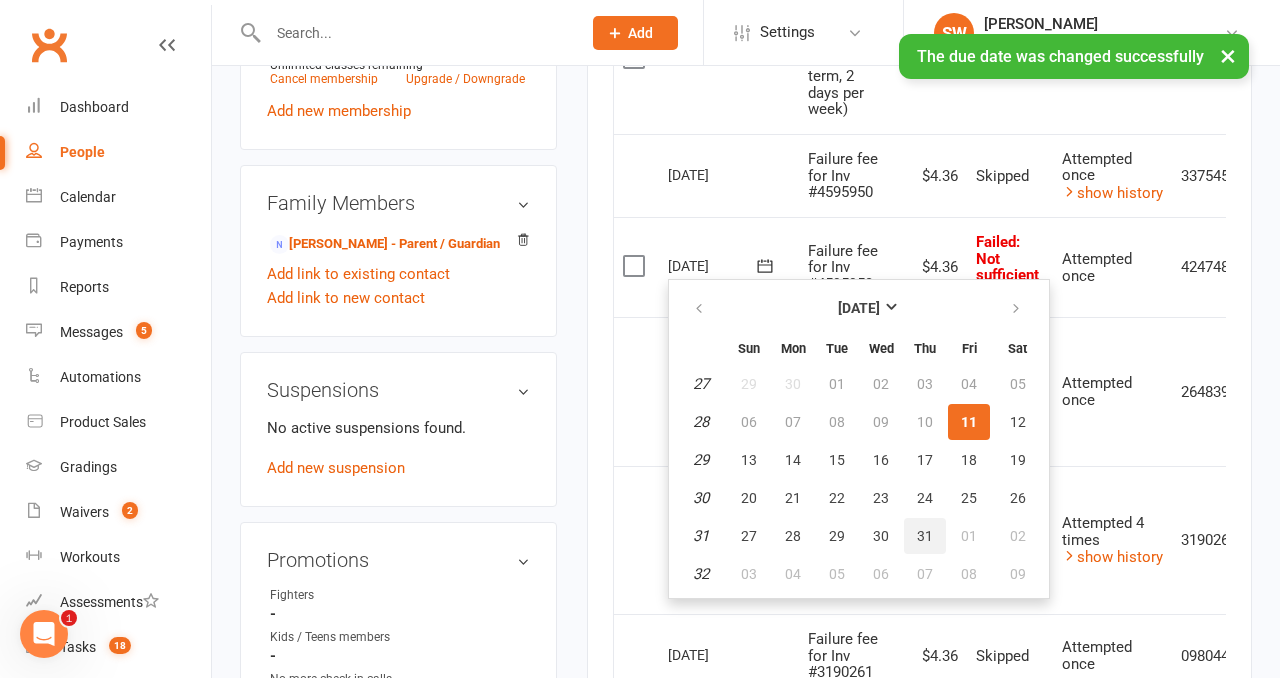 click on "31" at bounding box center [925, 536] 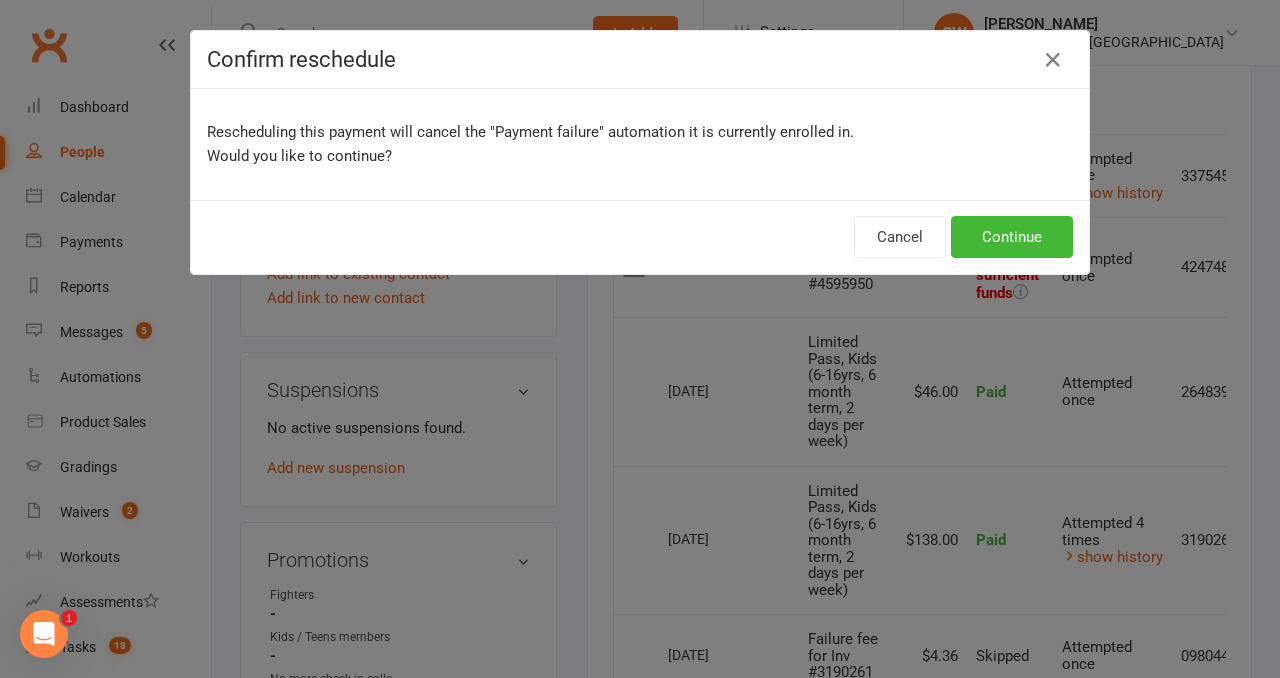 click on "Cancel Continue" at bounding box center [640, 237] 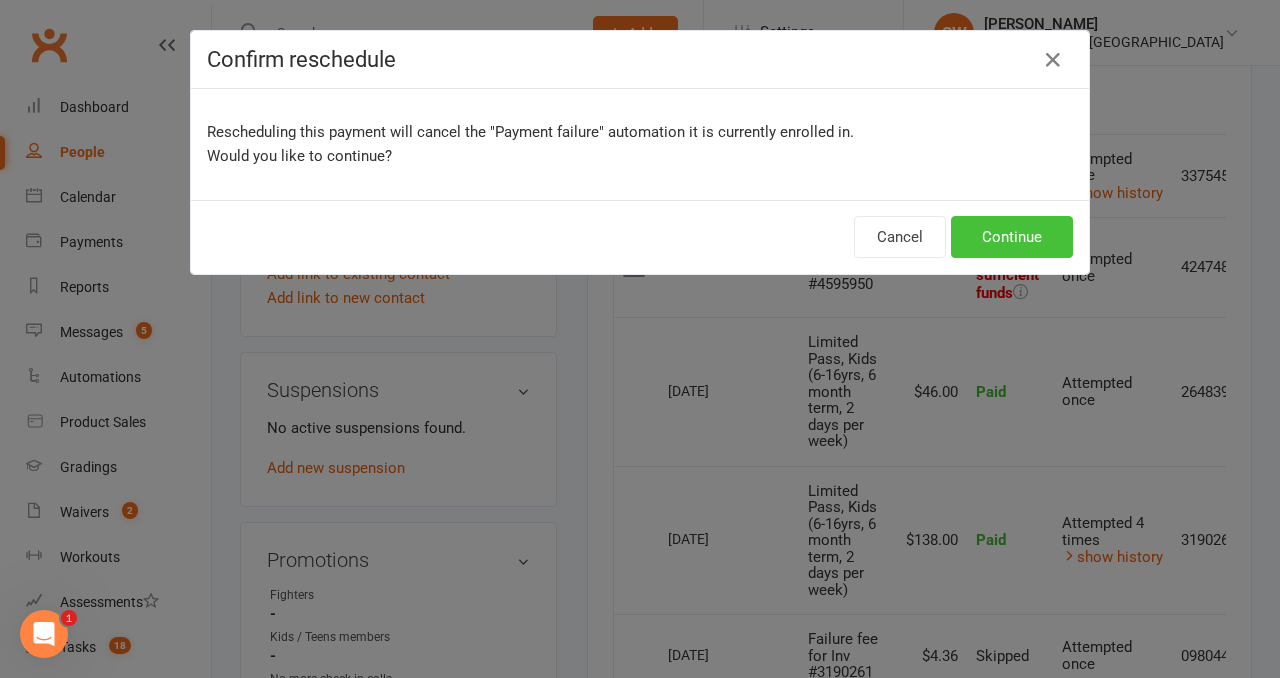 click on "Continue" at bounding box center (1012, 237) 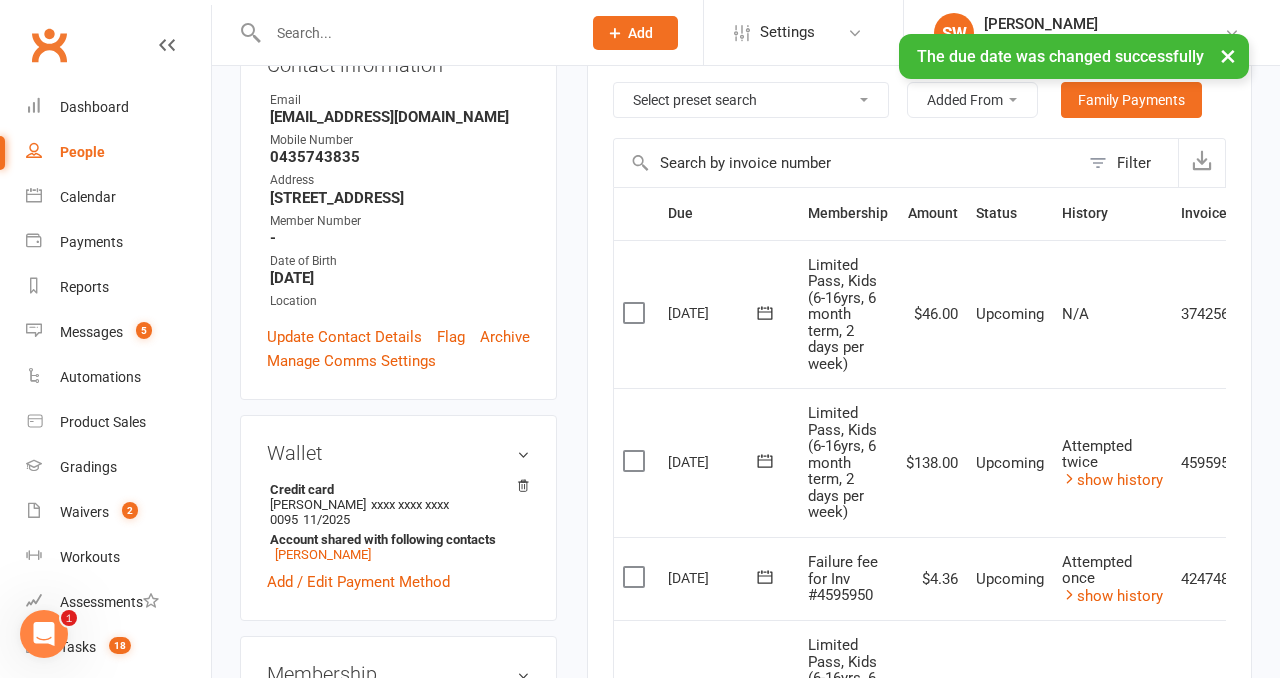 scroll, scrollTop: 0, scrollLeft: 0, axis: both 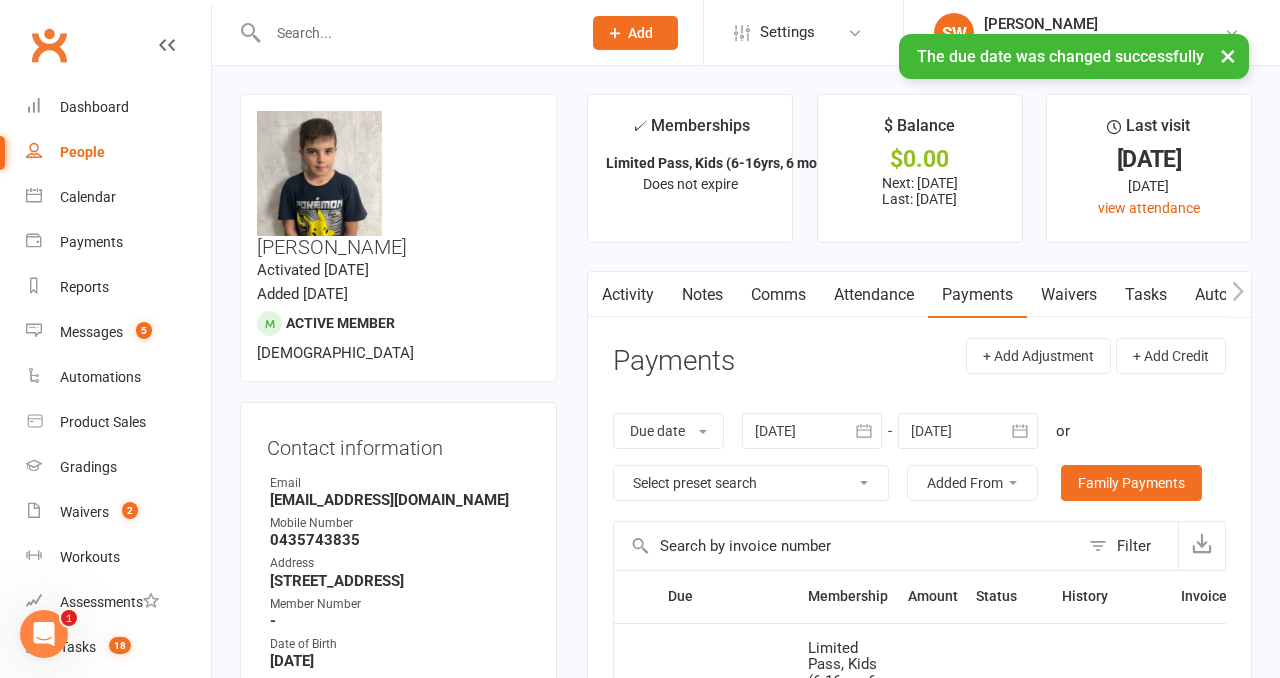click on "Activity" at bounding box center [628, 295] 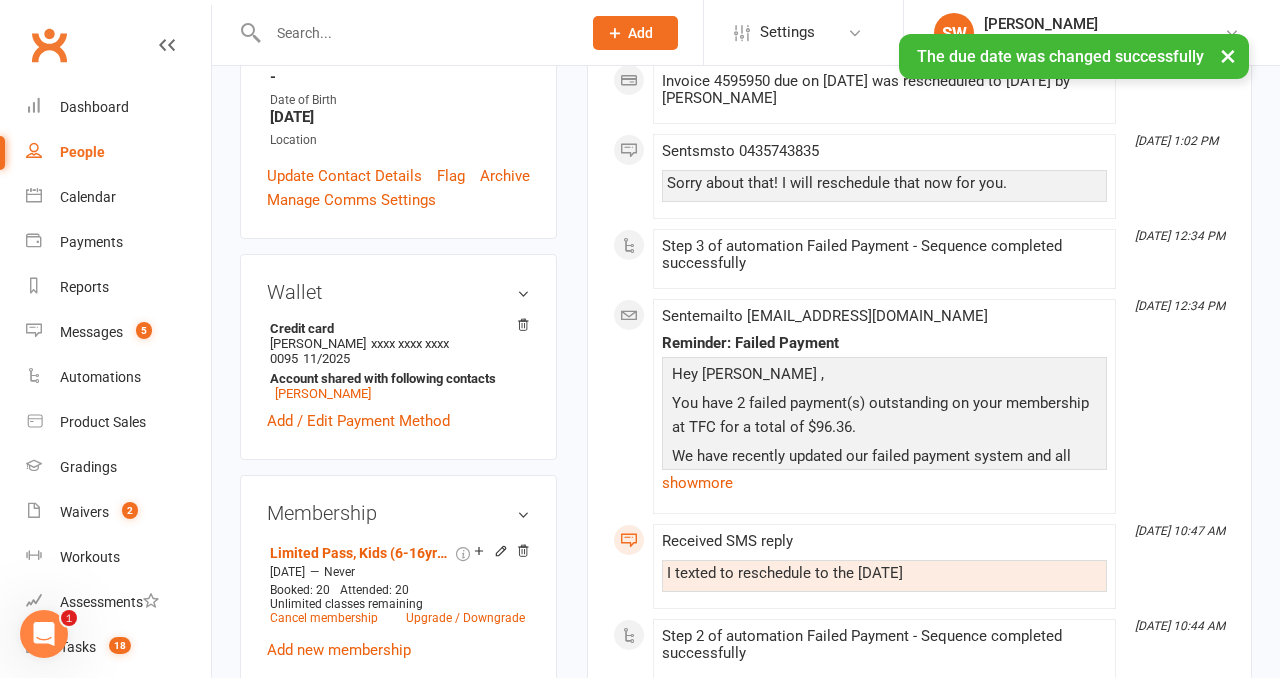 scroll, scrollTop: 542, scrollLeft: 0, axis: vertical 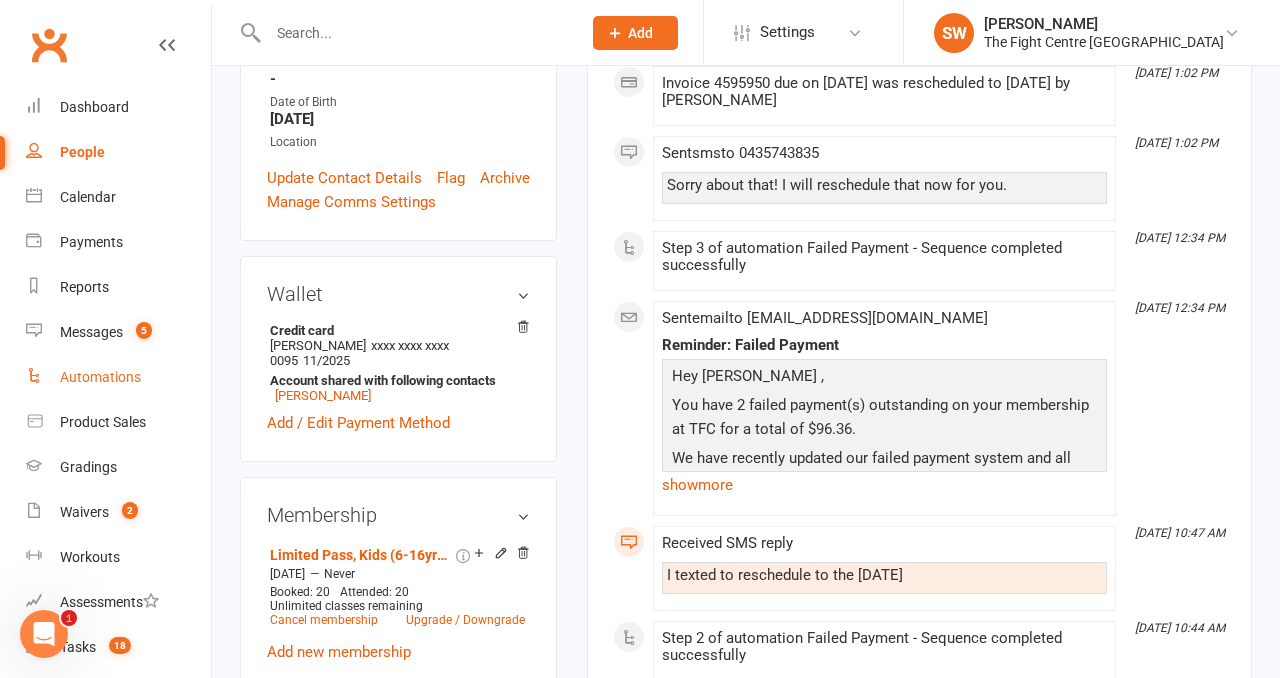 click on "Automations" at bounding box center (118, 377) 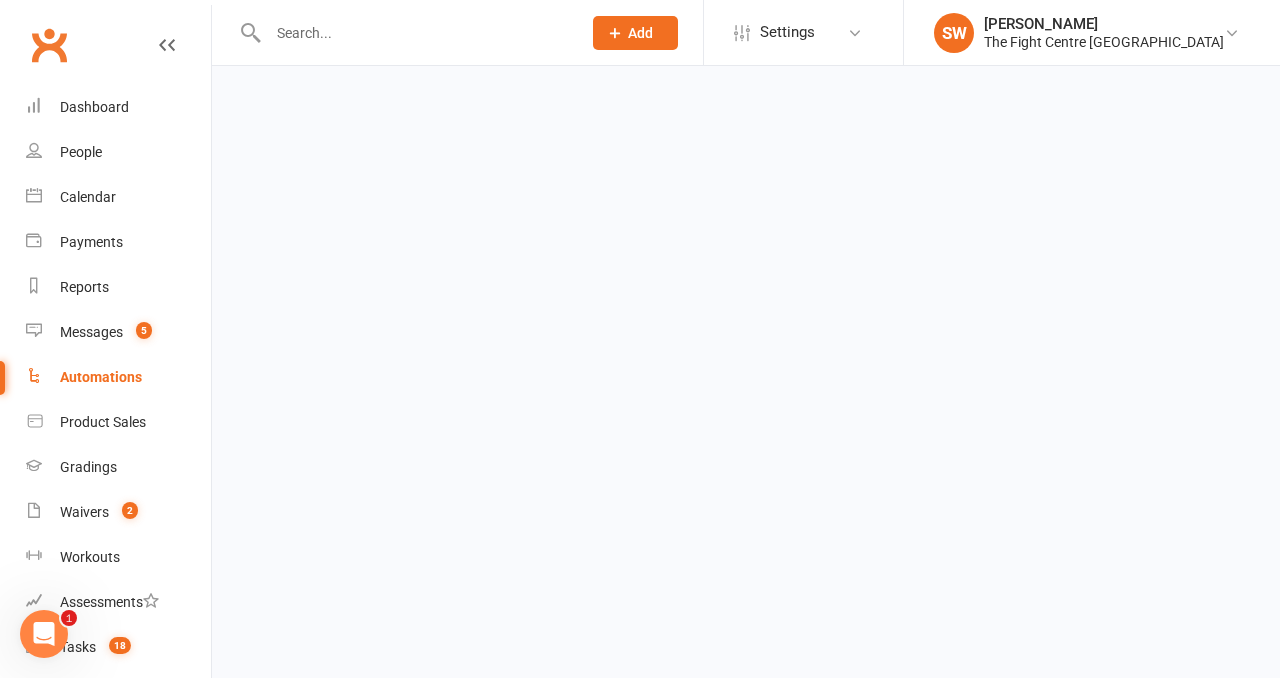 scroll, scrollTop: 0, scrollLeft: 0, axis: both 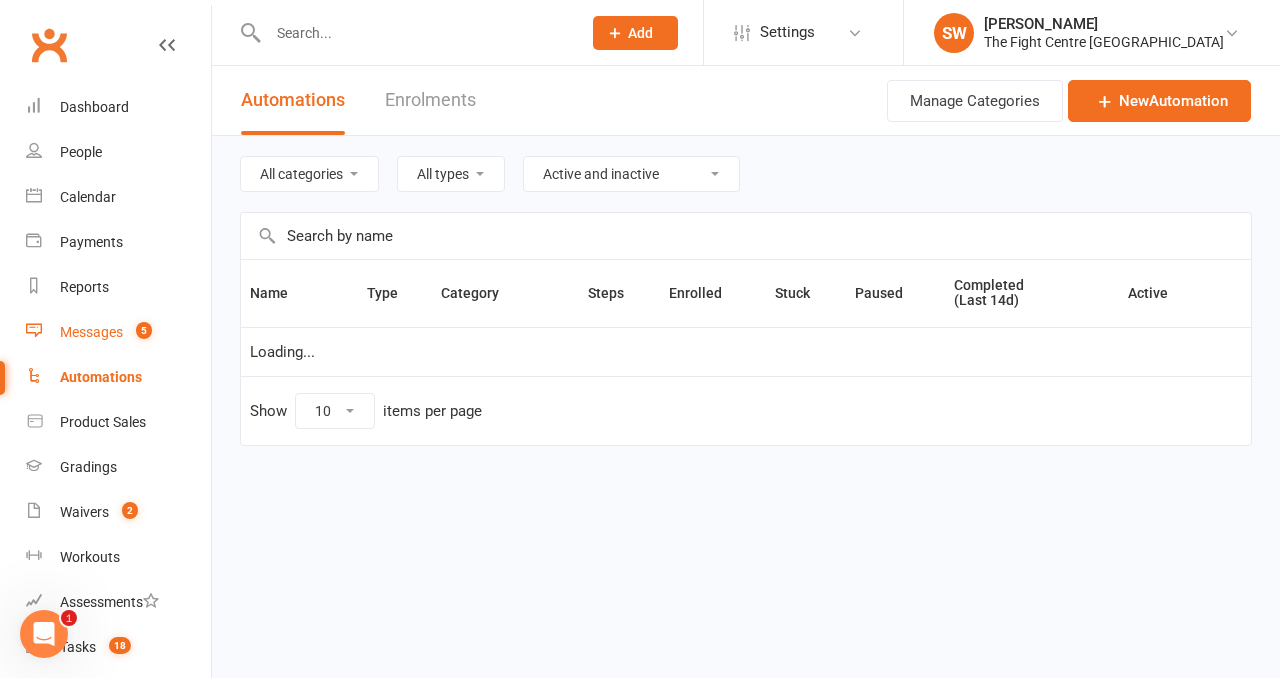 click on "Messages" at bounding box center (91, 332) 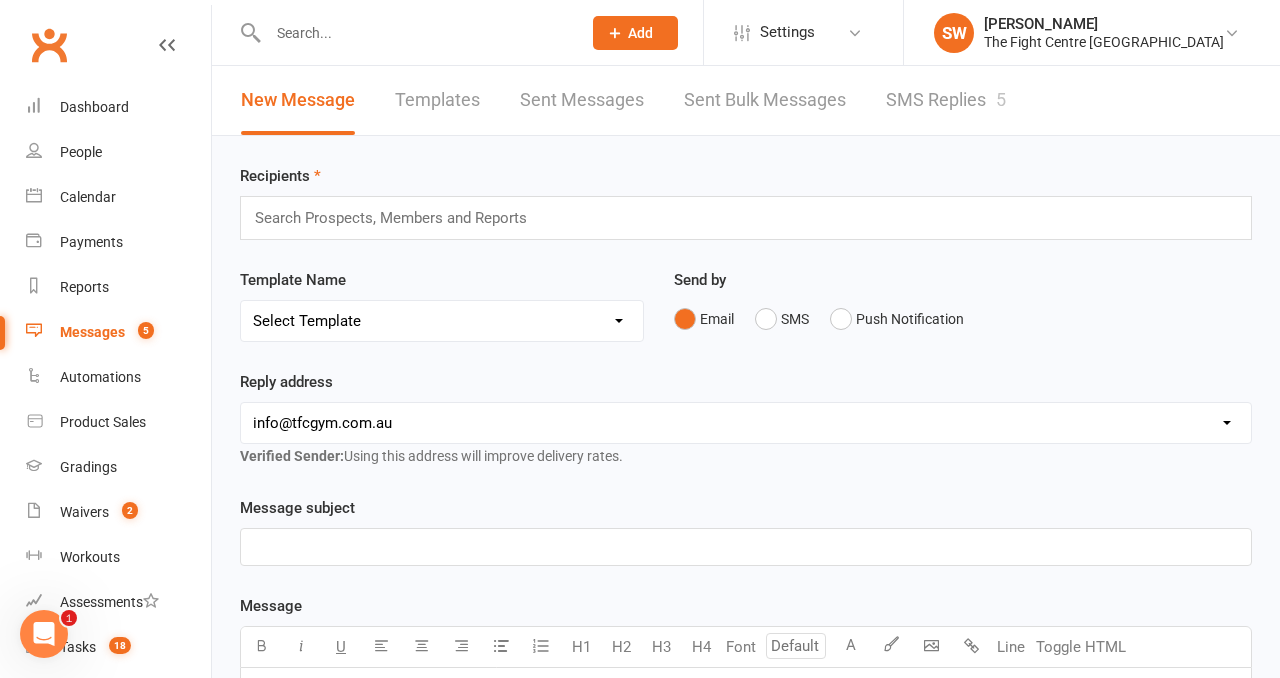click on "SMS Replies  5" at bounding box center [946, 100] 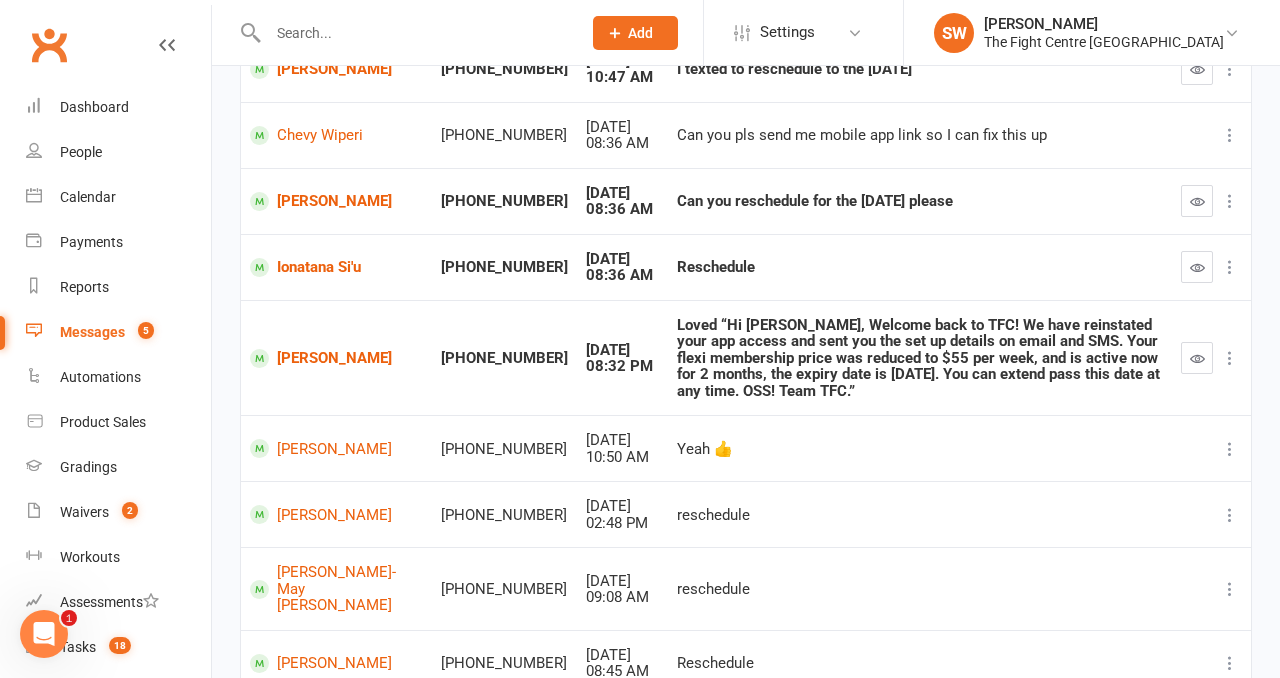 scroll, scrollTop: 358, scrollLeft: 0, axis: vertical 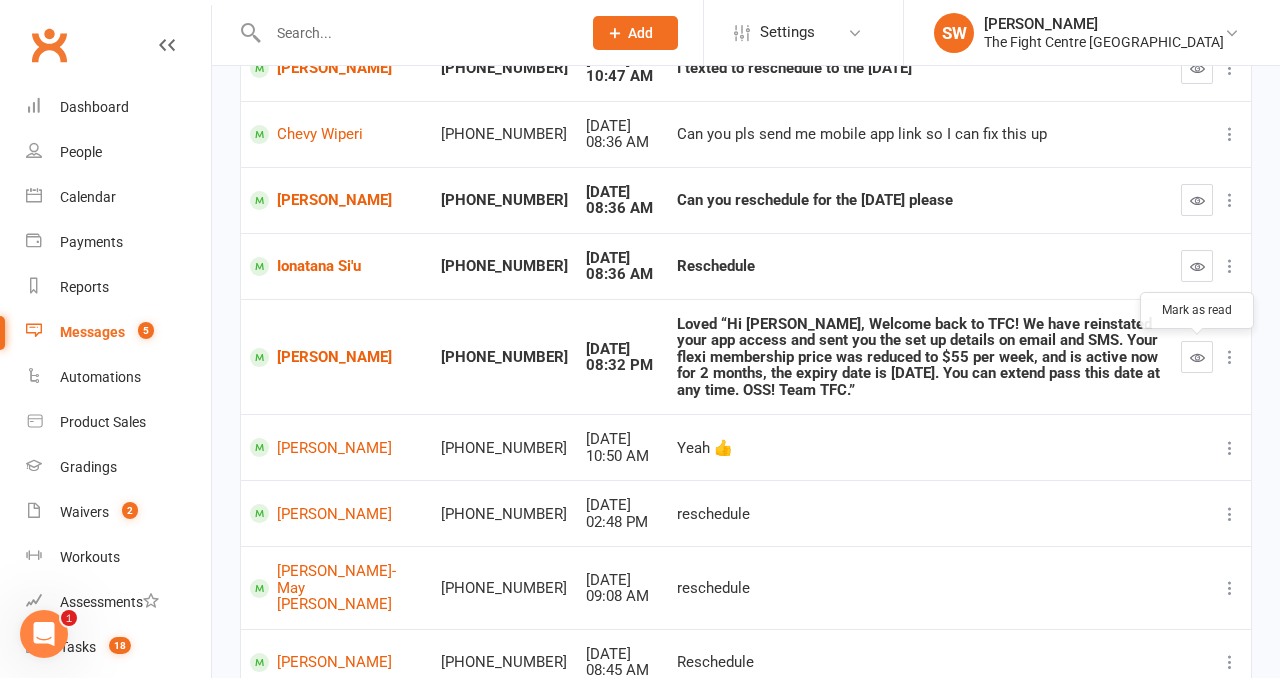 click at bounding box center [1197, 357] 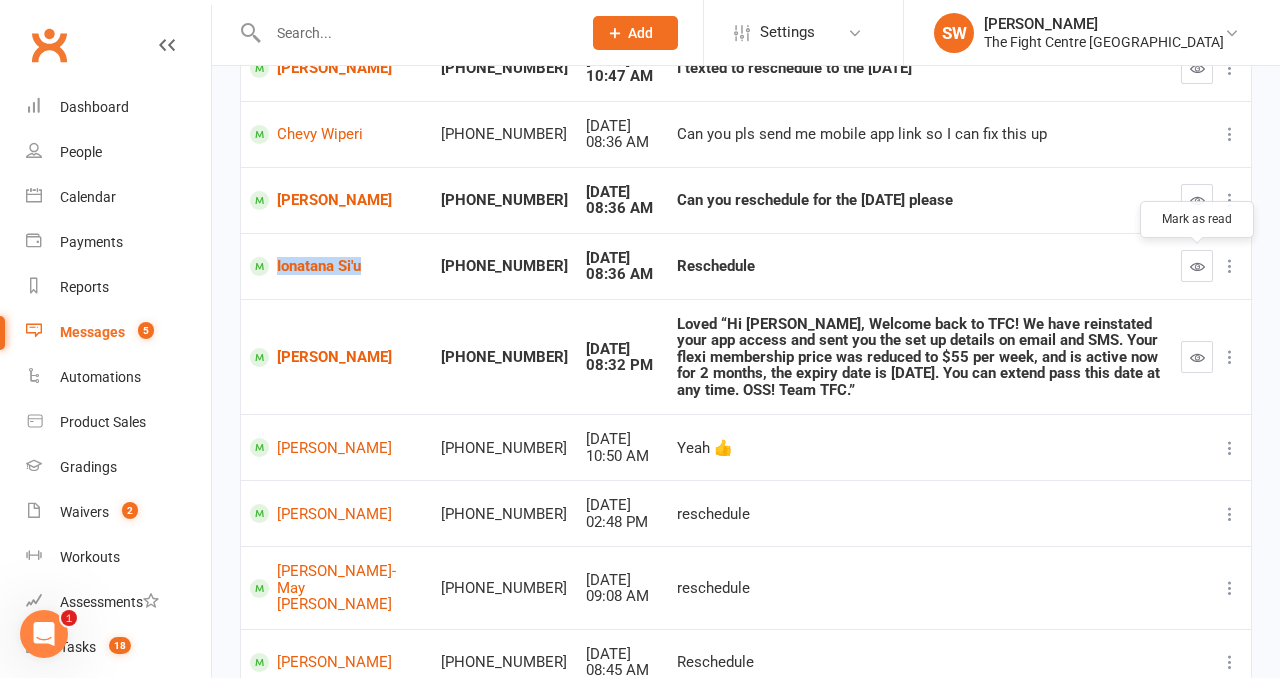 click at bounding box center [1197, 266] 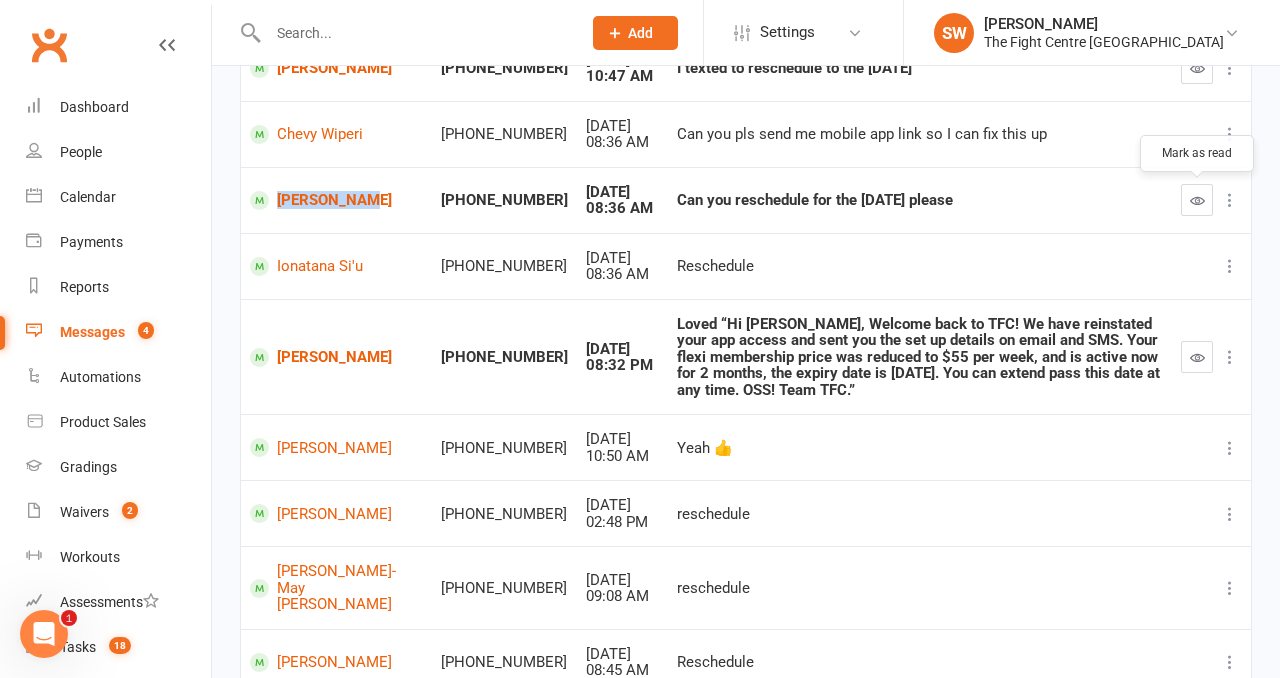 click at bounding box center (1197, 200) 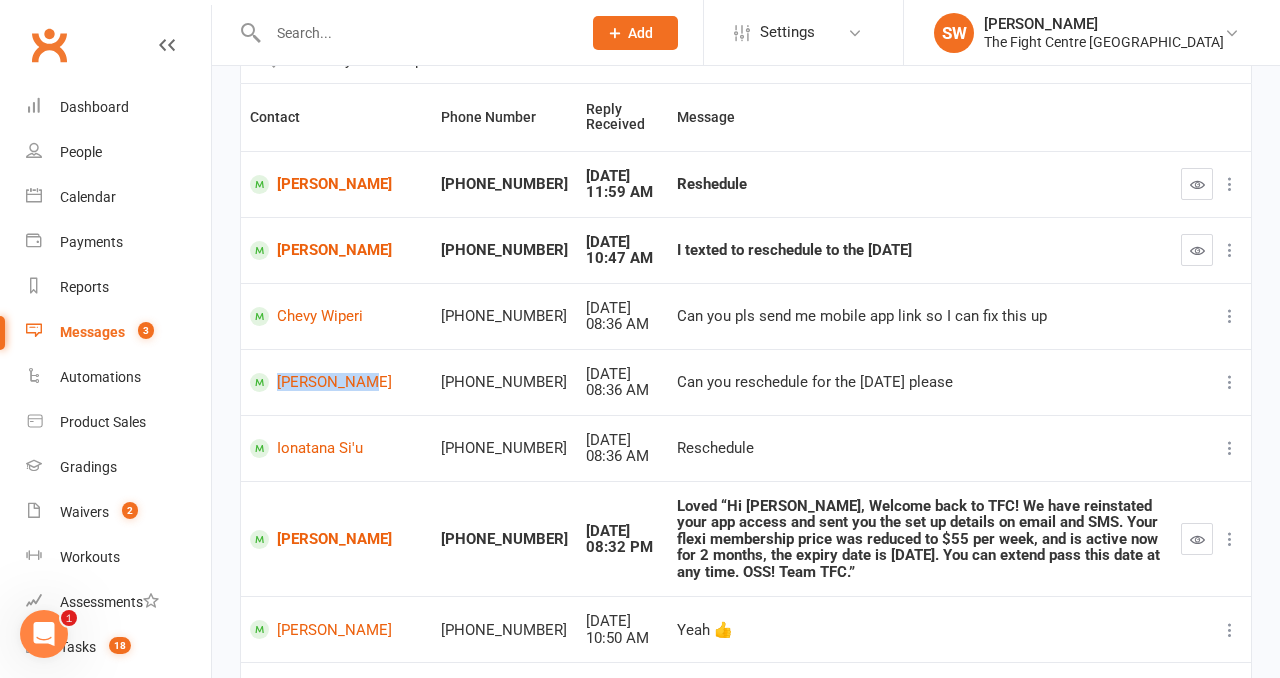 scroll, scrollTop: 177, scrollLeft: 0, axis: vertical 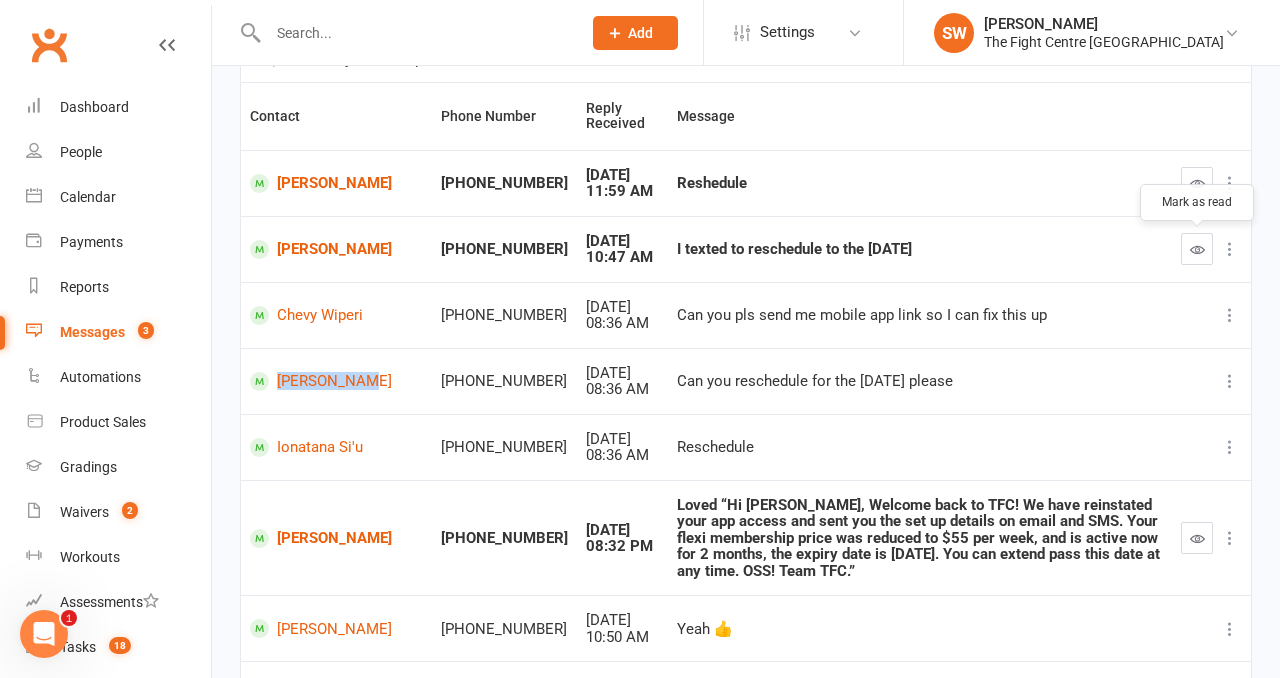 click at bounding box center (1197, 249) 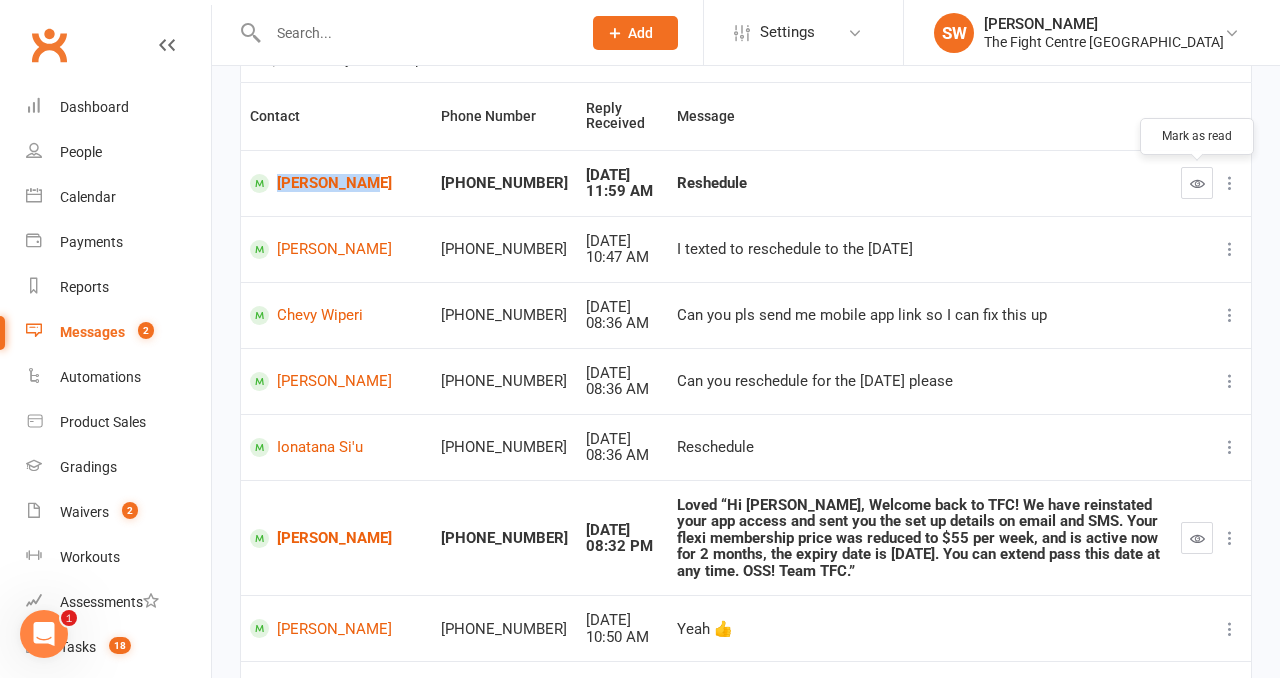click at bounding box center [1197, 183] 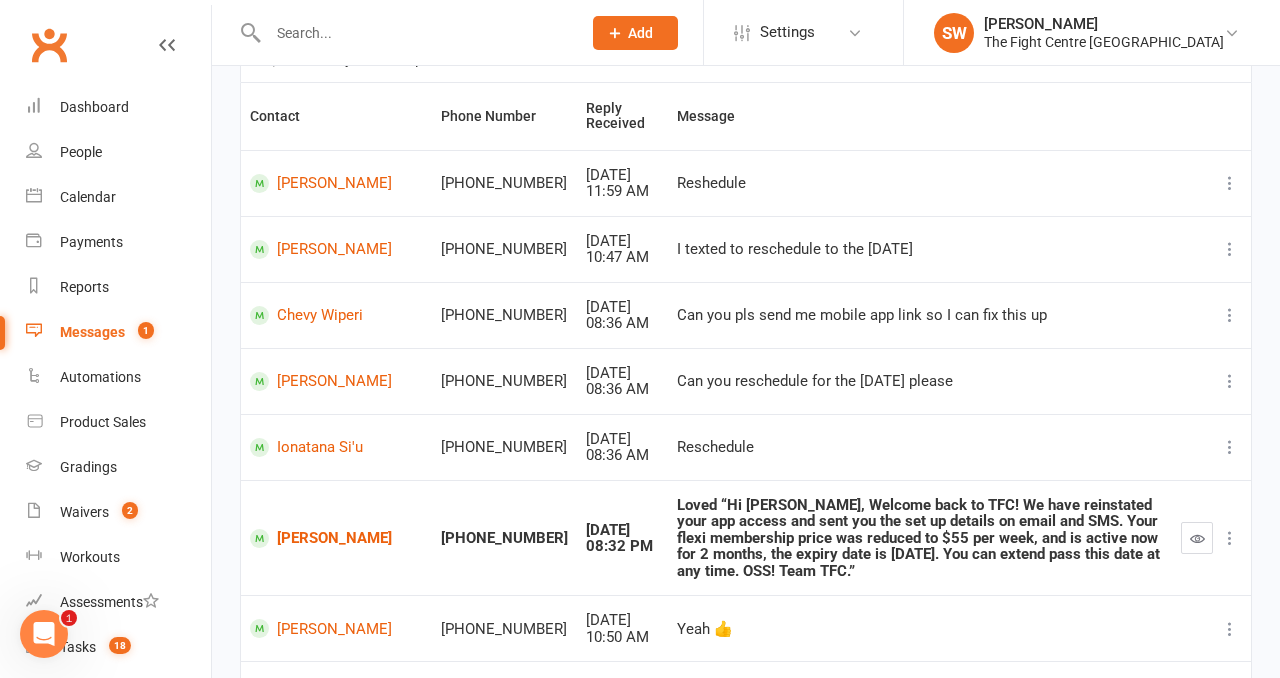 click at bounding box center [414, 33] 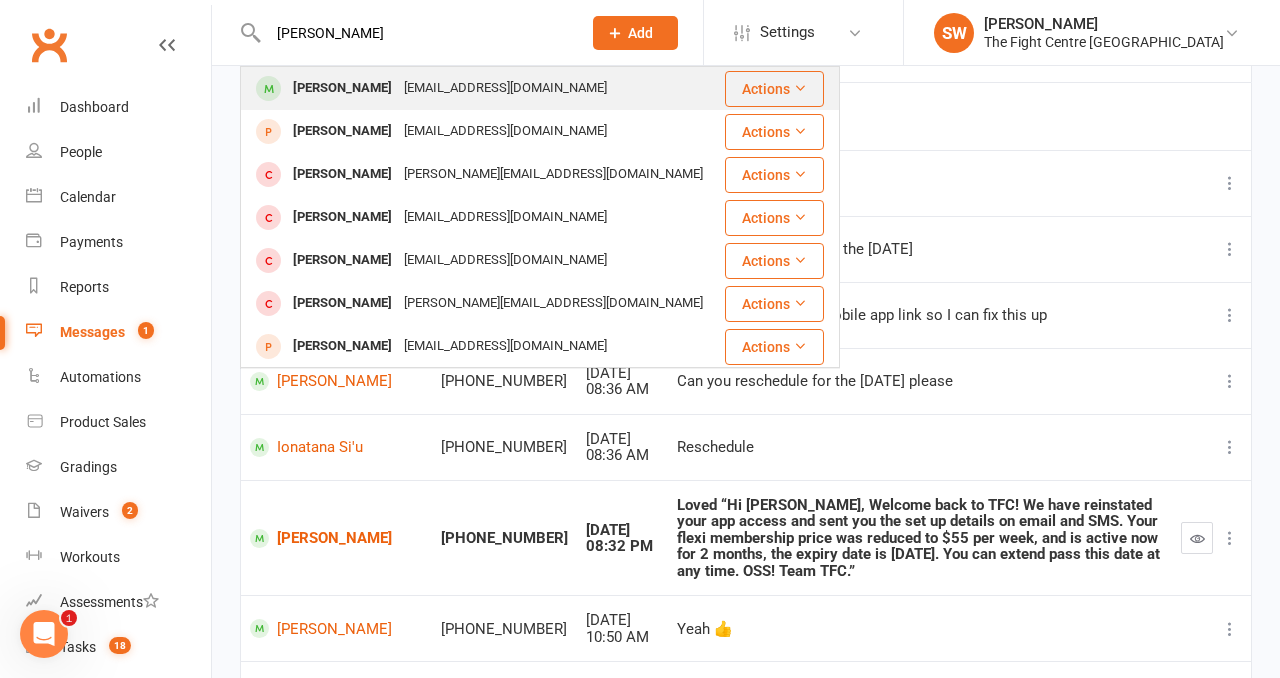 type on "Hiko Tauariki" 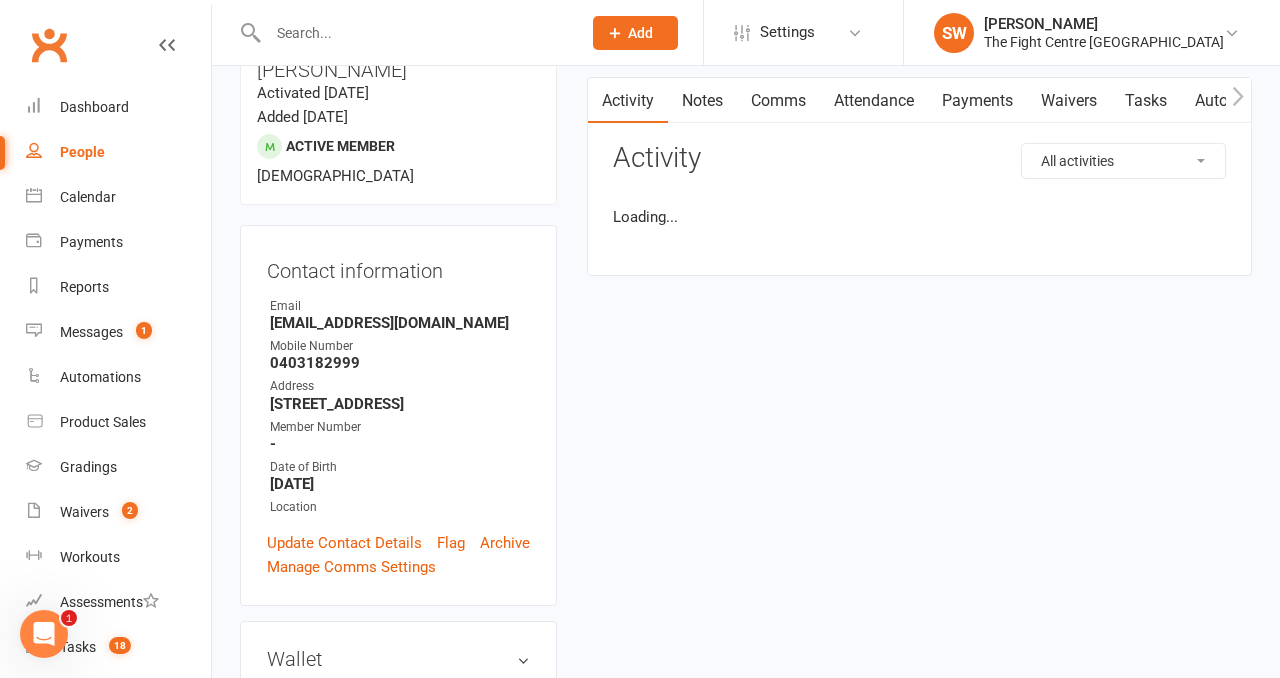 scroll, scrollTop: 0, scrollLeft: 0, axis: both 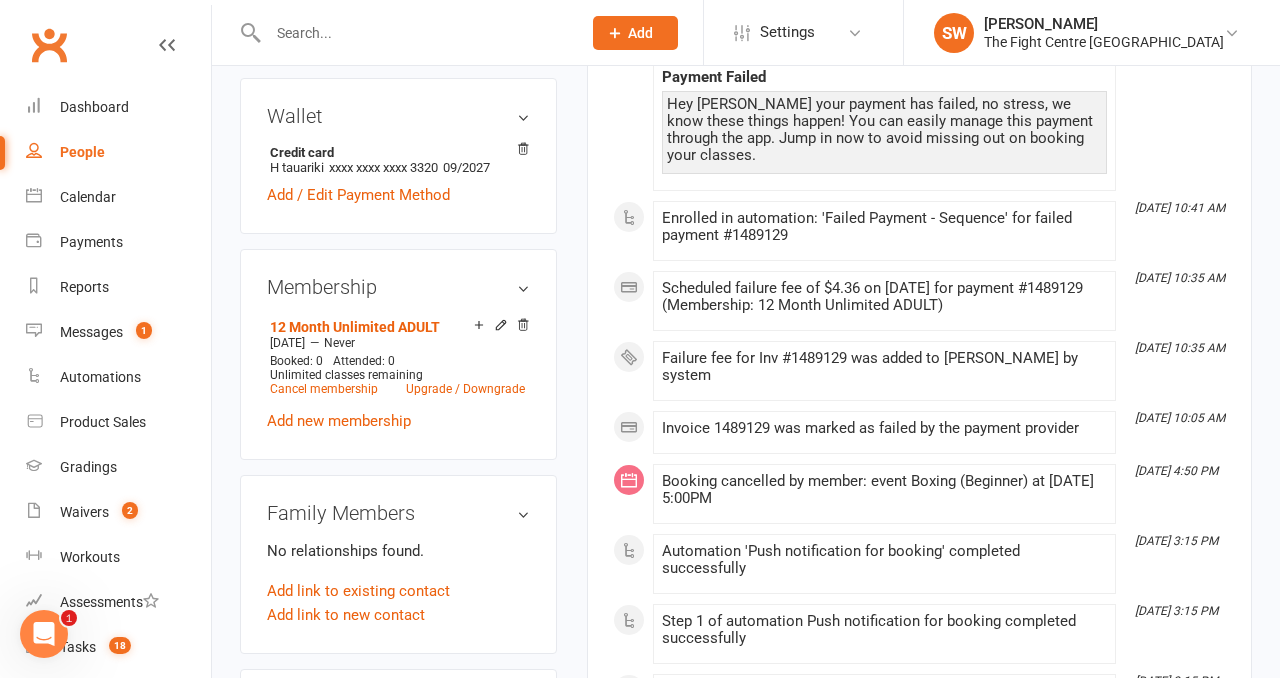 click on "upload photo change photo Hiko Tauariki Activated 10 July, 2025 Added 9 July, 2025   Active member 29 years old  Contact information Owner   Email  Tirohanga123@gmail.com
Mobile Number  0403182999
Address  18-17/25 linning street Brisbane Qld 4207
Member Number  -
Date of Birth  November 29, 1995
Location
Update Contact Details Flag Archive Manage Comms Settings
Wallet Credit card H tauariki  xxxx xxxx xxxx 3320  09/2027
Add / Edit Payment Method
Membership      12 Month Unlimited ADULT Jul 10 2025 — Never Booked: 0 Attended: 0 Unlimited classes remaining   Cancel membership Upgrade / Downgrade Add new membership
Family Members  No relationships found. Add link to existing contact  Add link to new contact
Suspensions  No active suspensions found. Add new suspension
Promotions  edit Fighters -
Kids / Teens members -
No more check in calls -
Online training check in -
First week message -
Email / SMS Subscriptions  edit Member Portal Login Details  Key Demographics  edit" at bounding box center (398, 749) 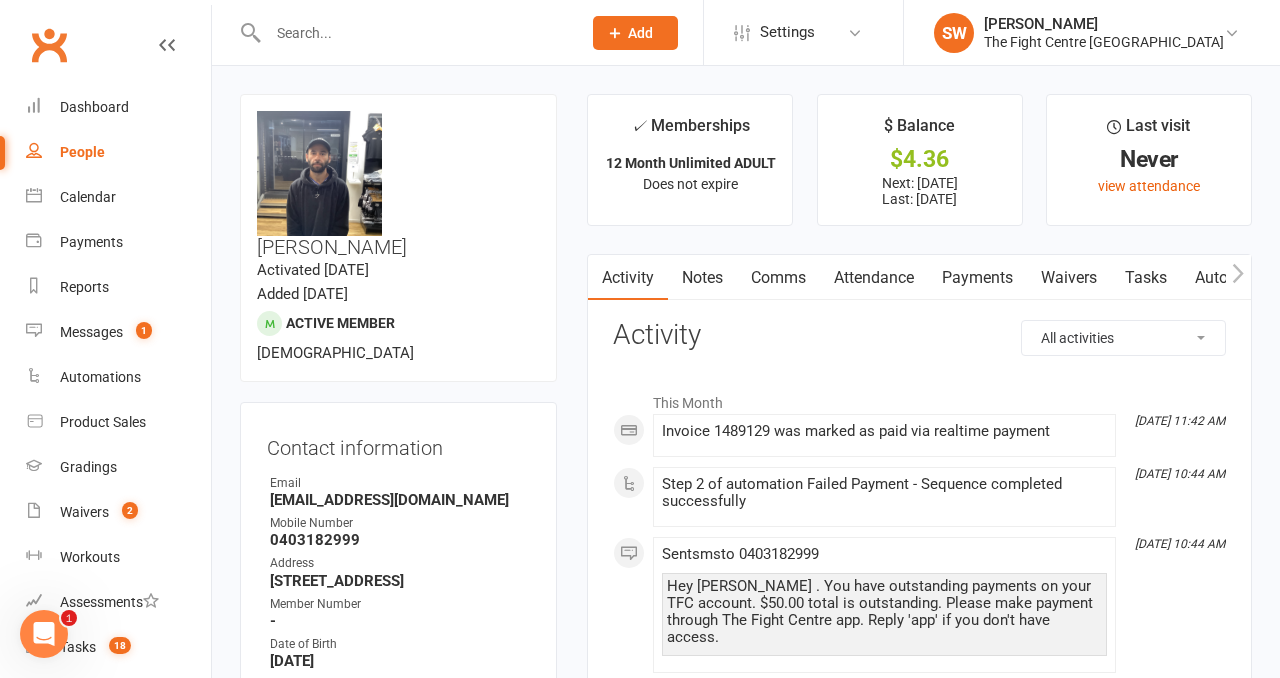 scroll, scrollTop: 4, scrollLeft: 0, axis: vertical 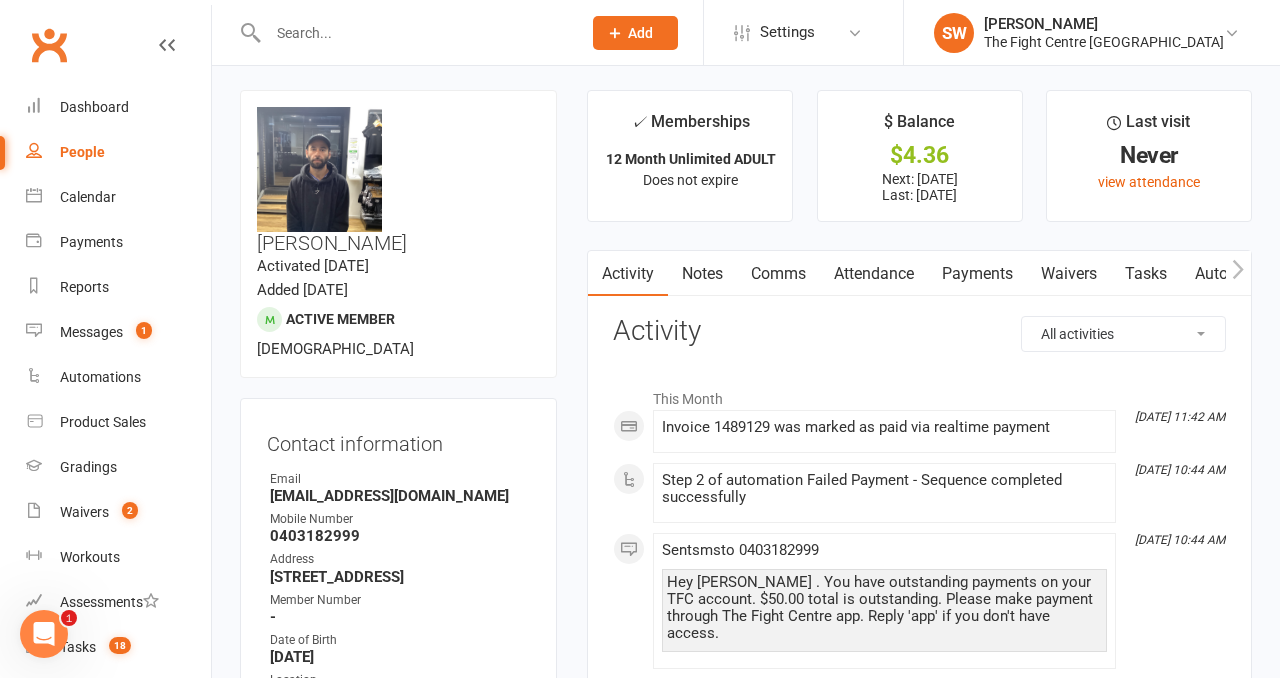 click on "Payments" at bounding box center (977, 274) 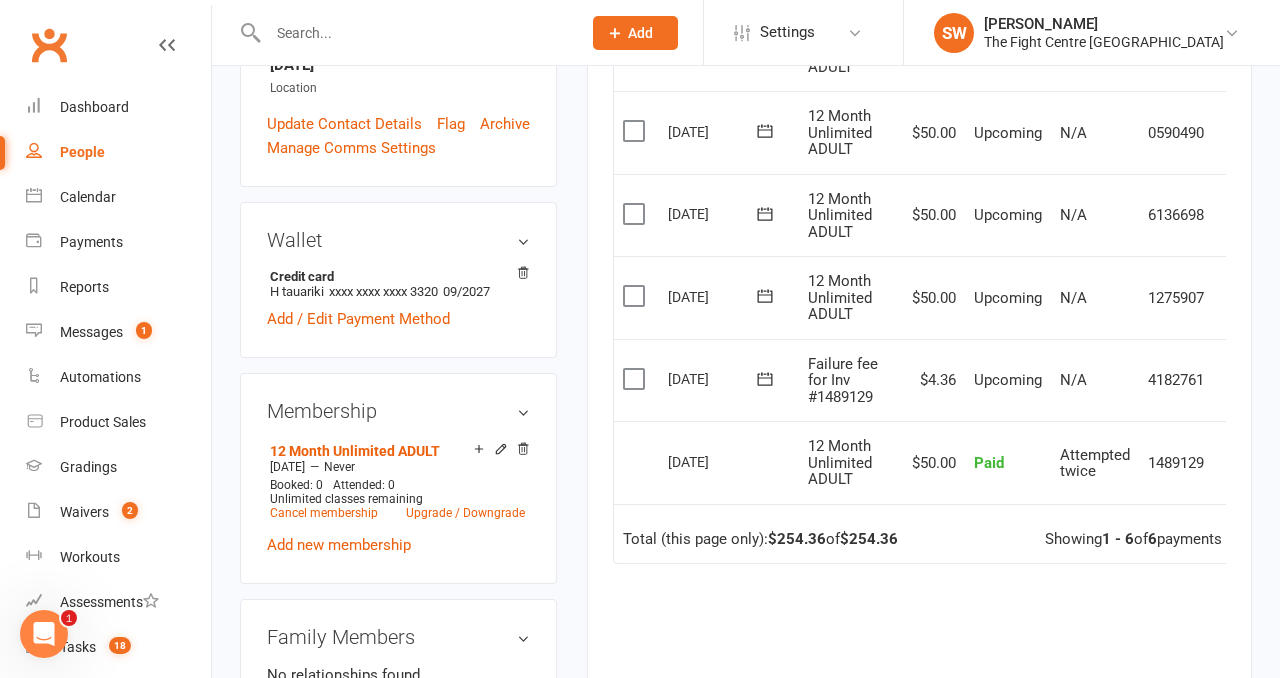 scroll, scrollTop: 590, scrollLeft: 0, axis: vertical 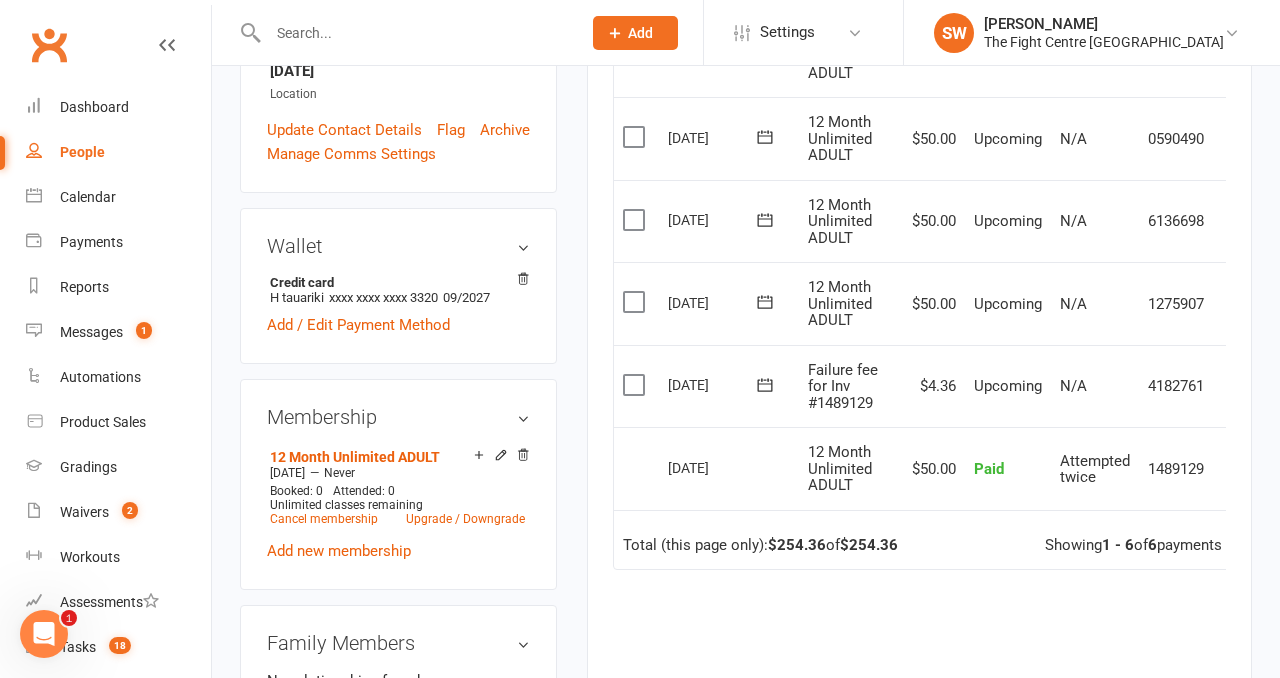 click at bounding box center (414, 33) 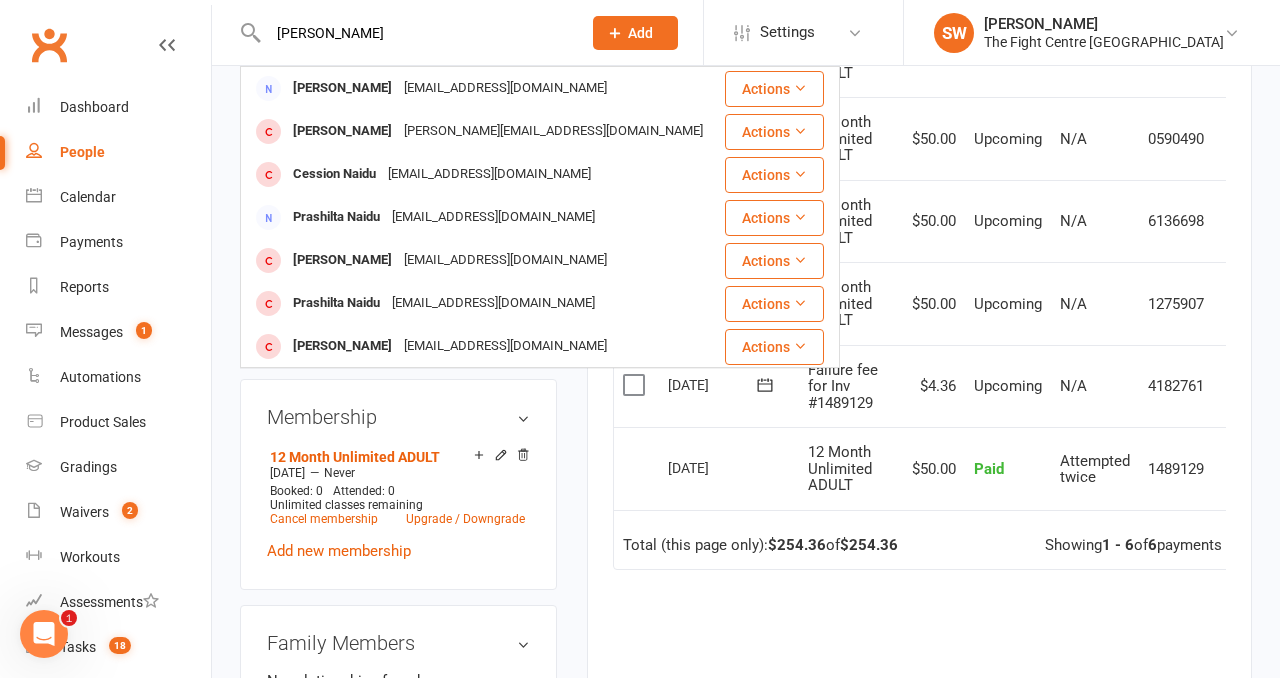 type on "Naida Fejzi" 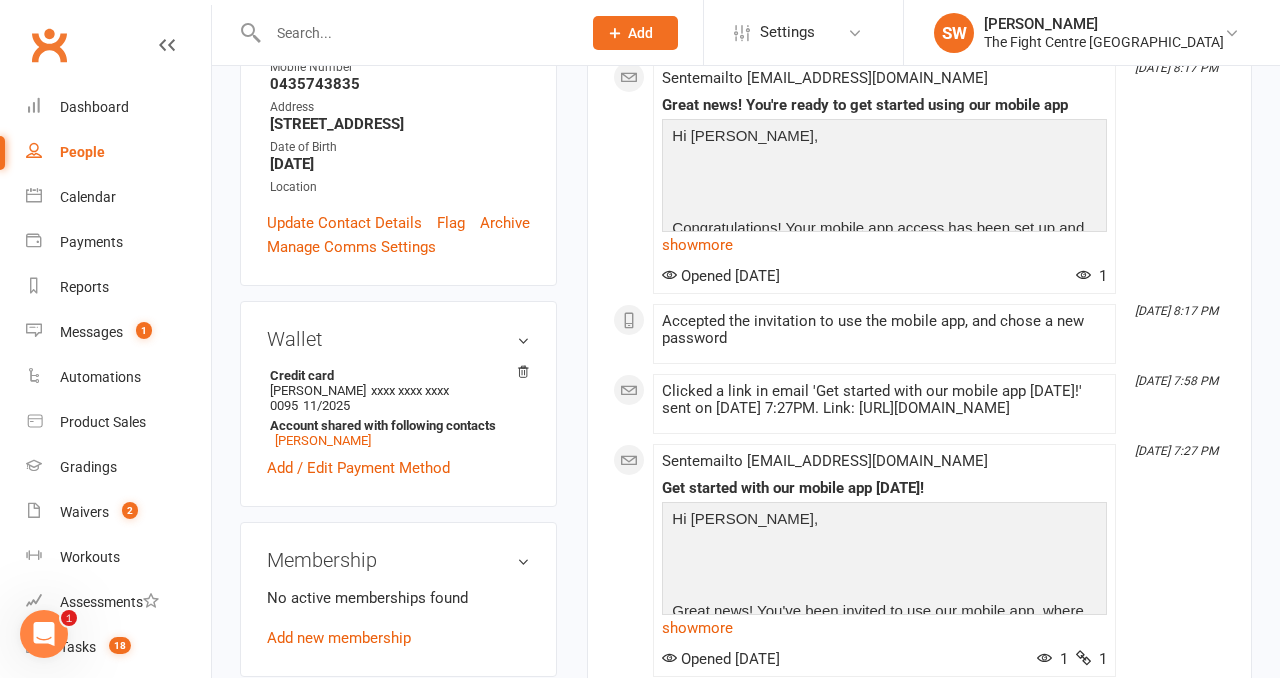 scroll, scrollTop: 572, scrollLeft: 0, axis: vertical 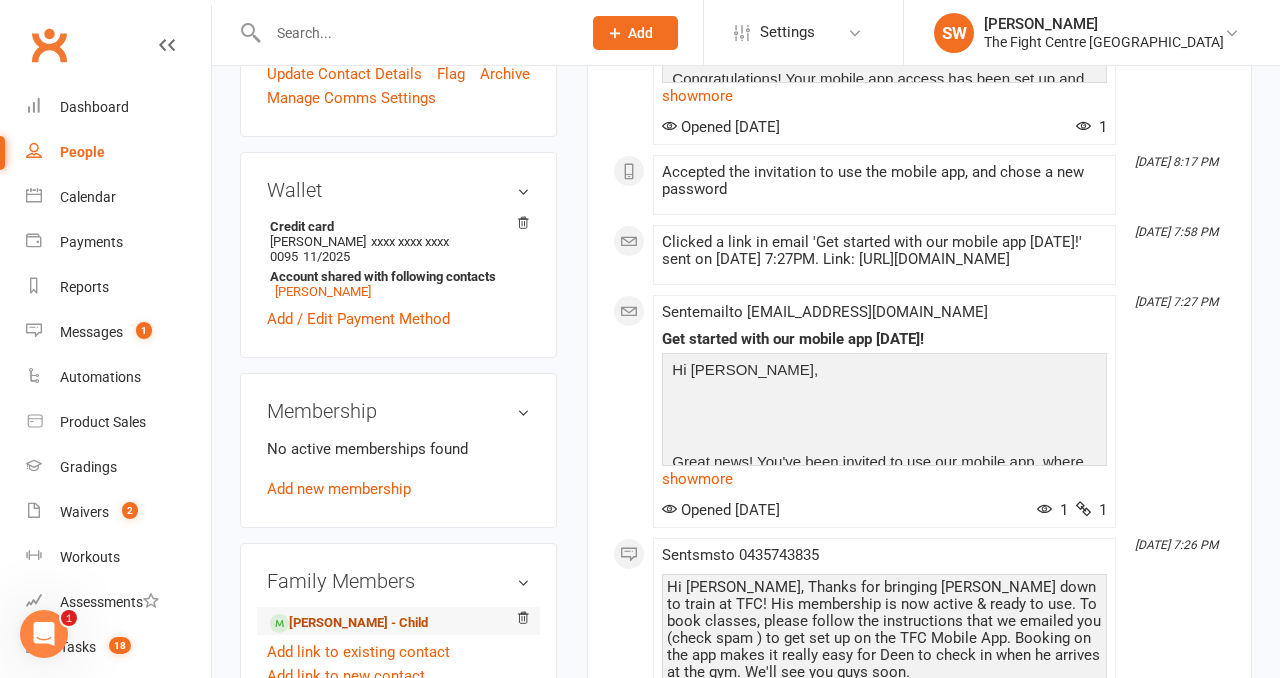 click on "Deen Fejzic - Child" at bounding box center (349, 623) 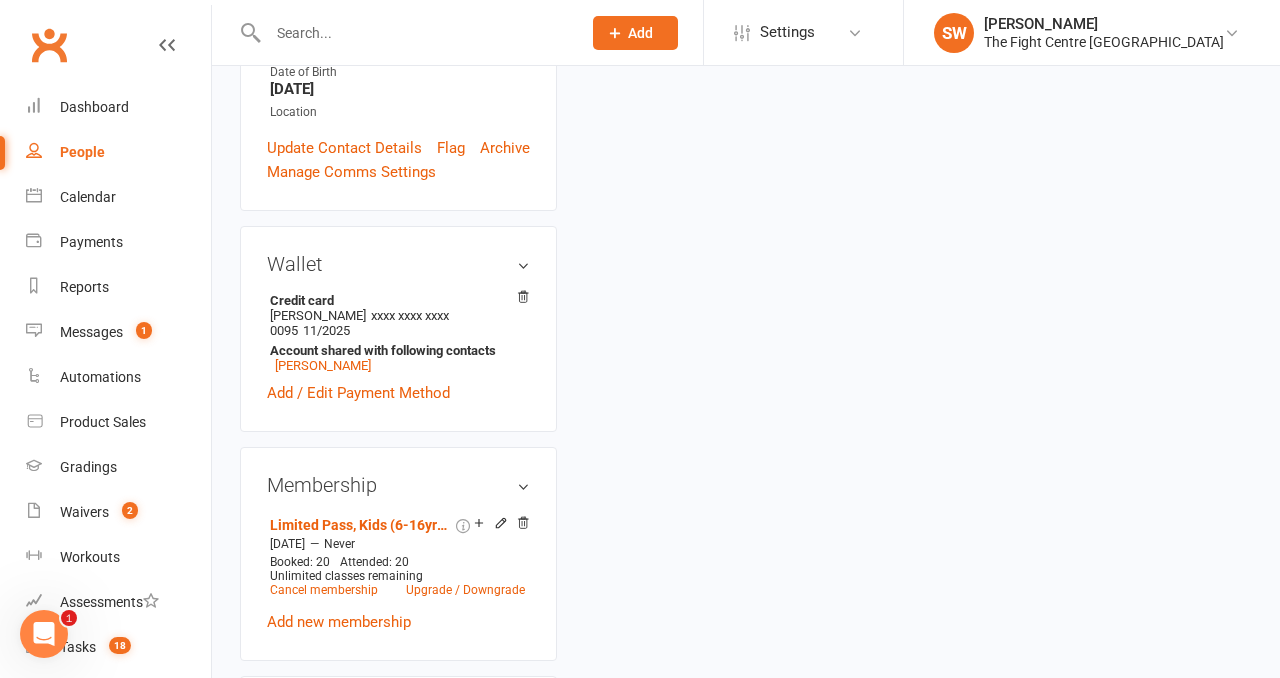scroll, scrollTop: 0, scrollLeft: 0, axis: both 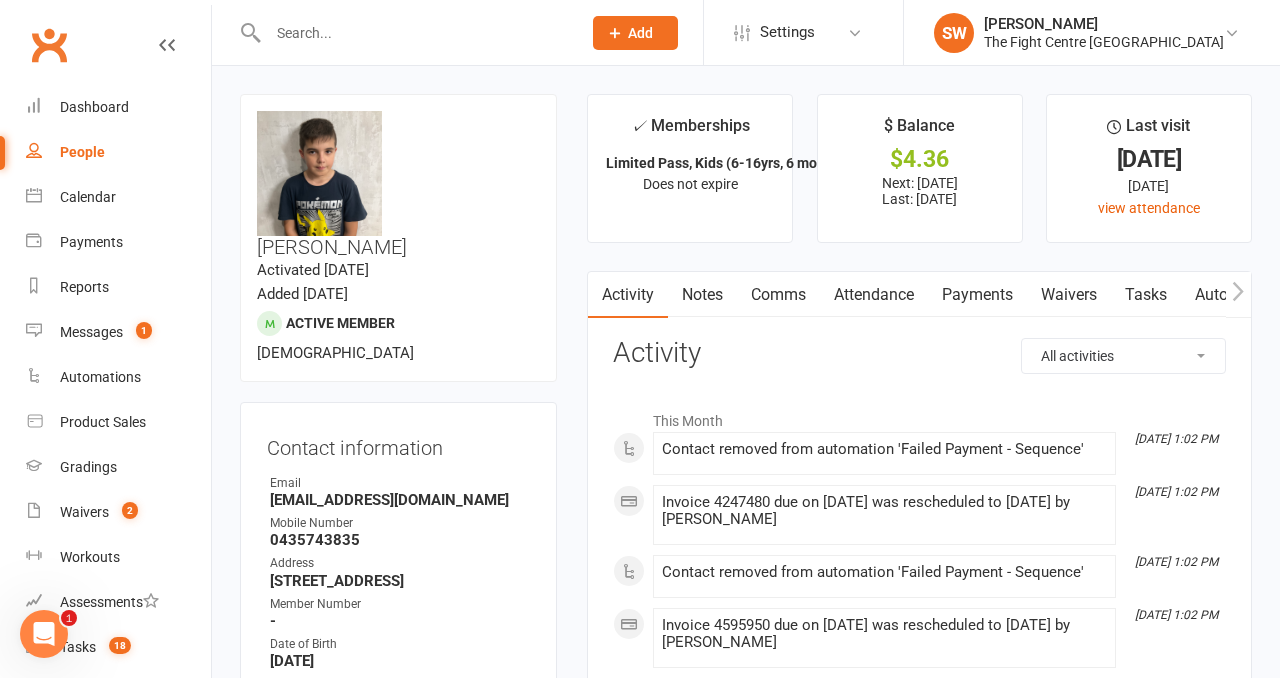 click at bounding box center (414, 33) 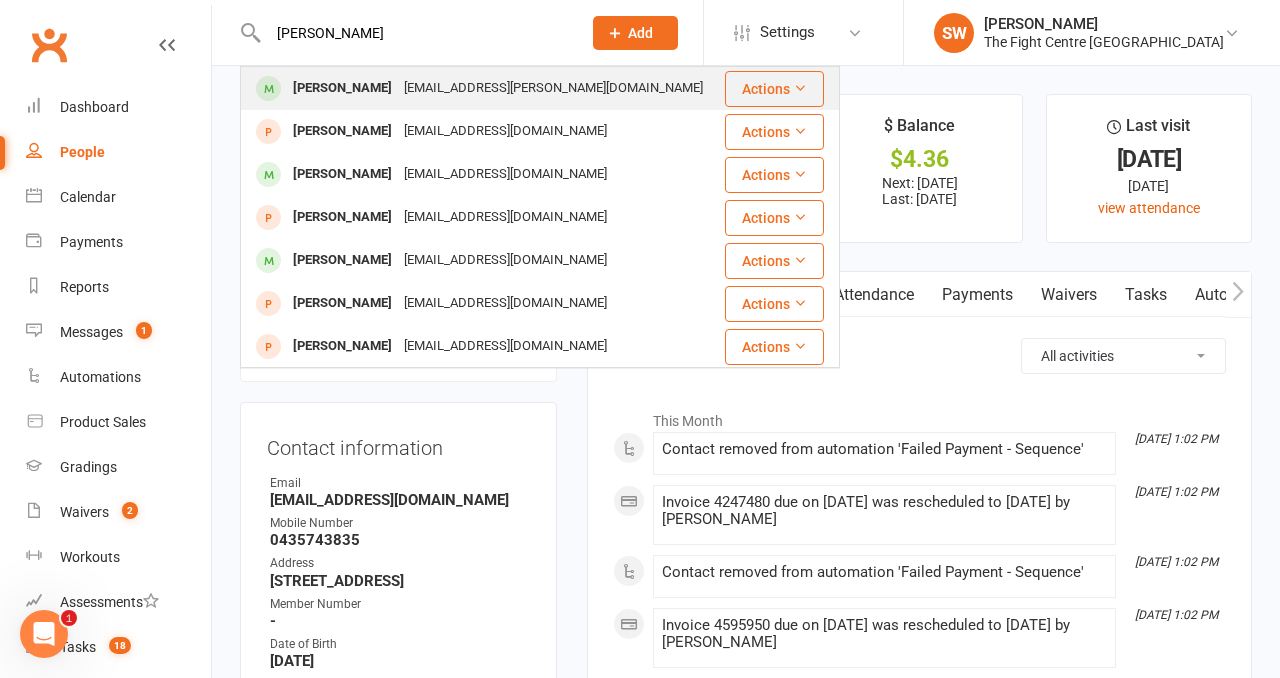 type on "Matt Reimers" 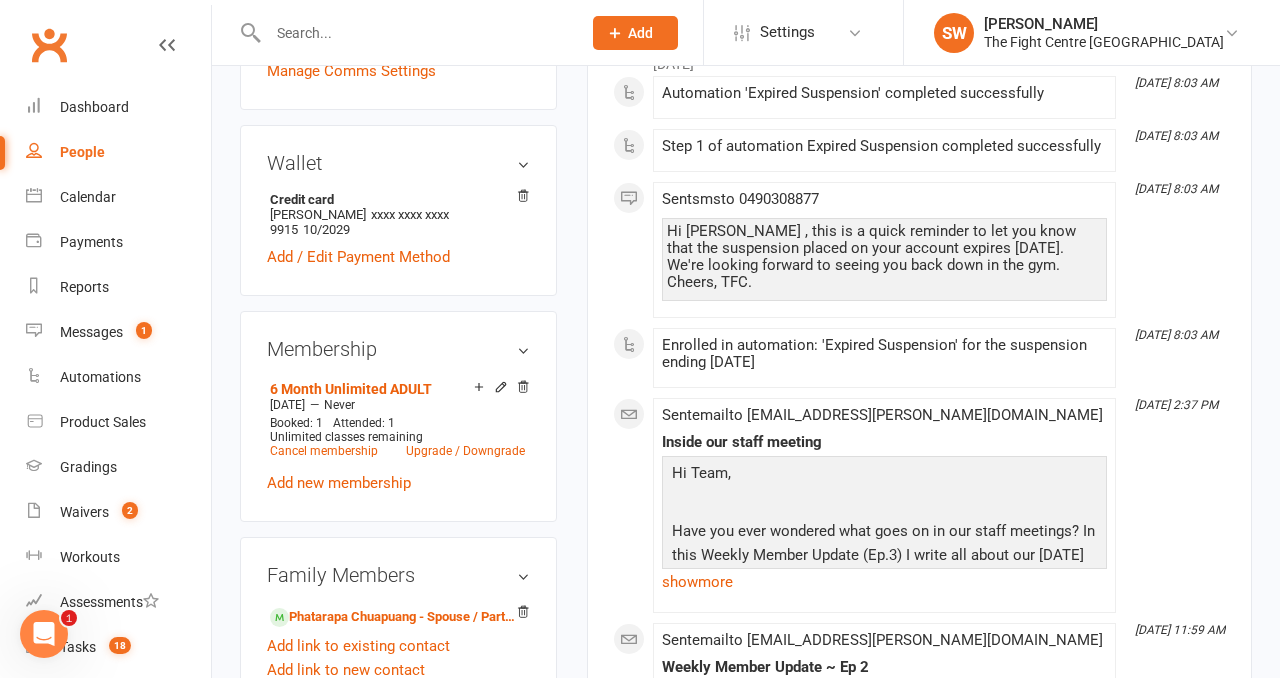 scroll, scrollTop: 721, scrollLeft: 0, axis: vertical 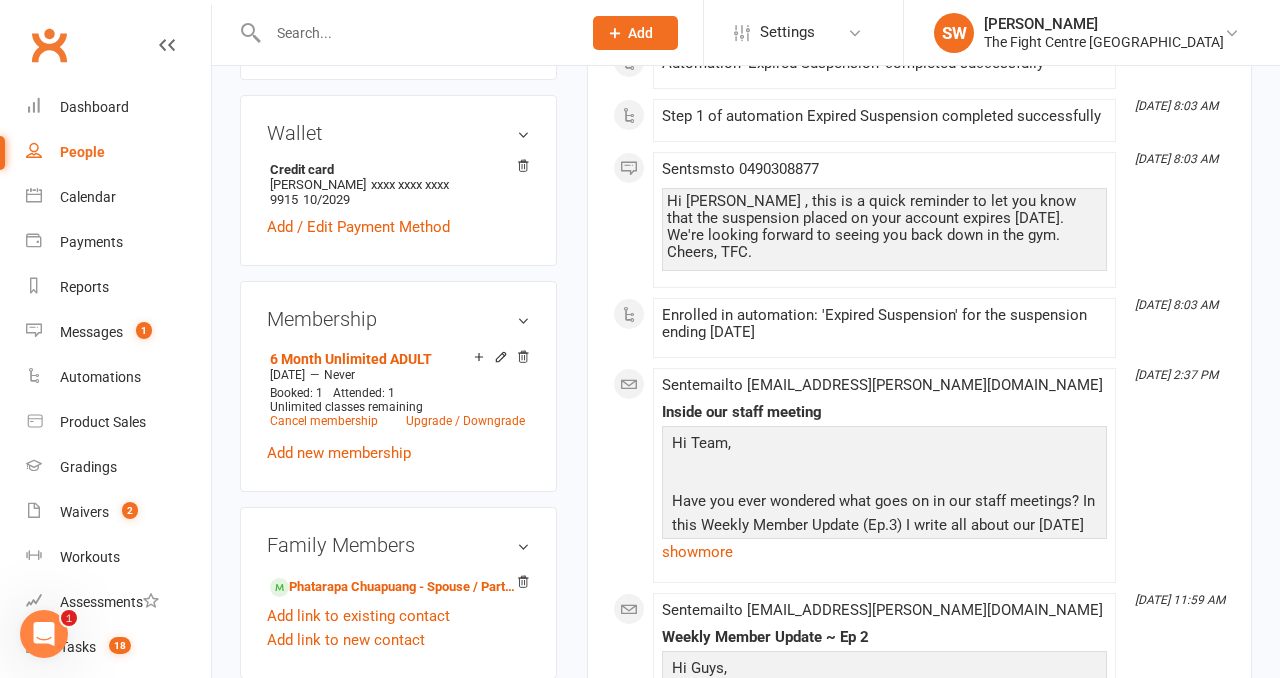 click on "✓ Memberships 6 Month Unlimited ADULT Does not expire $ Balance $0.00 Next: 18 Jul 2025 Last: 11 Jul 2025 Last visit 29 Jan 2025 5 months ago view attendance
Activity Notes Comms Attendance Payments Waivers Tasks Automations Workouts Gradings / Promotions Mobile App Credit balance
All activities Bookings / Attendances Communications Notes Failed SMSes Gradings Members Memberships Mobile App POS Sales Payments Credit Vouchers Prospects Reports Automations Tasks Waivers Workouts Kiosk Mode Consent Assessments Contact Flags Family Relationships Activity This Month Jul 10, 10:05 AM Invoice 8812829 was marked as paid by the payment provider   Jul 4, 4:03 PM   Sent  email  to   Matt.j.reimers@gmail.com   Member update Hi Matthew,     Will we see you on Sunday?  All the info can be found here -  GRADING DAY EVENT.     WATCH, LISTEN OR READ on the links below, to stay up to date with everything TFC!   OSS! Team TFC.   https://youtu.be/XZeTVL06ylY show  more Opened   7 days ago   2 June 2025 Jun 29, 8:03 AM" at bounding box center [919, 973] 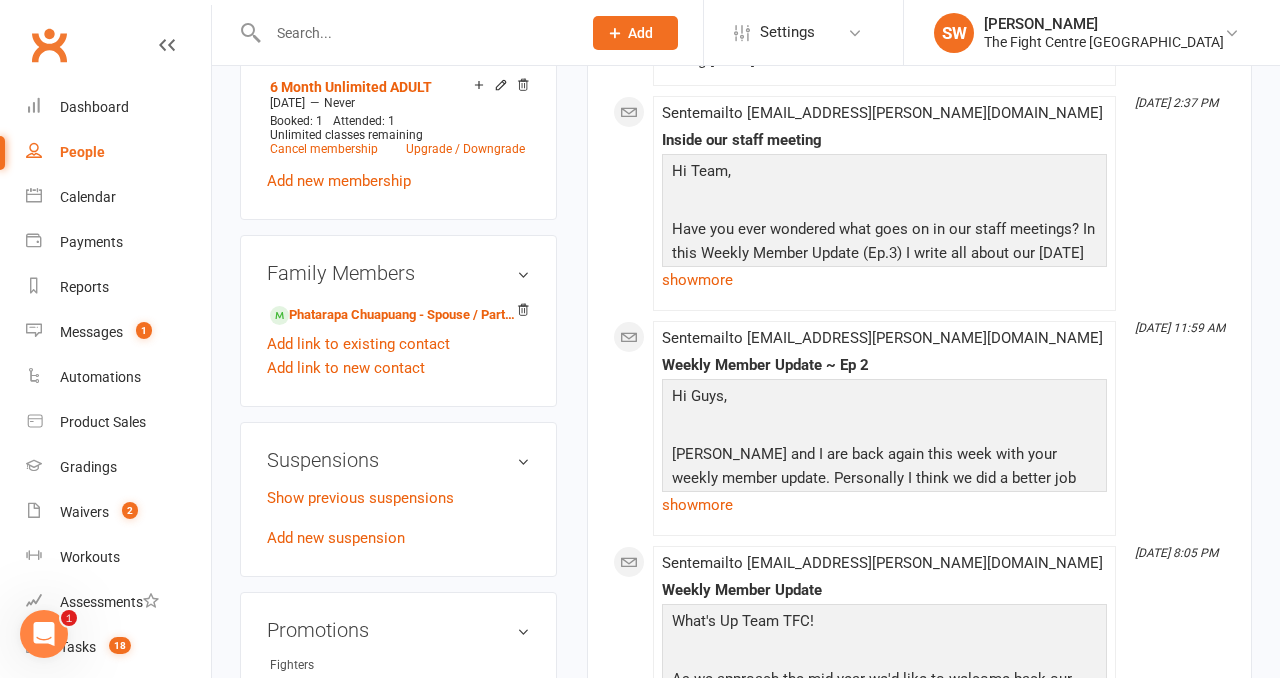 scroll, scrollTop: 1008, scrollLeft: 0, axis: vertical 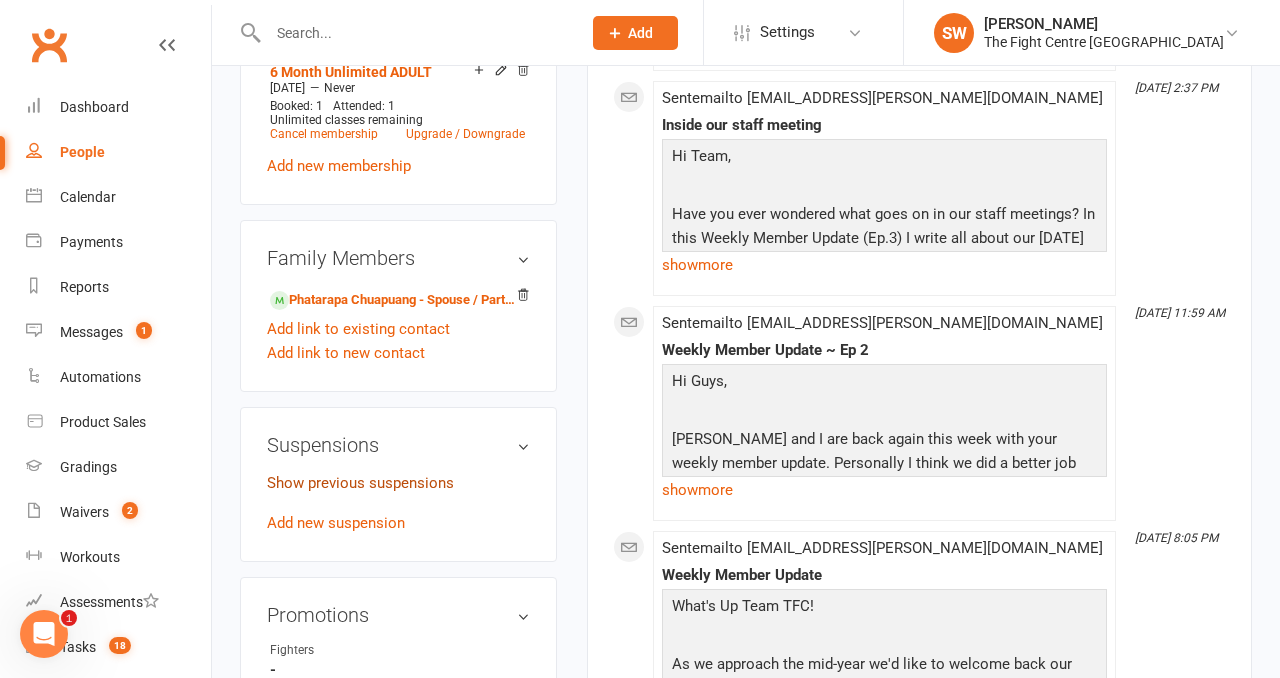 click on "Show previous suspensions" at bounding box center (360, 483) 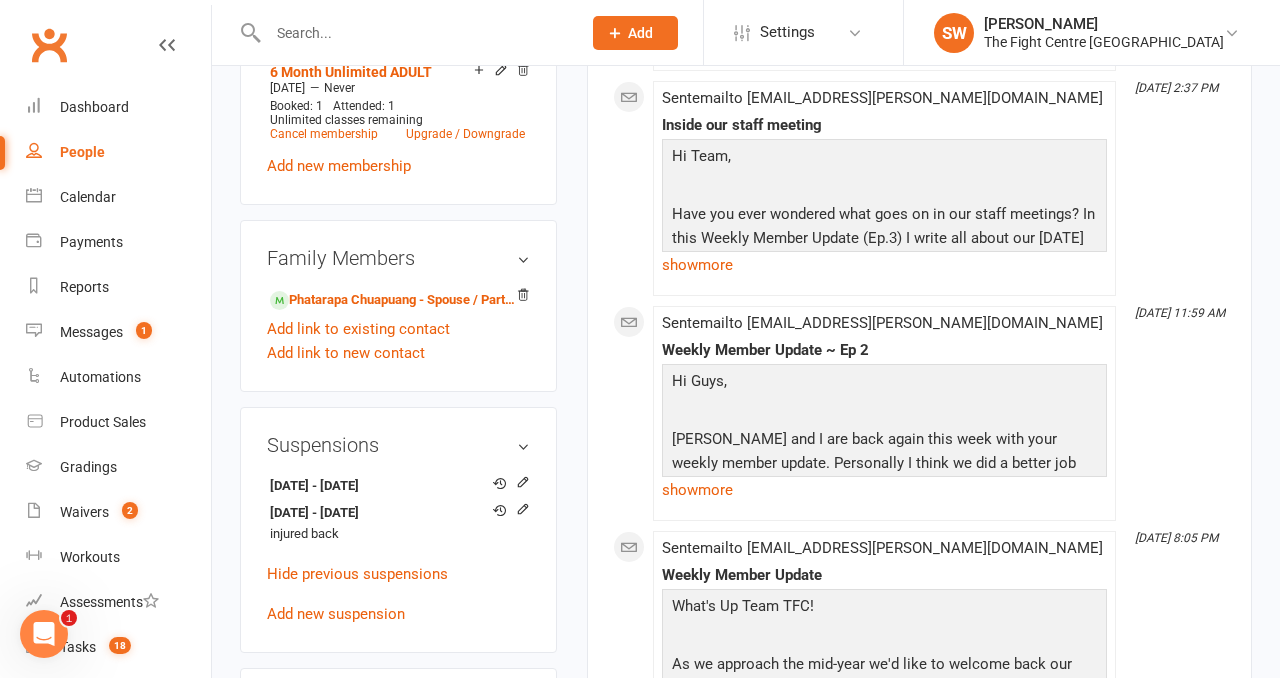 click on "✓ Memberships 6 Month Unlimited ADULT Does not expire $ Balance $0.00 Next: 18 Jul 2025 Last: 11 Jul 2025 Last visit 29 Jan 2025 5 months ago view attendance
Activity Notes Comms Attendance Payments Waivers Tasks Automations Workouts Gradings / Promotions Mobile App Credit balance
All activities Bookings / Attendances Communications Notes Failed SMSes Gradings Members Memberships Mobile App POS Sales Payments Credit Vouchers Prospects Reports Automations Tasks Waivers Workouts Kiosk Mode Consent Assessments Contact Flags Family Relationships Activity This Month Jul 10, 10:05 AM Invoice 8812829 was marked as paid by the payment provider   Jul 4, 4:03 PM   Sent  email  to   Matt.j.reimers@gmail.com   Member update Hi Matthew,     Will we see you on Sunday?  All the info can be found here -  GRADING DAY EVENT.     WATCH, LISTEN OR READ on the links below, to stay up to date with everything TFC!   OSS! Team TFC.   https://youtu.be/XZeTVL06ylY show  more Opened   7 days ago   2 June 2025 Jun 29, 8:03 AM" at bounding box center [919, 686] 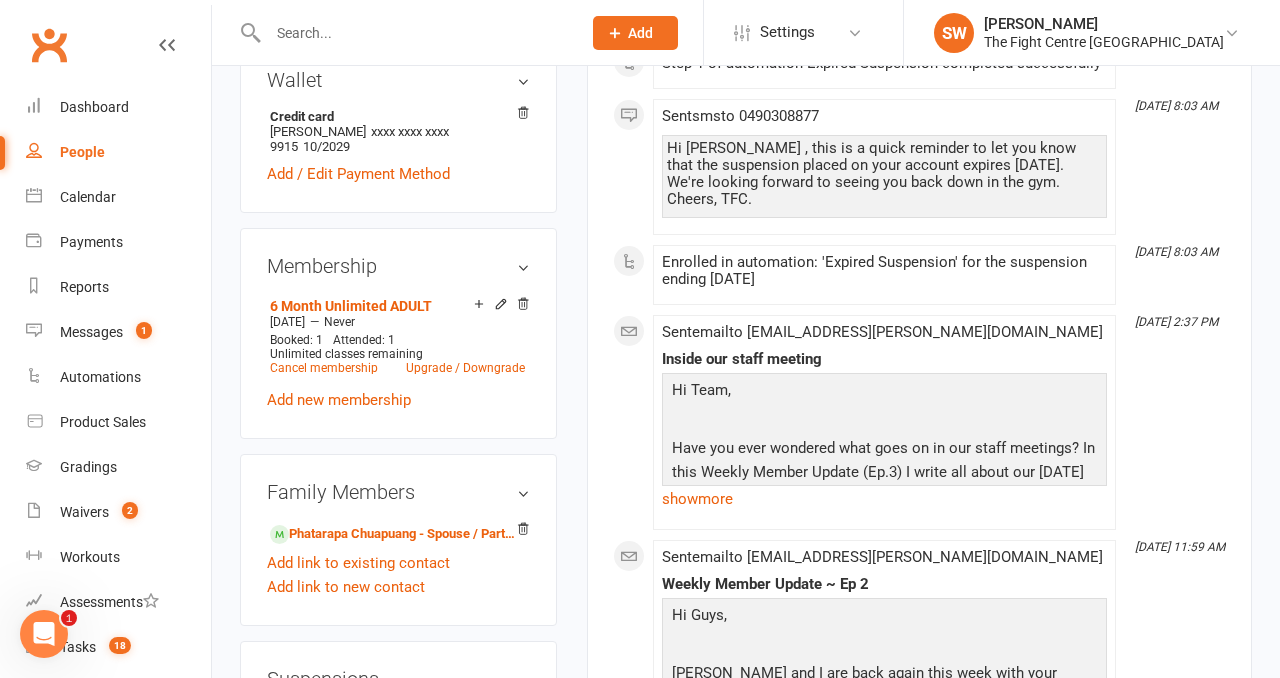 scroll, scrollTop: 758, scrollLeft: 0, axis: vertical 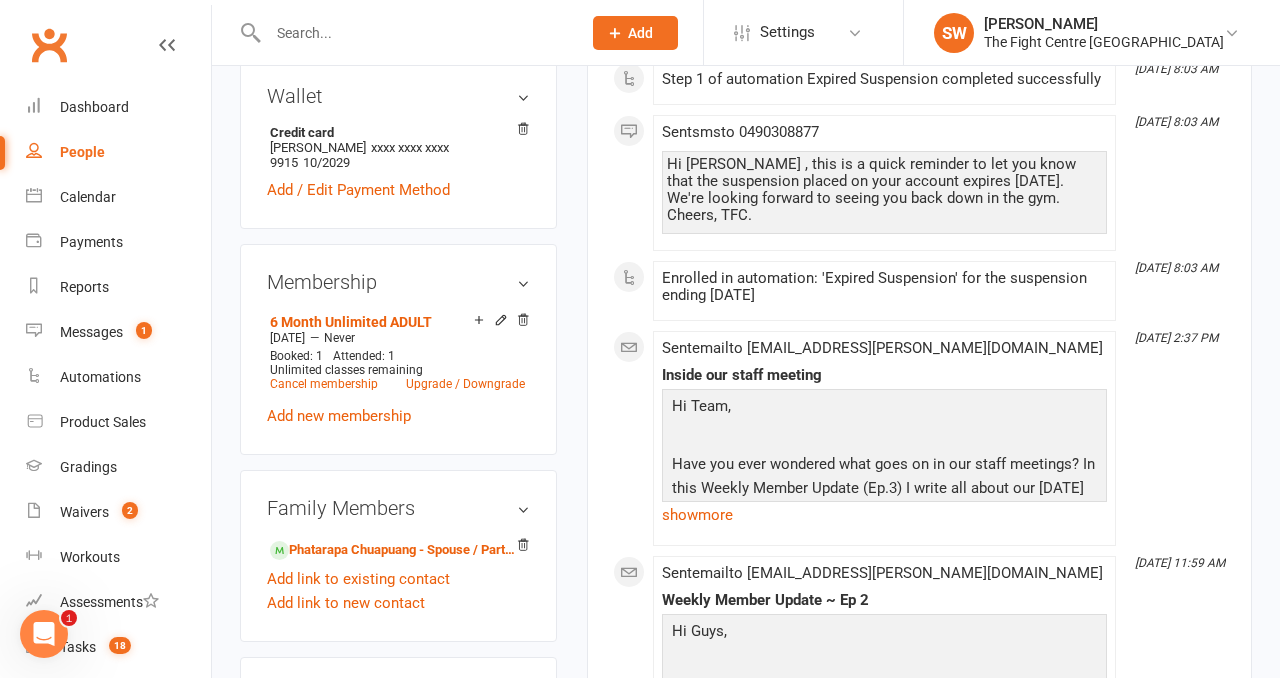 click on "Activity Notes Comms Attendance Payments Waivers Tasks Automations Workouts Gradings / Promotions Mobile App Credit balance
All activities Bookings / Attendances Communications Notes Failed SMSes Gradings Members Memberships Mobile App POS Sales Payments Credit Vouchers Prospects Reports Automations Tasks Waivers Workouts Kiosk Mode Consent Assessments Contact Flags Family Relationships Activity This Month Jul 10, 10:05 AM Invoice 8812829 was marked as paid by the payment provider   Jul 4, 4:03 PM   Sent  email  to   Matt.j.reimers@gmail.com   Member update Hi Matthew,     Will we see you on Sunday?  All the info can be found here -  GRADING DAY EVENT.   In this weeks member update we say goodbye to one of our staff members who will finish up with us next week, Jarvie does some modelling and we chat all things fight results ahead of Beatdown 11 this Saturday night.   WATCH, LISTEN OR READ on the links below, to stay up to date with everything TFC!   OSS! Team TFC.   https://youtu.be/XZeTVL06ylY show" at bounding box center (919, 1014) 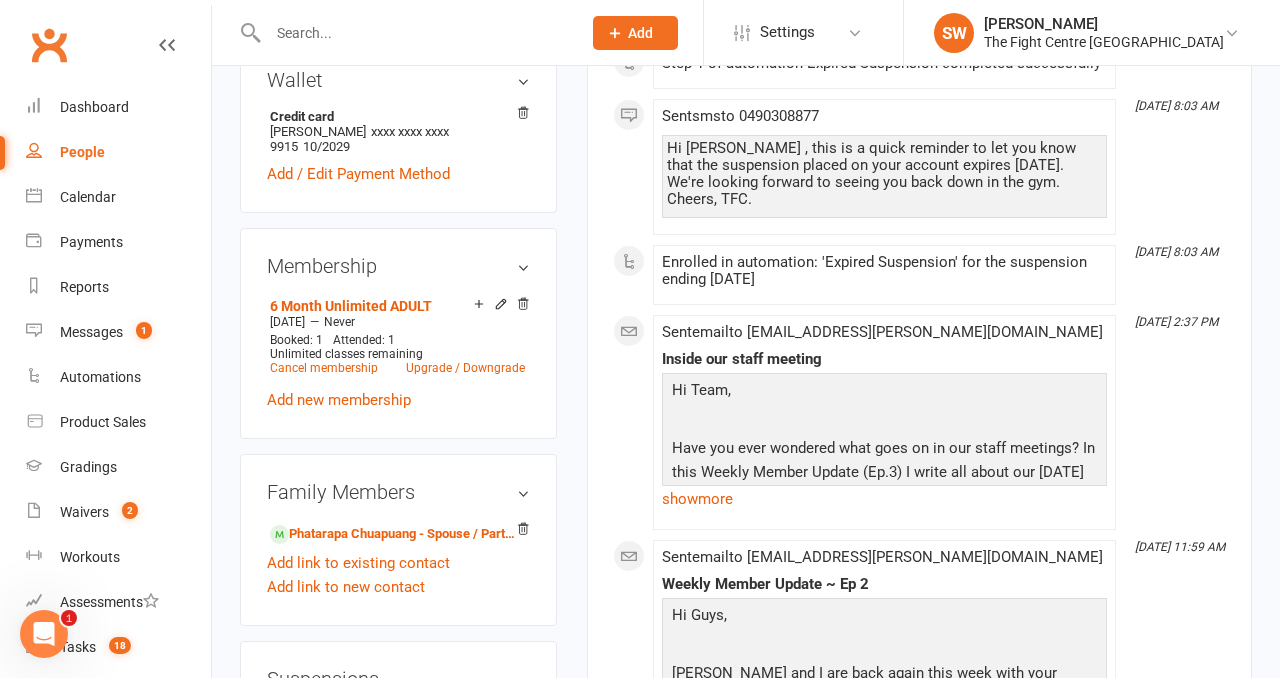 scroll, scrollTop: 787, scrollLeft: 0, axis: vertical 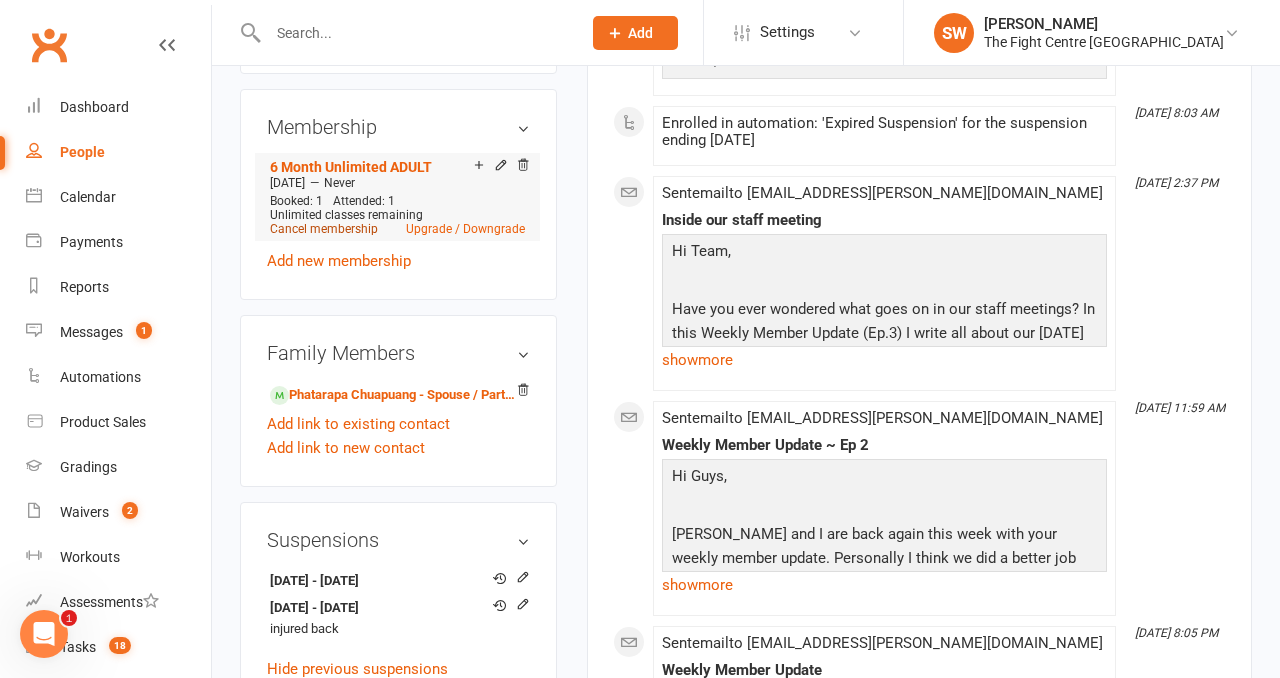 click on "Cancel membership" at bounding box center [324, 229] 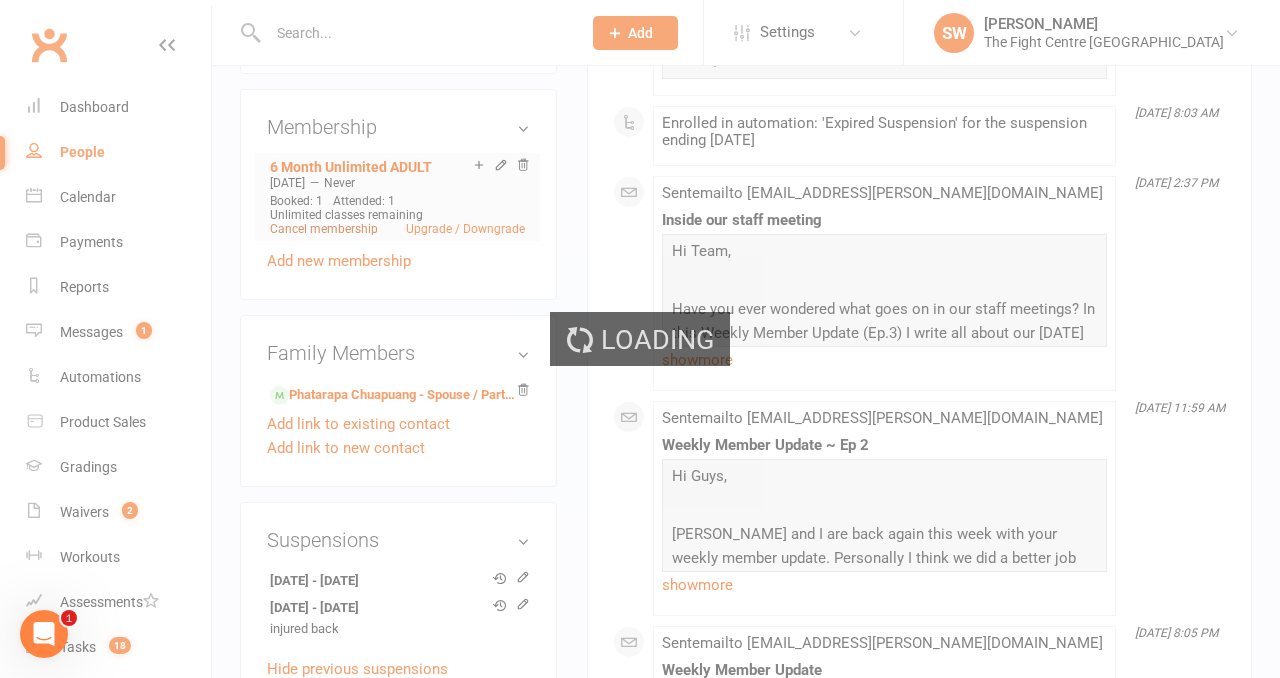 scroll, scrollTop: 0, scrollLeft: 0, axis: both 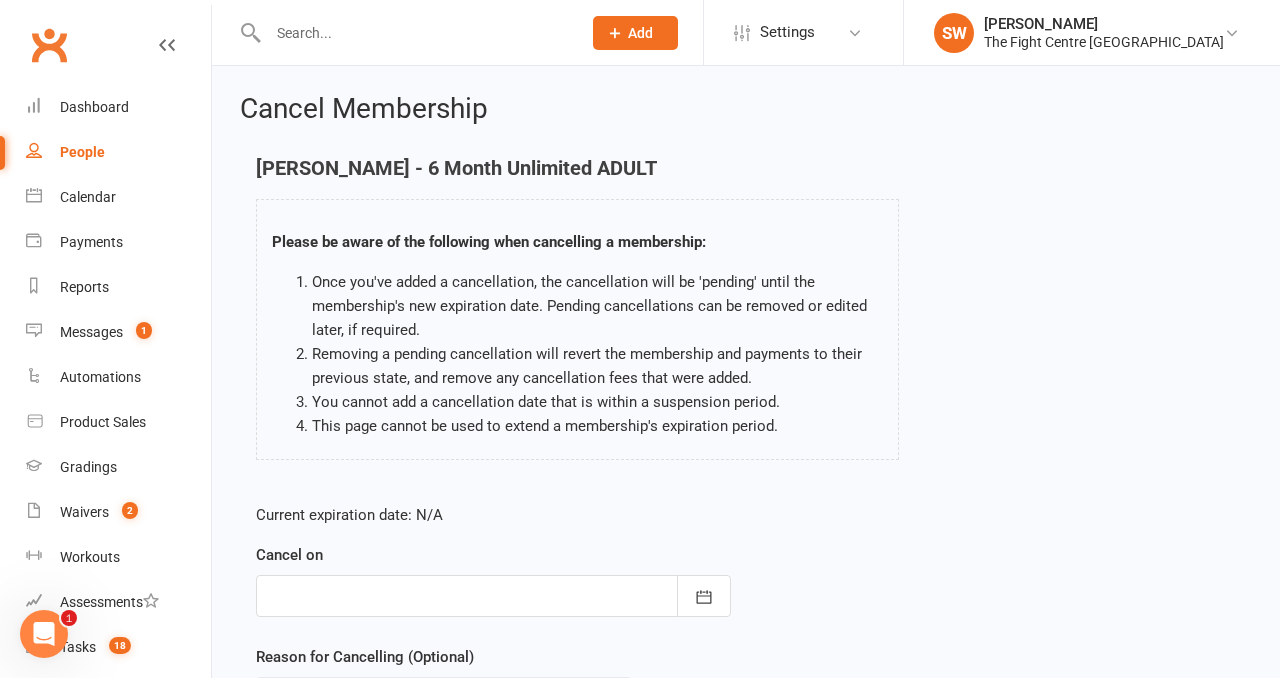 click at bounding box center [493, 596] 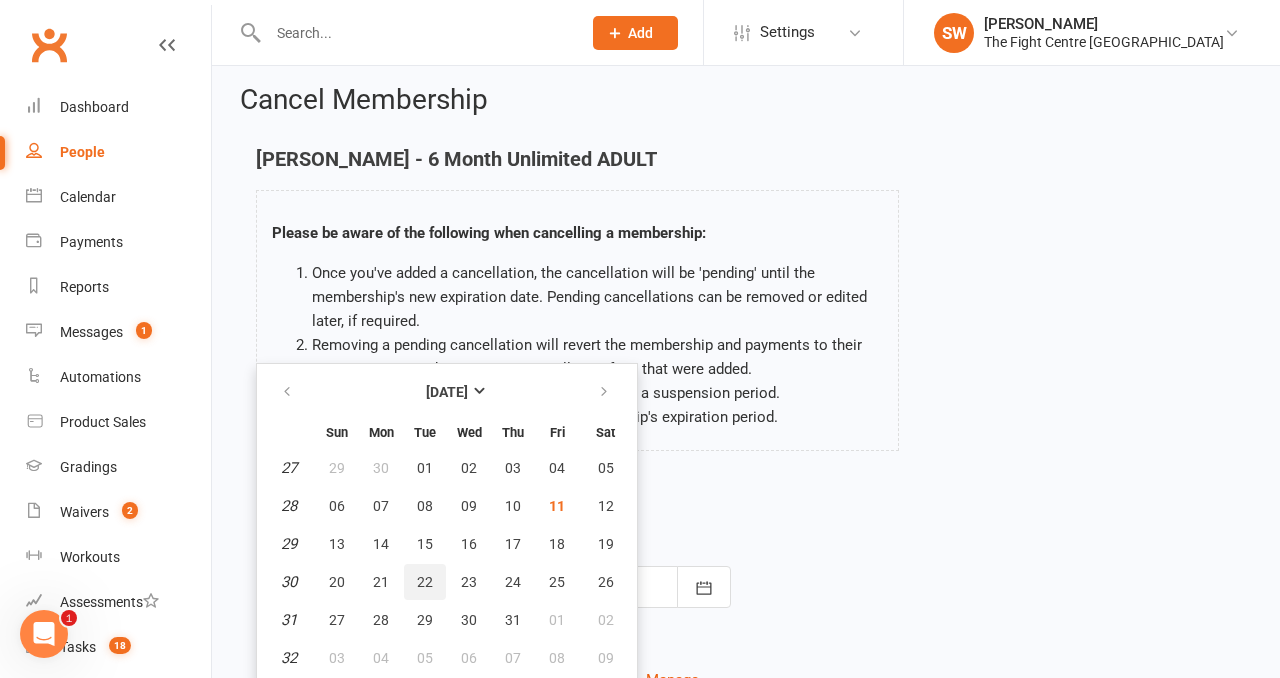 click on "22" at bounding box center [425, 582] 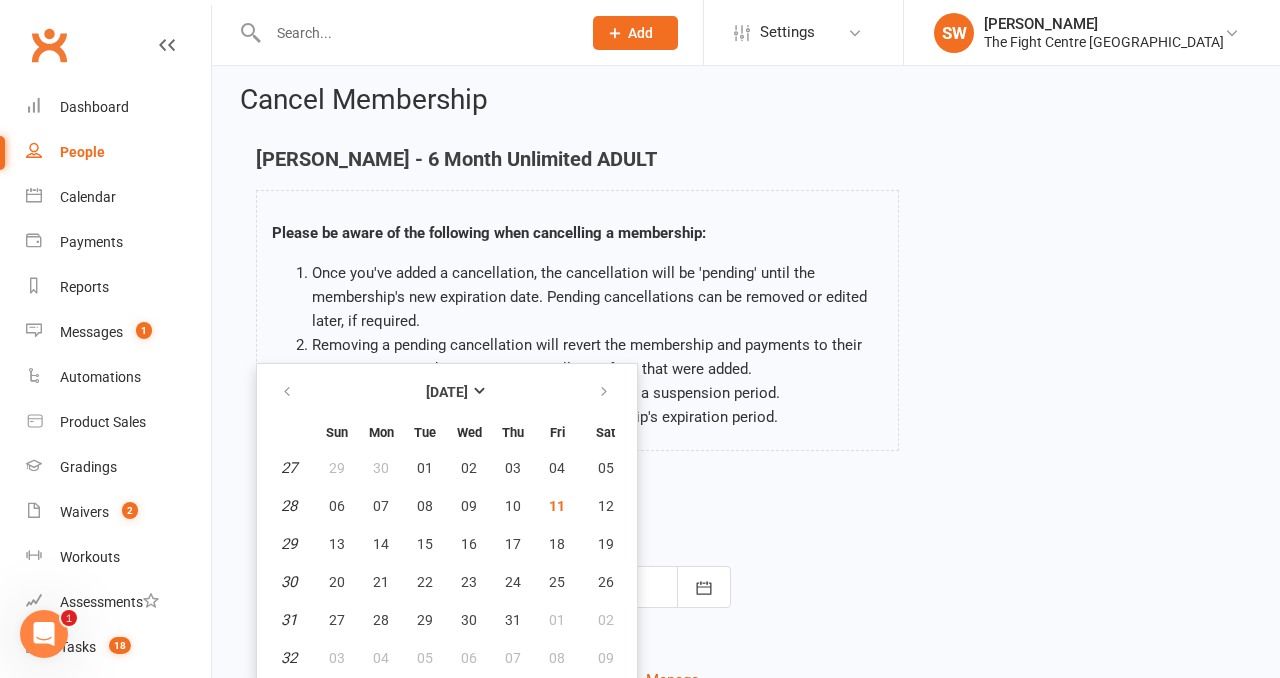 type on "22 Jul 2025" 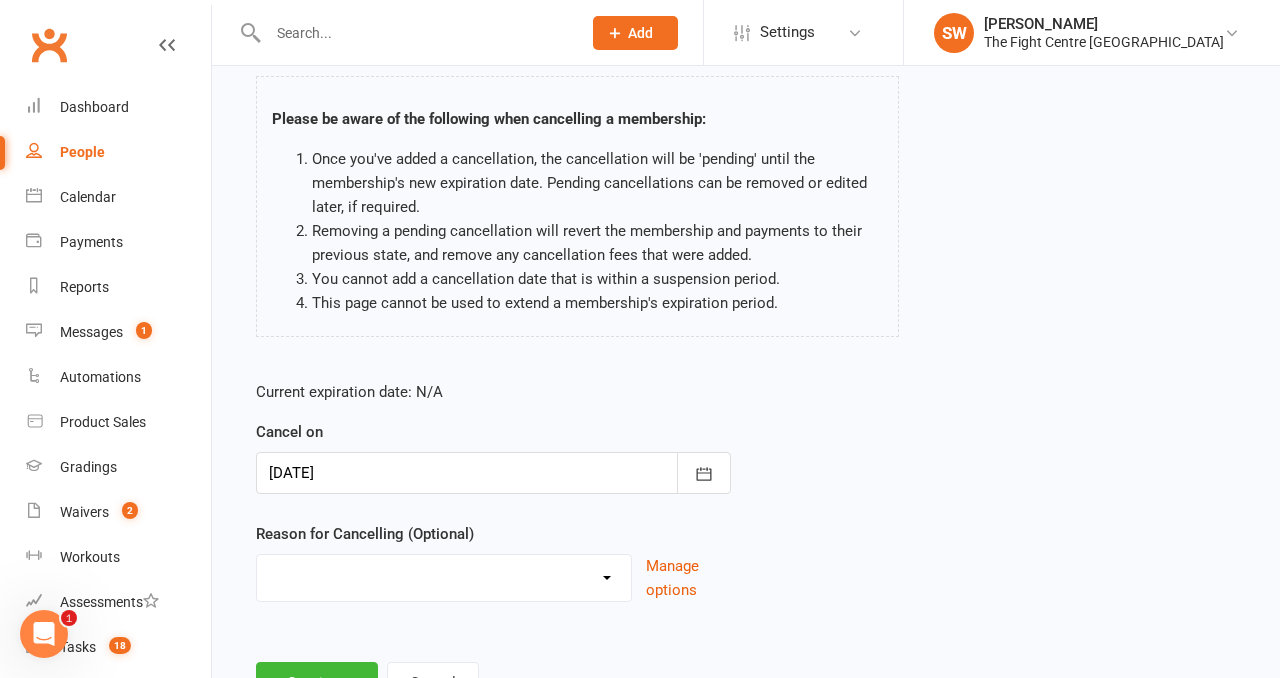 scroll, scrollTop: 136, scrollLeft: 0, axis: vertical 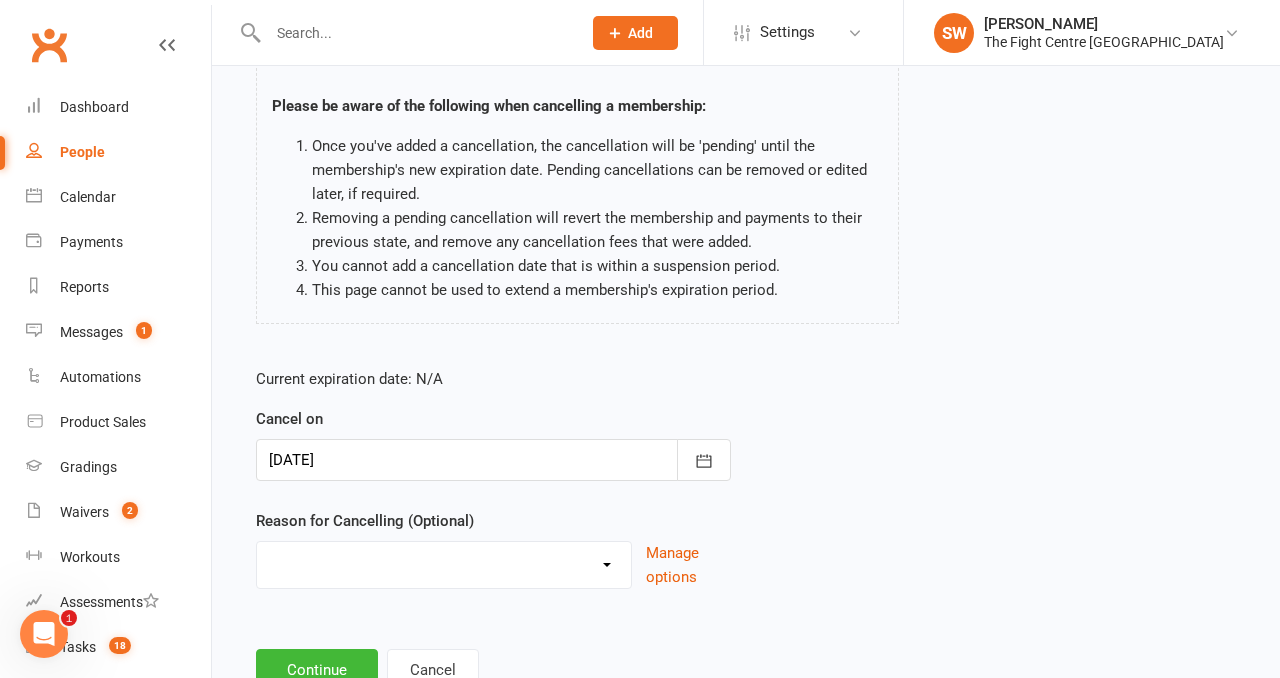 click on "Cancelled in contract- 30kms  Cancelled in contract - dispute Cancelled in contract- hardship  Cancelled in contract- medical/injury  Cancelled in contract- paid out  Cancelled in contract- transferred  Cooling off period Debt Collection Dispute Family issues  I can no longer afford this membership I'm too busy Injury and/or medical I've lost interest I've moved more than 30km from the gym Moved more than 30kms Upgrade / Downgrade Other reason" at bounding box center (444, 562) 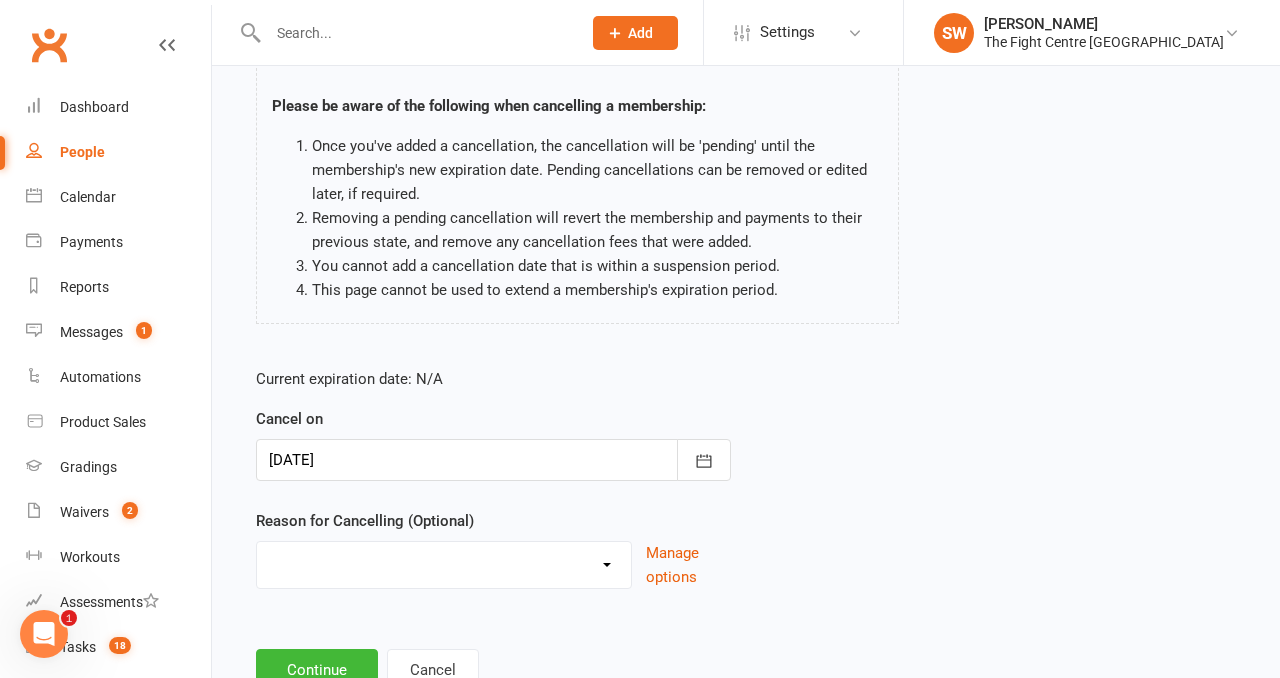 select on "12" 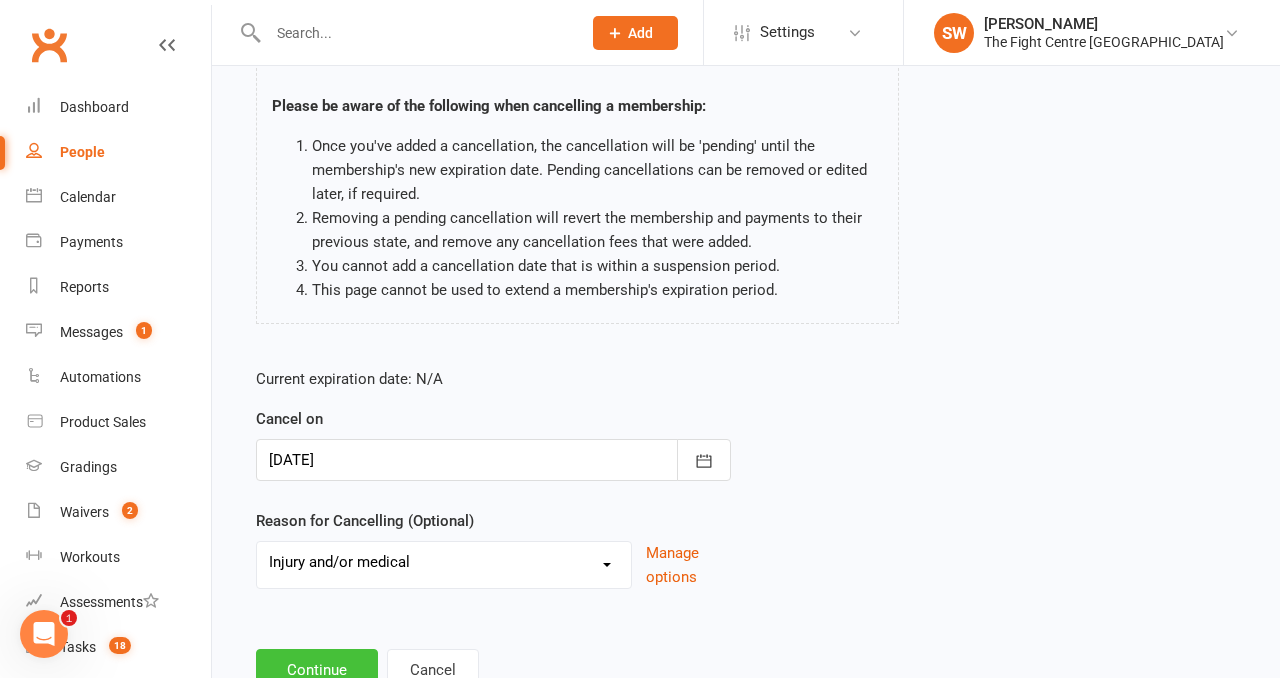 click on "Continue" at bounding box center (317, 670) 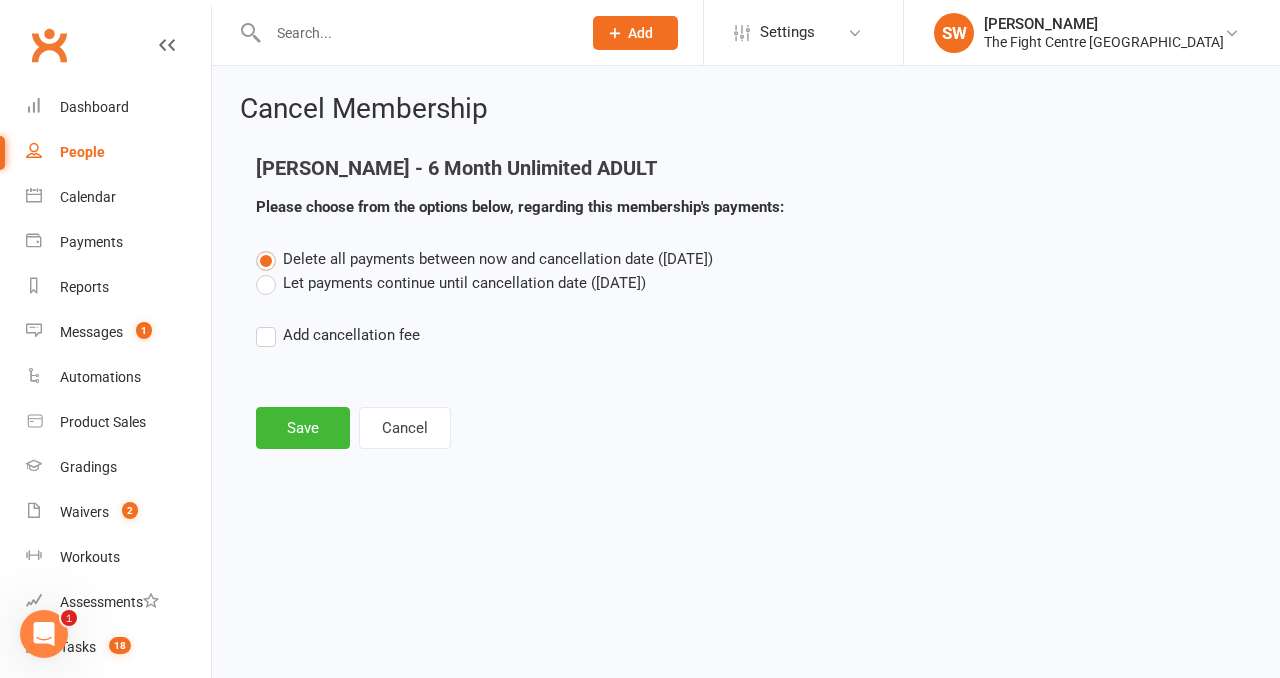 scroll, scrollTop: 0, scrollLeft: 0, axis: both 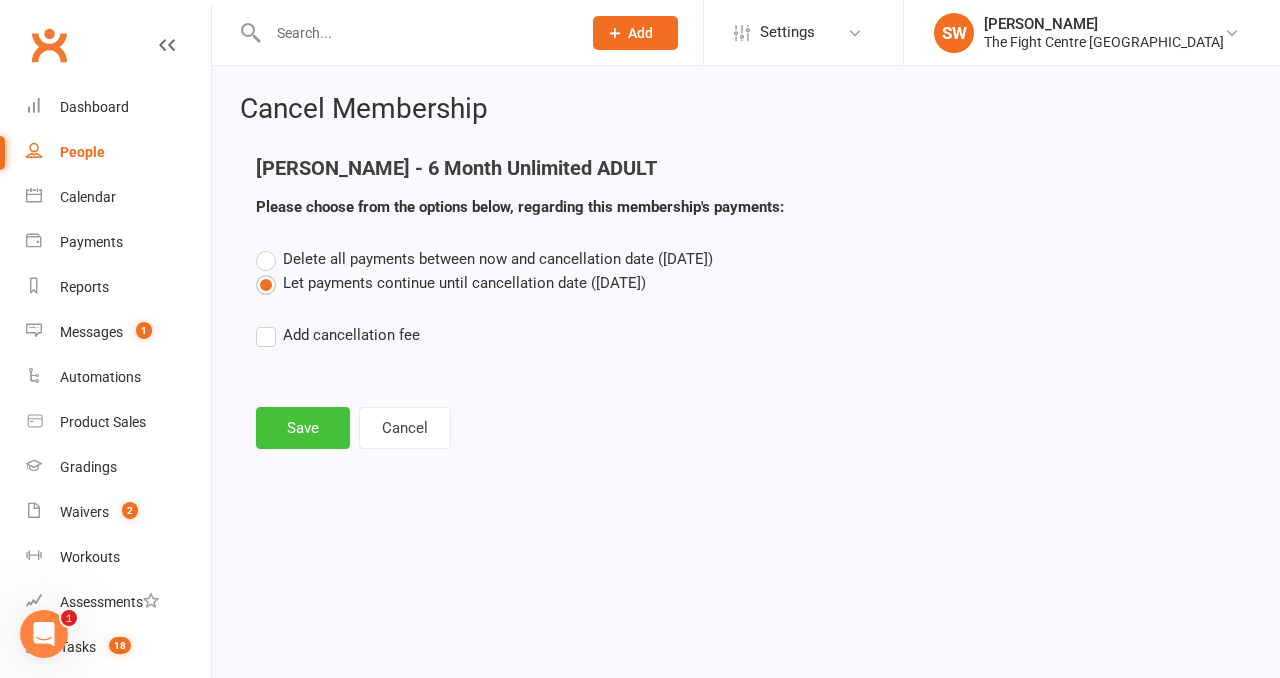 click on "Save" at bounding box center [303, 428] 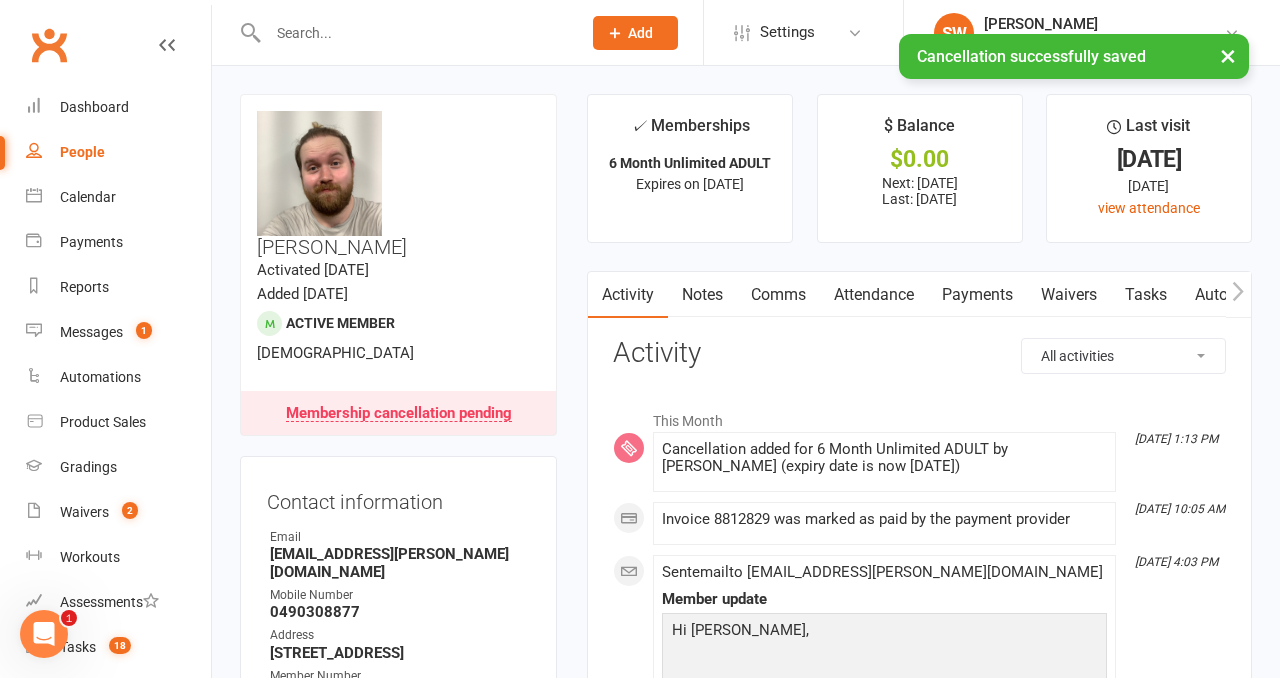 click on "Notes" at bounding box center (702, 295) 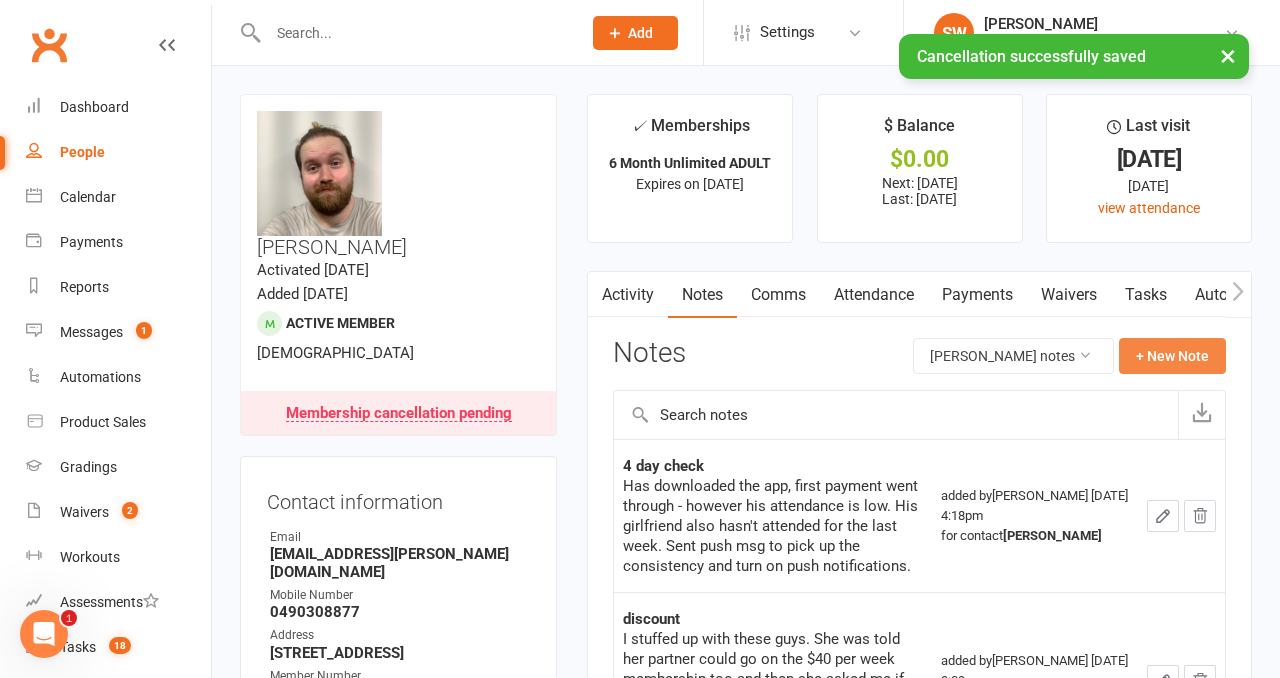 click on "+ New Note" at bounding box center [1172, 356] 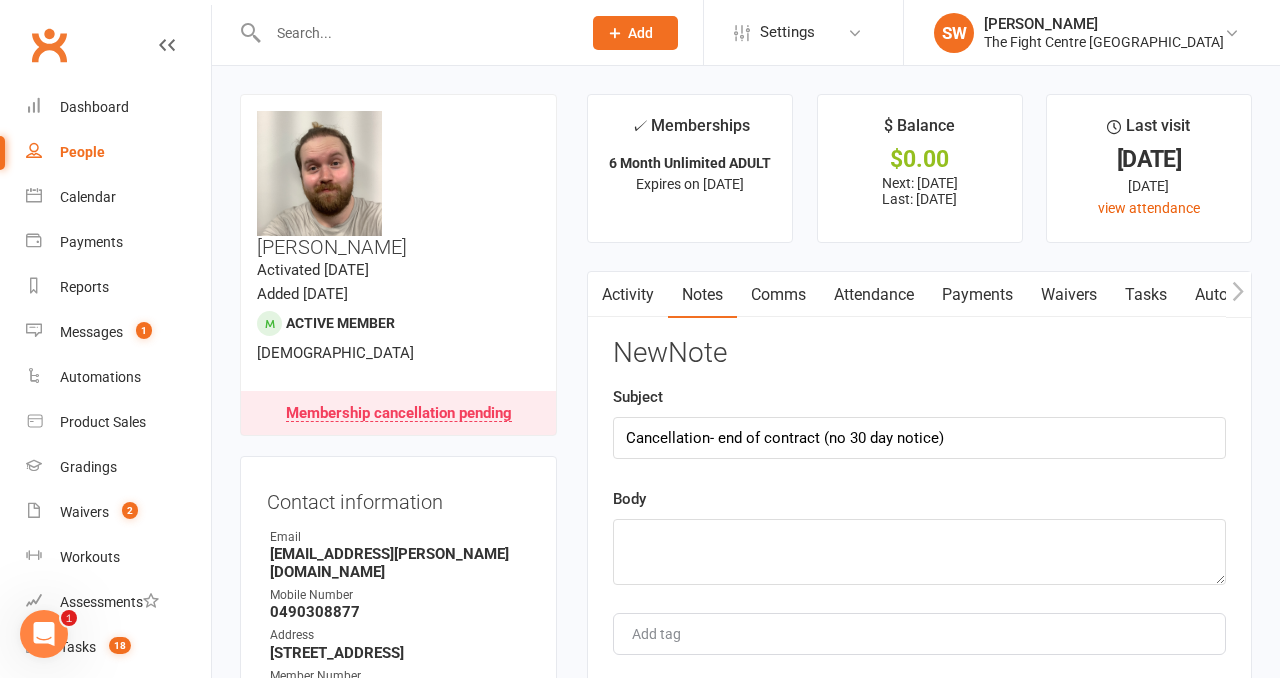 type on "Cancellation- end of contract (no 30 day notice)" 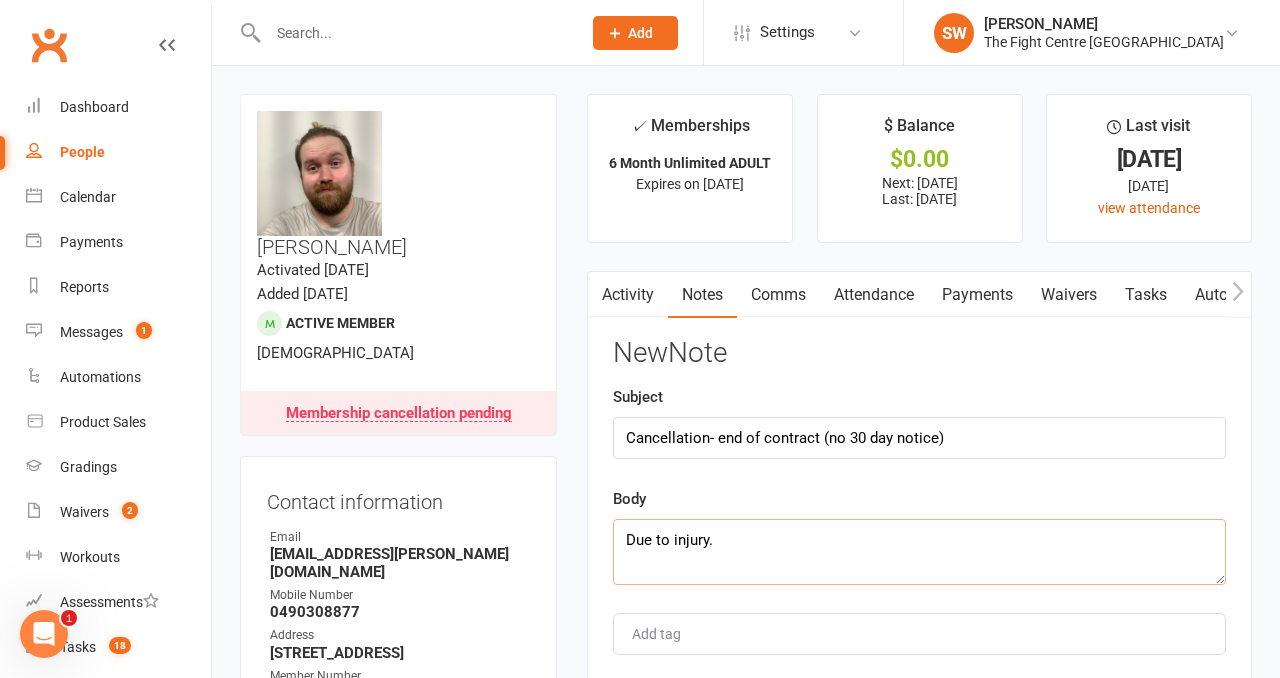 type on "Due to injury." 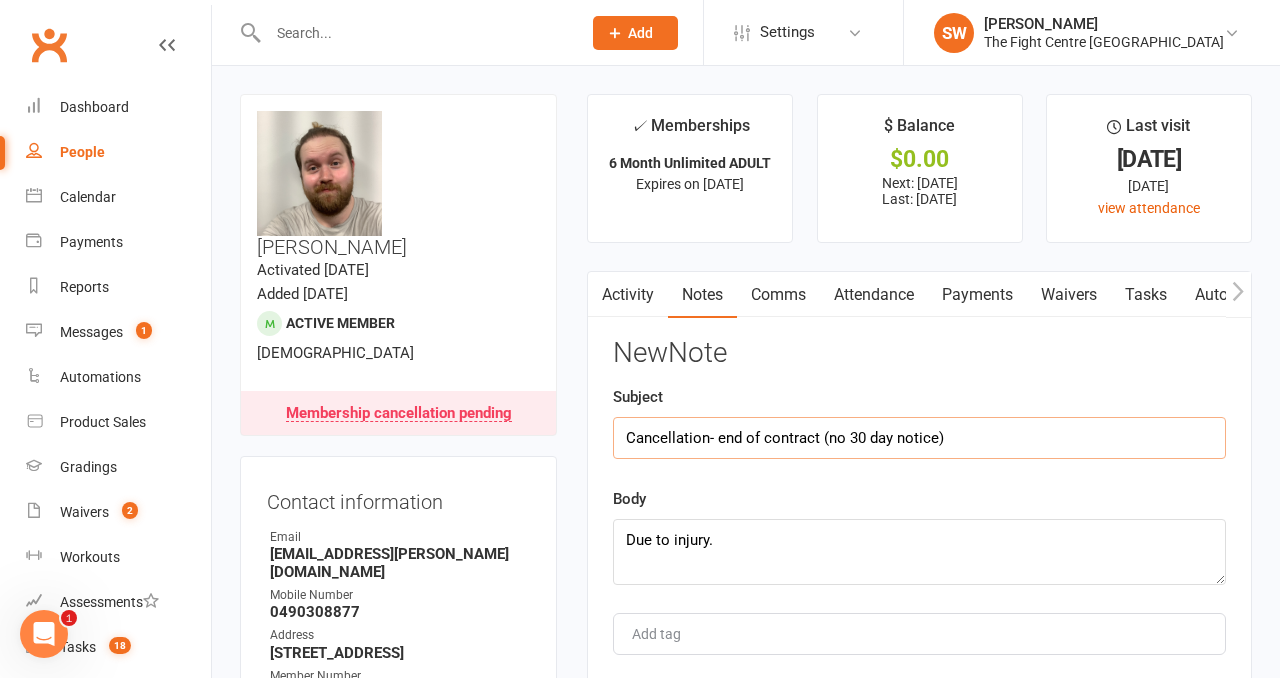click on "Cancellation- end of contract (no 30 day notice)" at bounding box center [919, 438] 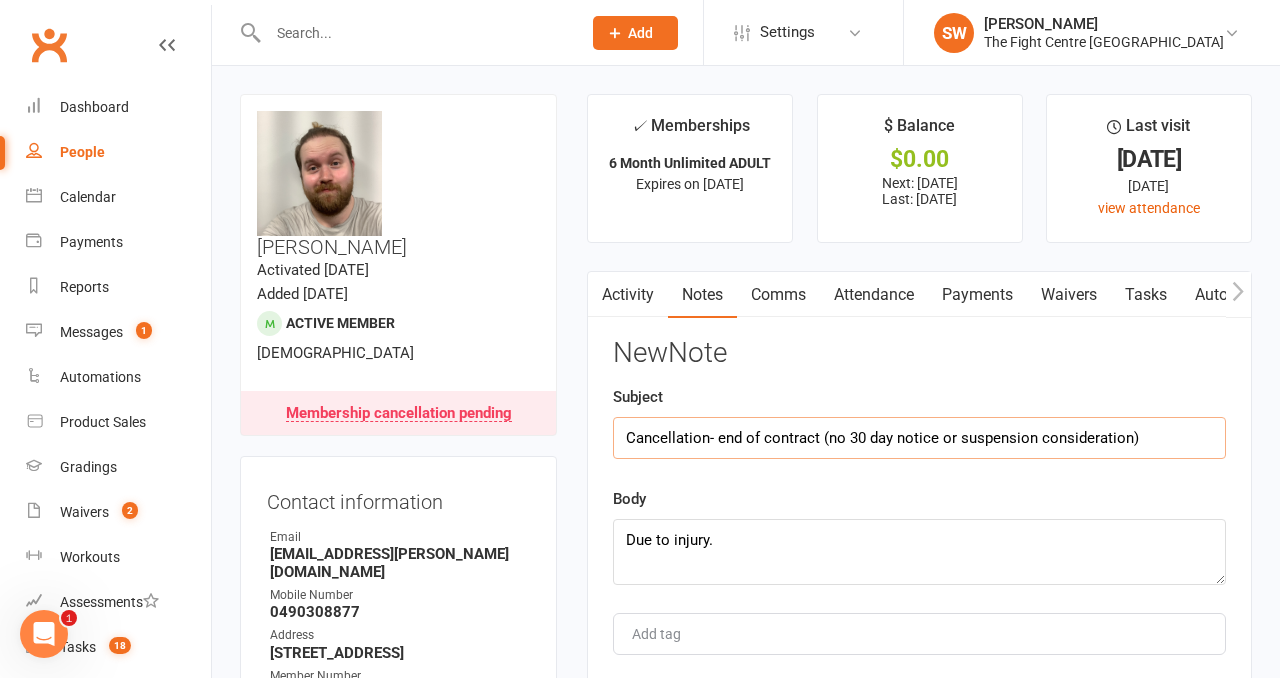 click on "Cancellation- end of contract (no 30 day notice or suspension consideration)" at bounding box center [919, 438] 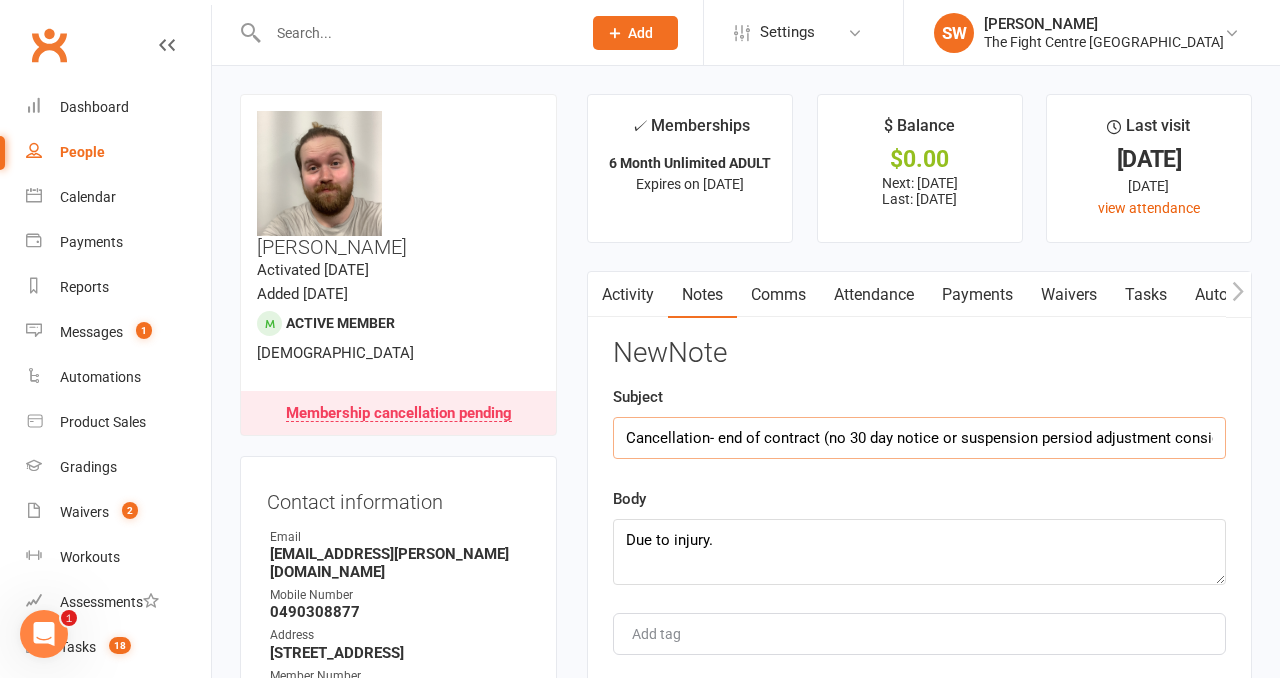 click on "Cancellation- end of contract (no 30 day notice or suspension persiod adjustment consideration)" at bounding box center [919, 438] 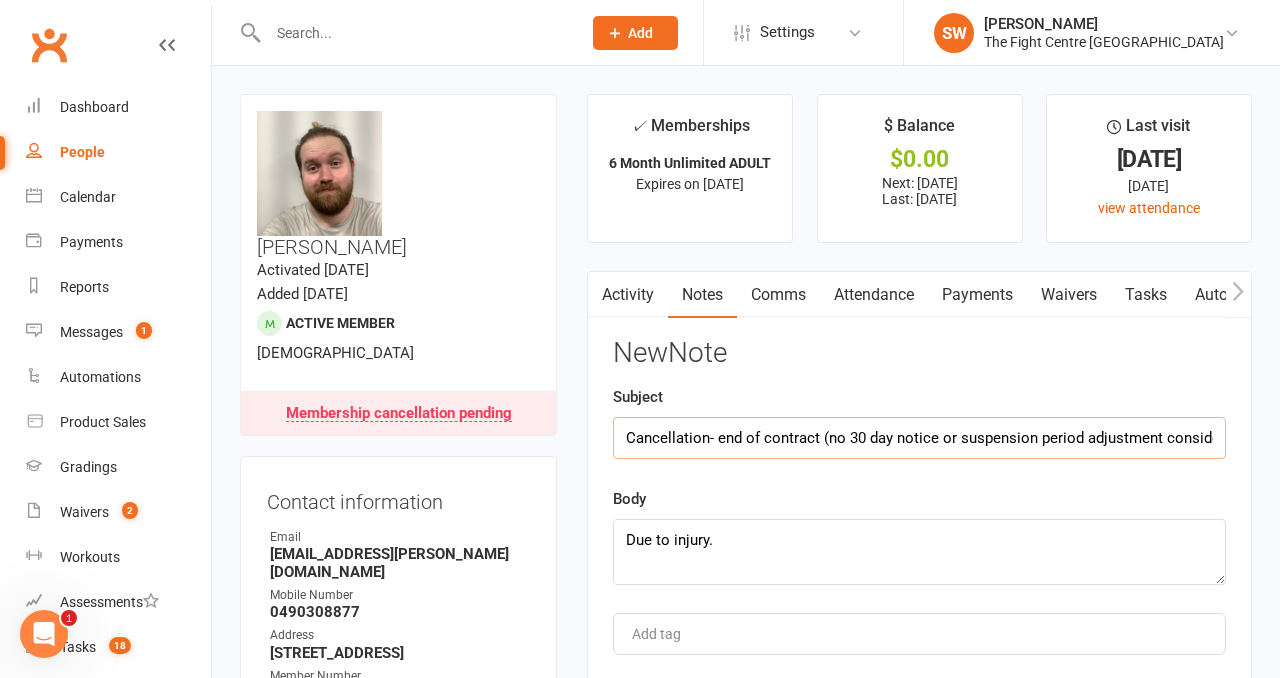 scroll, scrollTop: 0, scrollLeft: 50, axis: horizontal 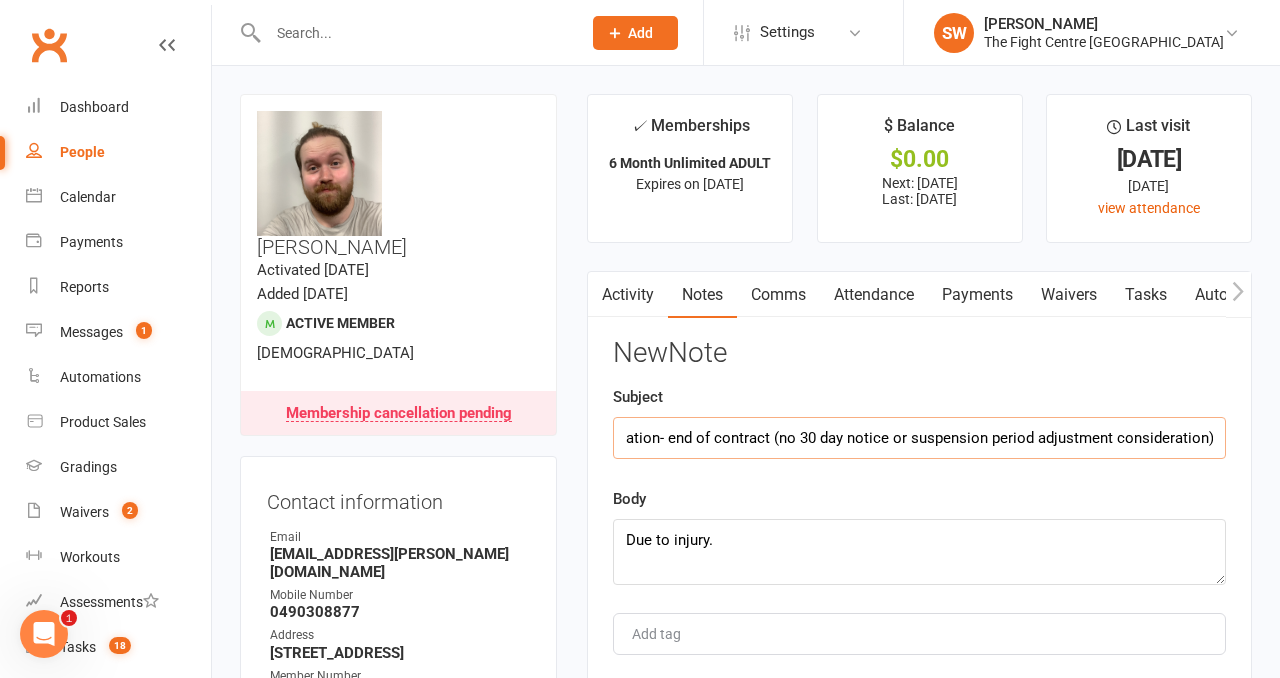 drag, startPoint x: 1163, startPoint y: 436, endPoint x: 1279, endPoint y: 433, distance: 116.03879 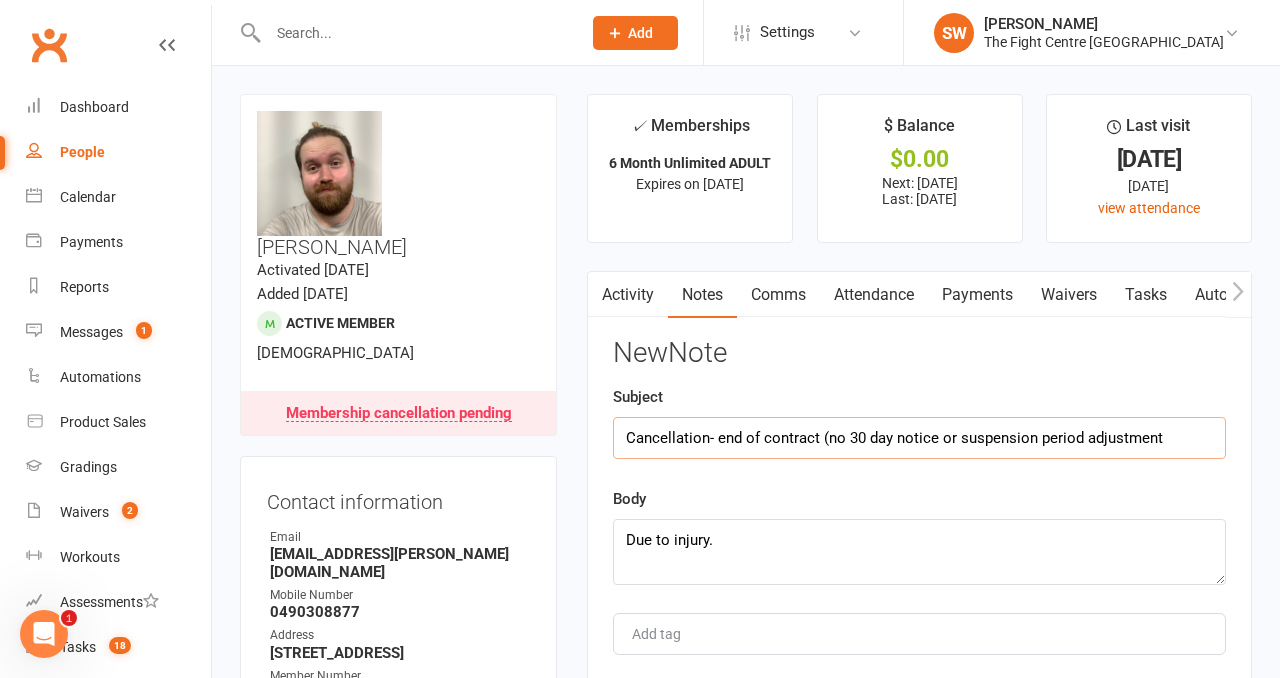 scroll, scrollTop: 0, scrollLeft: 0, axis: both 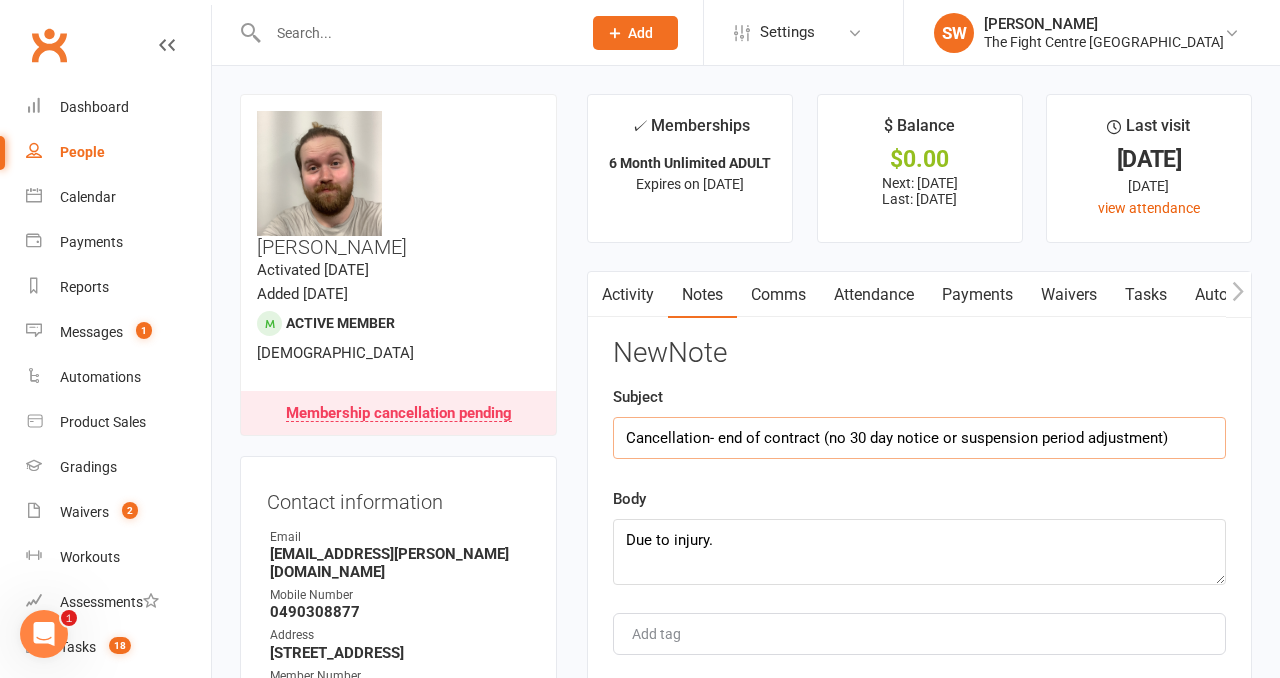 type on "Cancellation- end of contract (no 30 day notice or suspension period adjustment)" 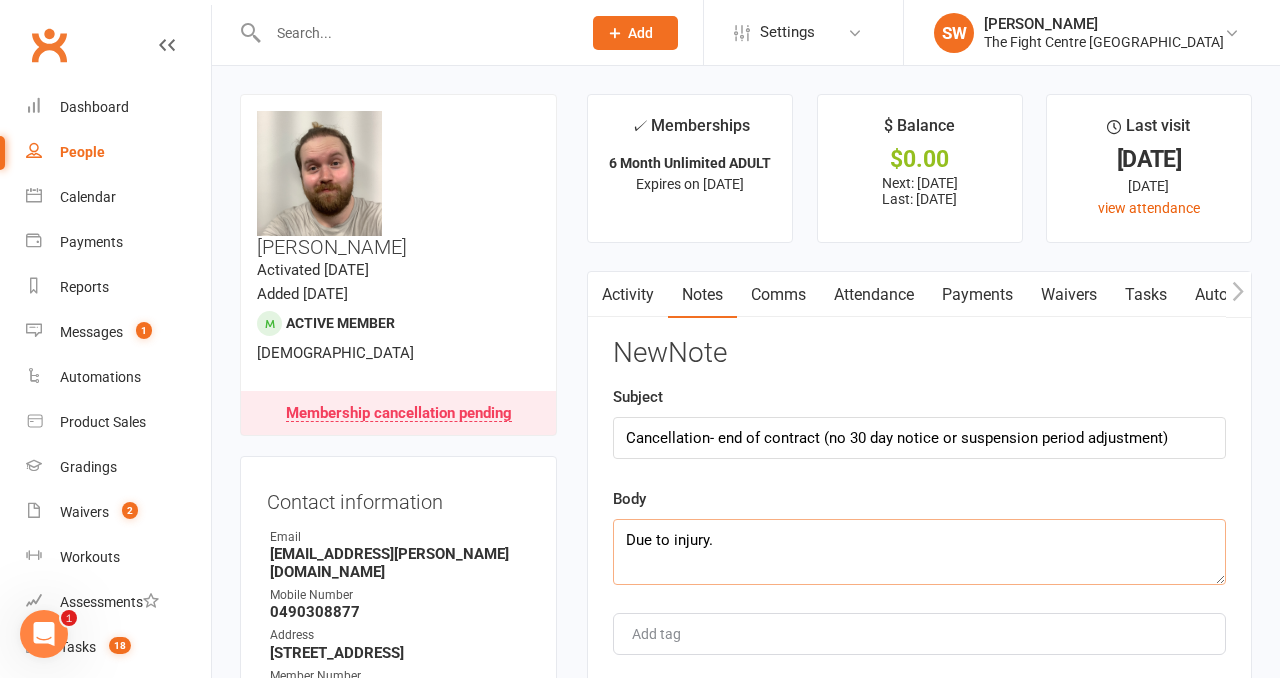 click on "Due to injury." at bounding box center [919, 552] 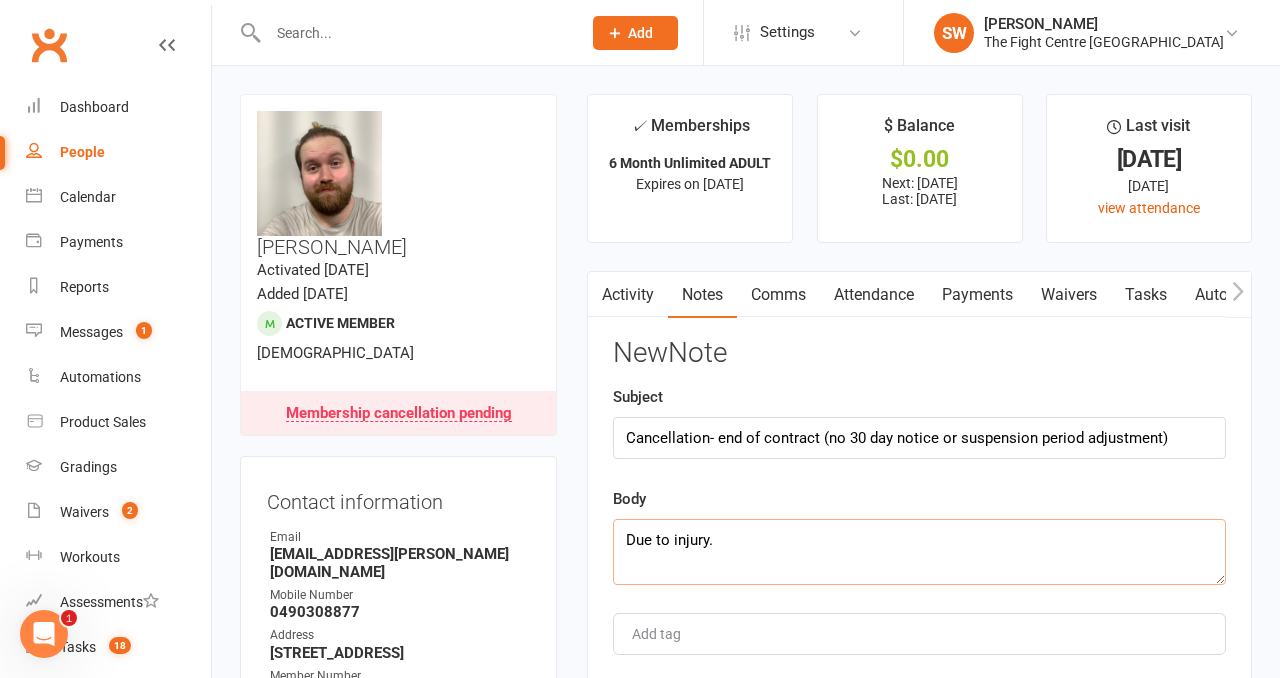 click on "Due to injury." at bounding box center [919, 552] 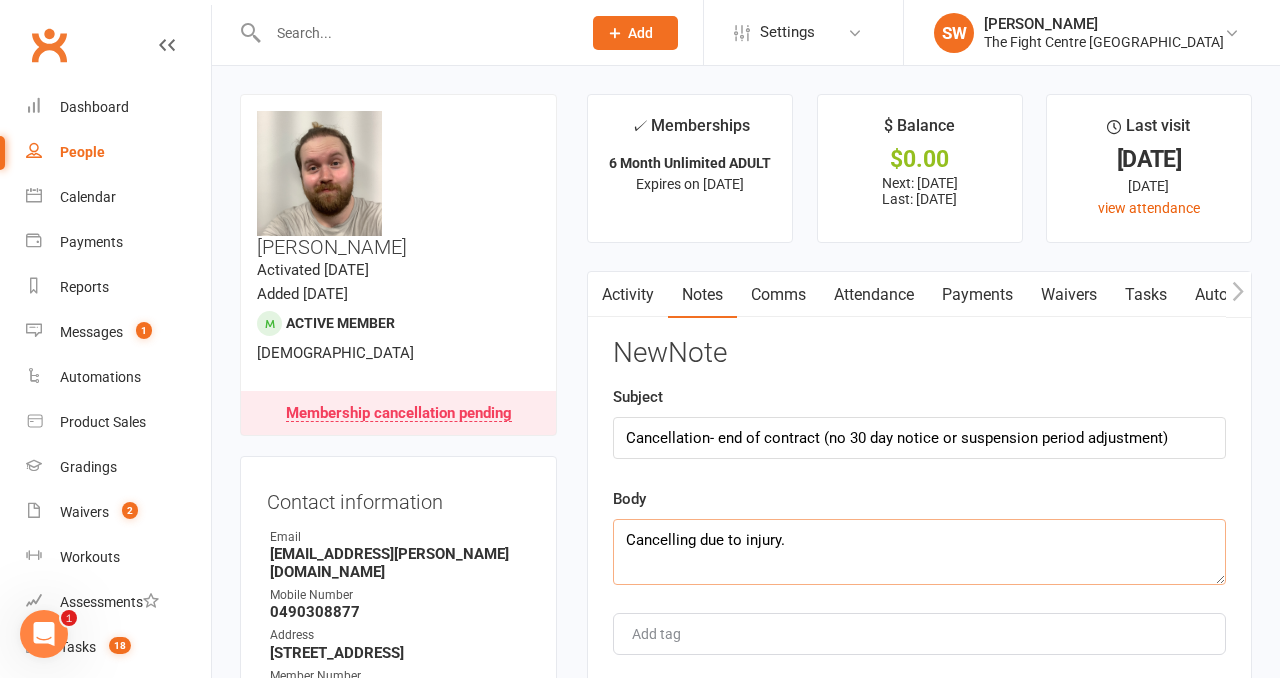click on "Cancelling due to injury." at bounding box center [919, 552] 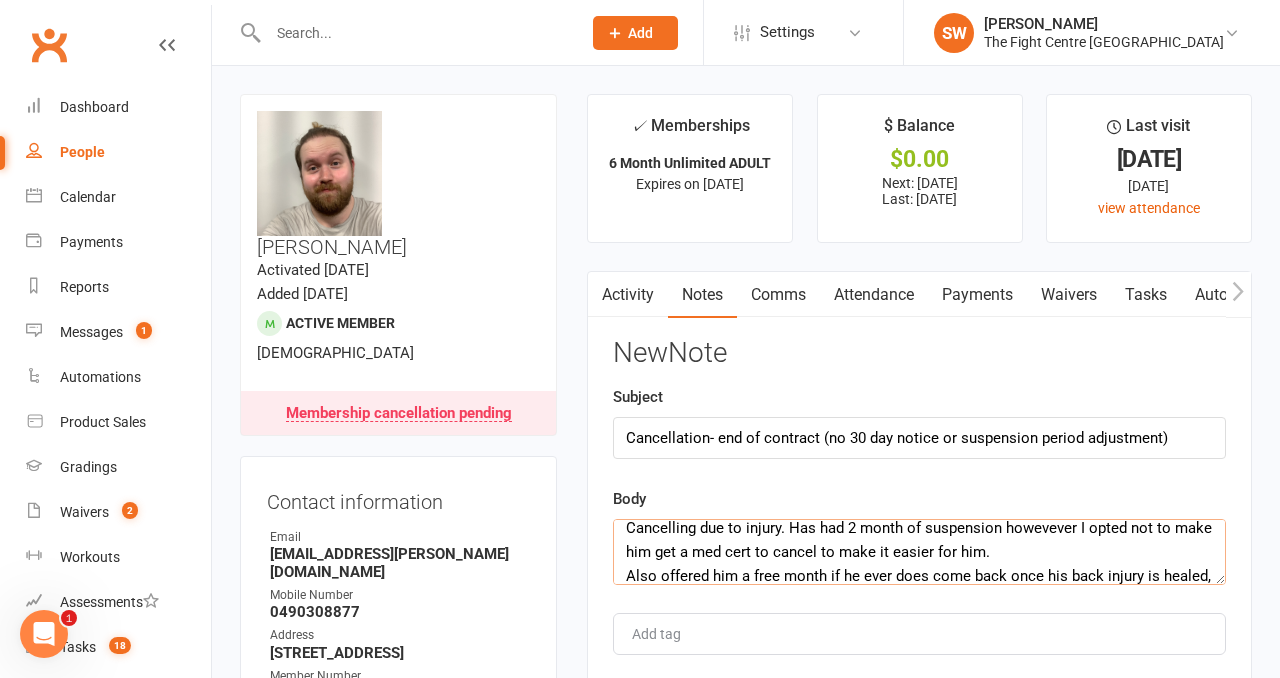scroll, scrollTop: 36, scrollLeft: 0, axis: vertical 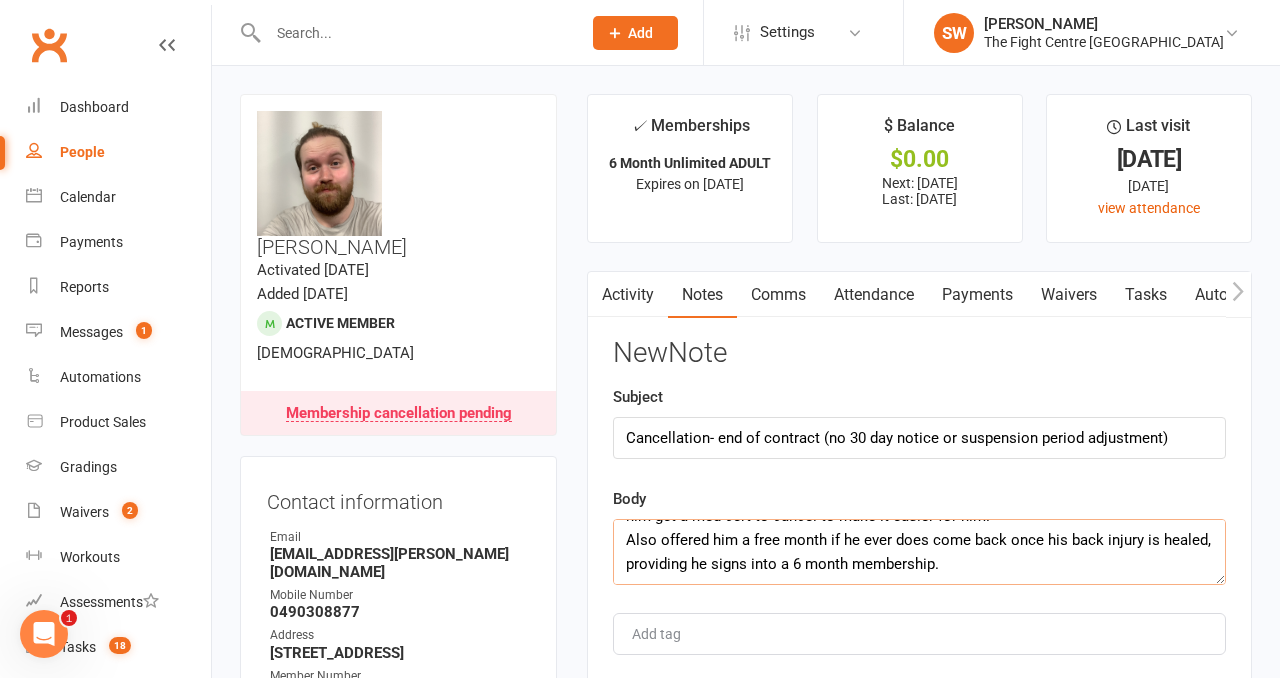drag, startPoint x: 712, startPoint y: 575, endPoint x: 576, endPoint y: 566, distance: 136.29747 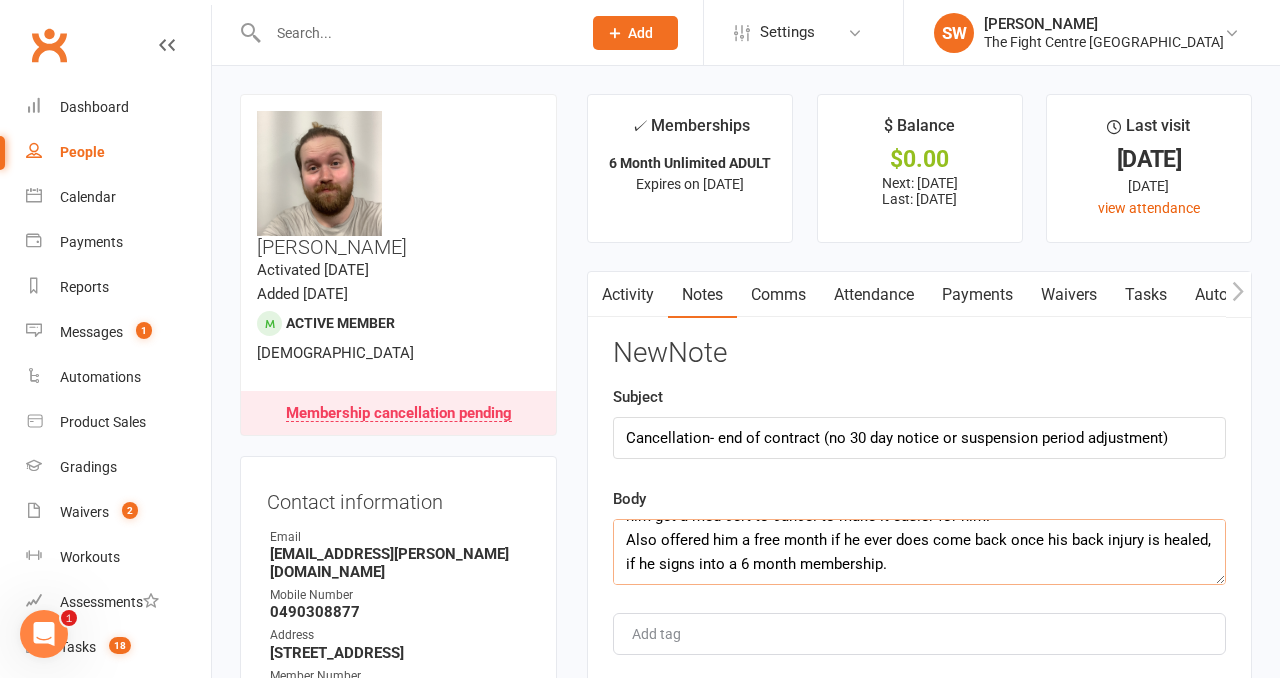 scroll, scrollTop: 39, scrollLeft: 0, axis: vertical 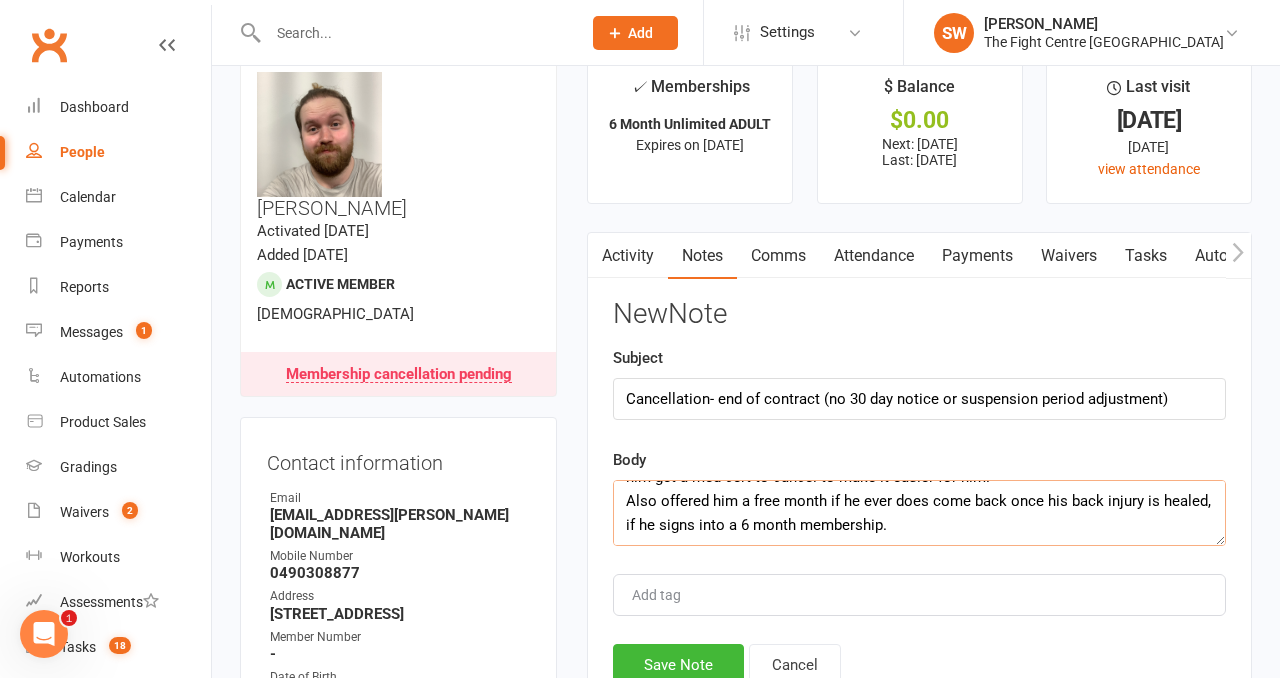 click on "Cancelling due to injury. Has had 2 month of suspension howevever I opted not to make him get a med cert to cancel to make it easier for him.
Also offered him a free month if he ever does come back once his back injury is healed, if he signs into a 6 month membership." at bounding box center (919, 513) 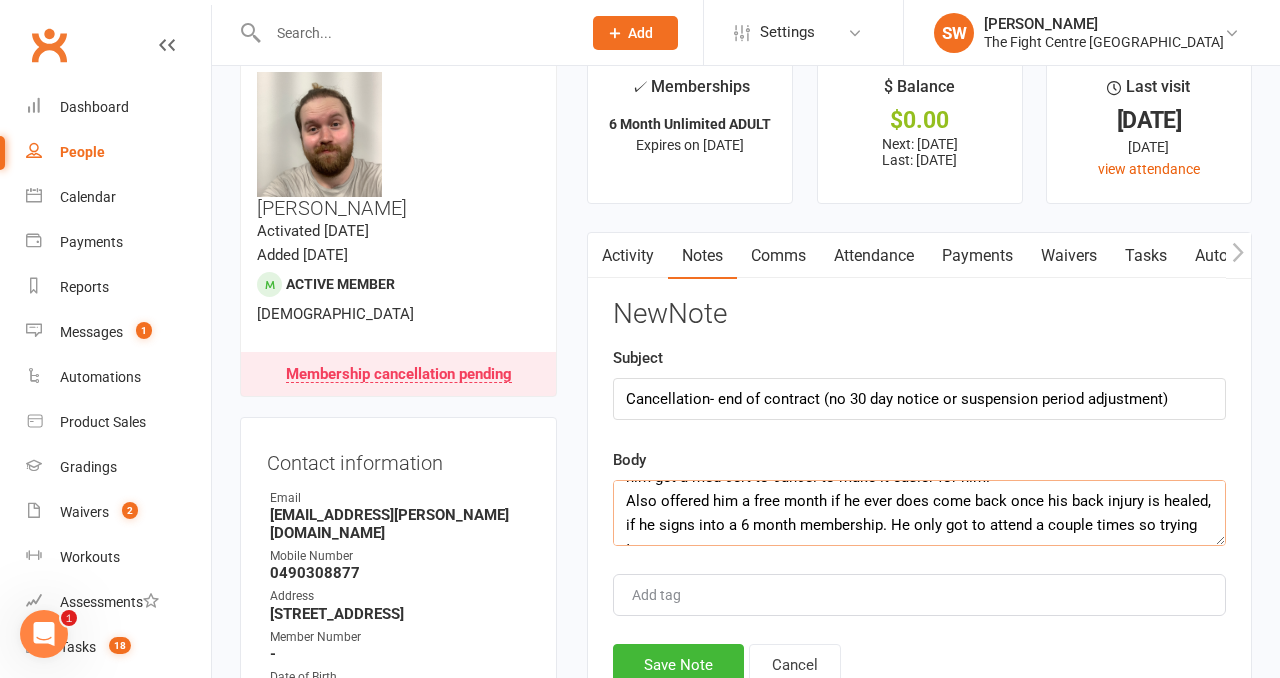 scroll, scrollTop: 60, scrollLeft: 0, axis: vertical 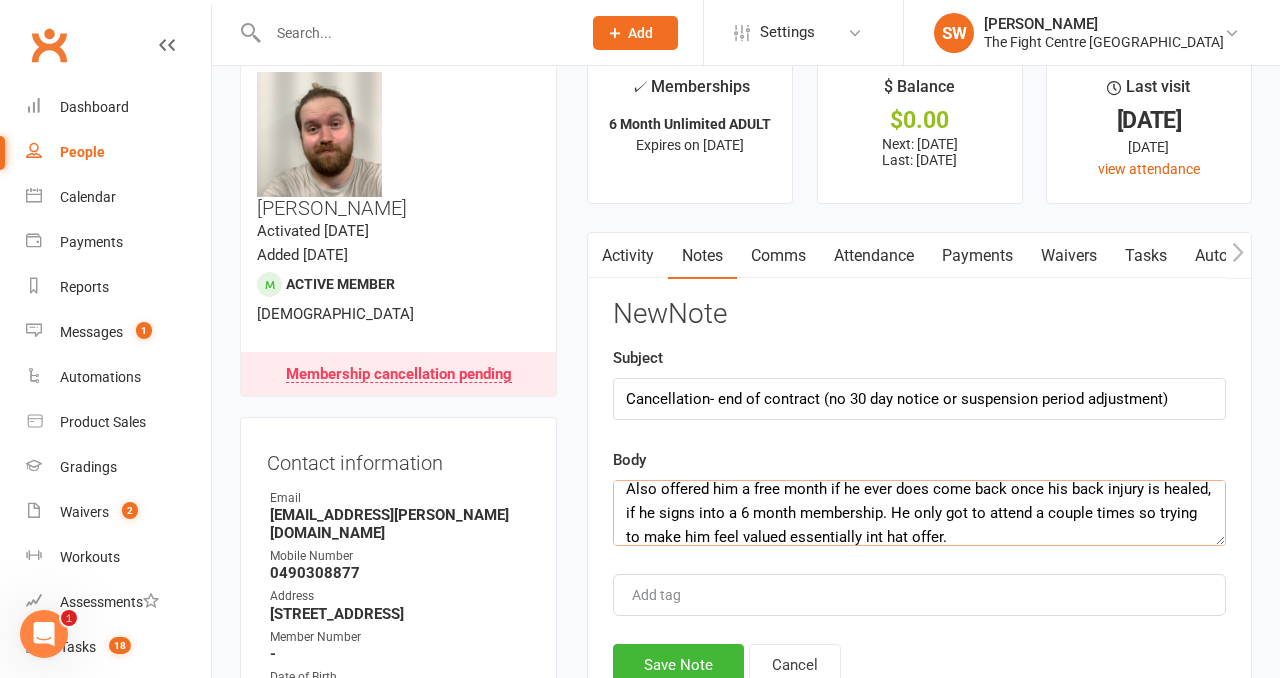 click on "Cancelling due to injury. Has had 2 month of suspension howevever I opted not to make him get a med cert to cancel to make it easier for him.
Also offered him a free month if he ever does come back once his back injury is healed, if he signs into a 6 month membership. He only got to attend a couple times so trying to make him feel valued essentially int hat offer." at bounding box center [919, 513] 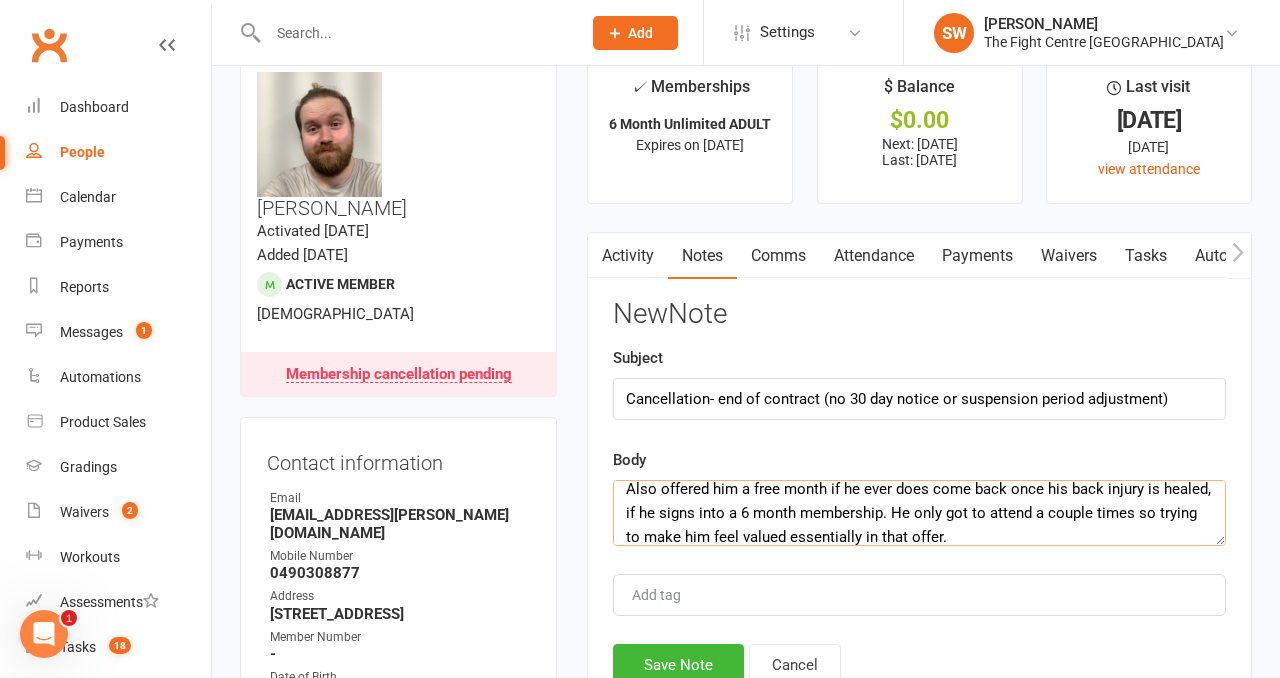 drag, startPoint x: 979, startPoint y: 537, endPoint x: 1135, endPoint y: 514, distance: 157.6864 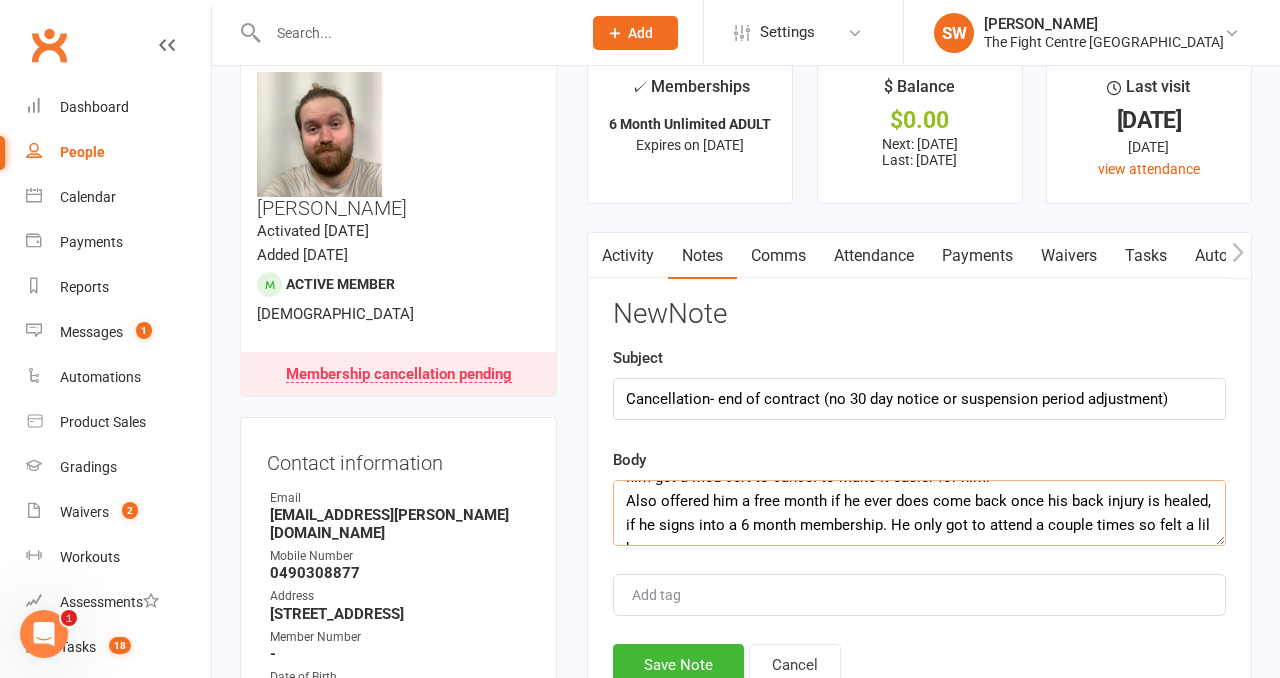 scroll, scrollTop: 60, scrollLeft: 0, axis: vertical 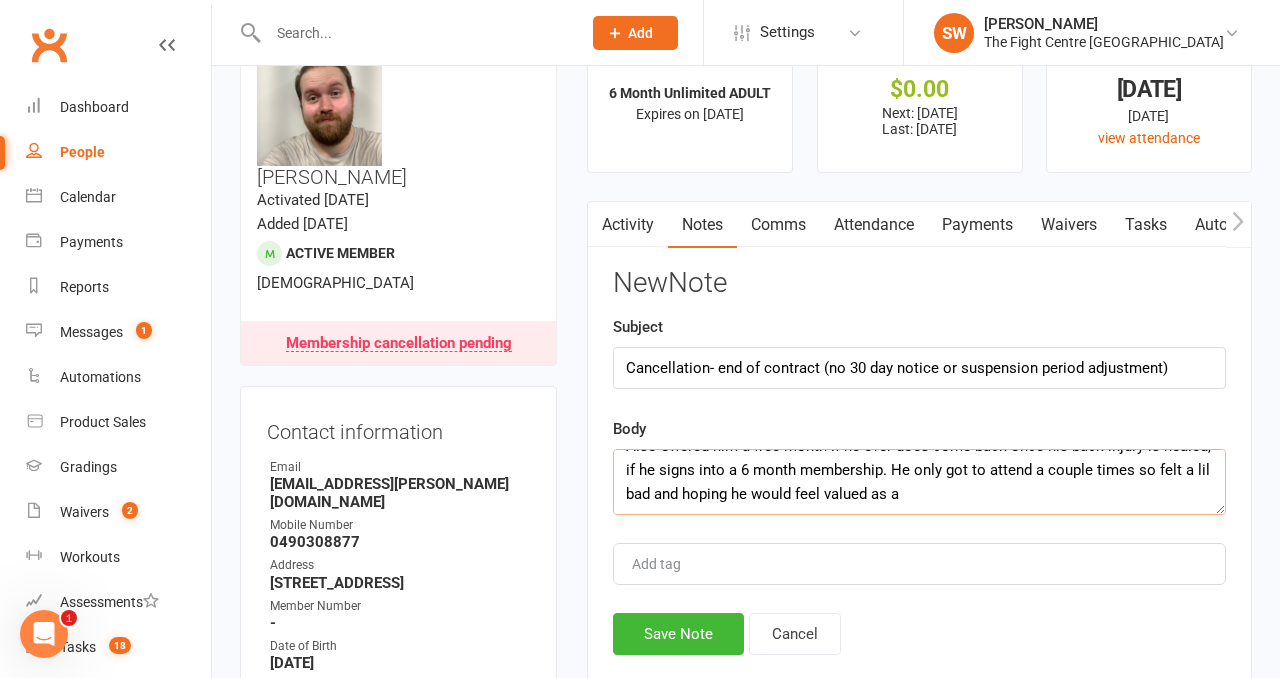 click on "Cancelling due to injury. Has had 2 month of suspension howevever I opted not to make him get a med cert to cancel to make it easier for him.
Also offered him a free month if he ever does come back once his back injury is healed, if he signs into a 6 month membership. He only got to attend a couple times so felt a lil bad and hoping he would feel valued as a" at bounding box center [919, 482] 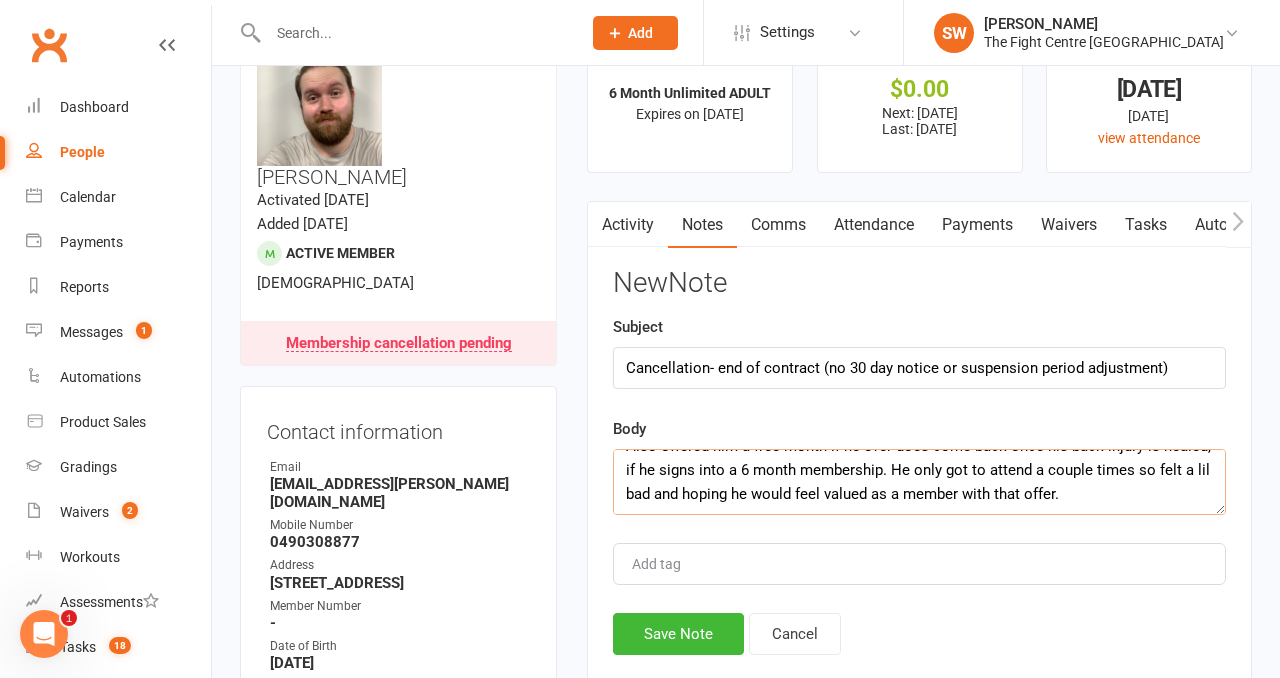 type on "Cancelling due to injury. Has had 2 month of suspension howevever I opted not to make him get a med cert to cancel to make it easier for him.
Also offered him a free month if he ever does come back once his back injury is healed, if he signs into a 6 month membership. He only got to attend a couple times so felt a lil bad and hoping he would feel valued as a member with that offer." 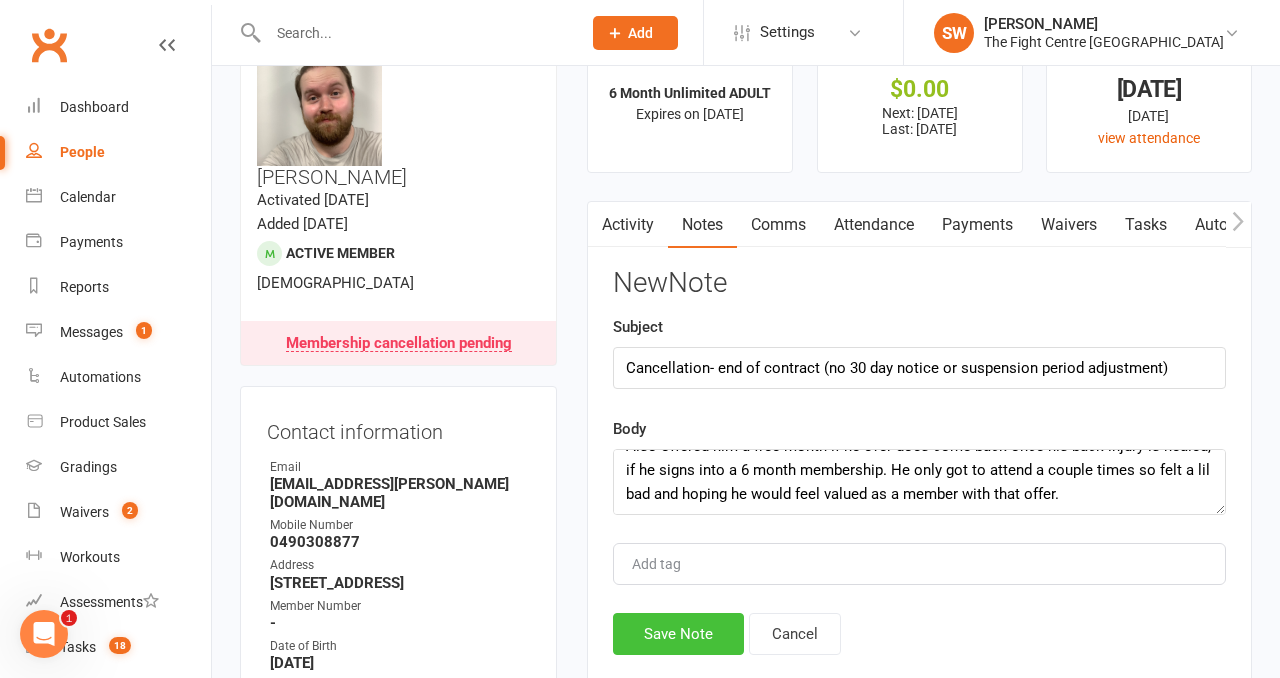 click on "Save Note" at bounding box center [678, 634] 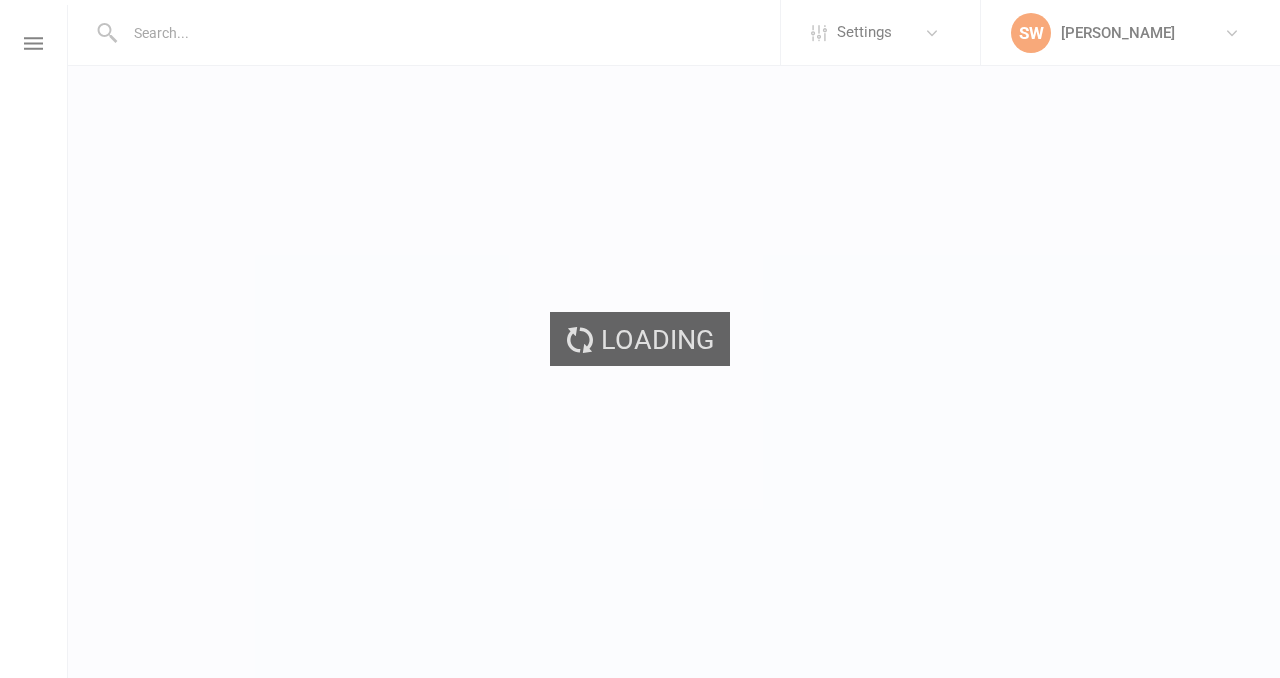 scroll, scrollTop: 0, scrollLeft: 0, axis: both 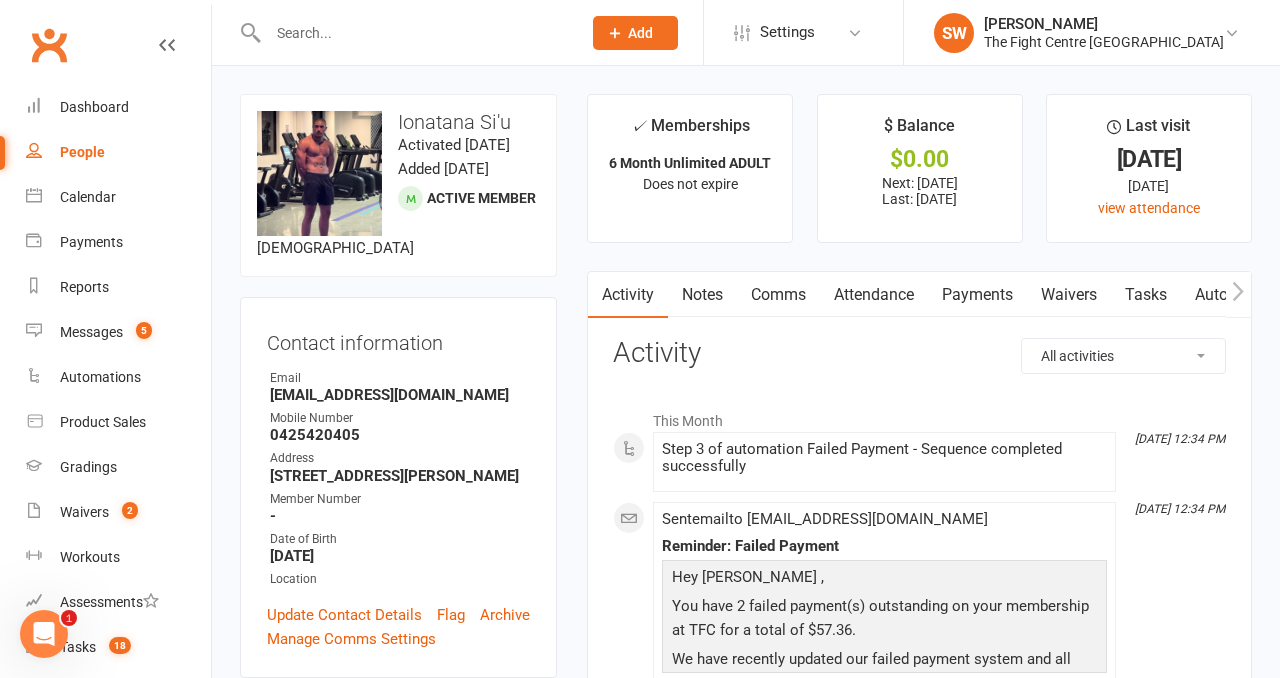 click on "Payments" at bounding box center (977, 295) 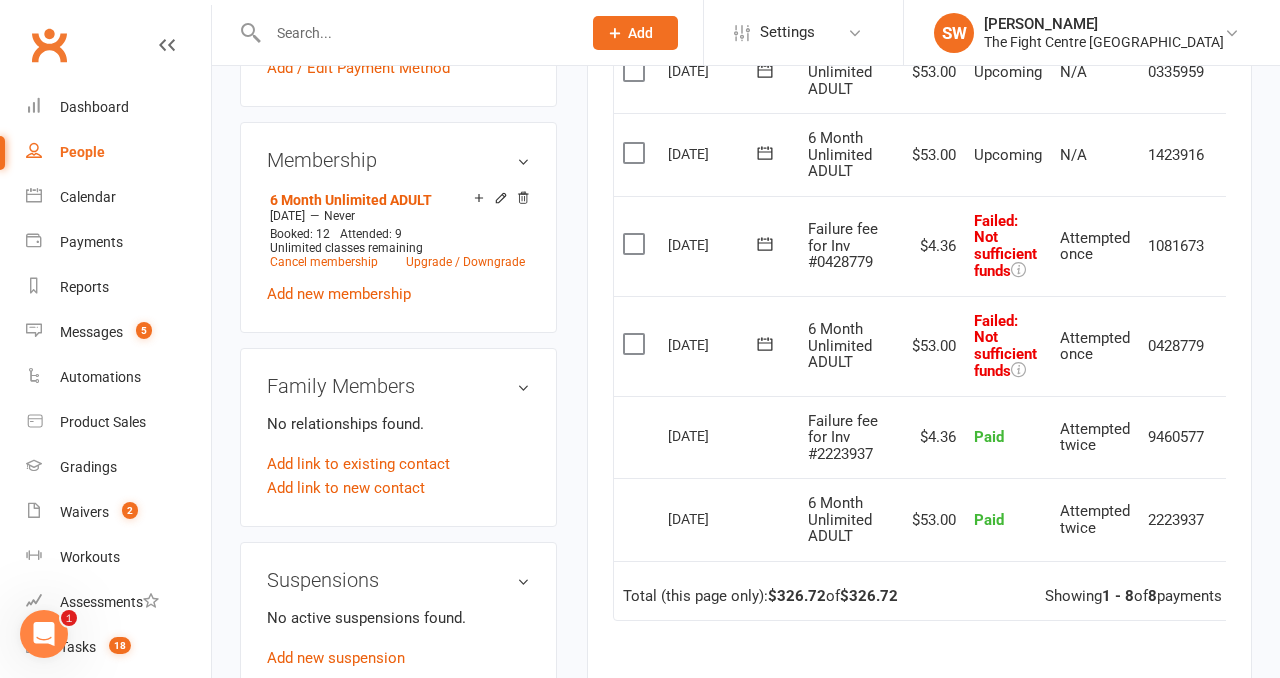 scroll, scrollTop: 758, scrollLeft: 0, axis: vertical 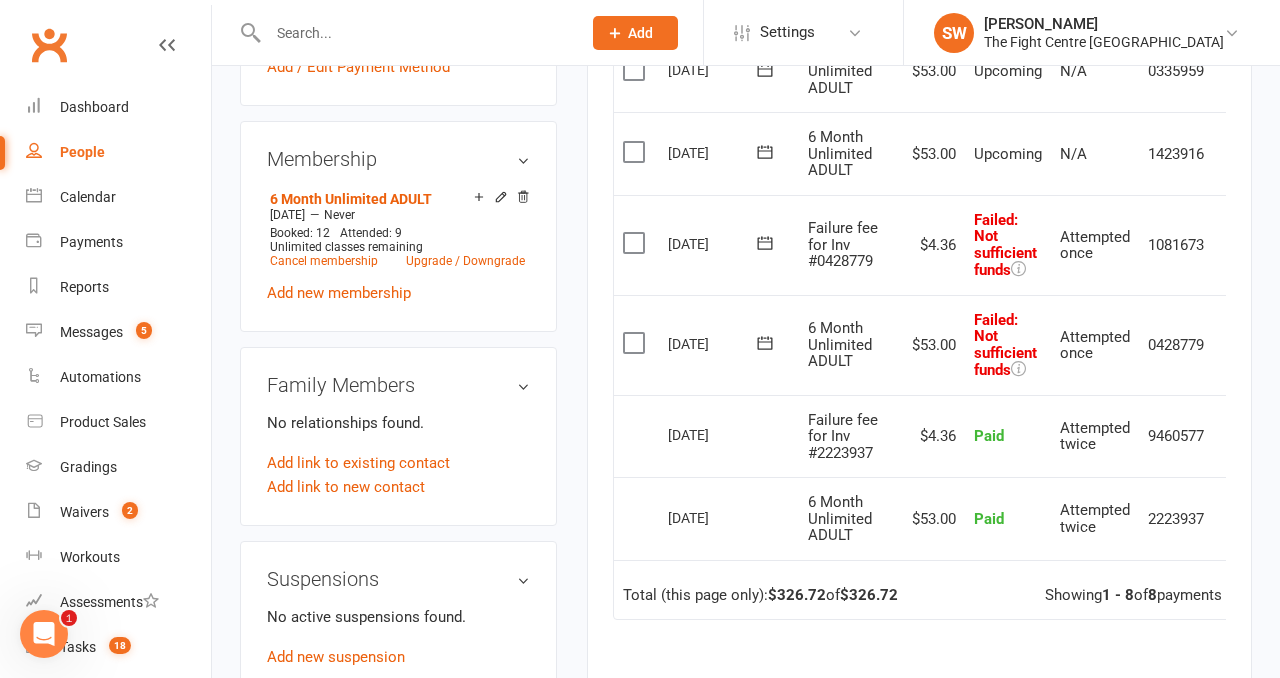 click 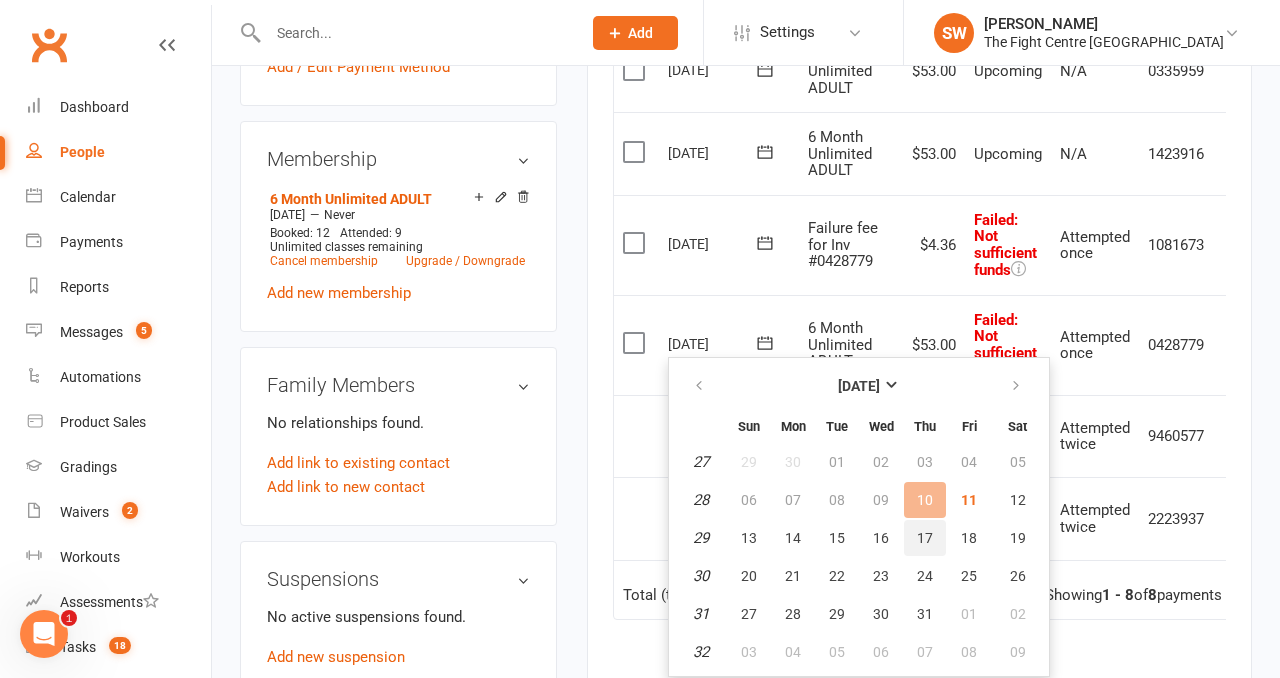 click on "17" at bounding box center [925, 538] 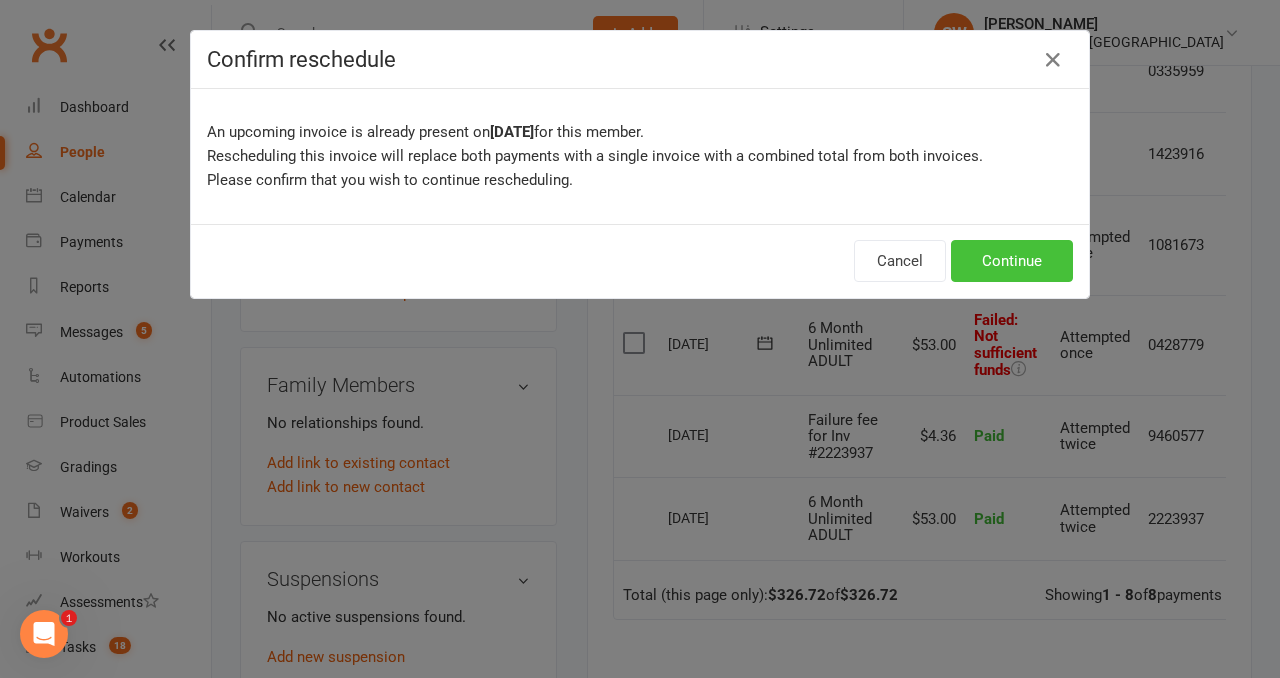 click on "Continue" at bounding box center [1012, 261] 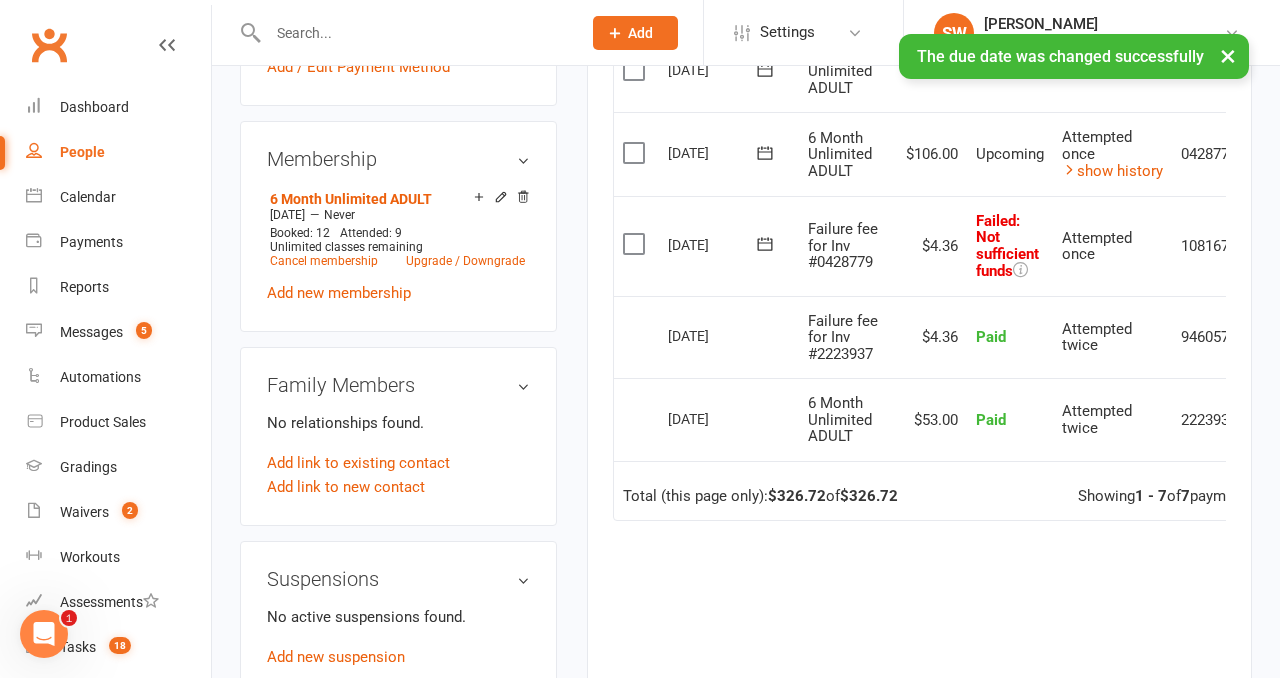 click 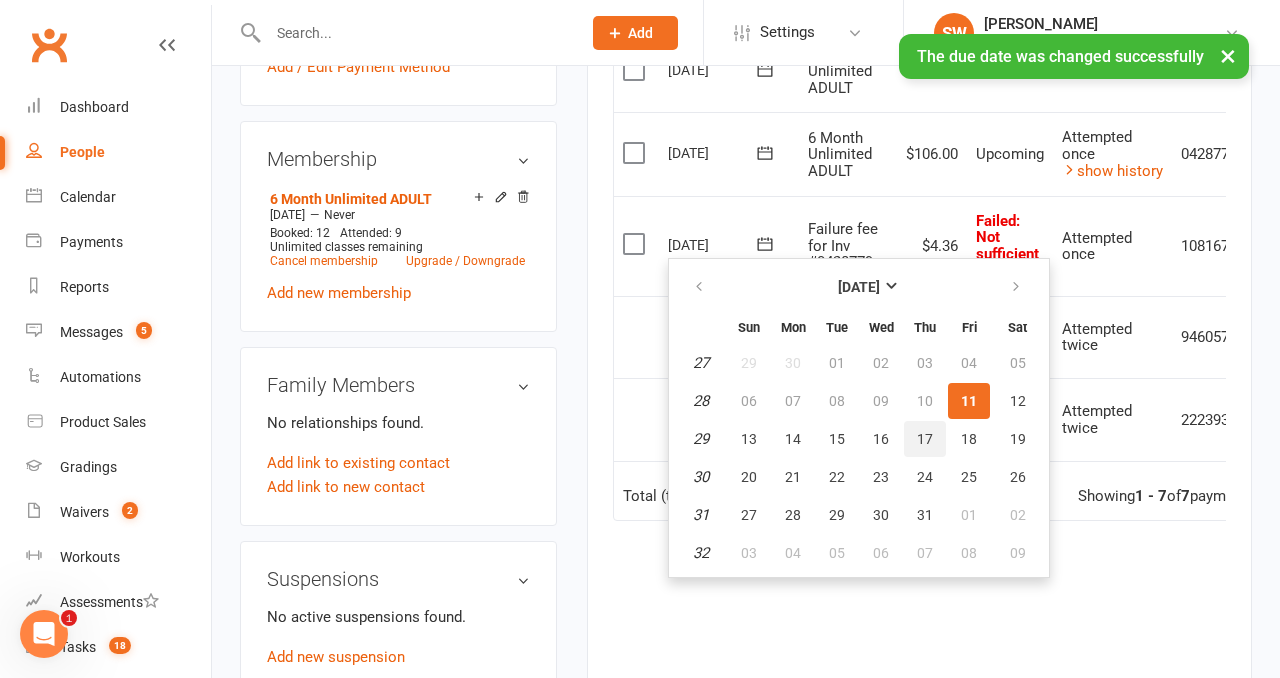 click on "17" at bounding box center [925, 439] 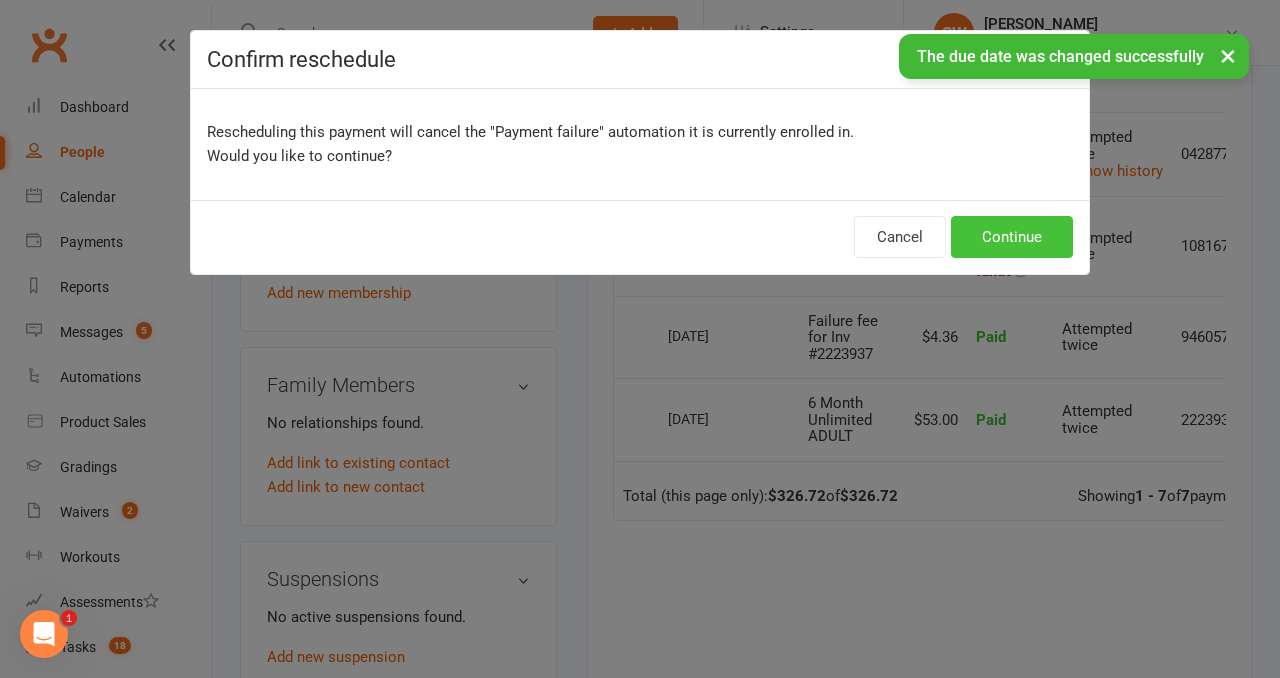 click on "Continue" at bounding box center [1012, 237] 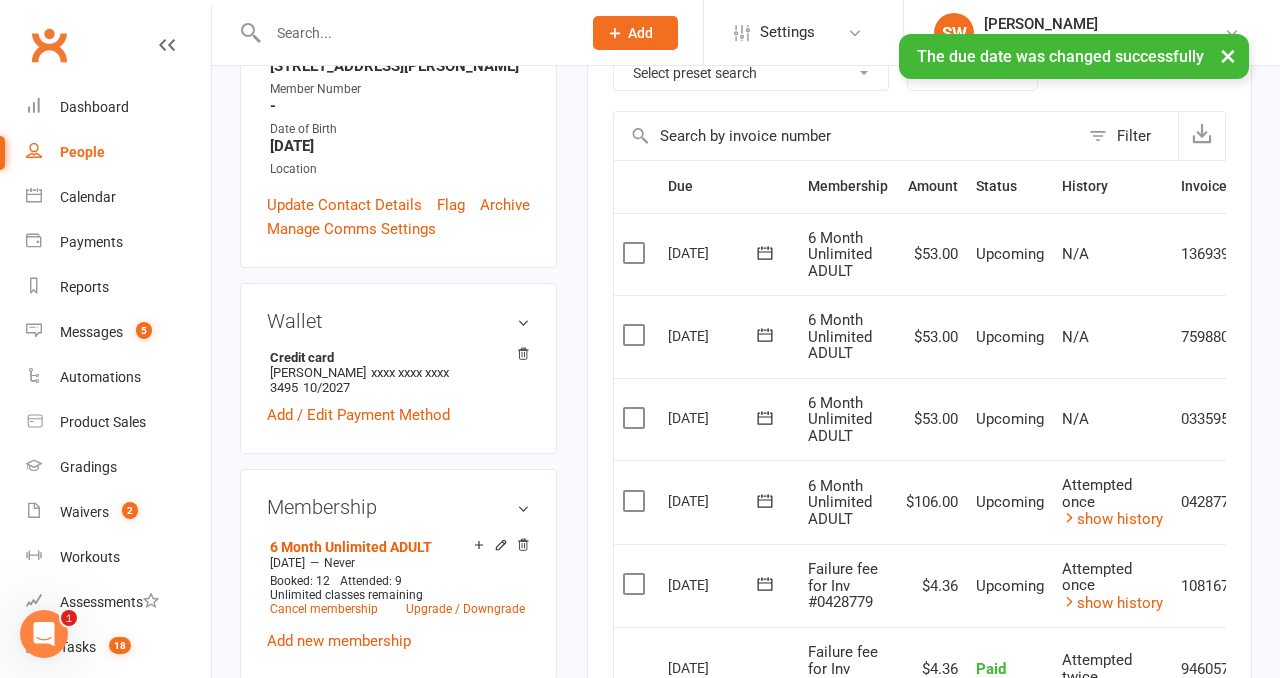scroll, scrollTop: 0, scrollLeft: 0, axis: both 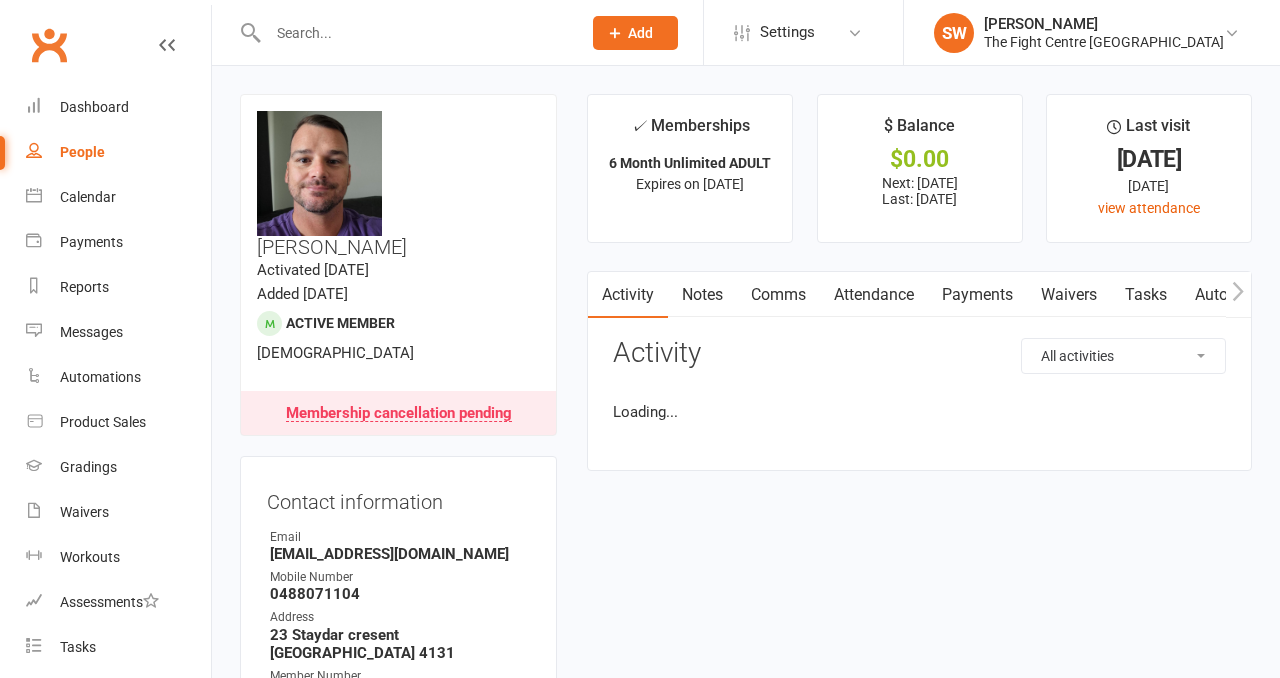 click on "Payments" at bounding box center (977, 295) 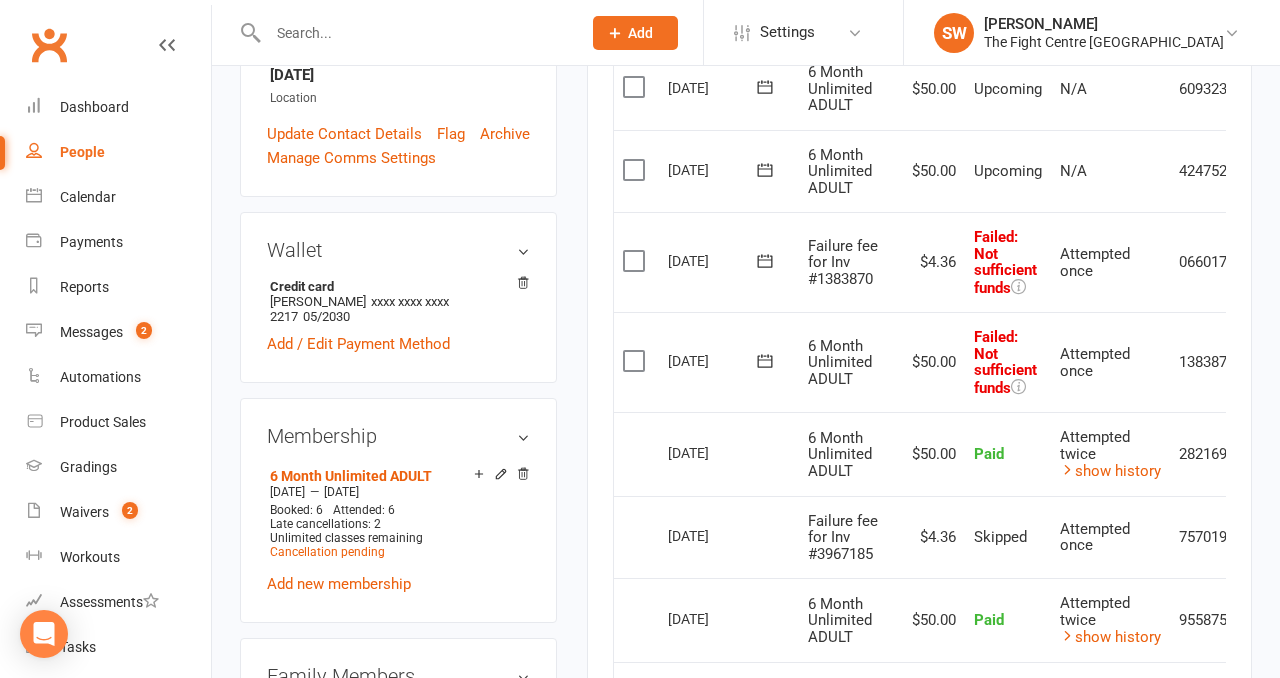 scroll, scrollTop: 664, scrollLeft: 0, axis: vertical 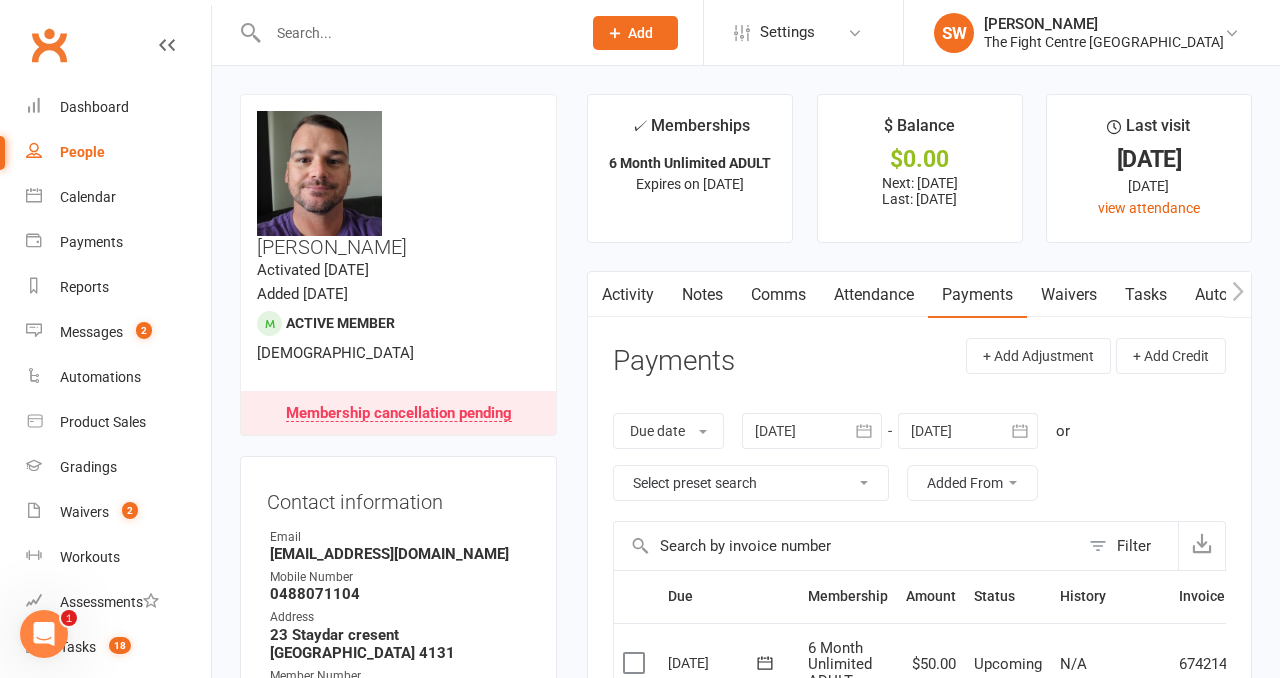 click on "Comms" at bounding box center (778, 295) 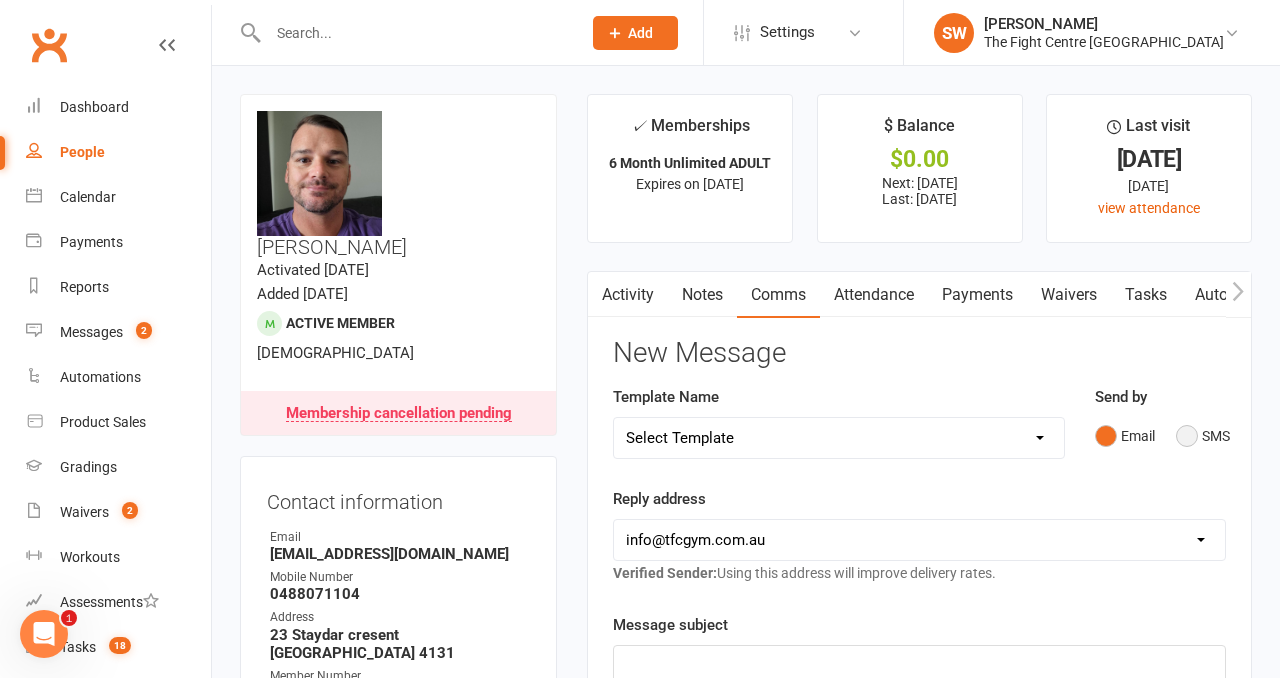 click on "SMS" at bounding box center (1203, 436) 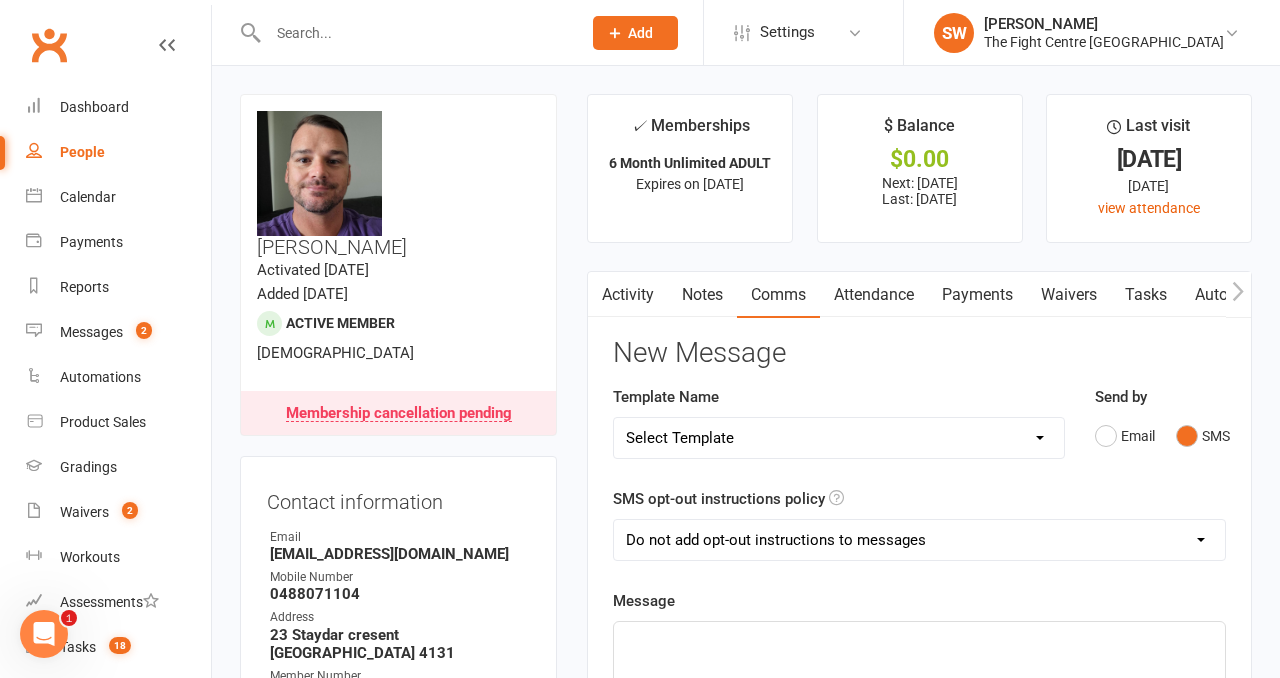 click on "﻿" 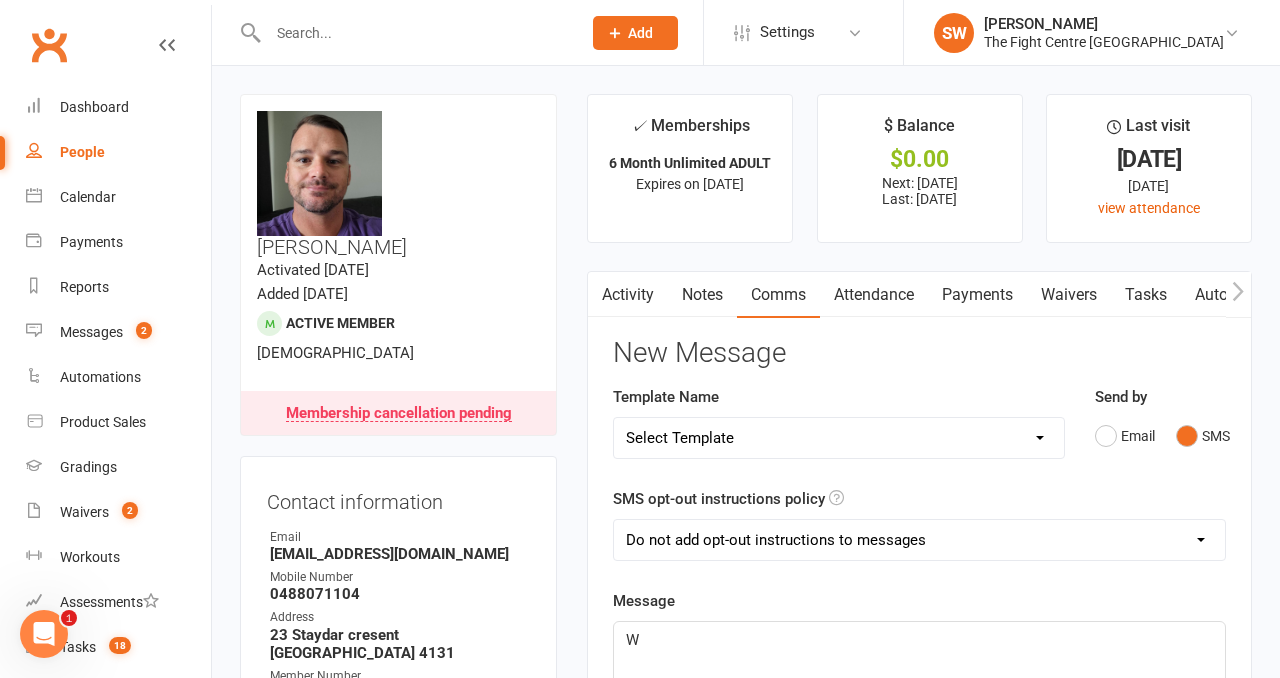 type 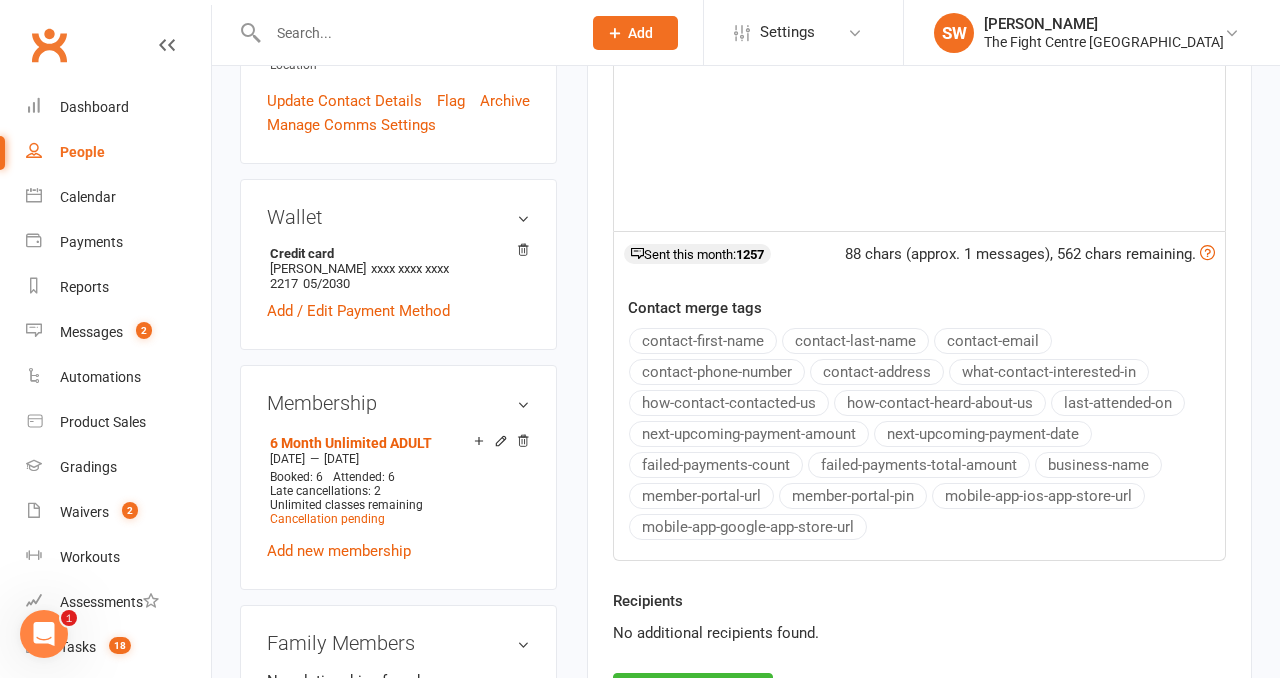 scroll, scrollTop: 949, scrollLeft: 0, axis: vertical 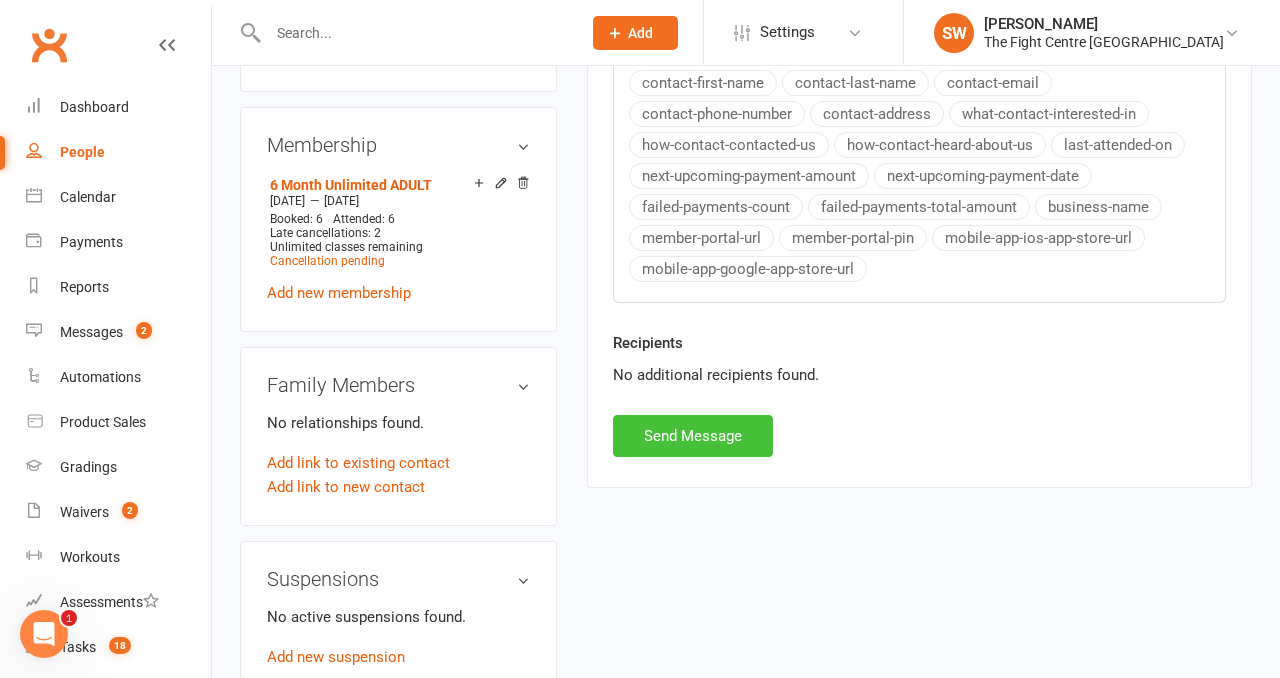 click on "Send Message" at bounding box center (693, 436) 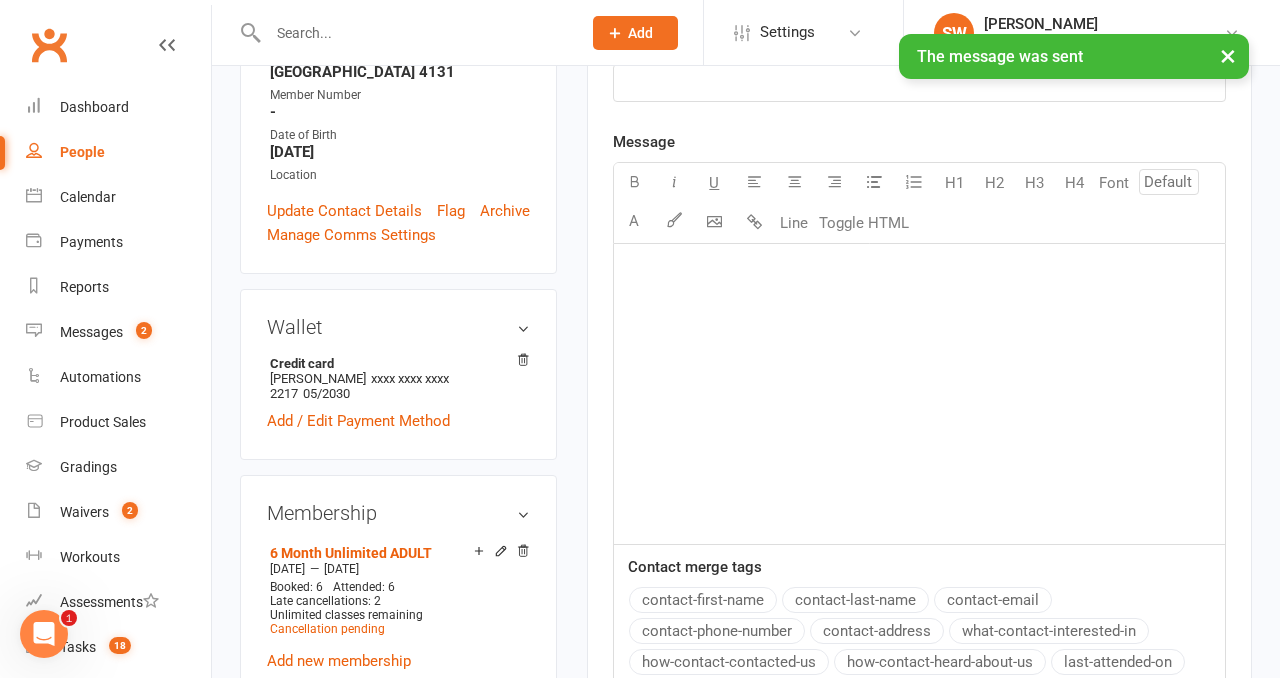scroll, scrollTop: 0, scrollLeft: 0, axis: both 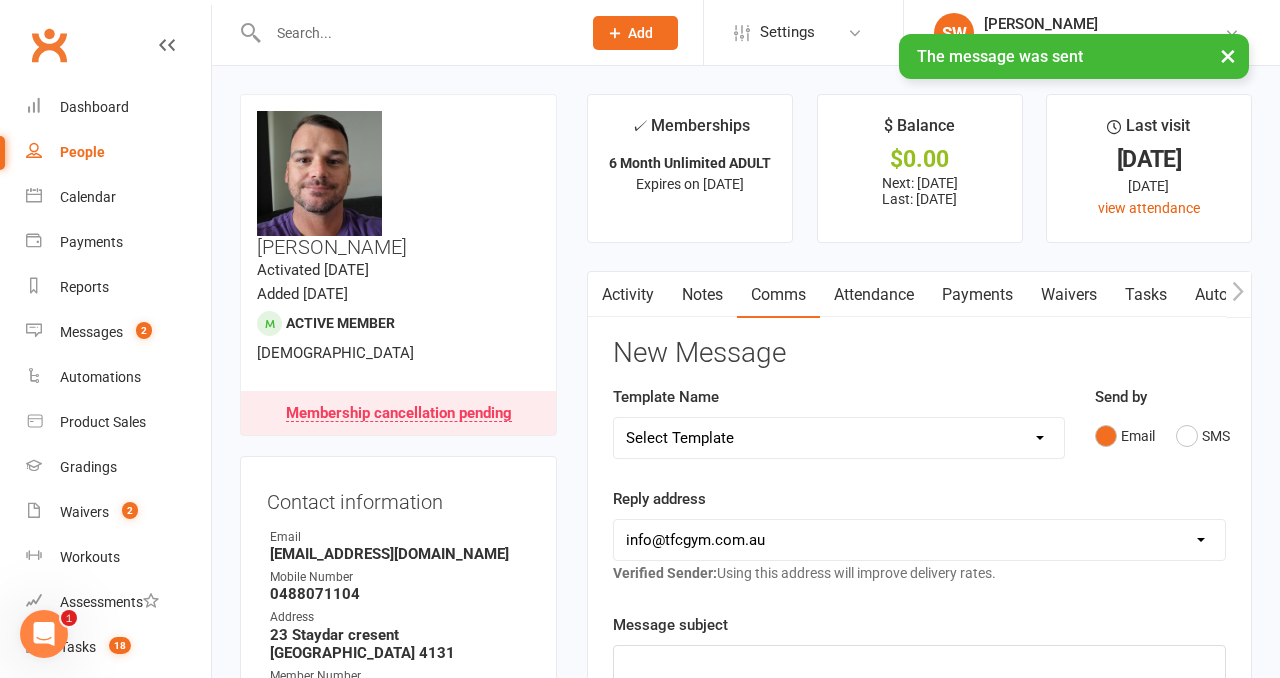 click on "New Message" at bounding box center [919, 353] 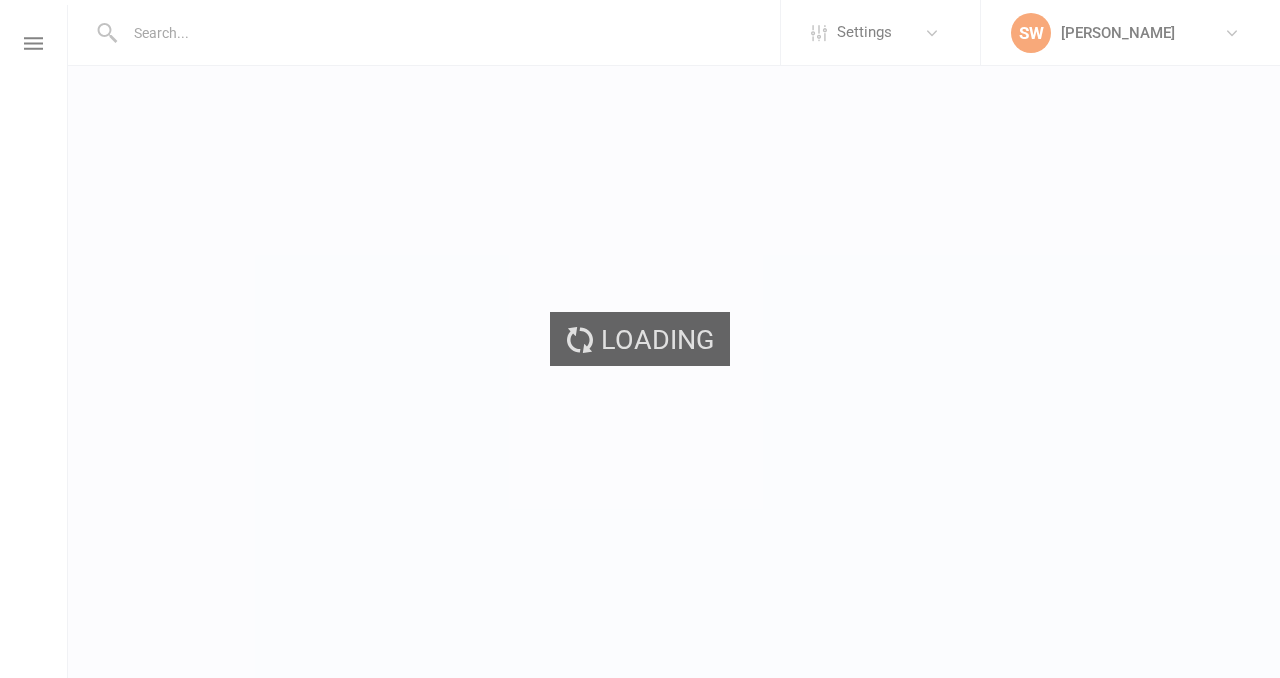 scroll, scrollTop: 0, scrollLeft: 0, axis: both 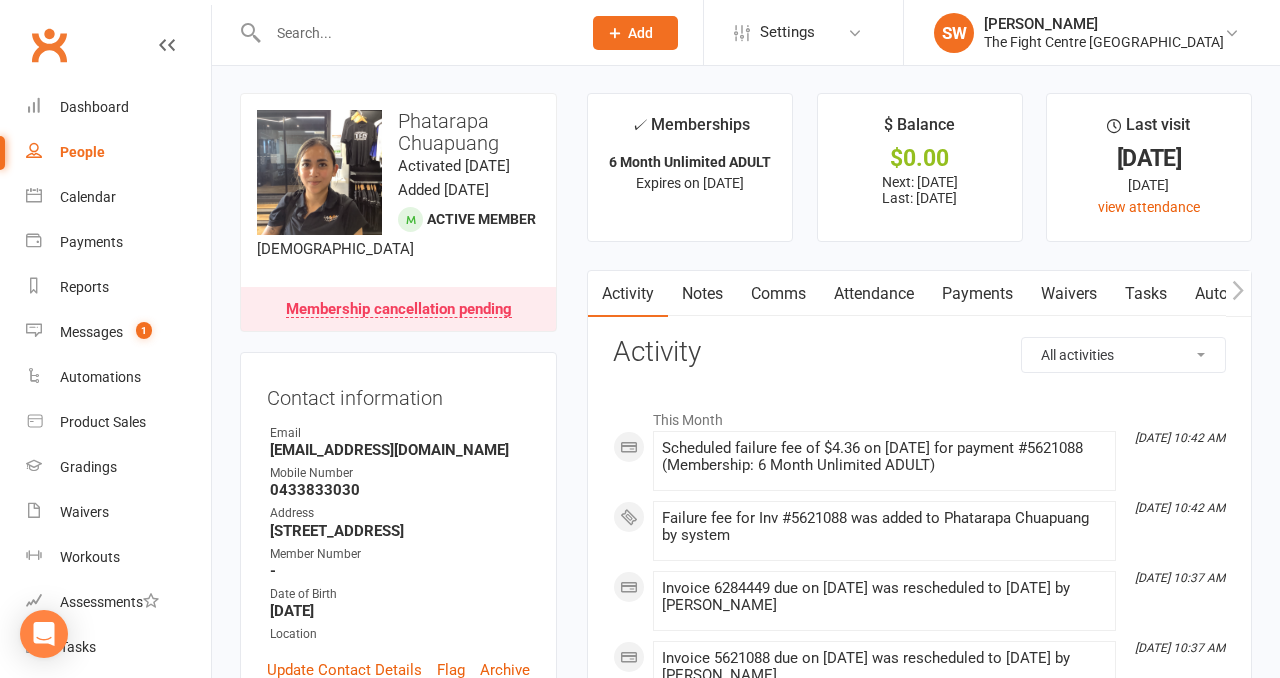 click on "upload photo change photo Phatarapa Chuapuang Activated [DATE] Added [DATE]   Active member [DEMOGRAPHIC_DATA]  Membership cancellation pending Contact information Owner   Email  [EMAIL_ADDRESS][DOMAIN_NAME]
Mobile Number  [PHONE_NUMBER]
Address  [STREET_ADDRESS]
Member Number  -
Date of Birth  [DEMOGRAPHIC_DATA]
Location
Update Contact Details Flag Archive Manage Comms Settings
Wallet Bank account phatarapa chuapuang  xxxx 1749
Add / Edit Payment Method
Membership      6 Month Unlimited ADULT [DATE] — [DATE] Booked: 11 Attended: 6 Unlimited classes remaining   Cancellation pending Add new membership
Family Members   [PERSON_NAME] - Spouse / Partner Add link to existing contact  Add link to new contact
Suspensions  Show previous suspensions Add new suspension
Promotions  edit Fighters -
Kids / Teens members -
No more check in calls -
Online training check in -
First week message -
Email / SMS Subscriptions  edit Member Portal Login Details" at bounding box center (398, 1440) 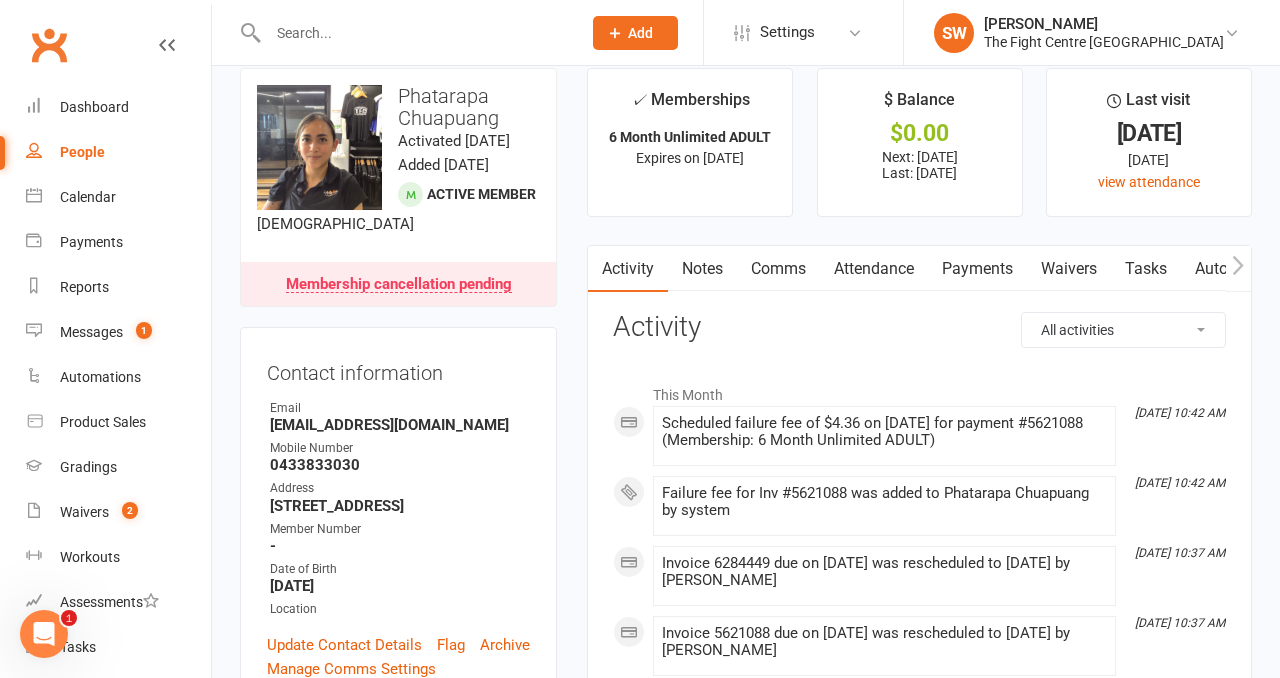 scroll, scrollTop: 0, scrollLeft: 0, axis: both 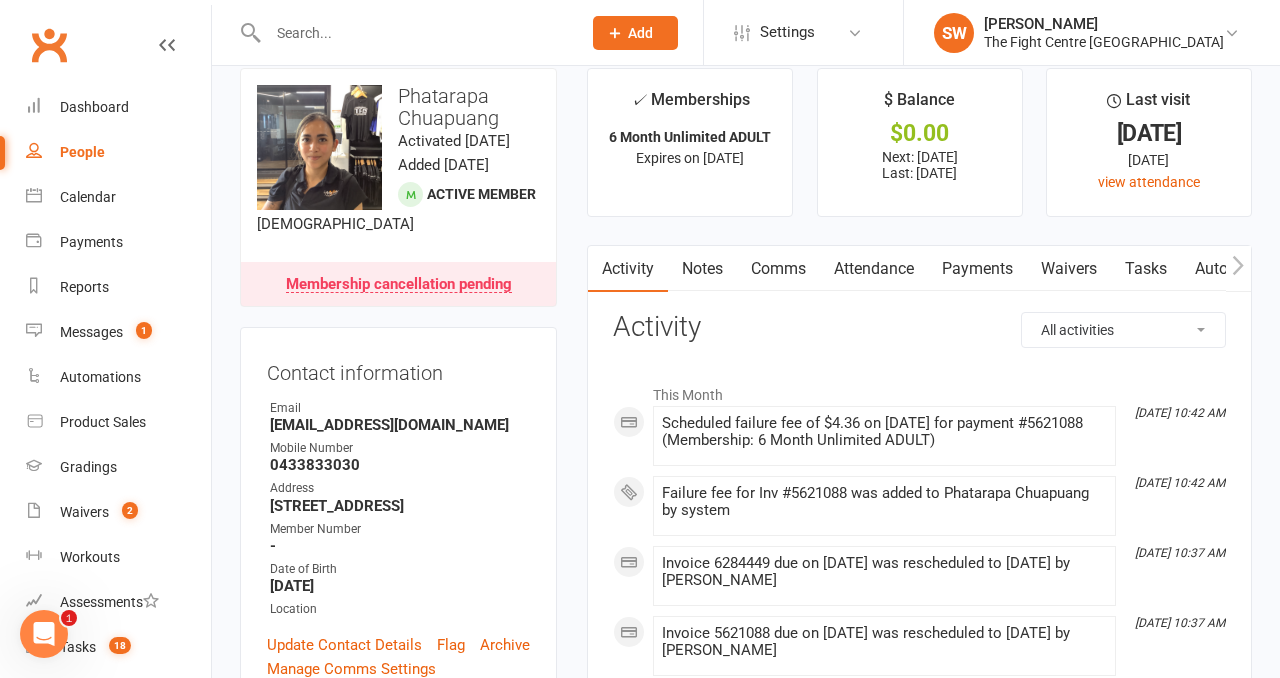 click on "Membership cancellation pending" at bounding box center [399, 285] 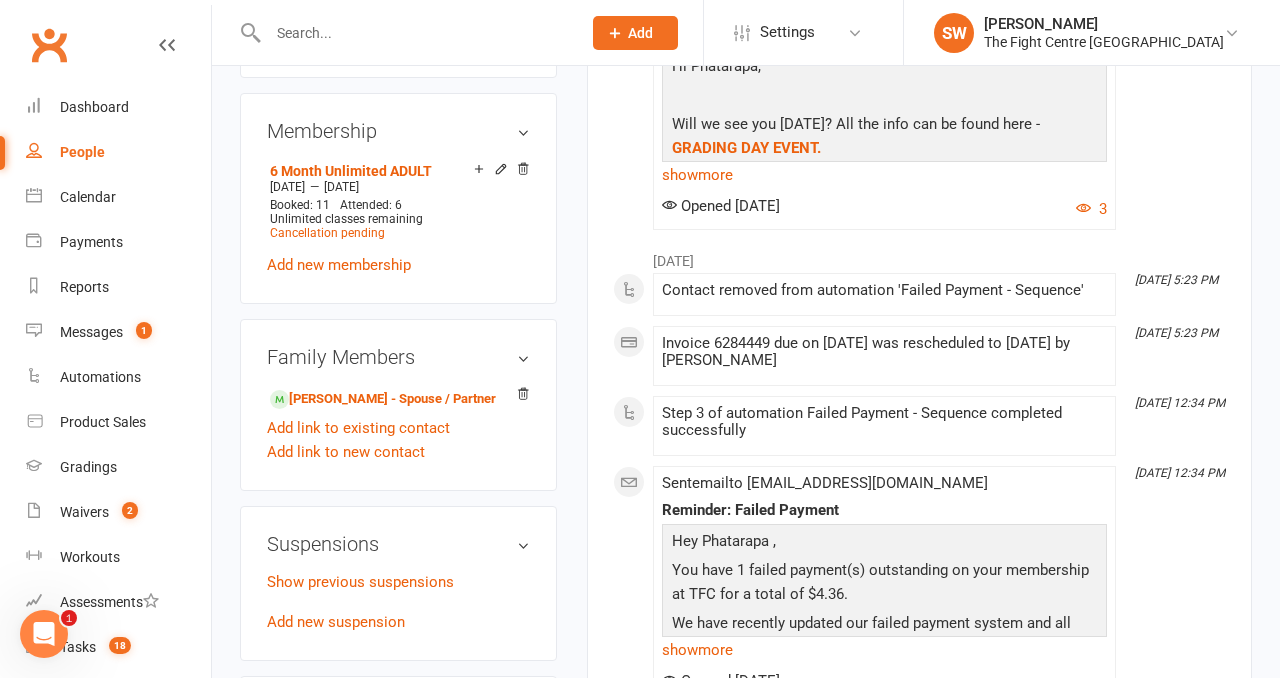 scroll, scrollTop: 983, scrollLeft: 0, axis: vertical 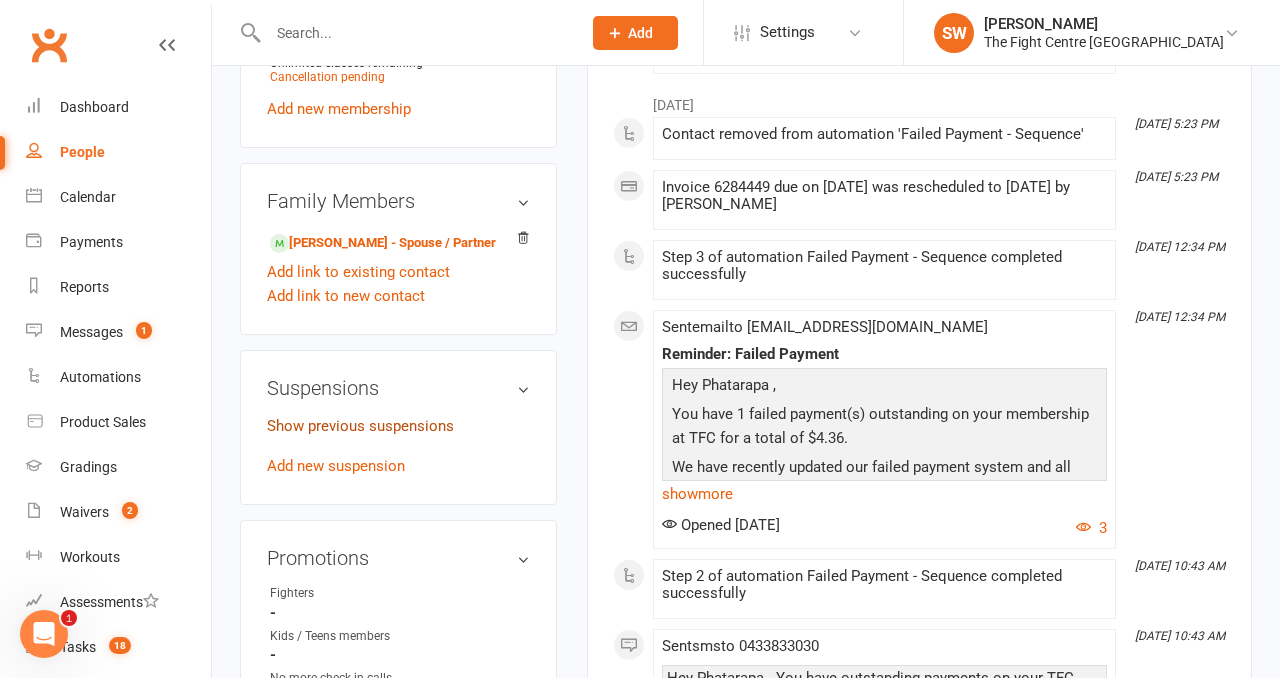 click on "Show previous suspensions" at bounding box center [360, 426] 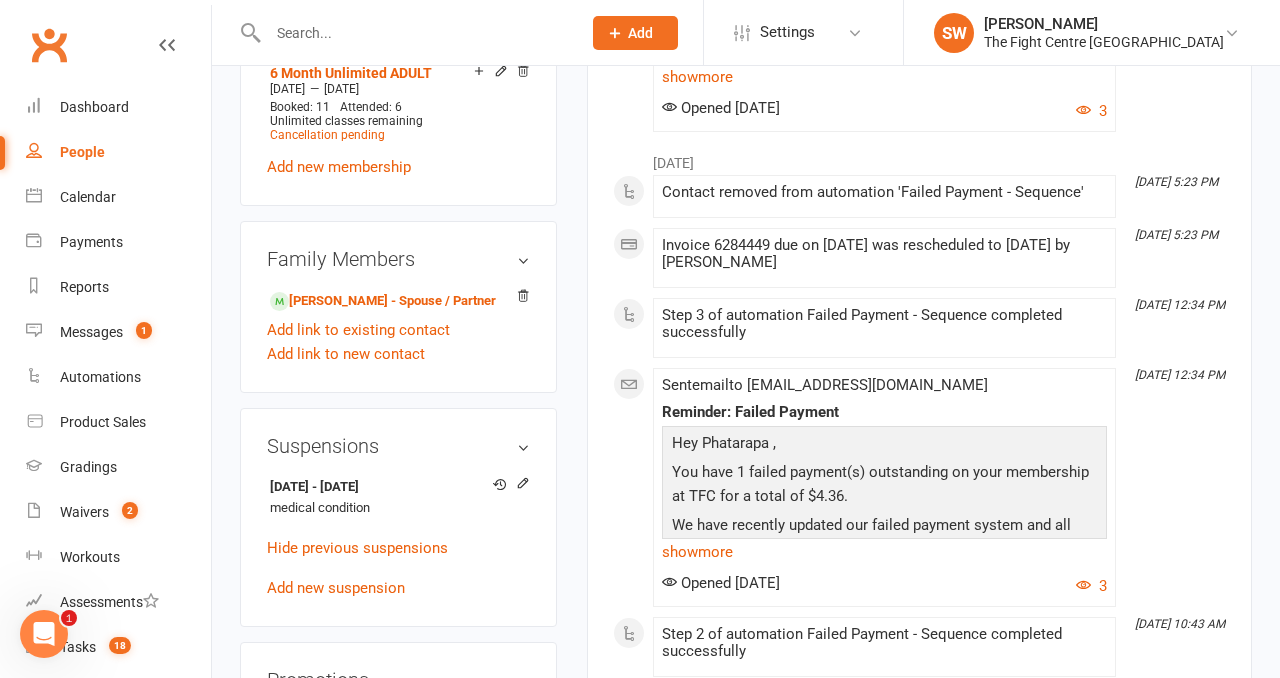 scroll, scrollTop: 921, scrollLeft: 0, axis: vertical 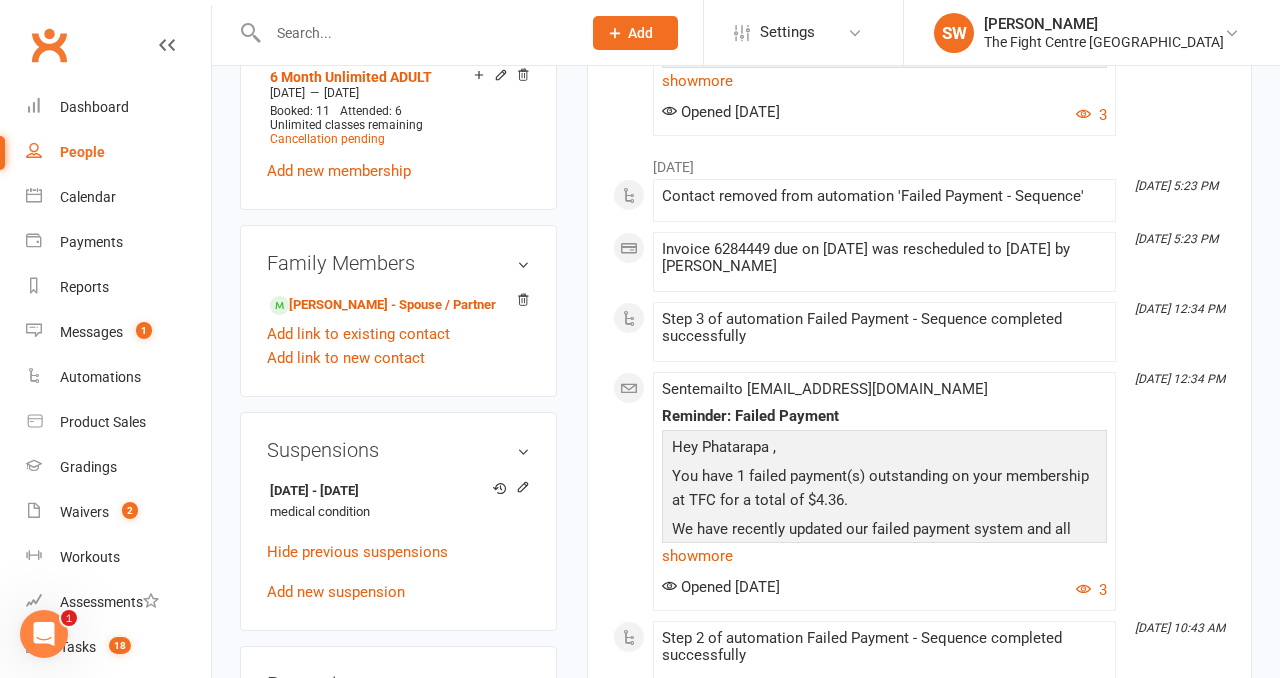 click on "upload photo change photo Phatarapa Chuapuang Activated [DATE] Added [DATE]   Active member [DEMOGRAPHIC_DATA]  Membership cancellation pending Contact information Owner   Email  [EMAIL_ADDRESS][DOMAIN_NAME]
Mobile Number  [PHONE_NUMBER]
Address  [STREET_ADDRESS]
Member Number  -
Date of Birth  [DEMOGRAPHIC_DATA]
Location
Update Contact Details Flag Archive Manage Comms Settings
Wallet Bank account phatarapa chuapuang  xxxx 1749
Add / Edit Payment Method
Membership      6 Month Unlimited ADULT [DATE] — [DATE] Booked: 11 Attended: 6 Unlimited classes remaining   Cancellation pending Add new membership
Family Members   [PERSON_NAME] - Spouse / Partner Add link to existing contact  Add link to new contact
Suspensions  [DATE] - [DATE] medical condition Hide previous suspensions Add new suspension
Promotions  edit Fighters -
Kids / Teens members -
No more check in calls -
Online training check in -
First week message -
edit edit edit" at bounding box center [398, 552] 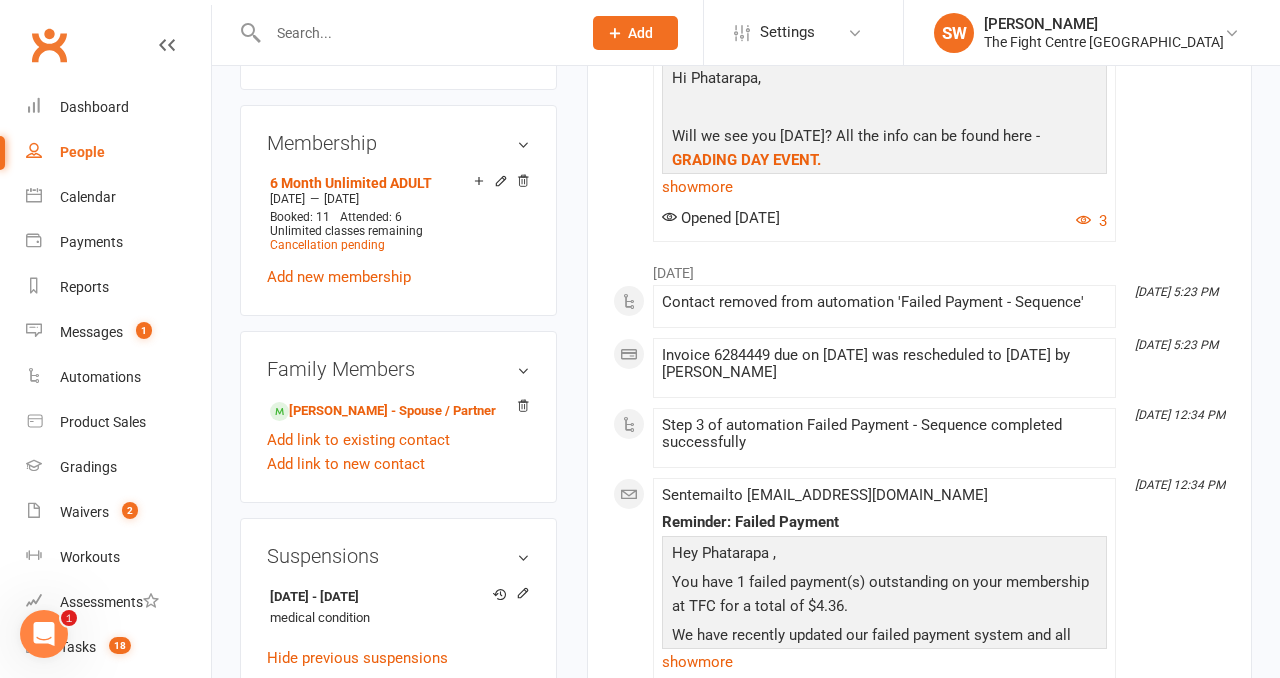 scroll, scrollTop: 817, scrollLeft: 0, axis: vertical 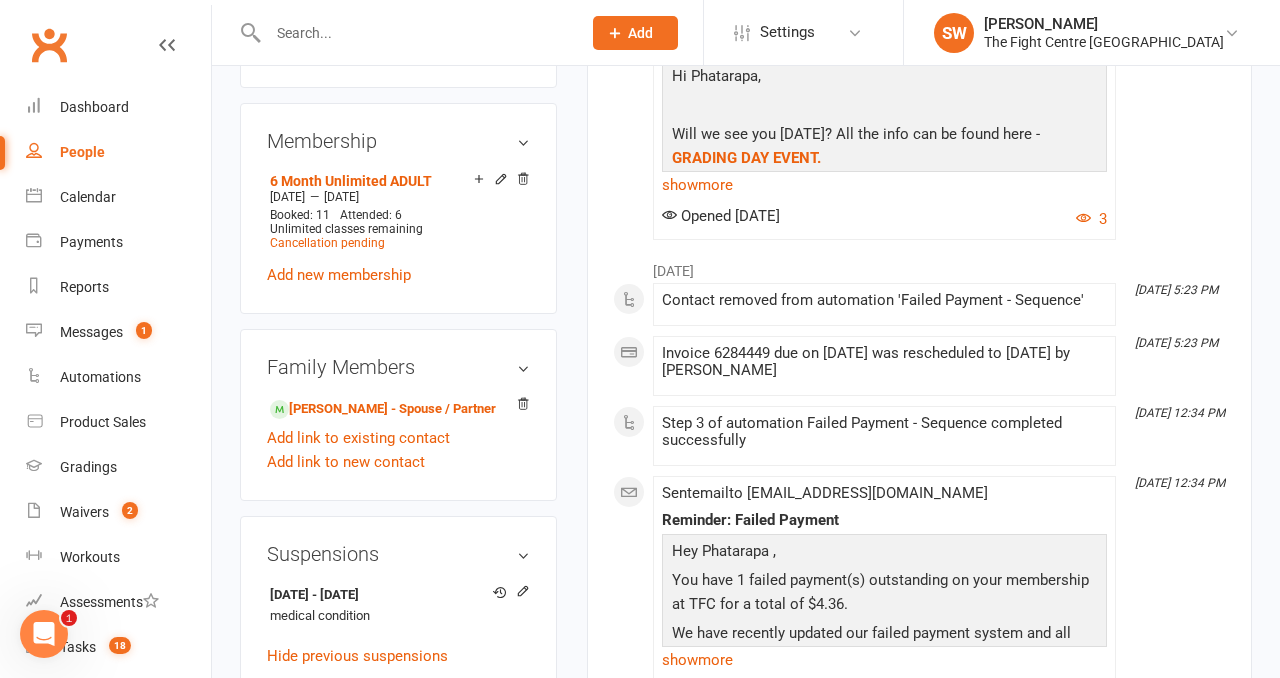 click on "upload photo change photo Phatarapa Chuapuang Activated [DATE] Added [DATE]   Active member [DEMOGRAPHIC_DATA]  Membership cancellation pending Contact information Owner   Email  [EMAIL_ADDRESS][DOMAIN_NAME]
Mobile Number  [PHONE_NUMBER]
Address  [STREET_ADDRESS]
Member Number  -
Date of Birth  [DEMOGRAPHIC_DATA]
Location
Update Contact Details Flag Archive Manage Comms Settings
Wallet Bank account phatarapa chuapuang  xxxx 1749
Add / Edit Payment Method
Membership      6 Month Unlimited ADULT [DATE] — [DATE] Booked: 11 Attended: 6 Unlimited classes remaining   Cancellation pending Add new membership
Family Members   [PERSON_NAME] - Spouse / Partner Add link to existing contact  Add link to new contact
Suspensions  [DATE] - [DATE] medical condition Hide previous suspensions Add new suspension
Promotions  edit Fighters -
Kids / Teens members -
No more check in calls -
Online training check in -
First week message -
edit edit edit" at bounding box center (398, 656) 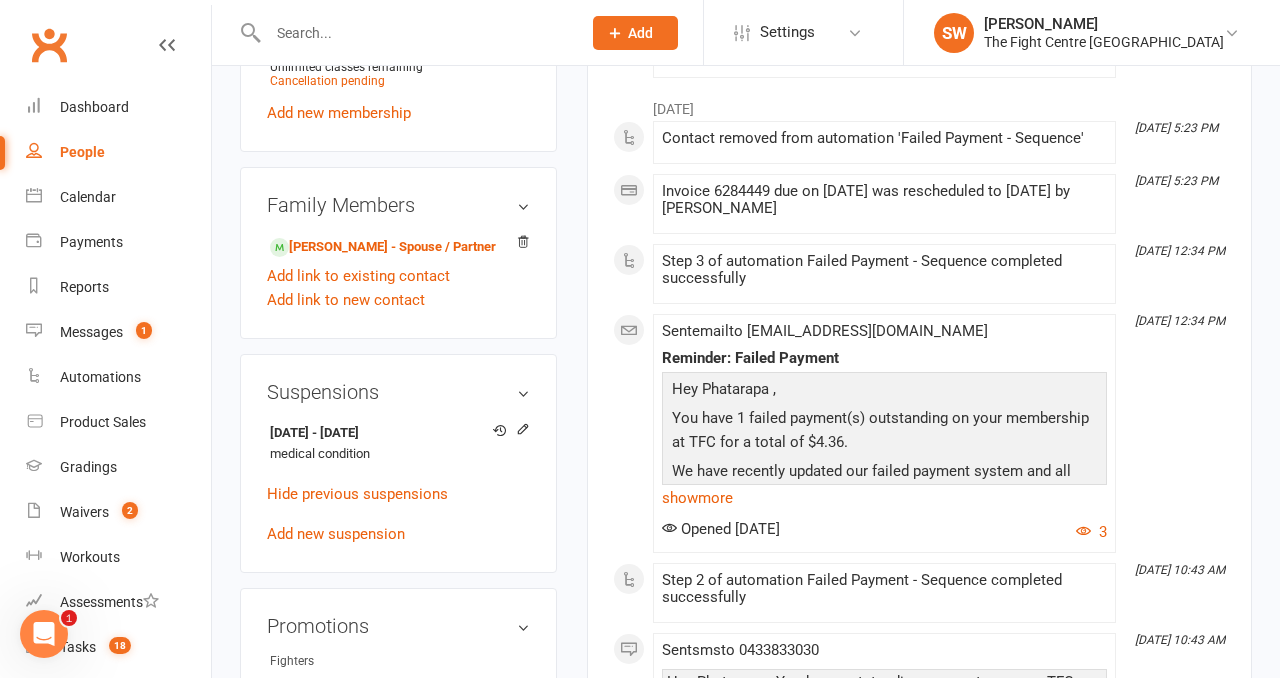 scroll, scrollTop: 990, scrollLeft: 0, axis: vertical 